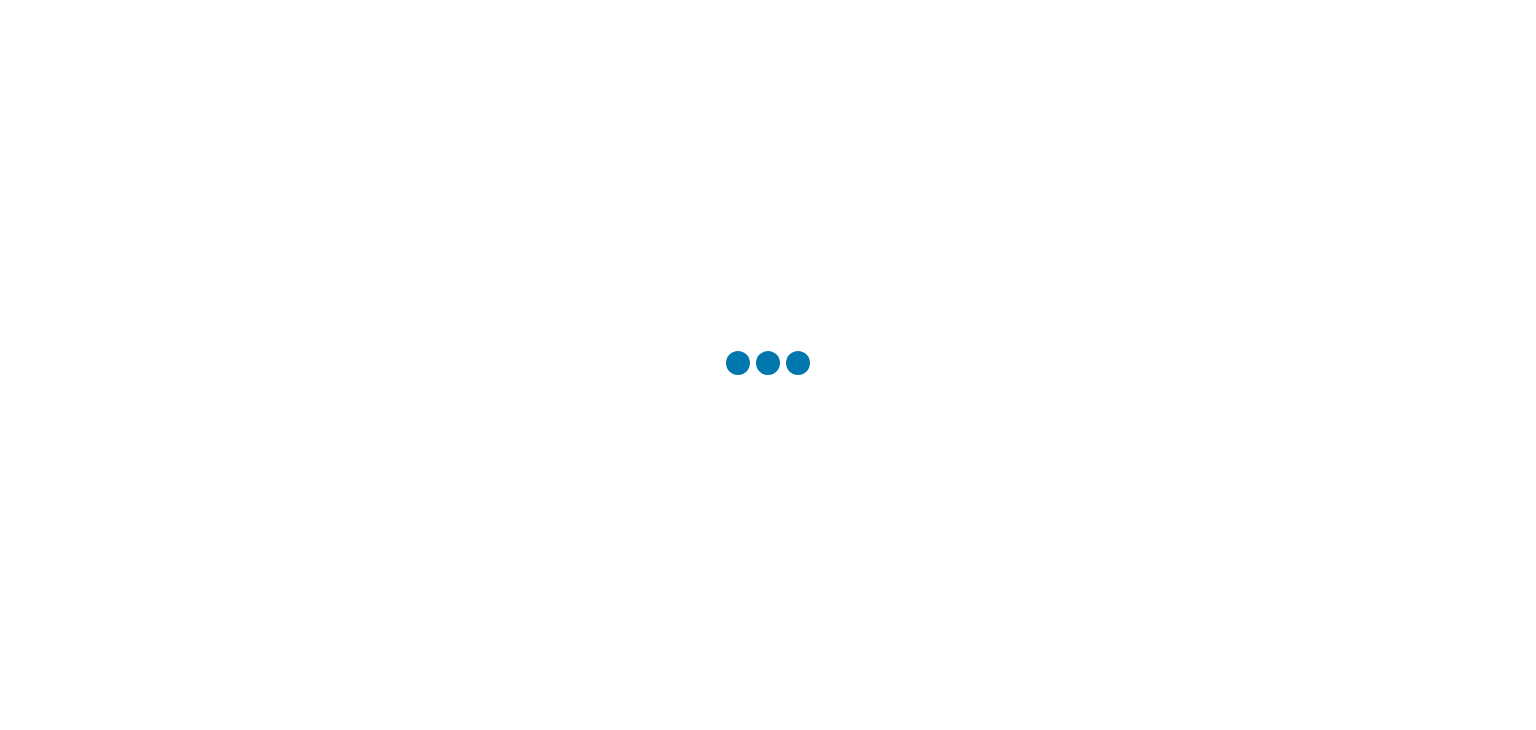 scroll, scrollTop: 0, scrollLeft: 0, axis: both 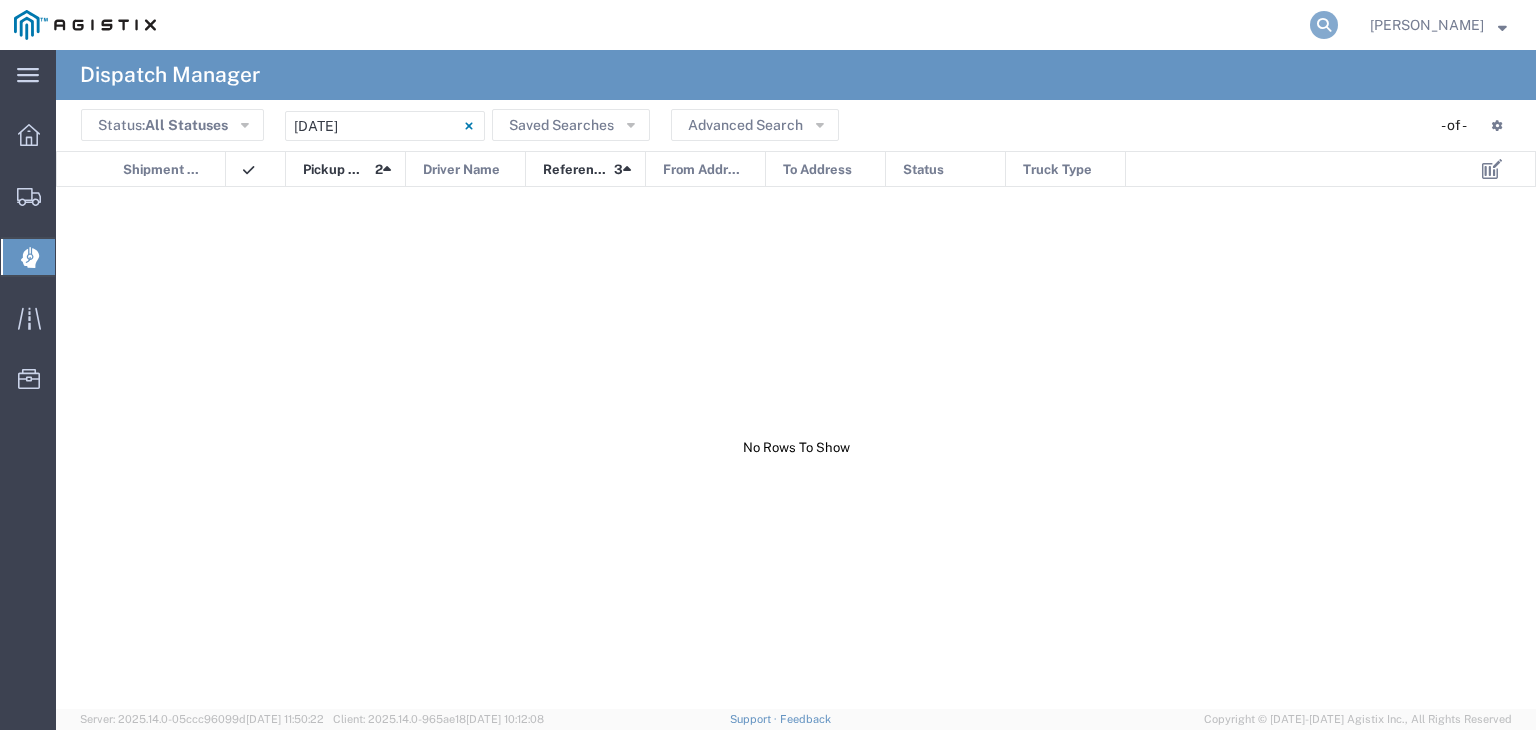 click 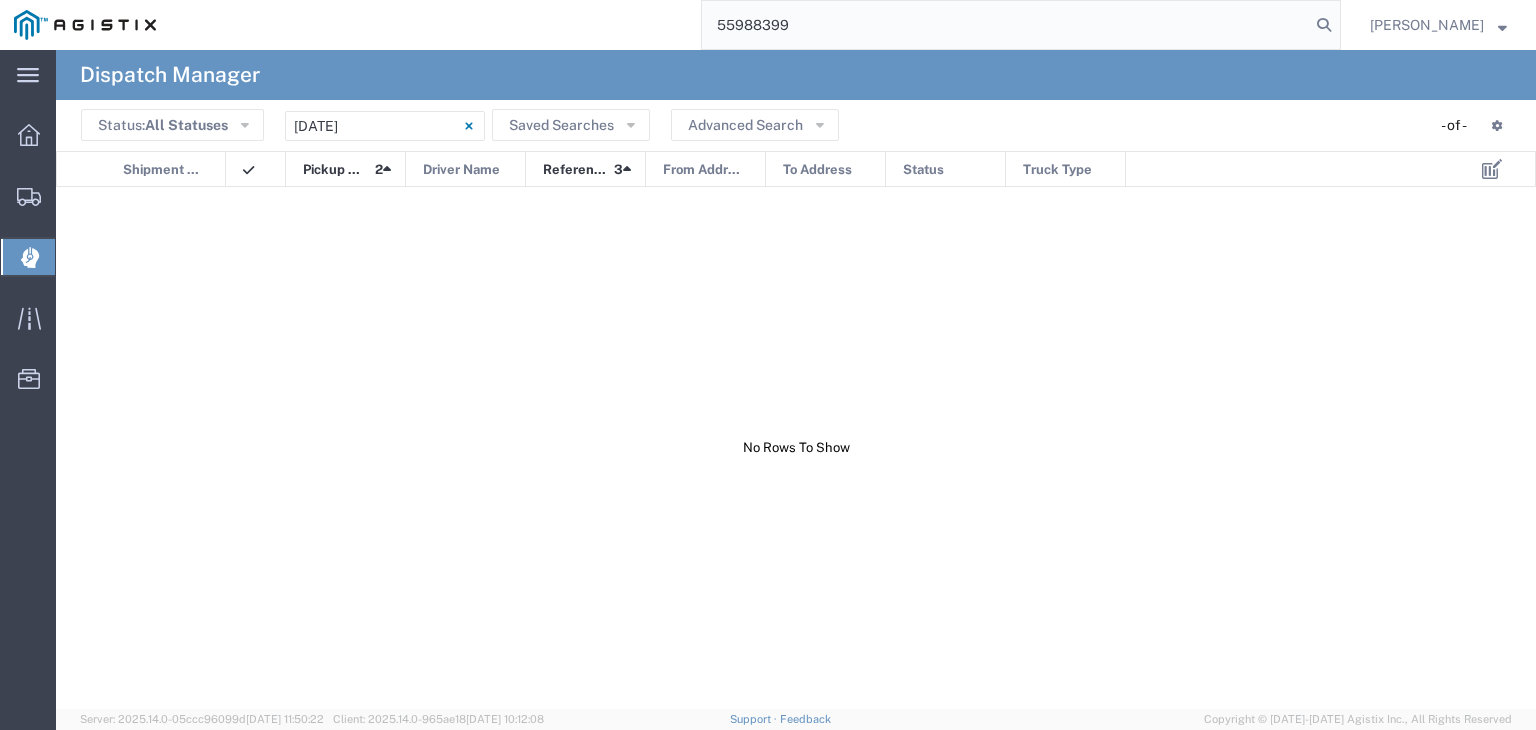 type on "55988399" 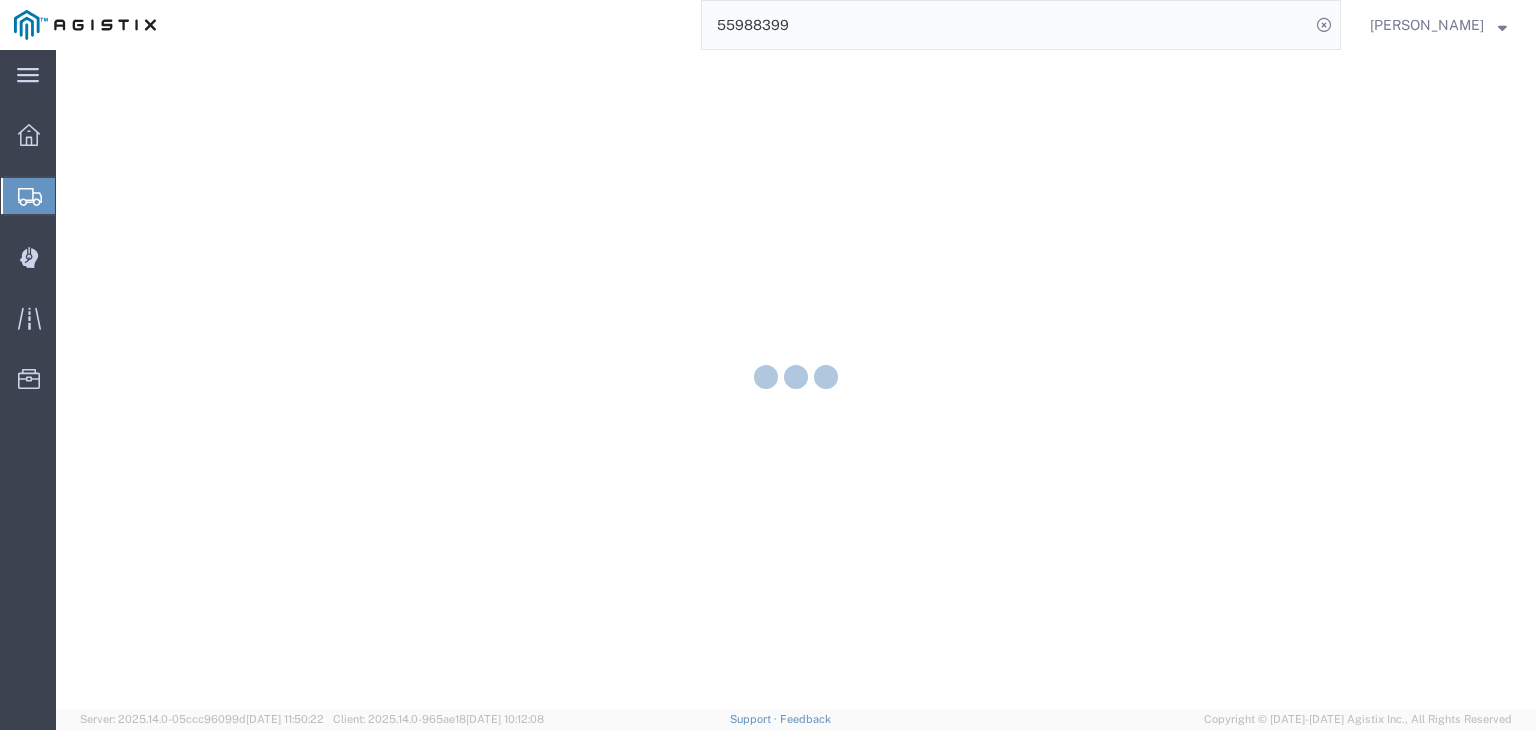 scroll, scrollTop: 0, scrollLeft: 0, axis: both 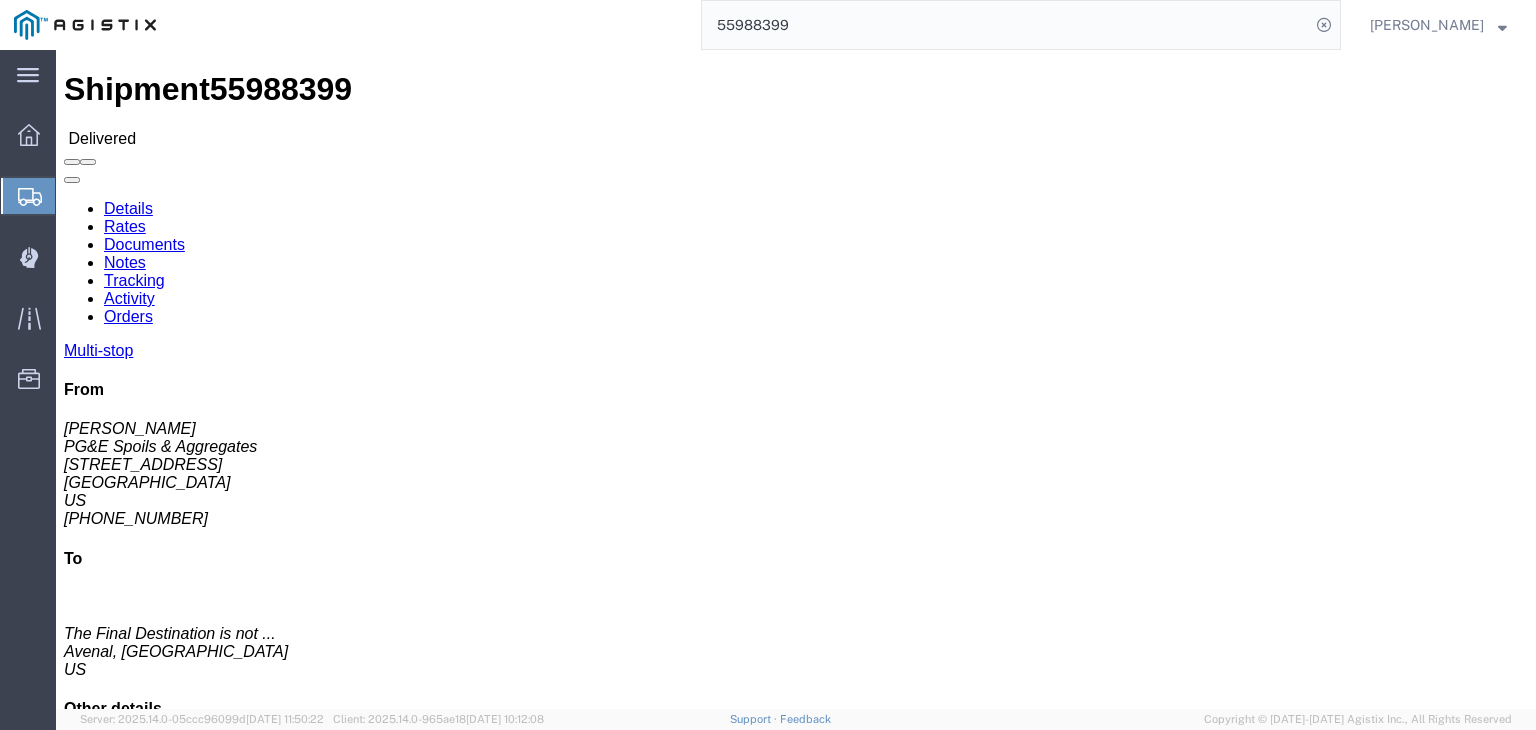 click on "Tracking" 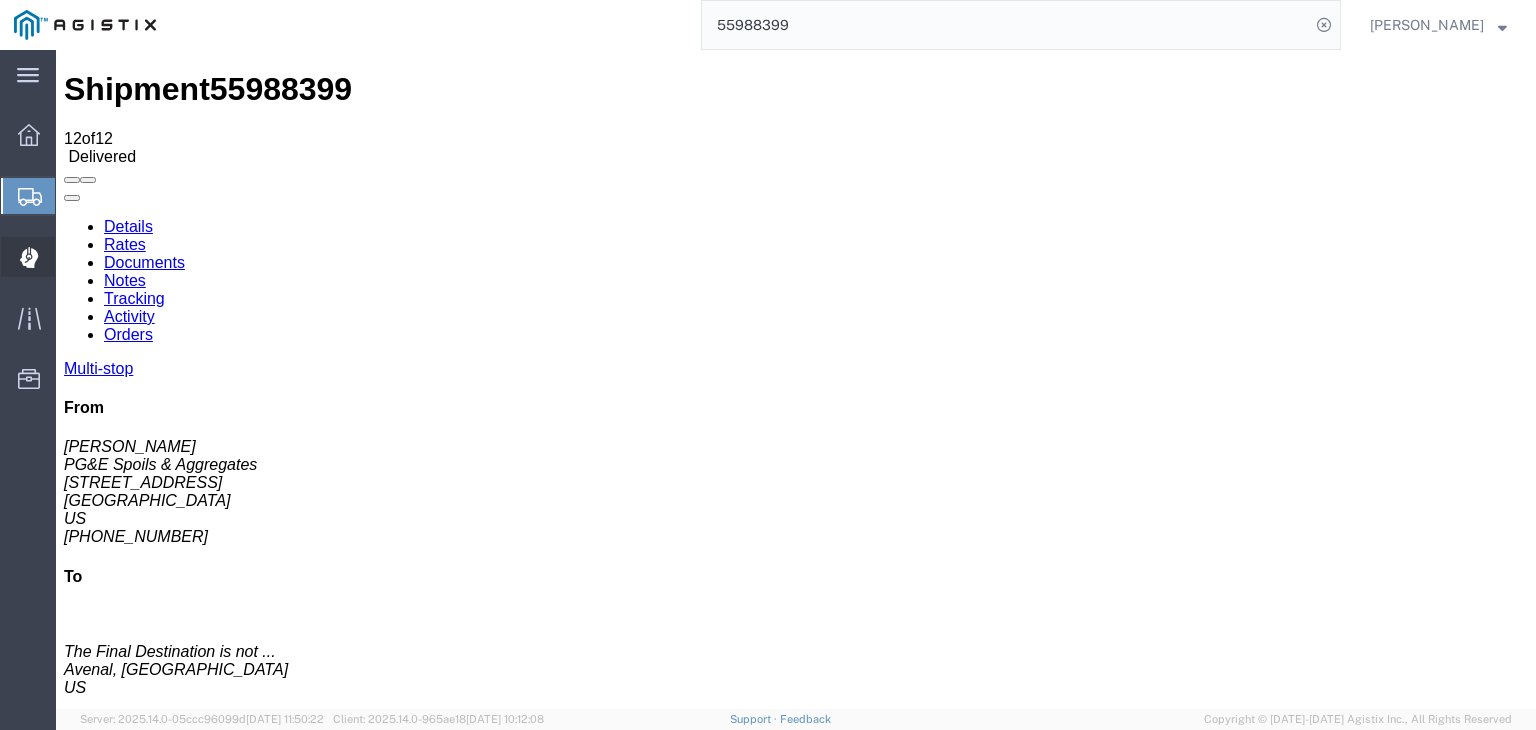 click 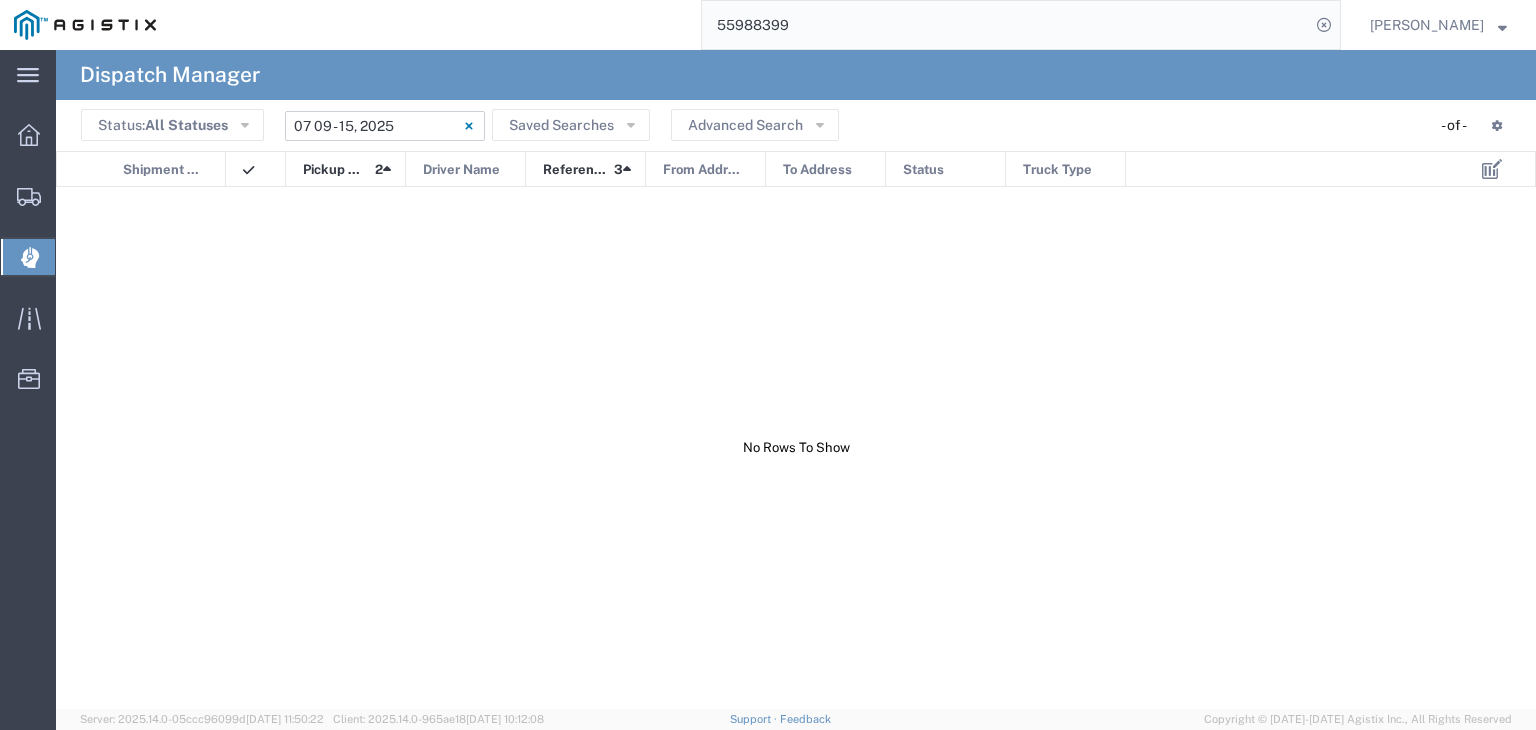 click on "07/09/2025 - 07/15/2025" 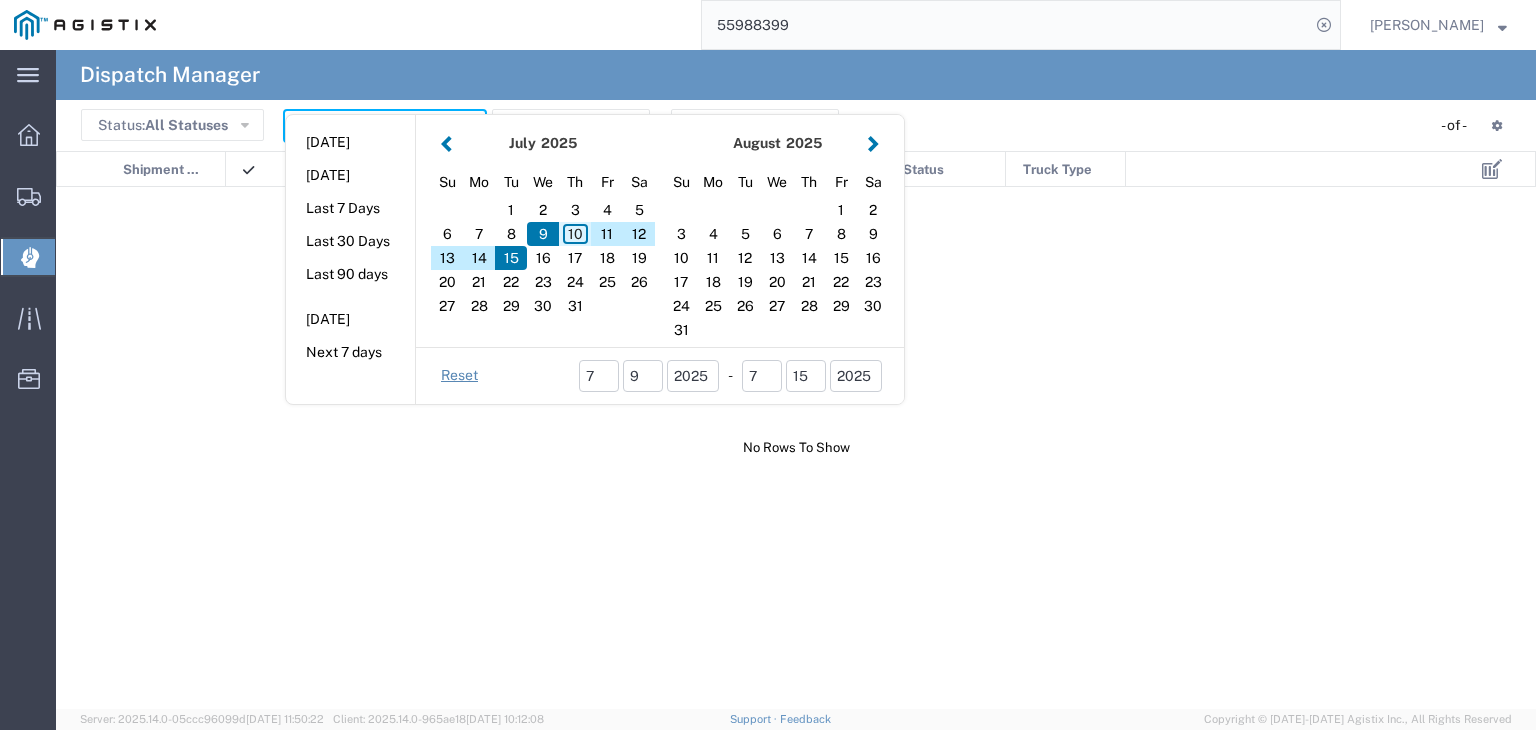 click on "10" 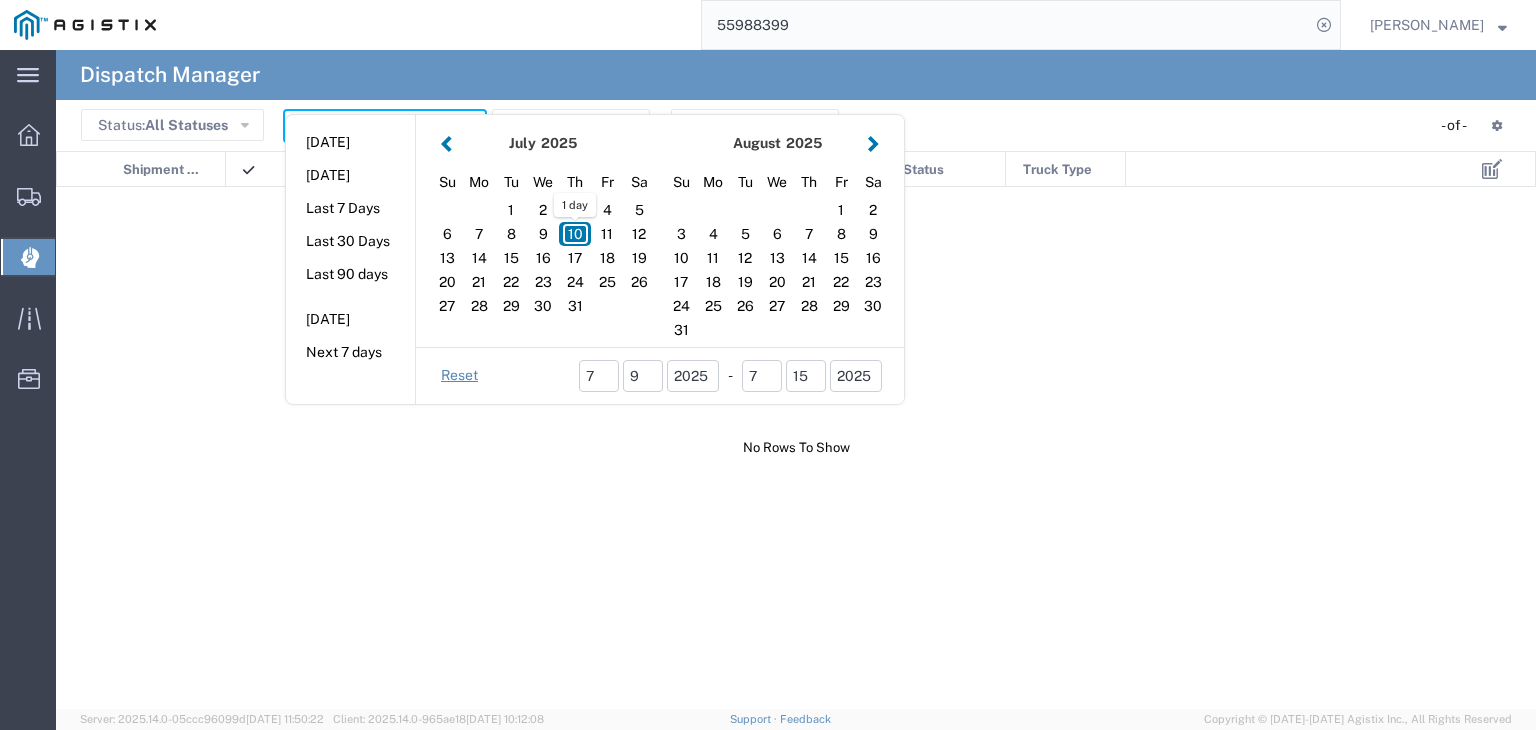 click on "10" 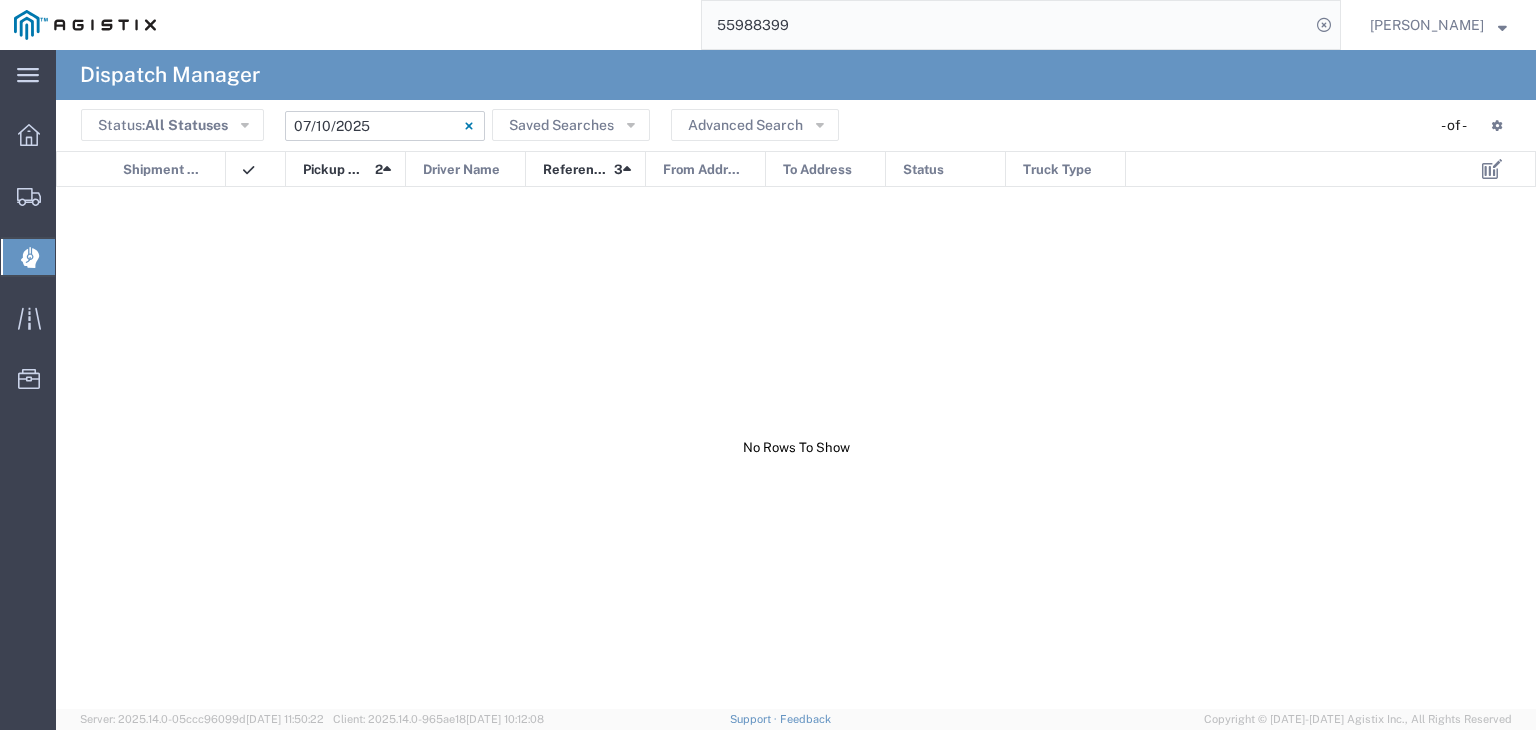 click 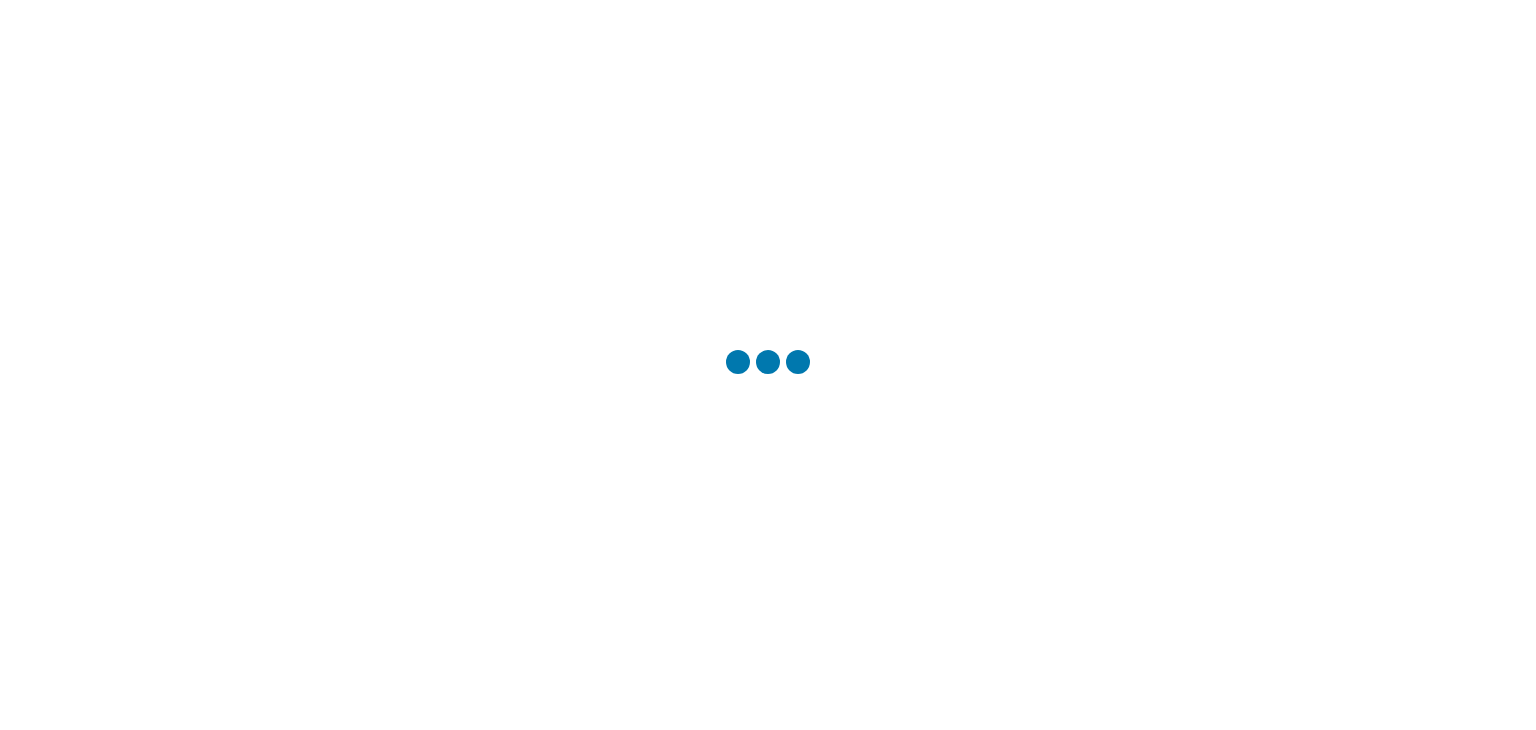 scroll, scrollTop: 0, scrollLeft: 0, axis: both 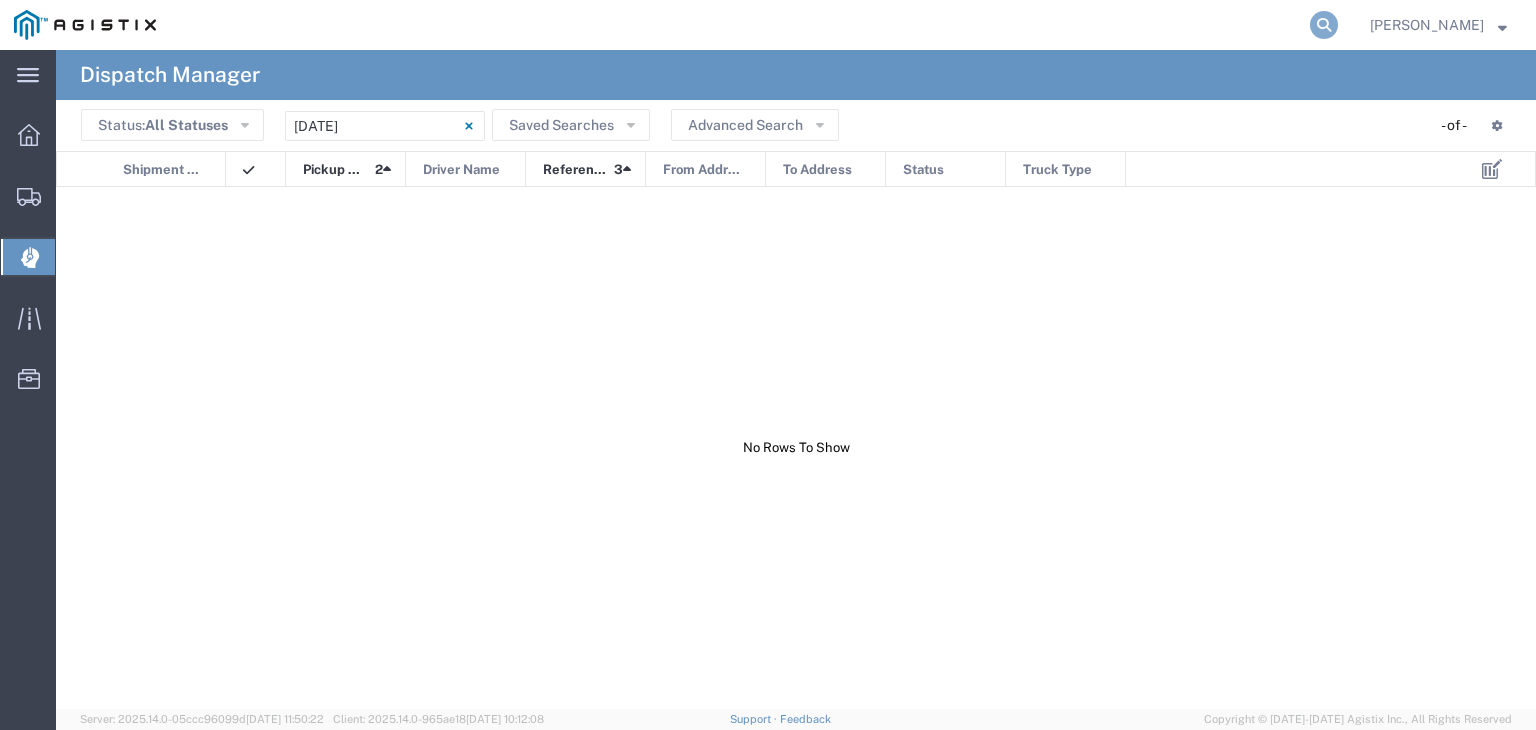 click 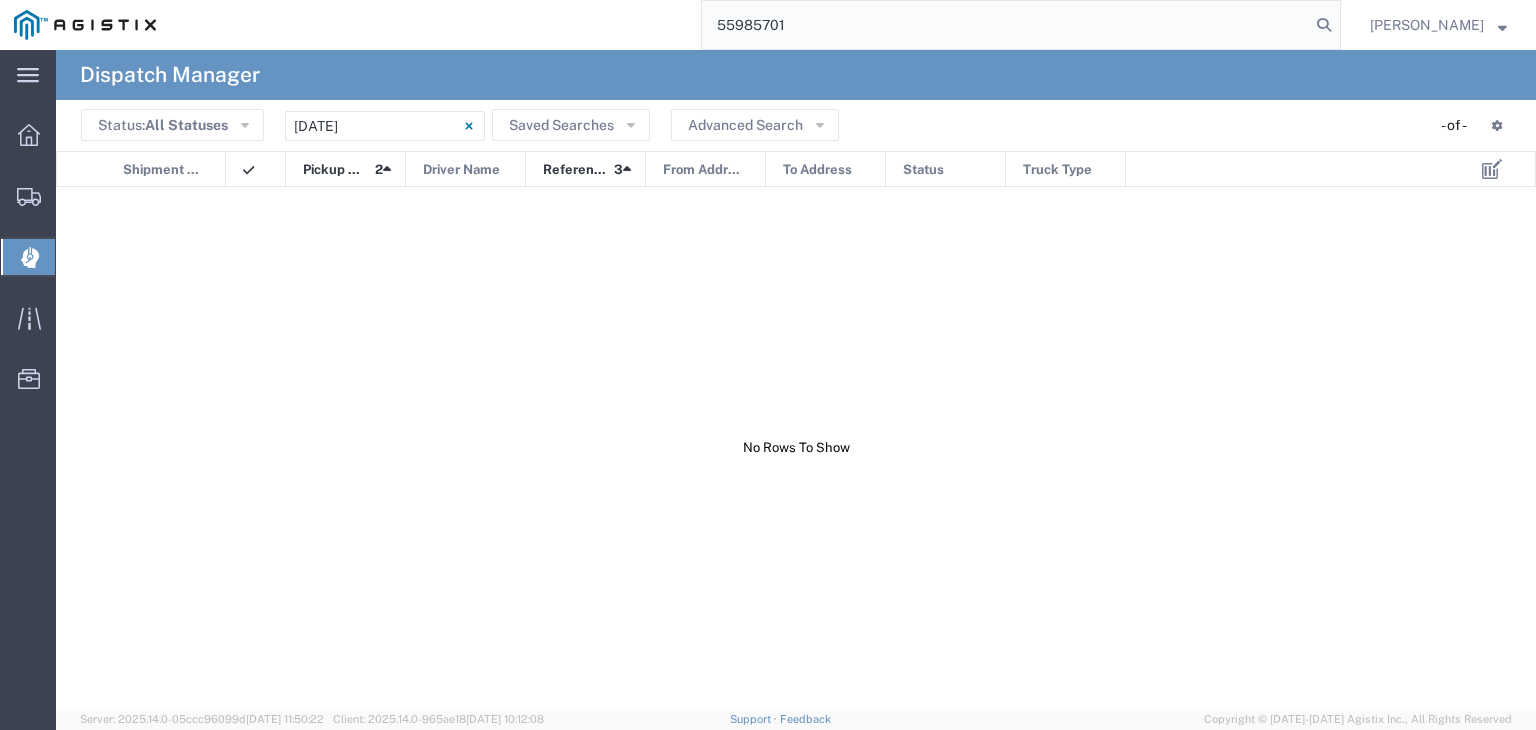 type on "55985701" 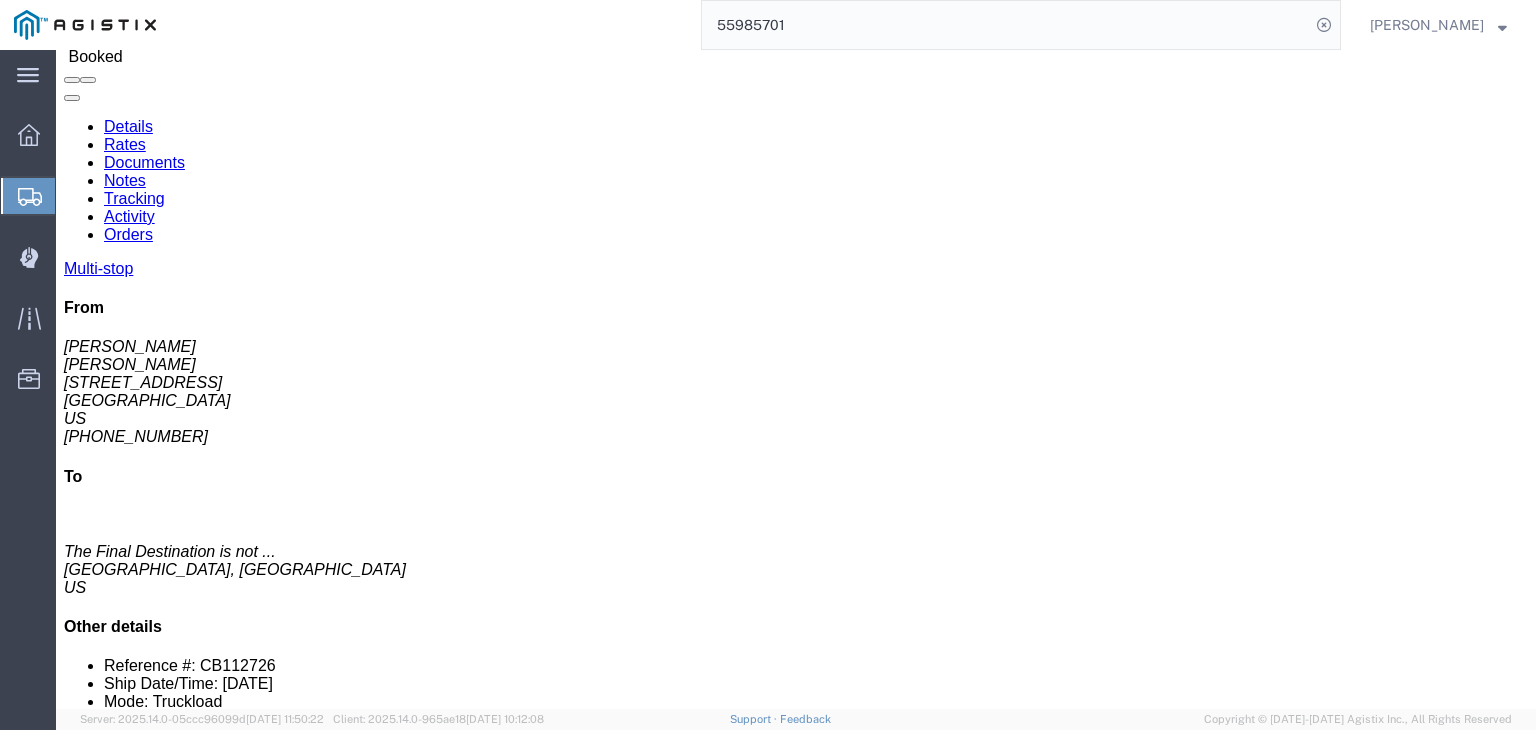 scroll, scrollTop: 0, scrollLeft: 0, axis: both 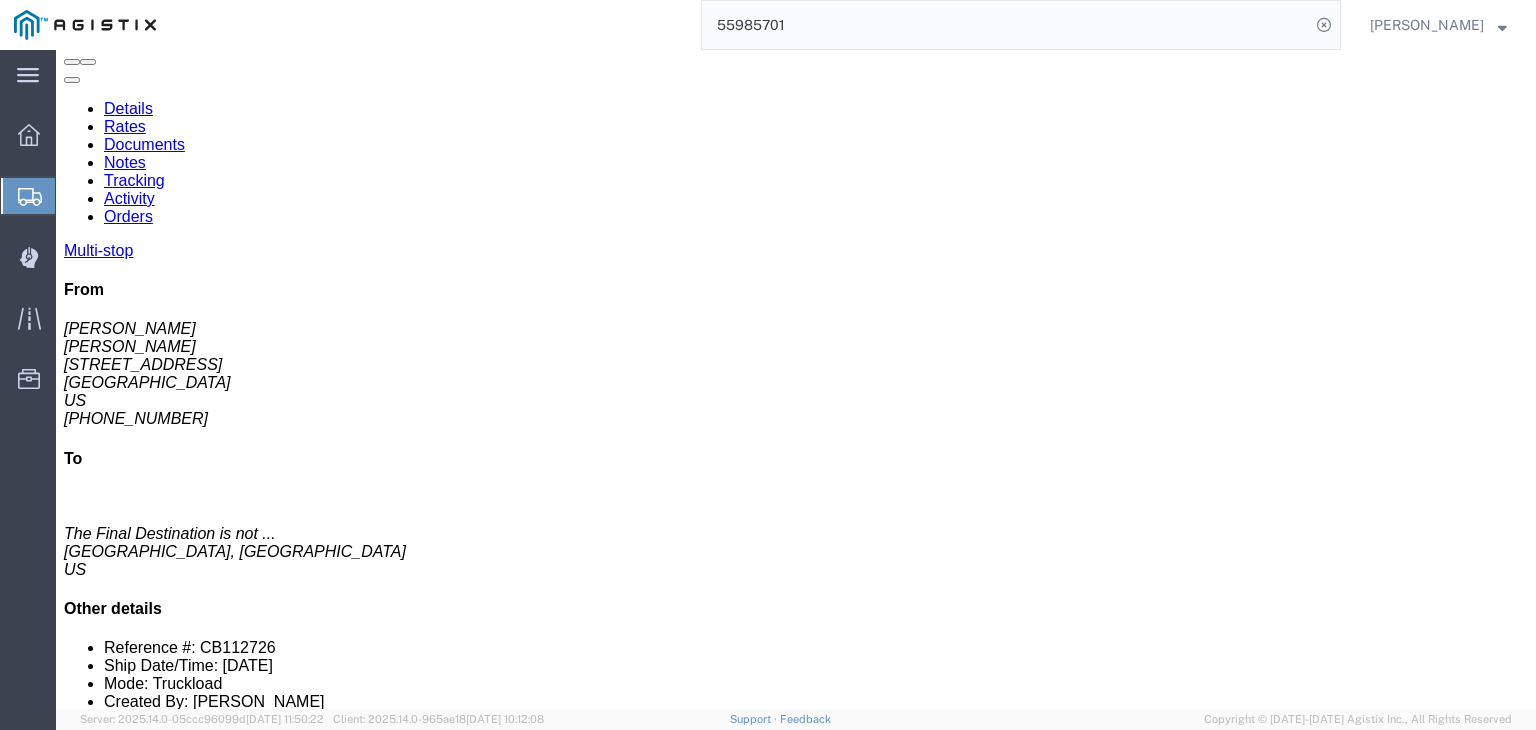 click on "Documents" 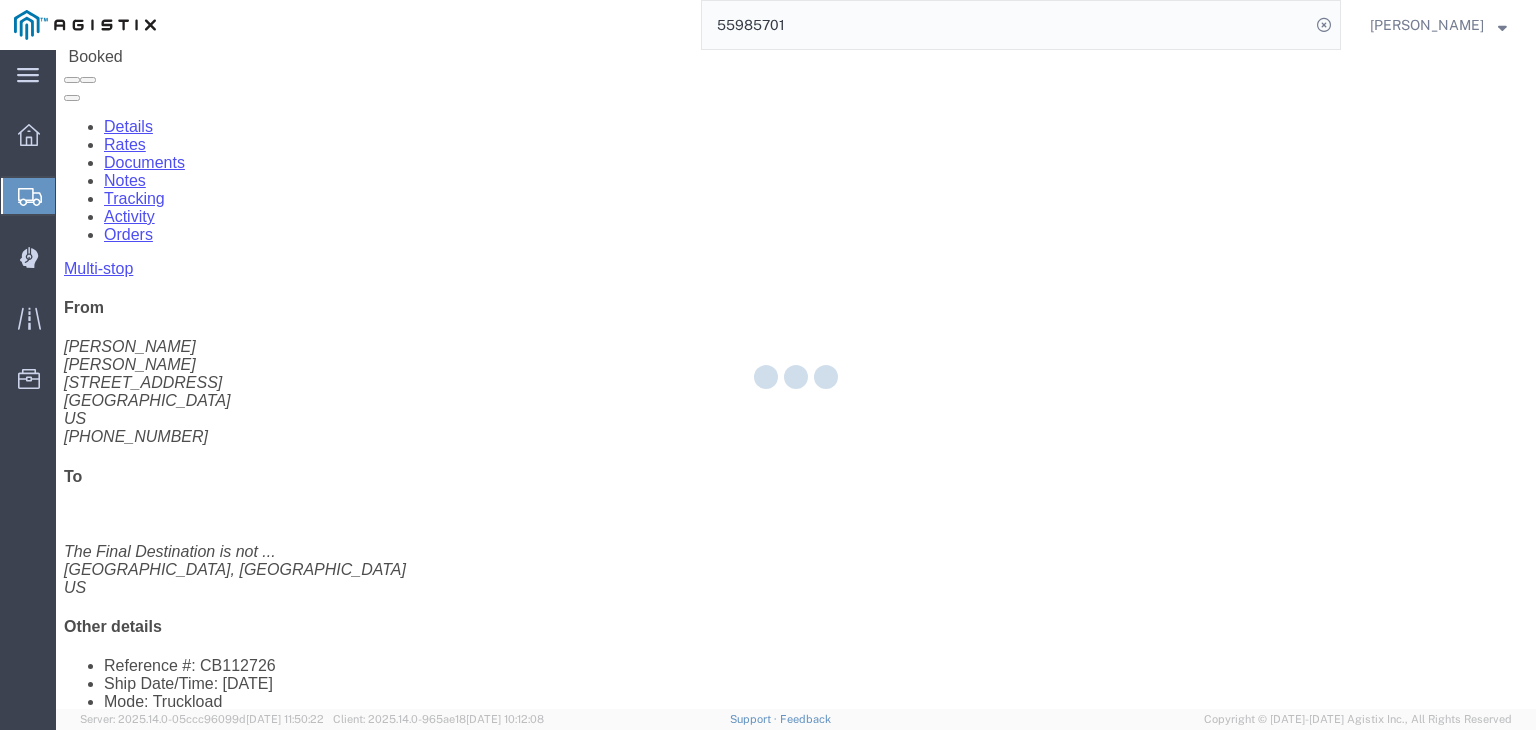 scroll, scrollTop: 0, scrollLeft: 0, axis: both 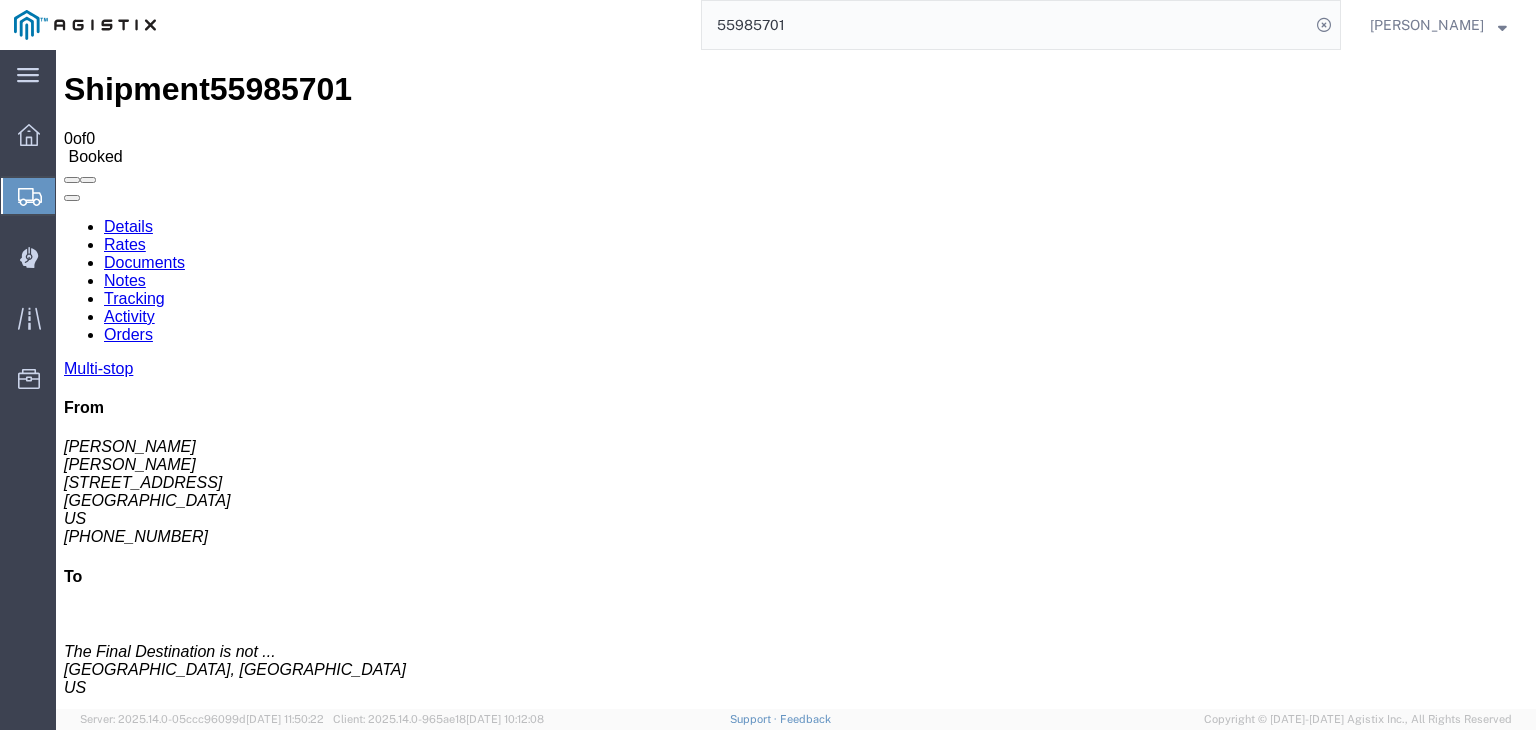 click on "Tracking" at bounding box center [134, 298] 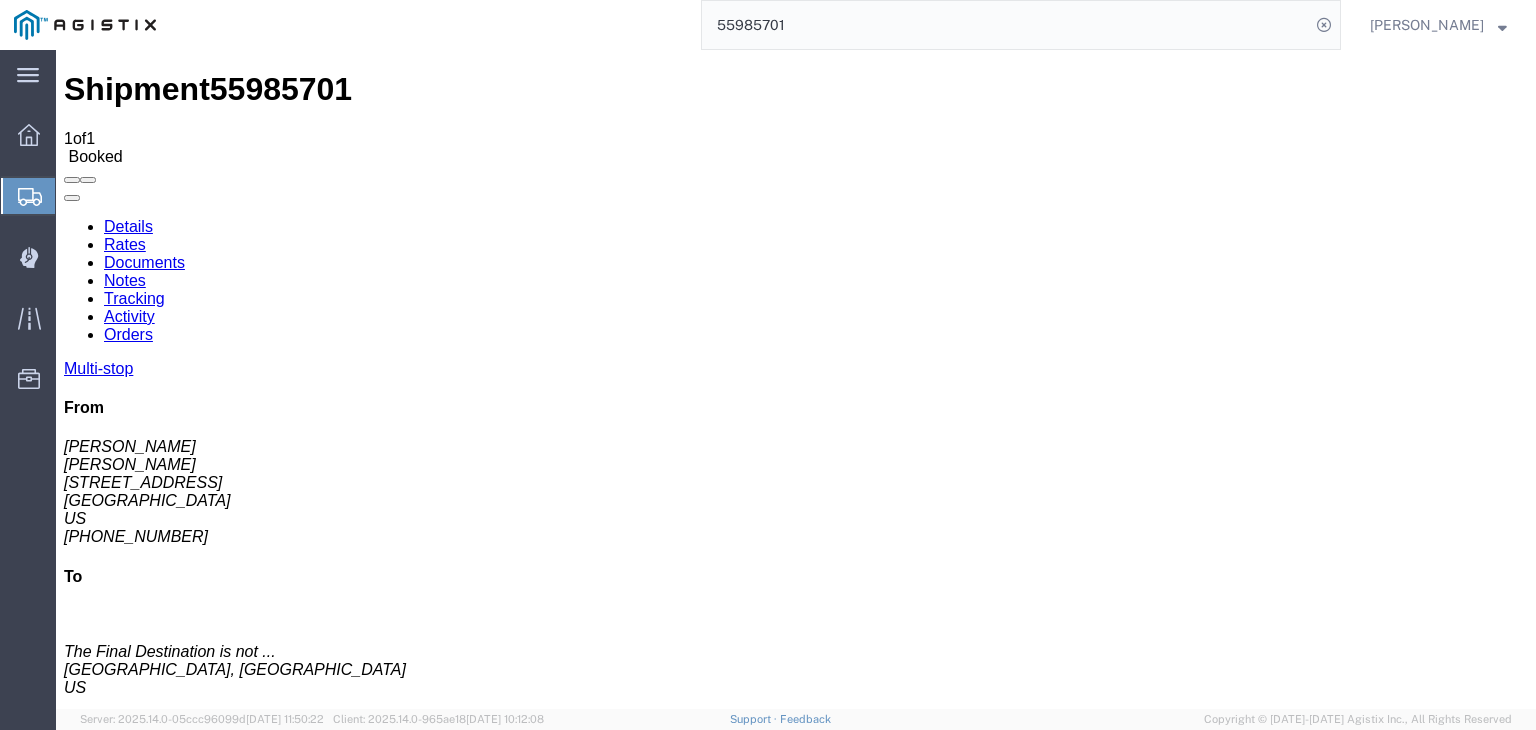 click on "Add New Tracking" at bounding box center [229, 1195] 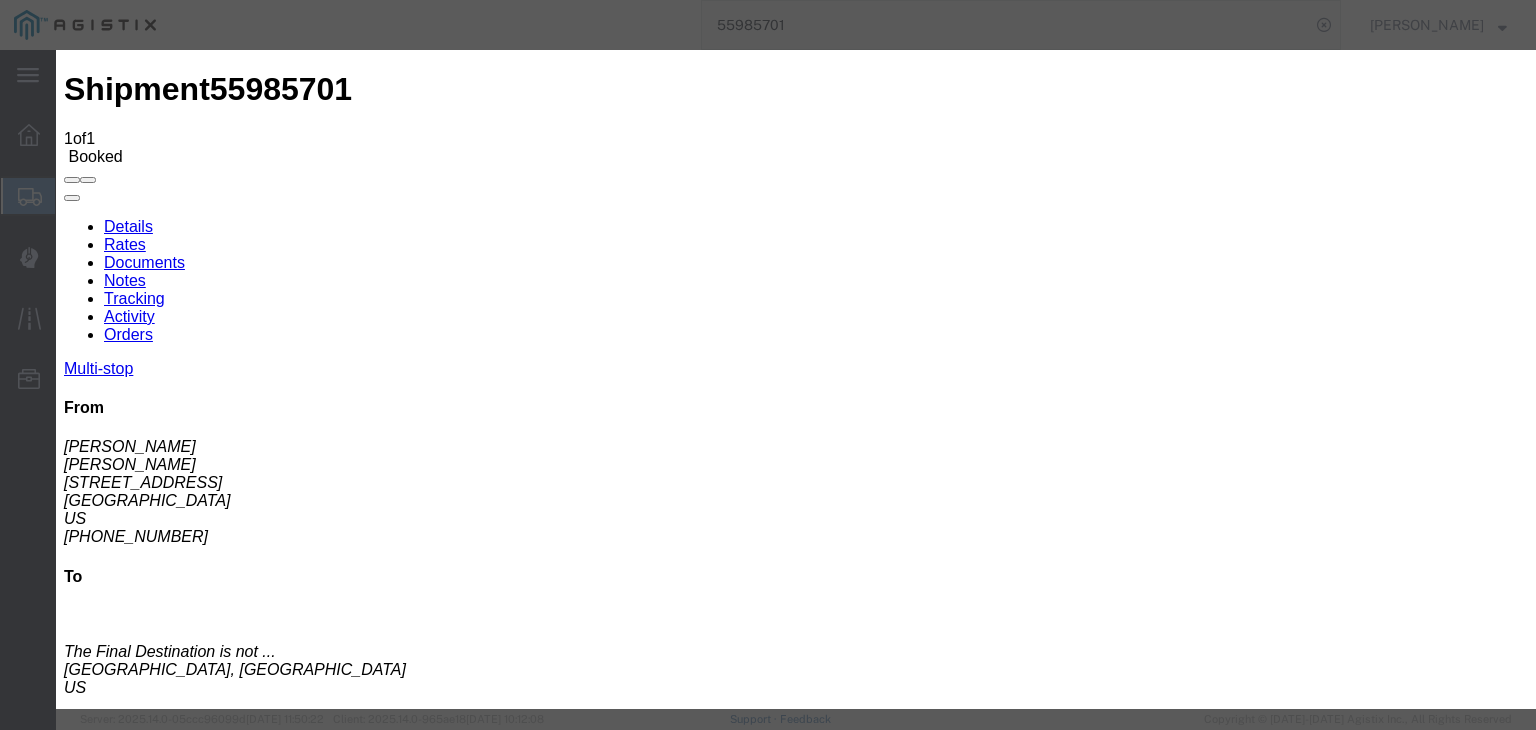 type on "07/10/2025" 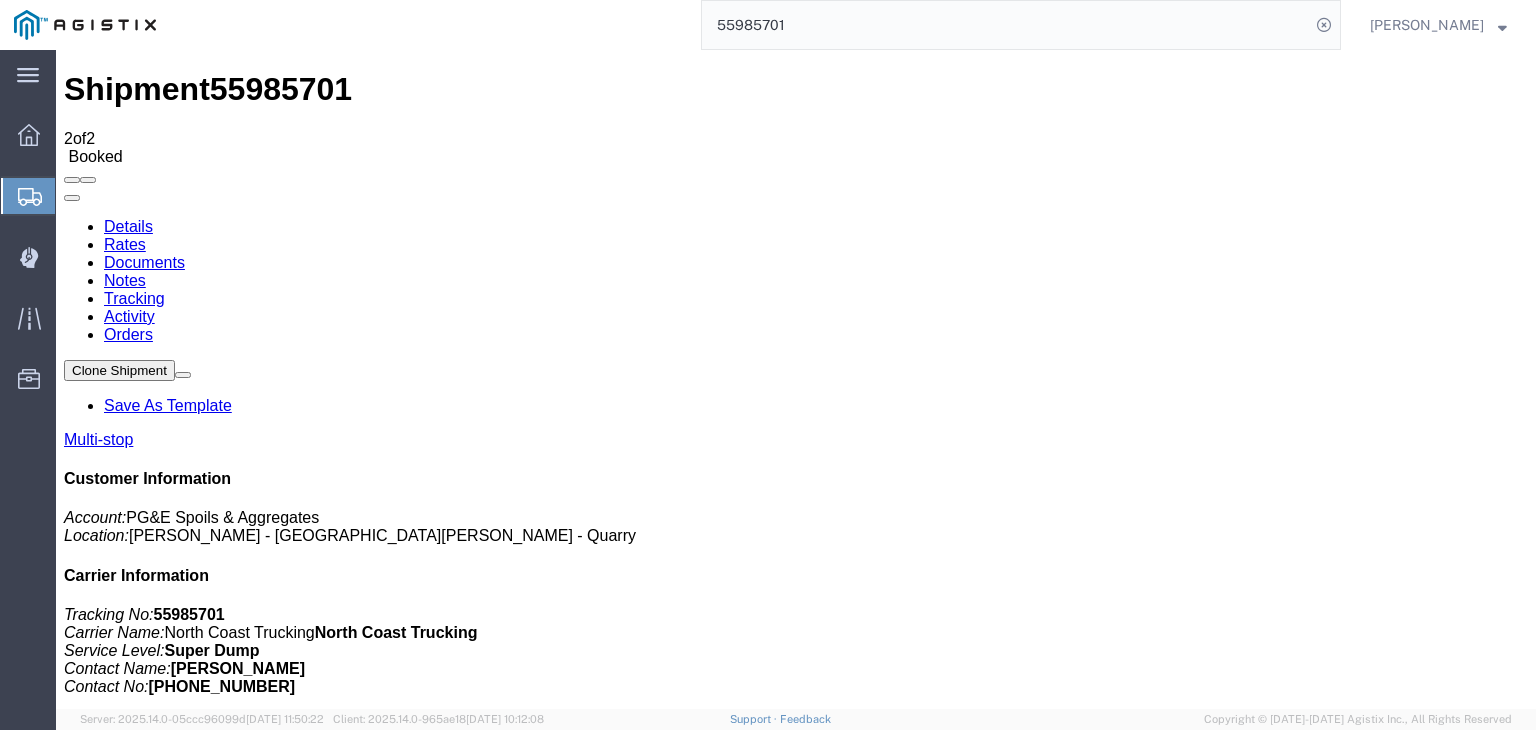 click on "Add New Tracking" at bounding box center [229, 1195] 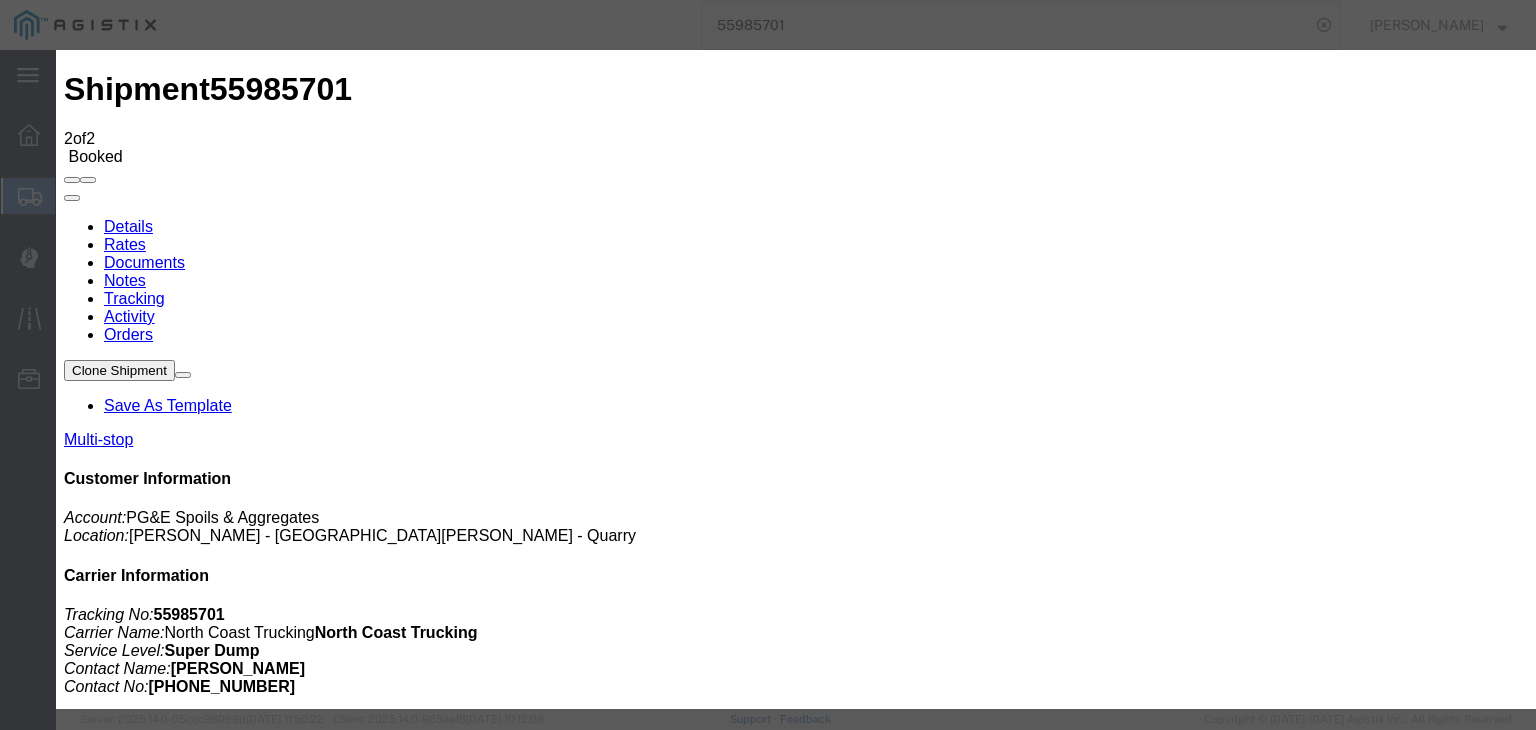 type on "07/10/2025" 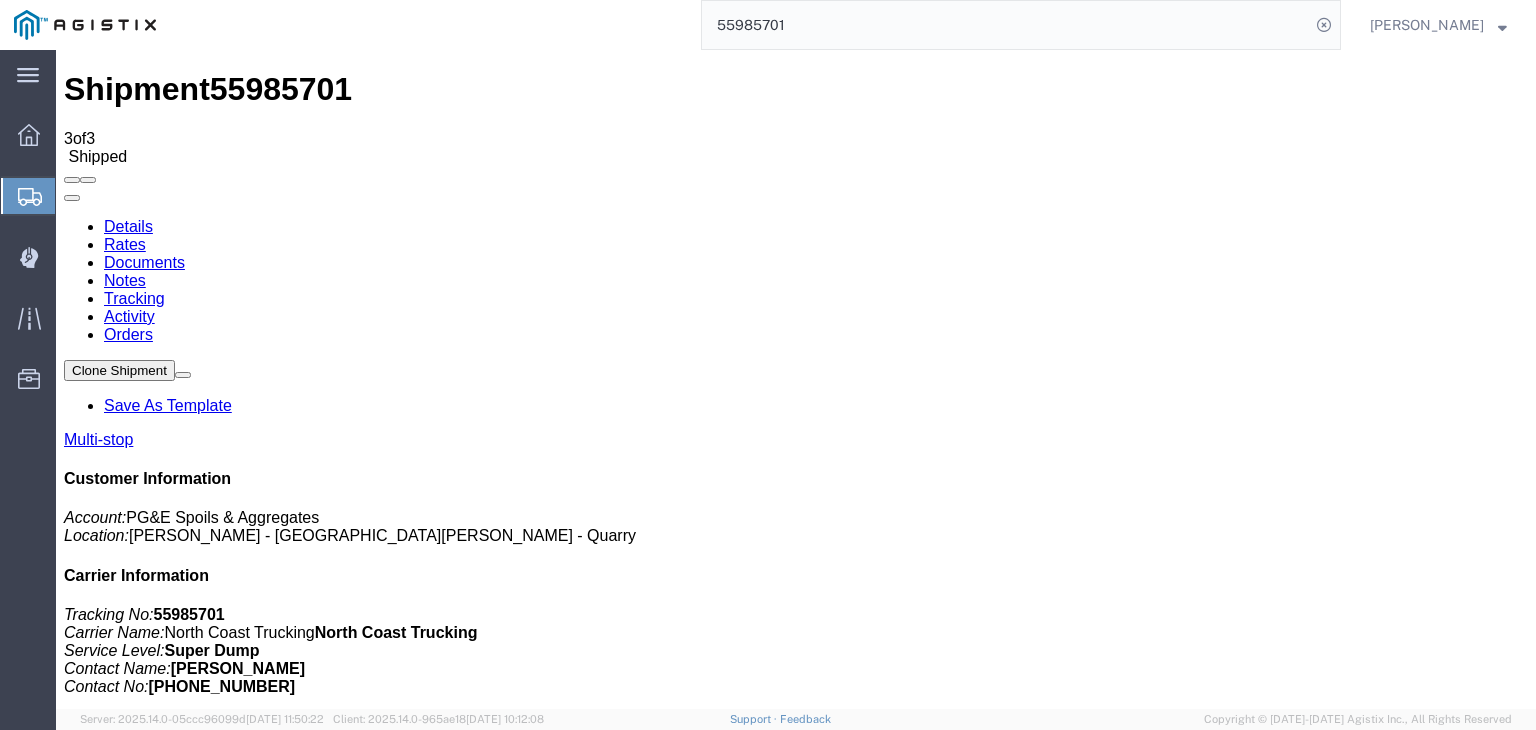 click on "Add New Tracking" at bounding box center (229, 1195) 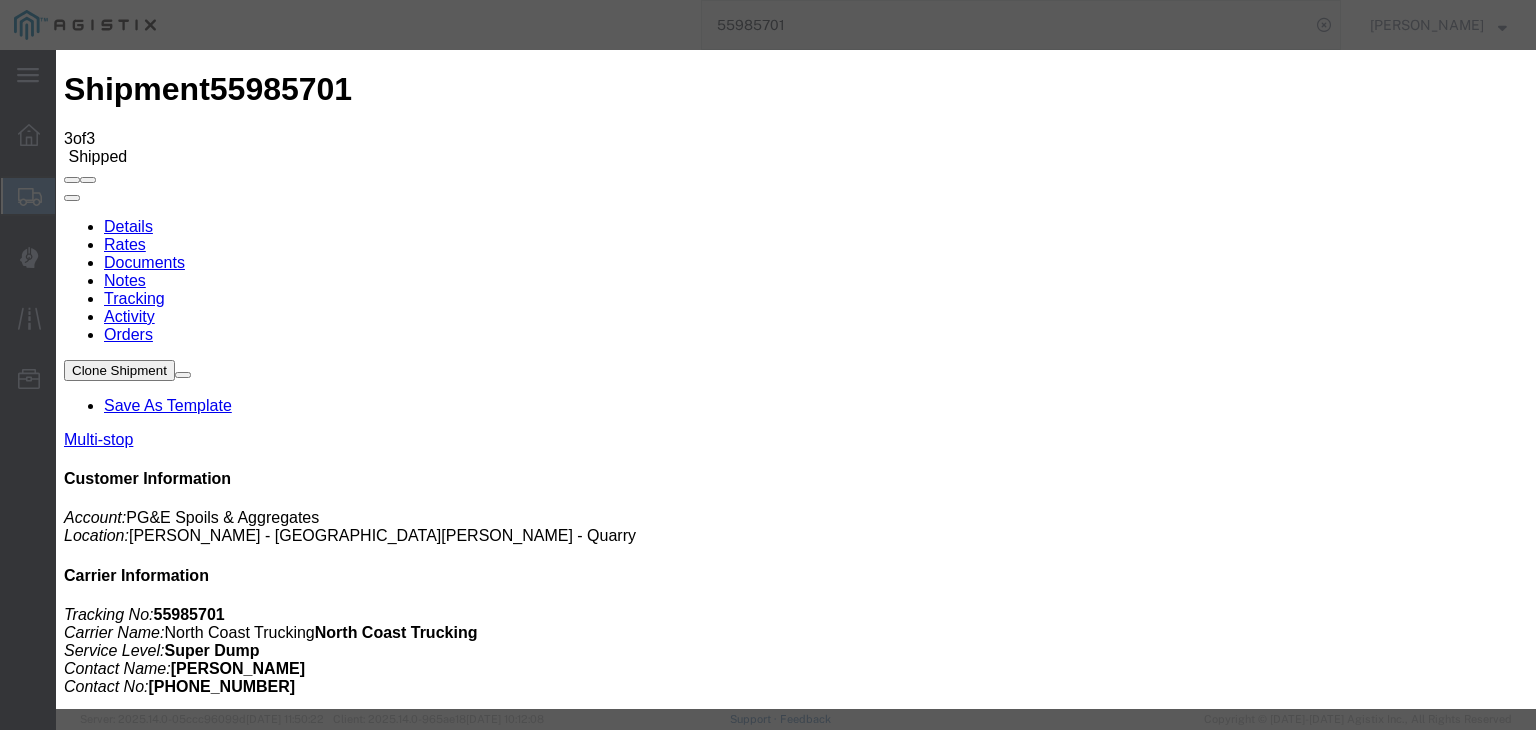 type on "07/10/2025" 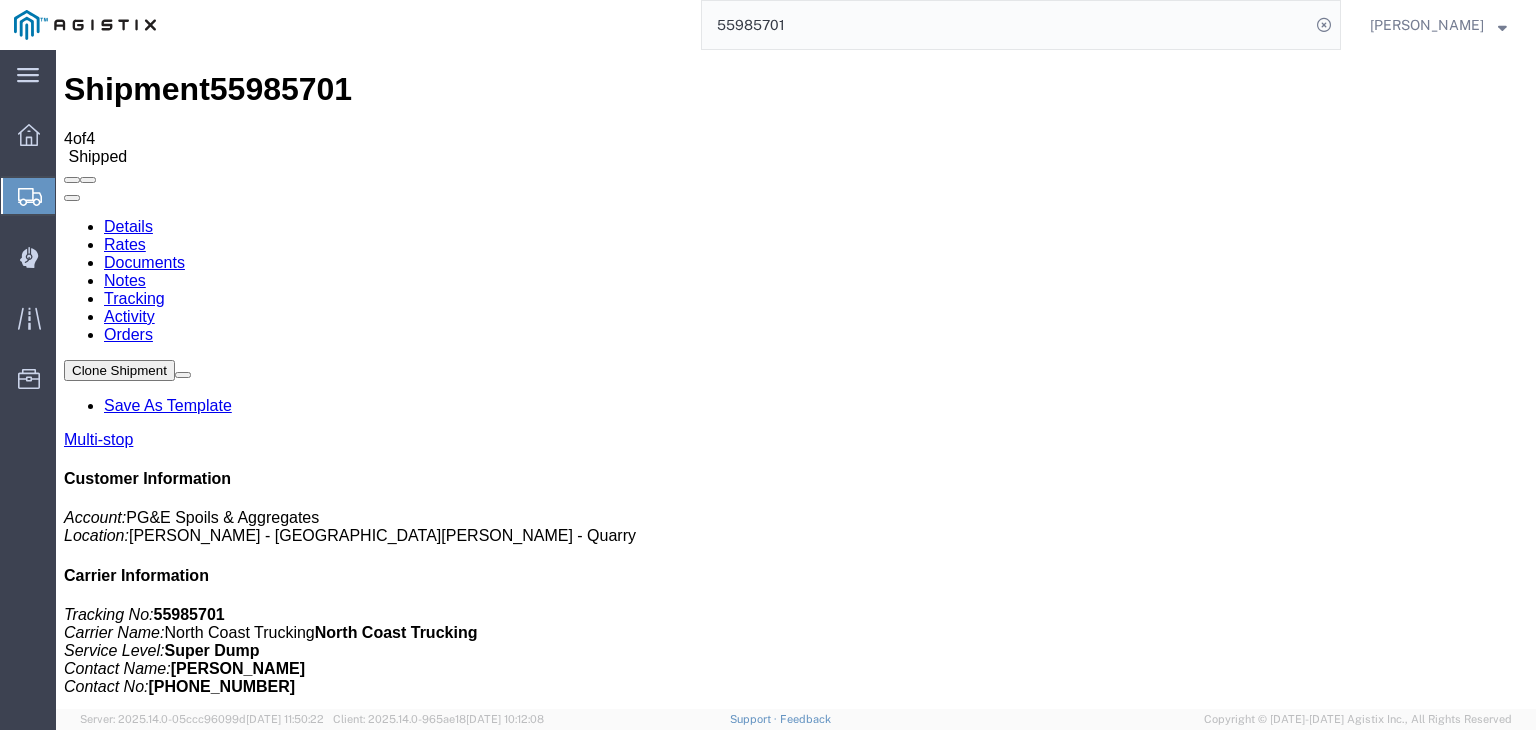 click on "Add New Tracking" at bounding box center (229, 1195) 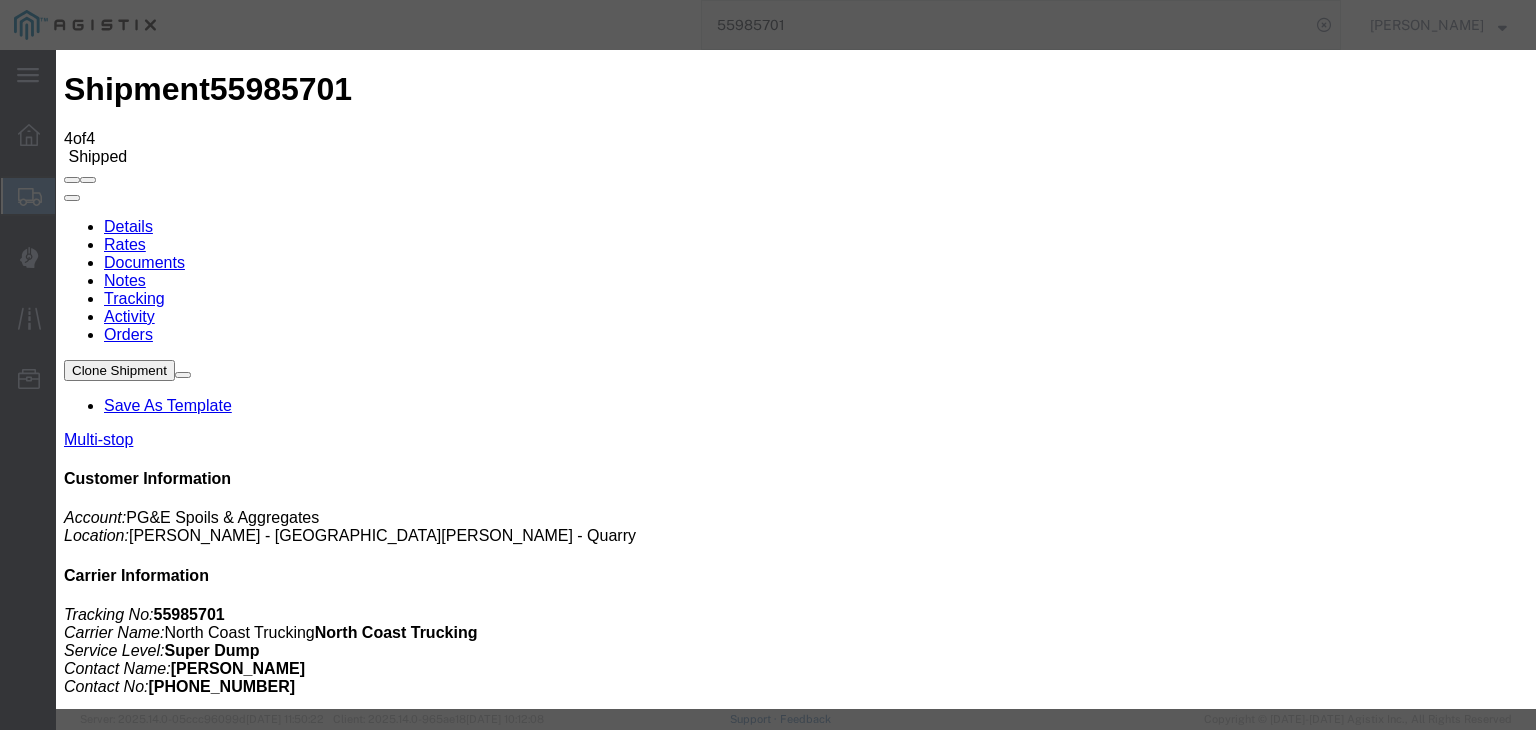 type on "07/10/2025" 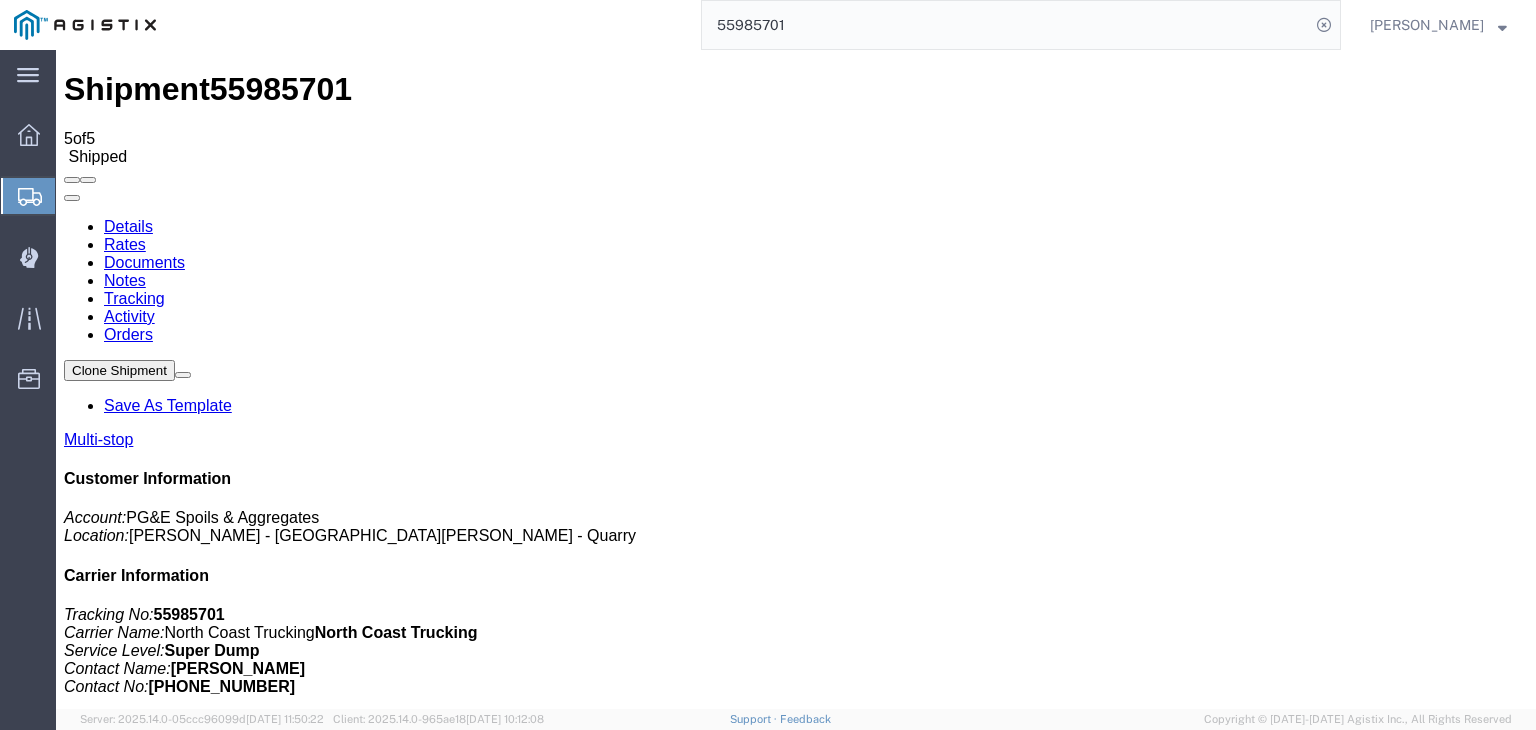 click on "Add New Tracking" at bounding box center (229, 1195) 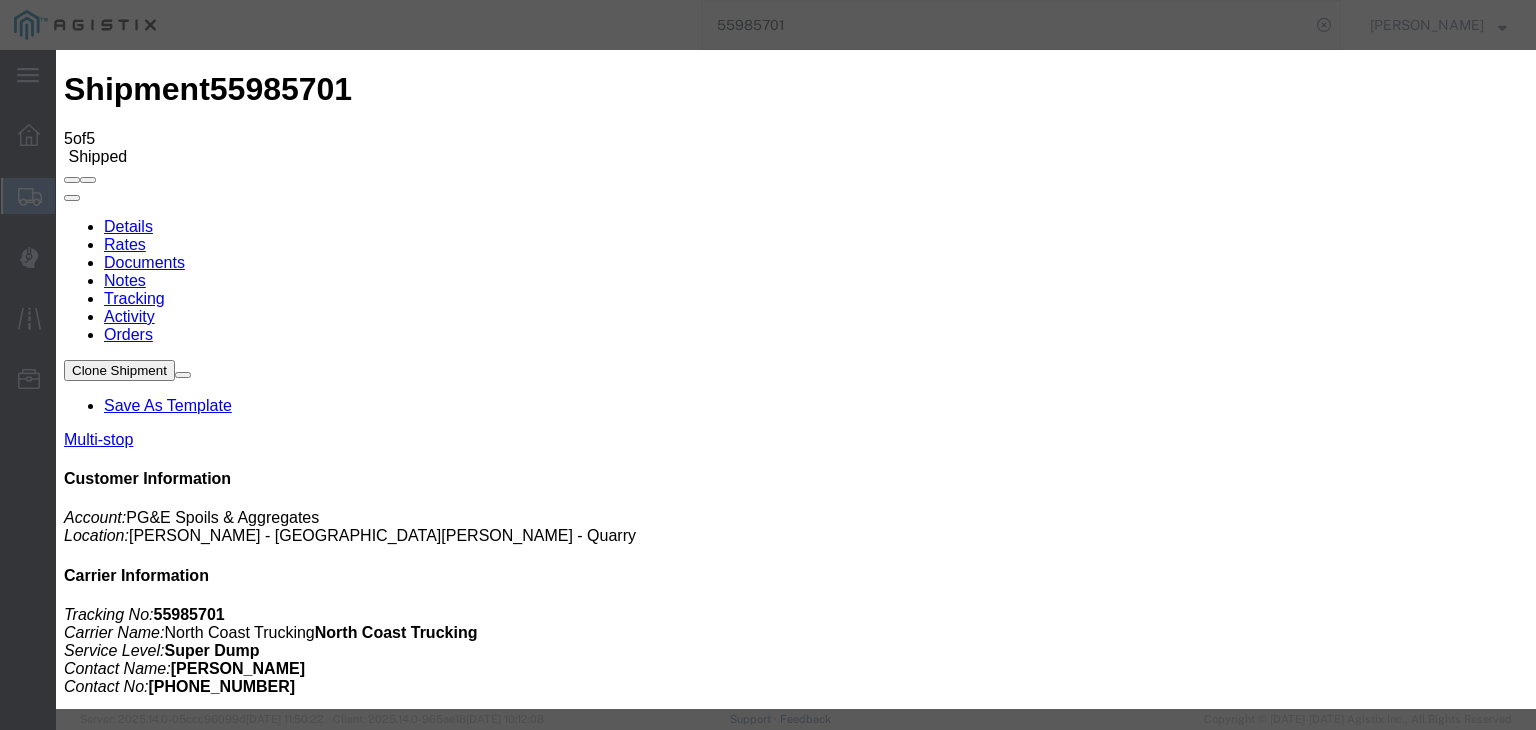type on "07/10/2025" 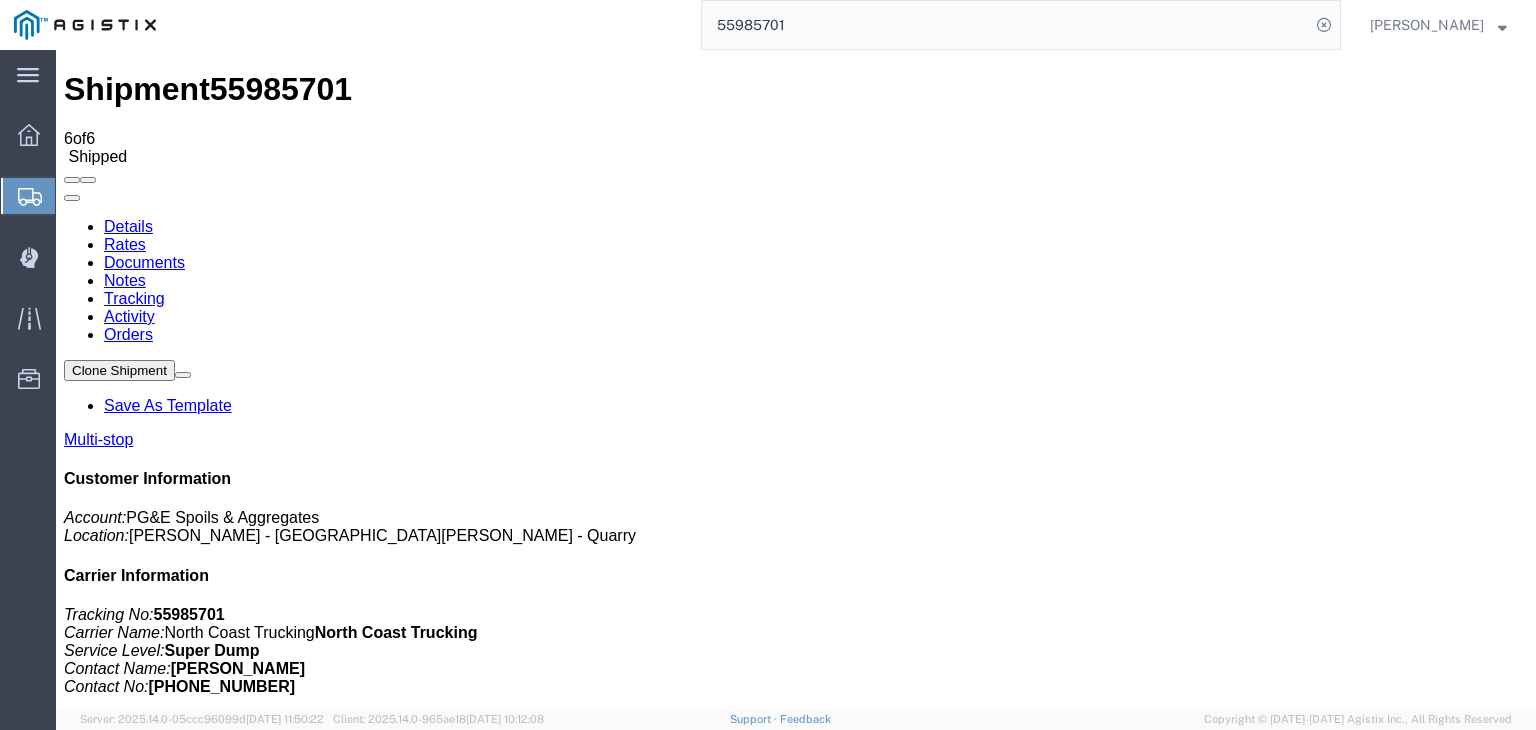 click on "Add New Tracking" at bounding box center [229, 1195] 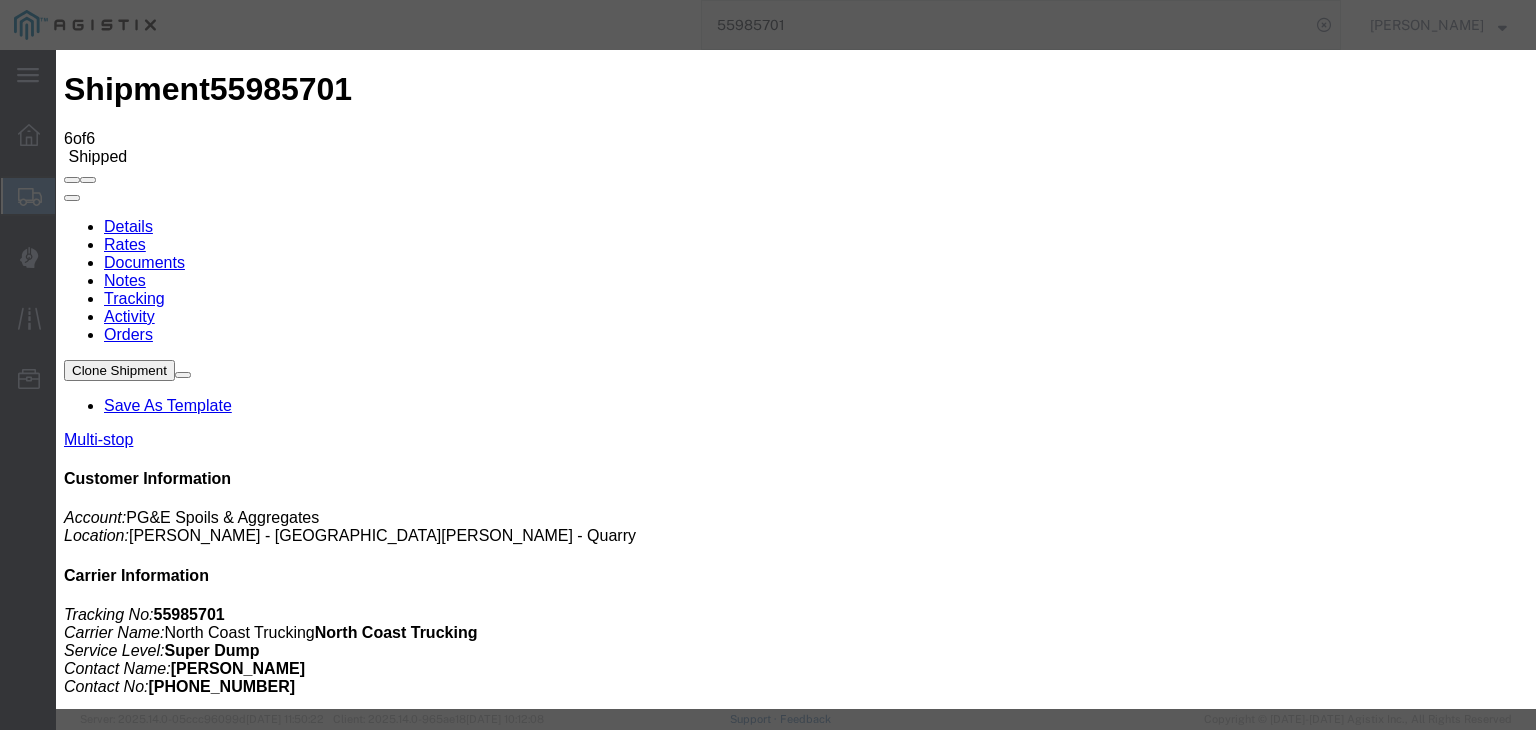 type on "07/10/2025" 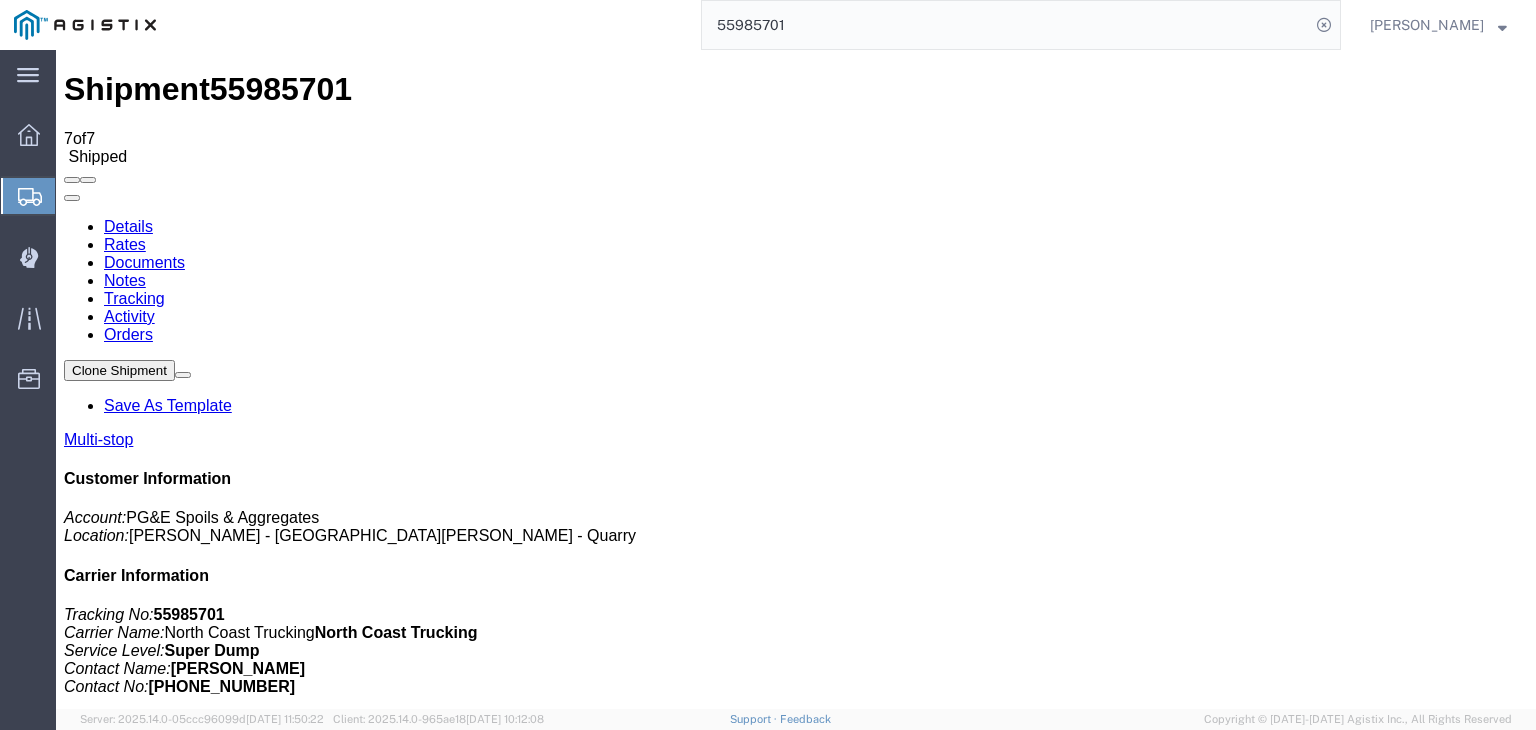 click on "Add New Tracking" at bounding box center [229, 1195] 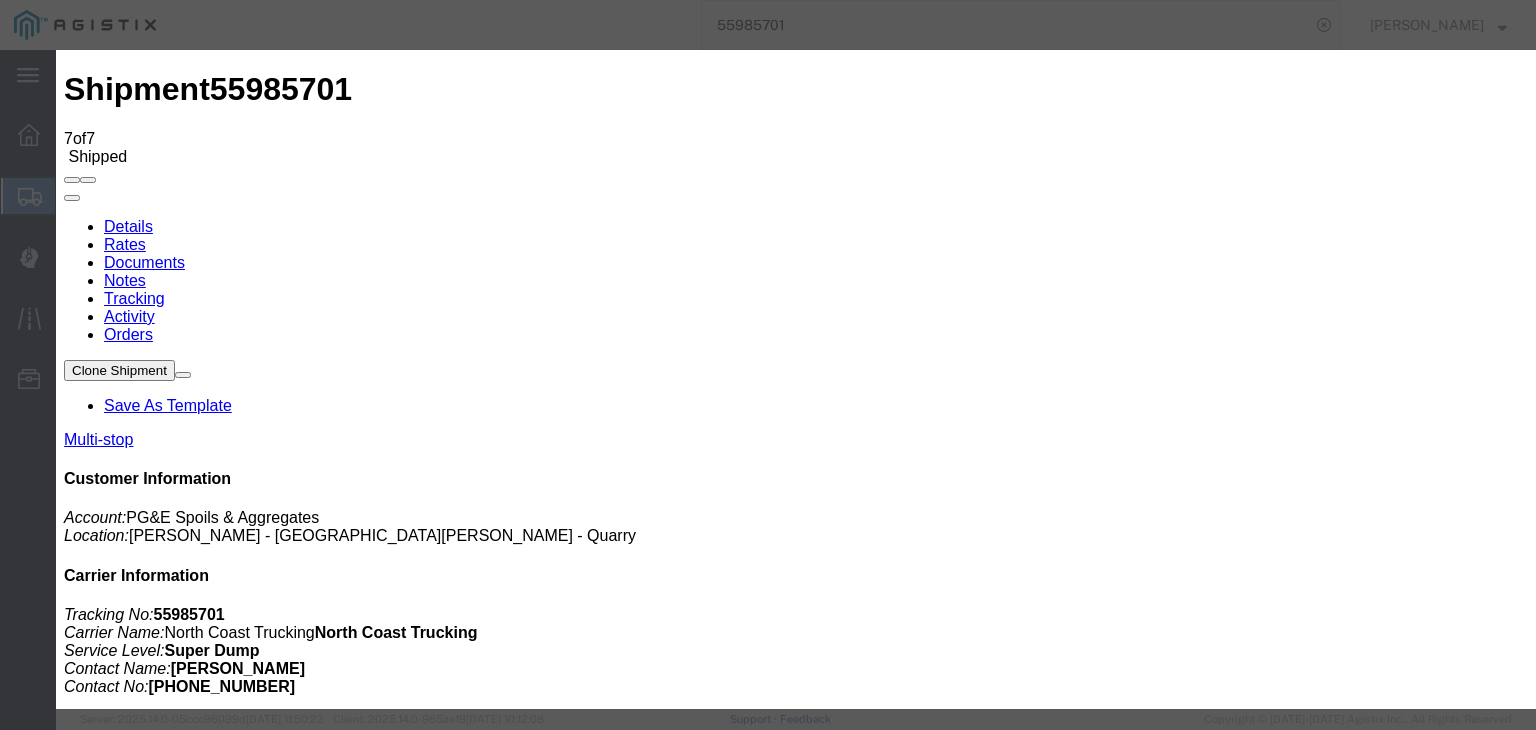 type on "07/10/2025" 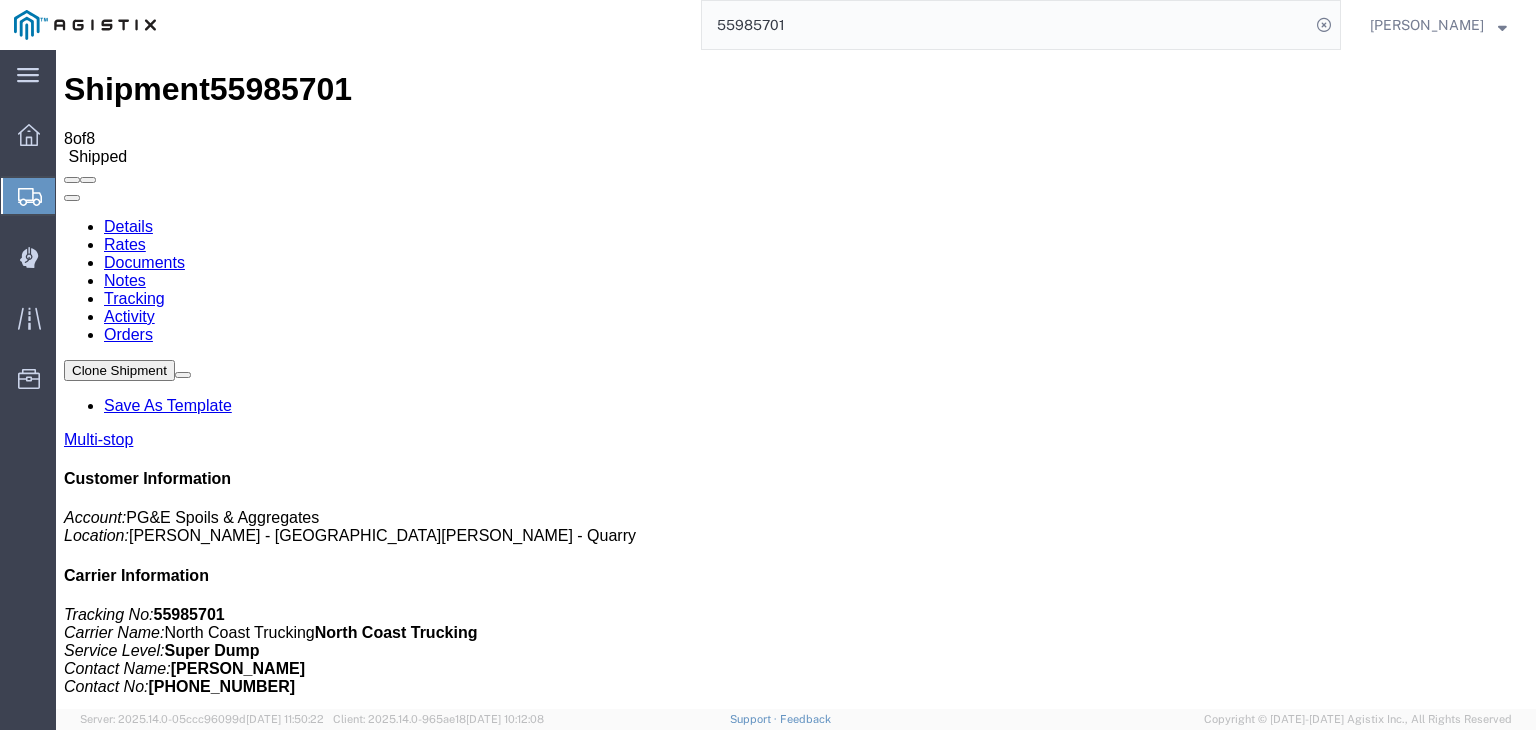 click on "Add New Tracking" at bounding box center [229, 1195] 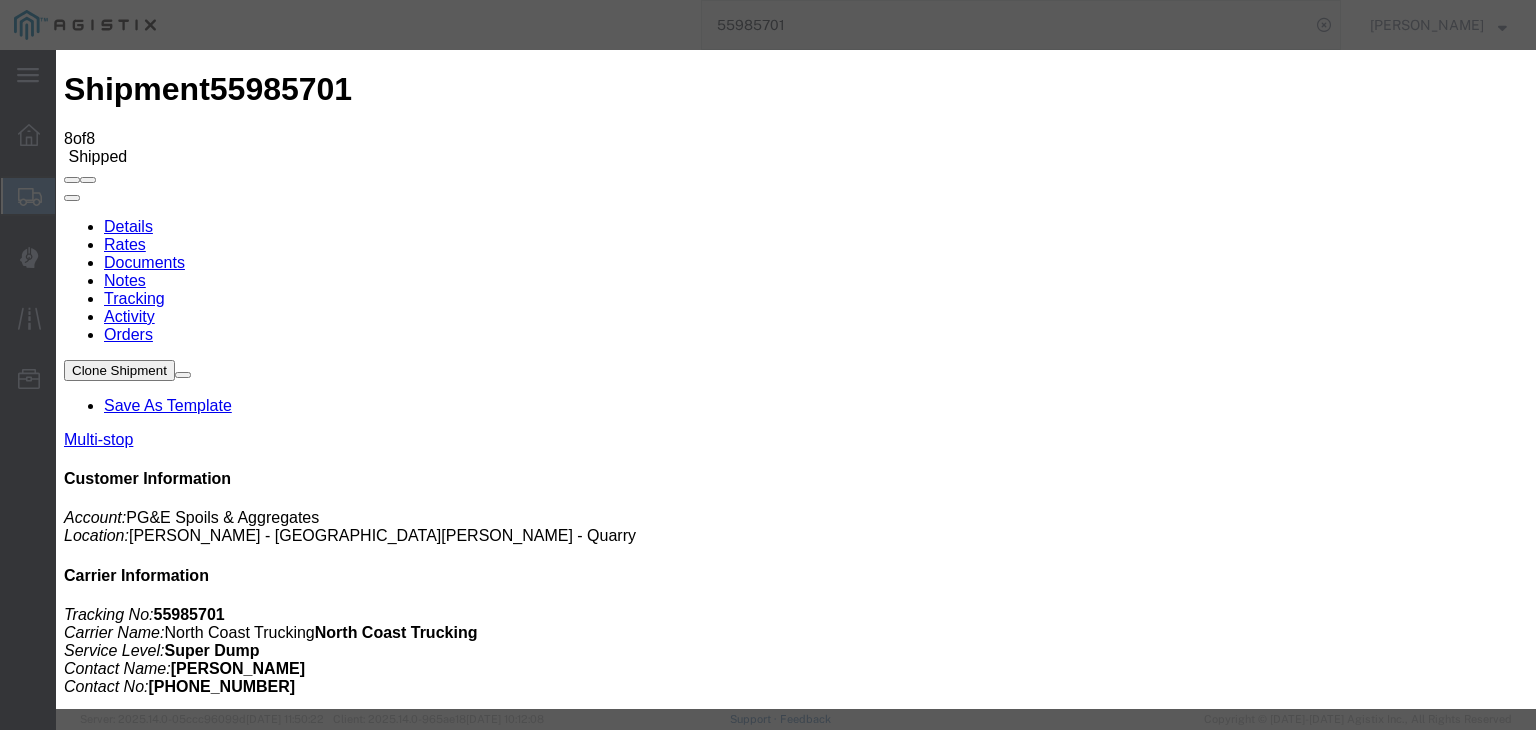 type on "07/10/2025" 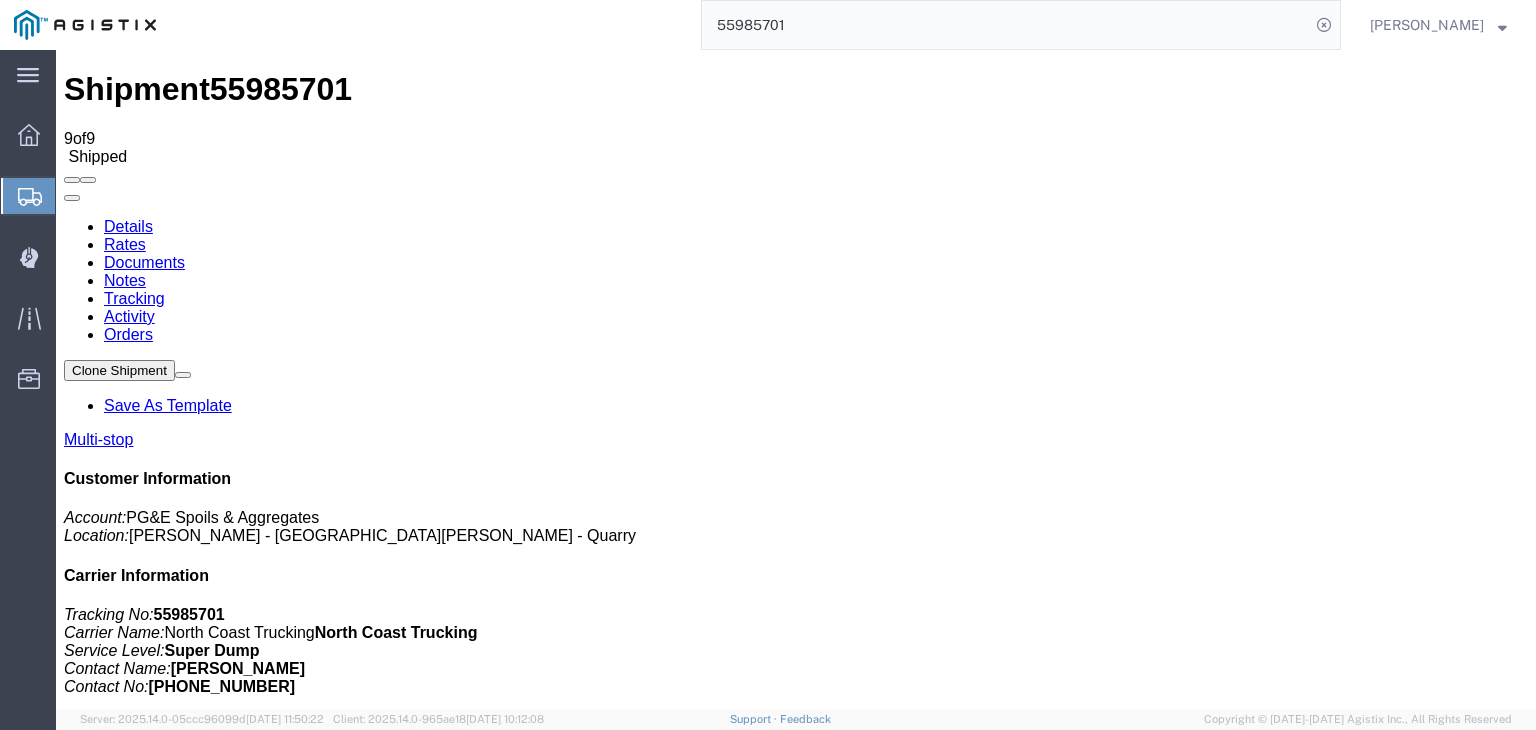click on "Add New Tracking" at bounding box center (229, 1195) 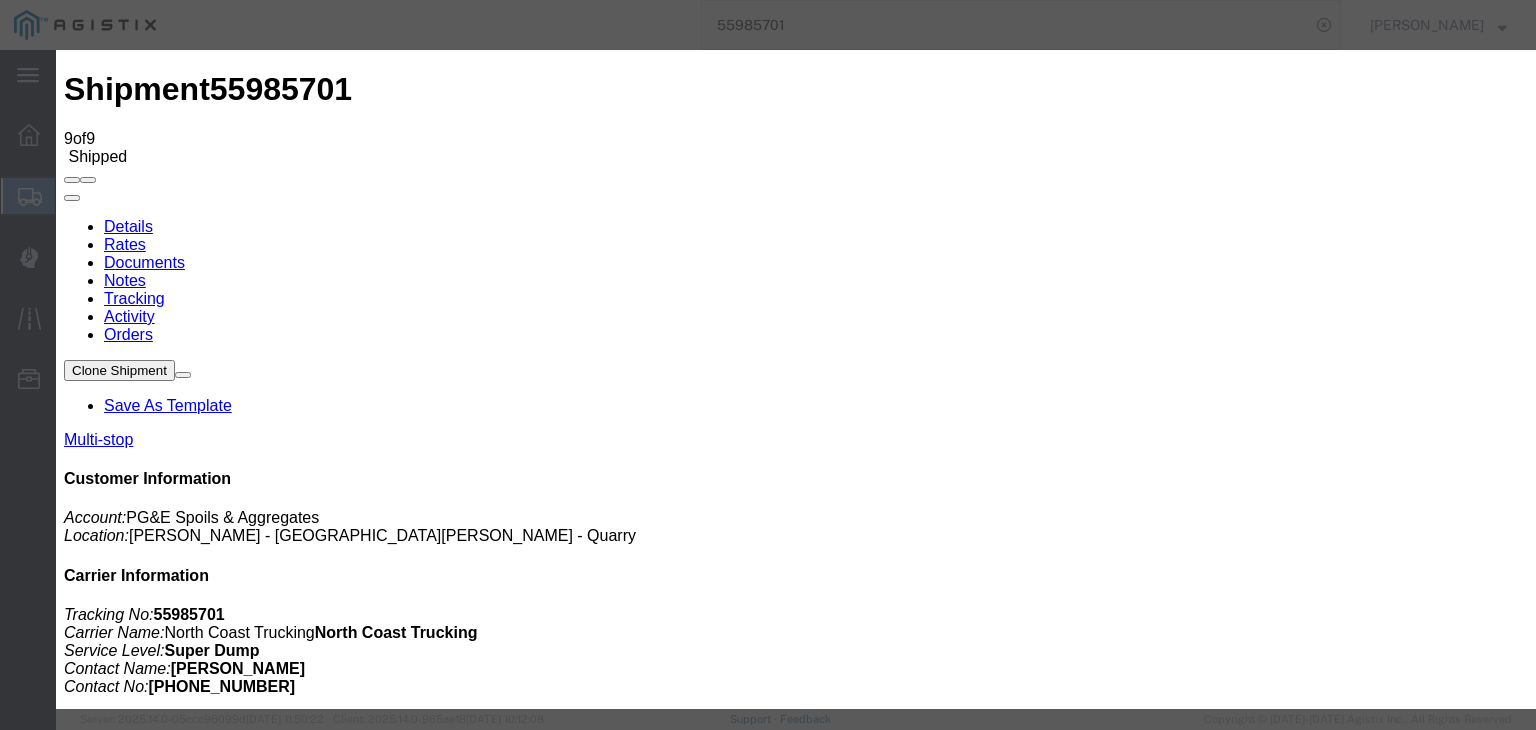 type on "07/10/2025" 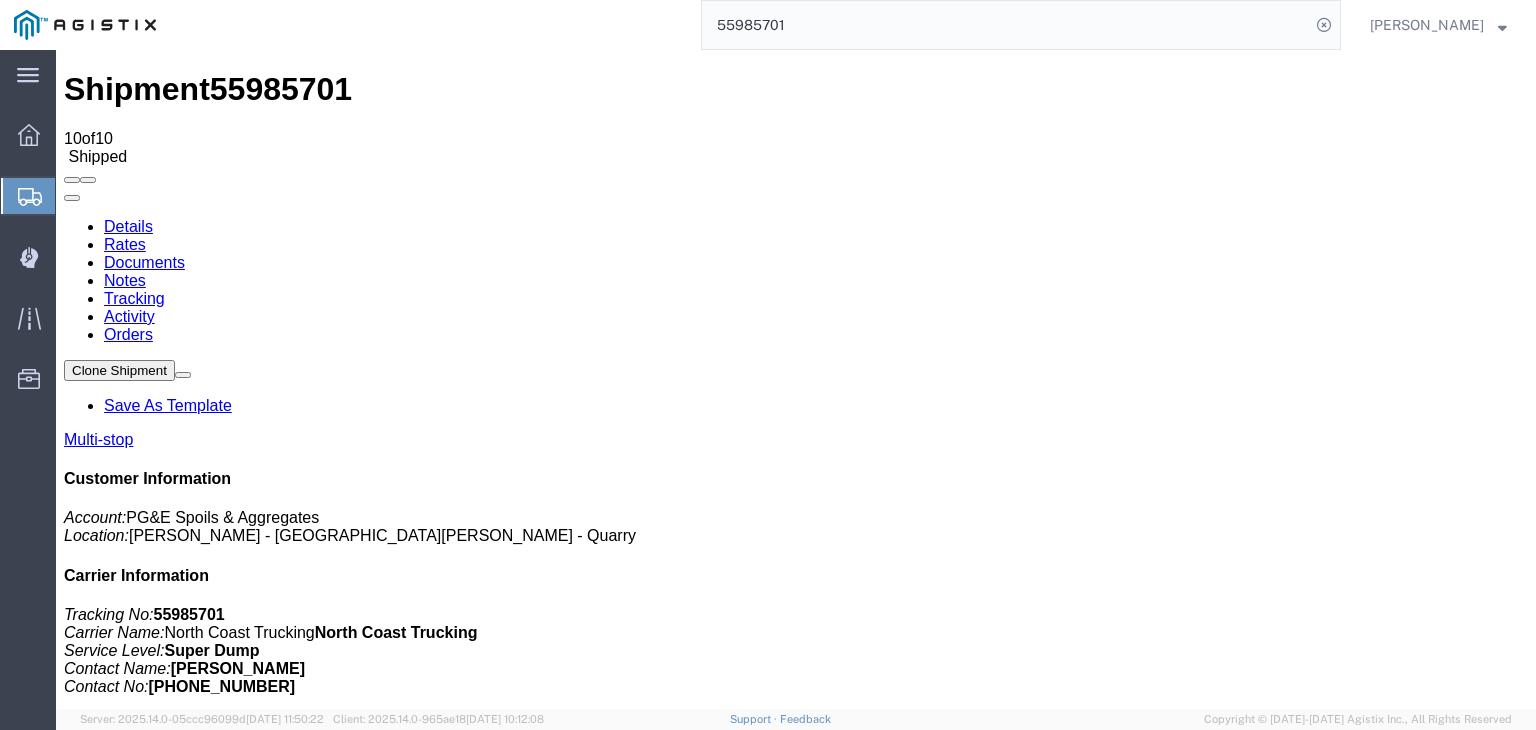 click on "Add New Tracking" at bounding box center (229, 1195) 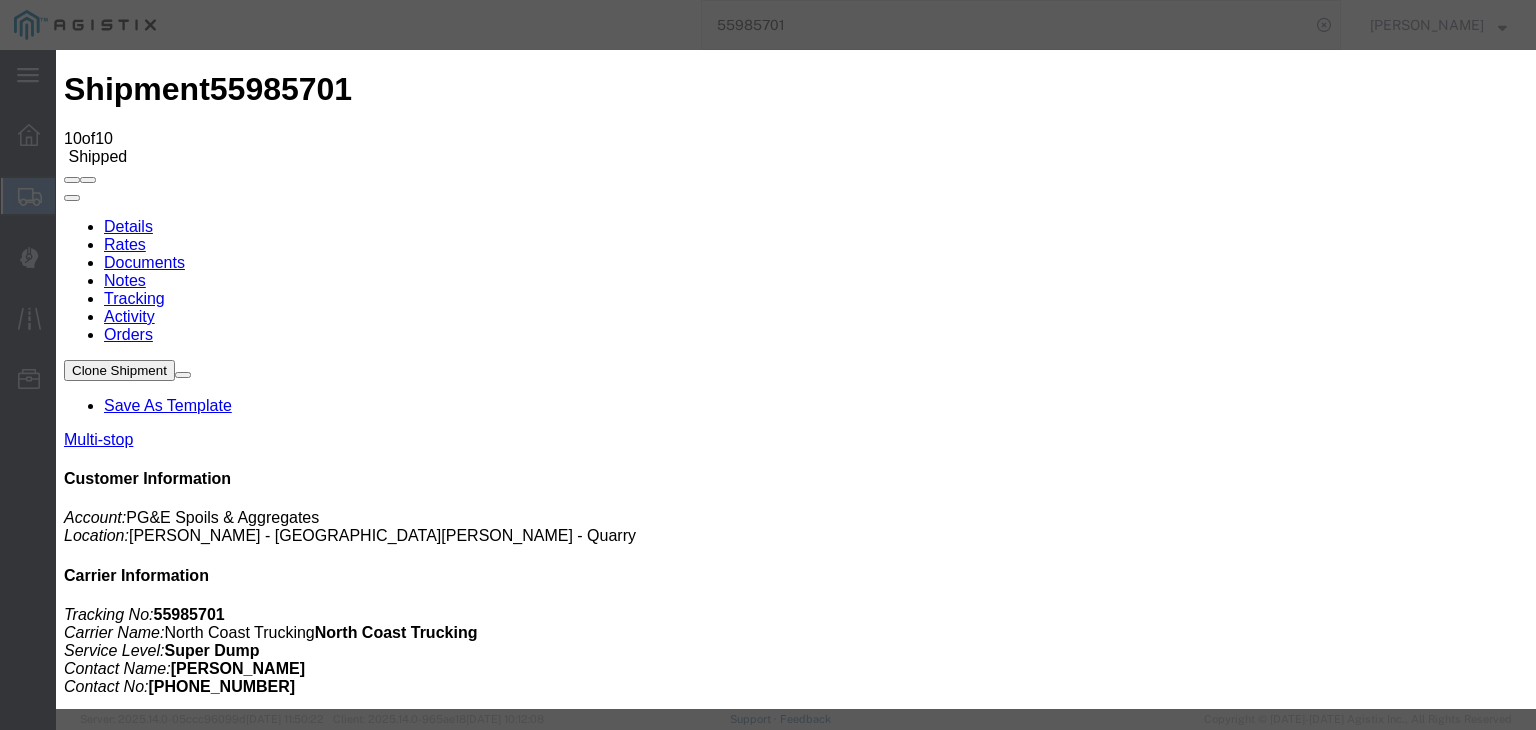 type on "07/10/2025" 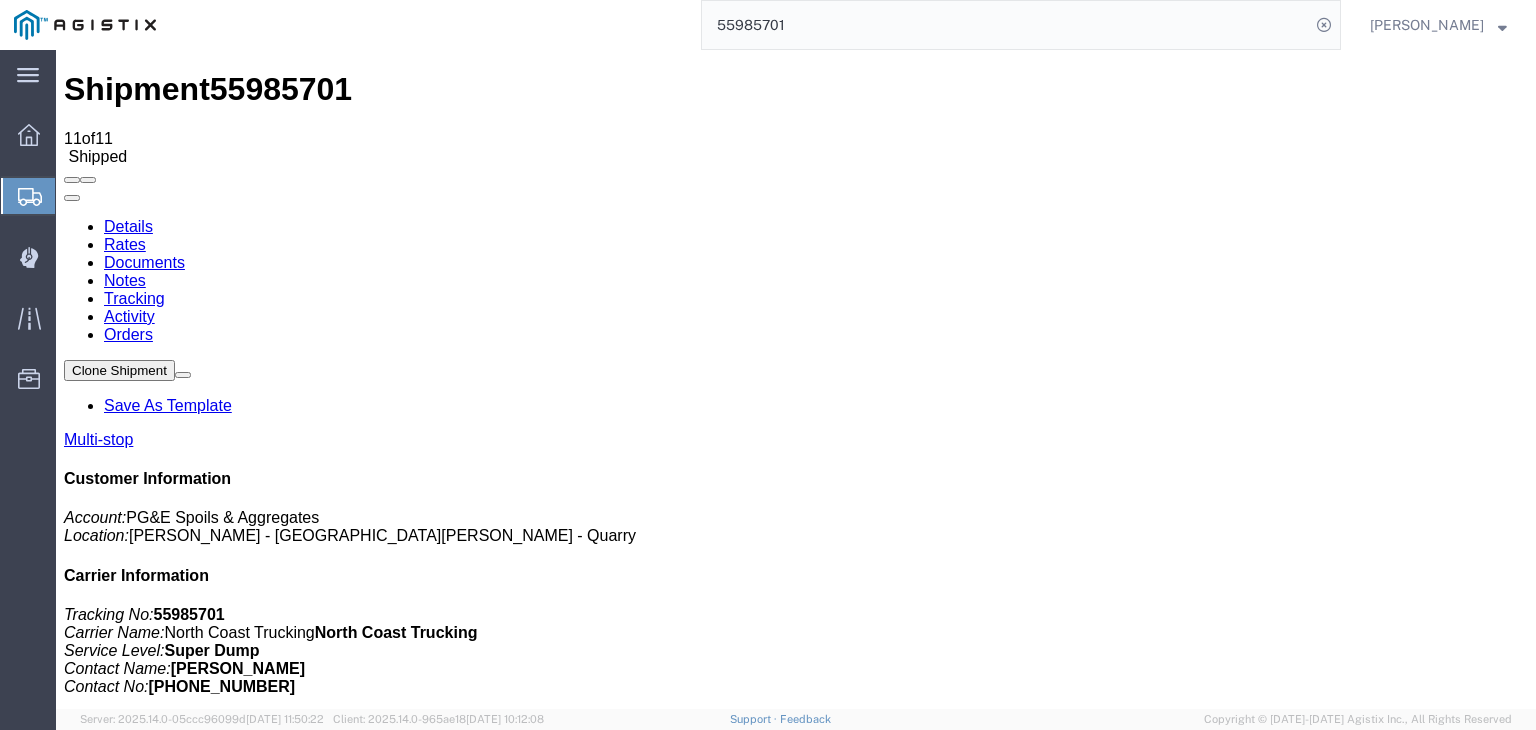 click on "Add New Tracking" at bounding box center (229, 1195) 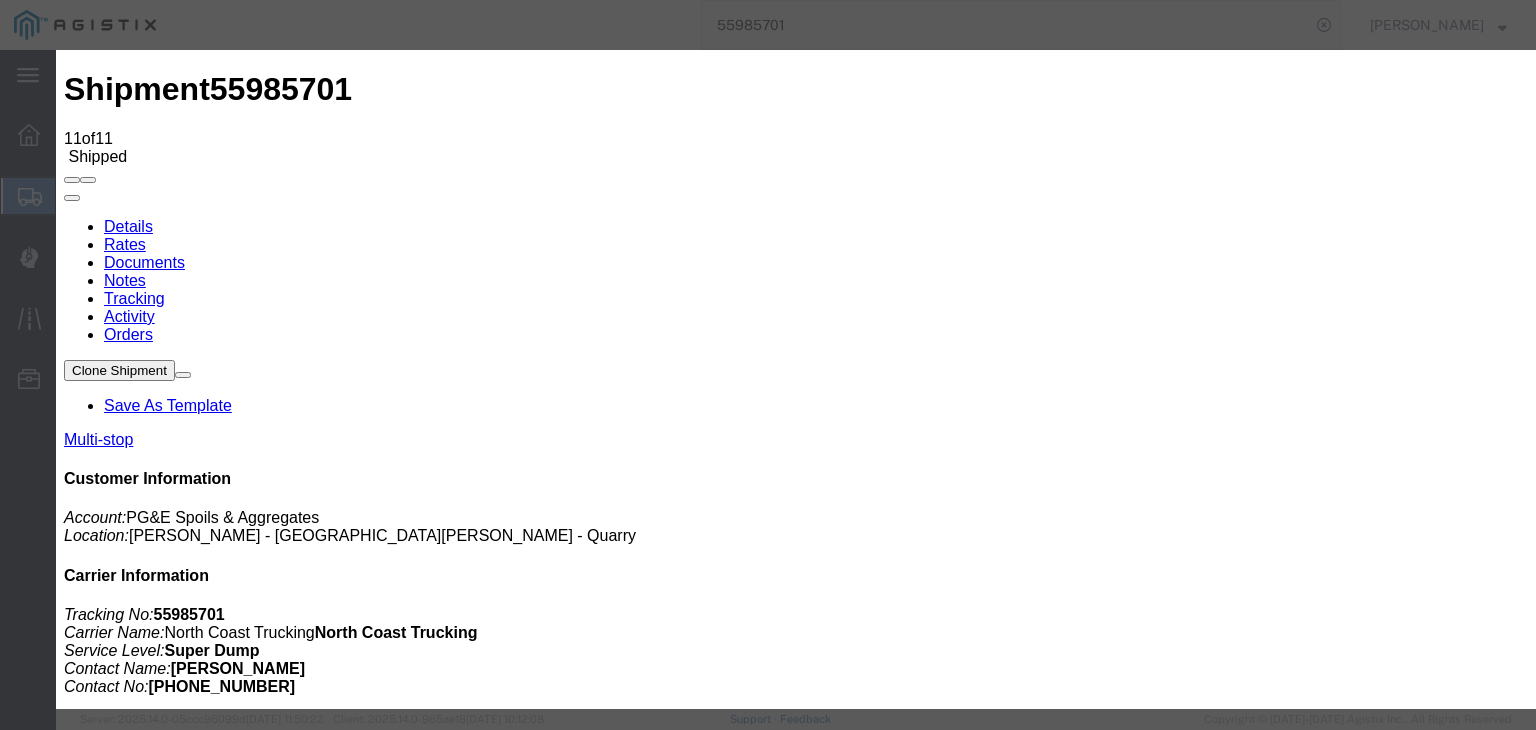 type on "07/10/2025" 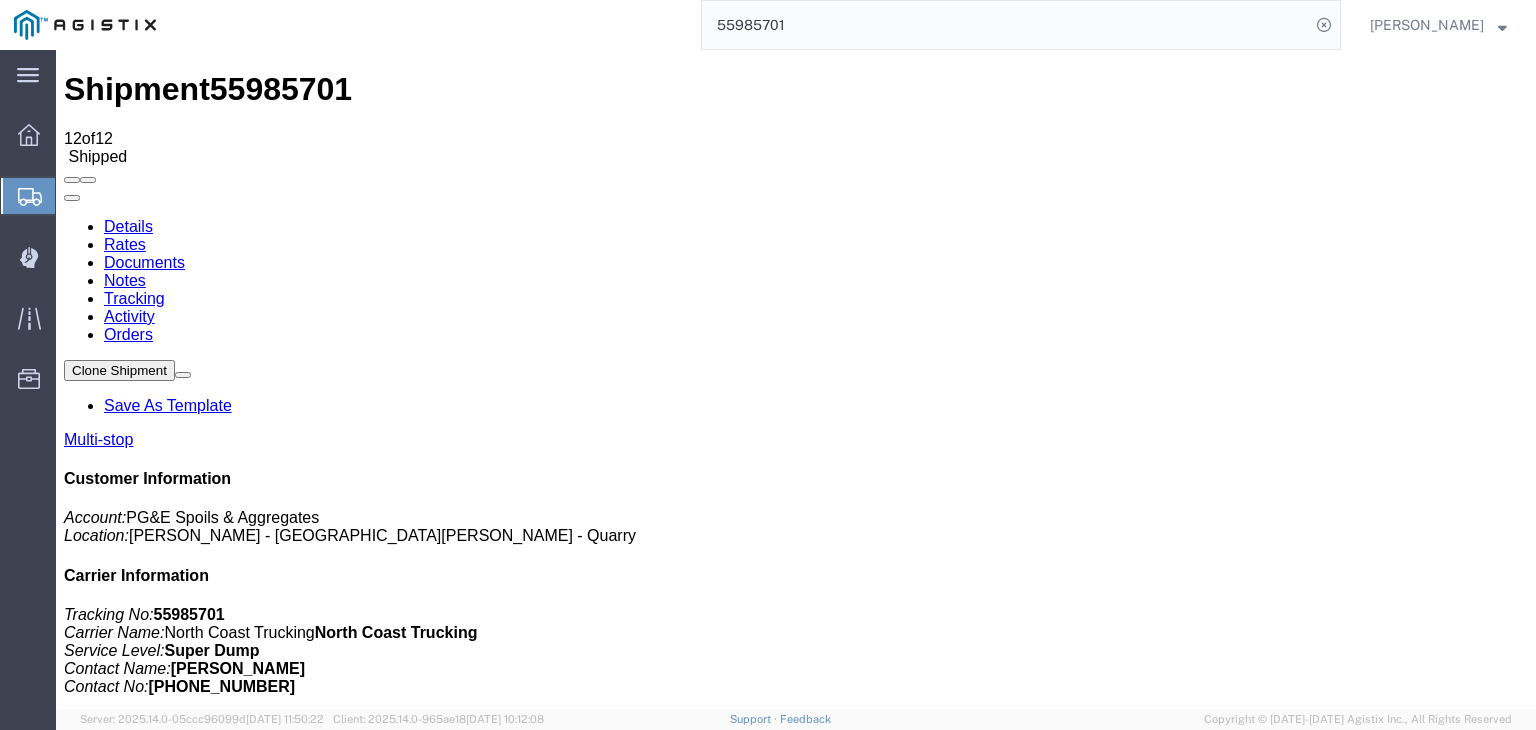 click on "Add New Tracking" at bounding box center (229, 1195) 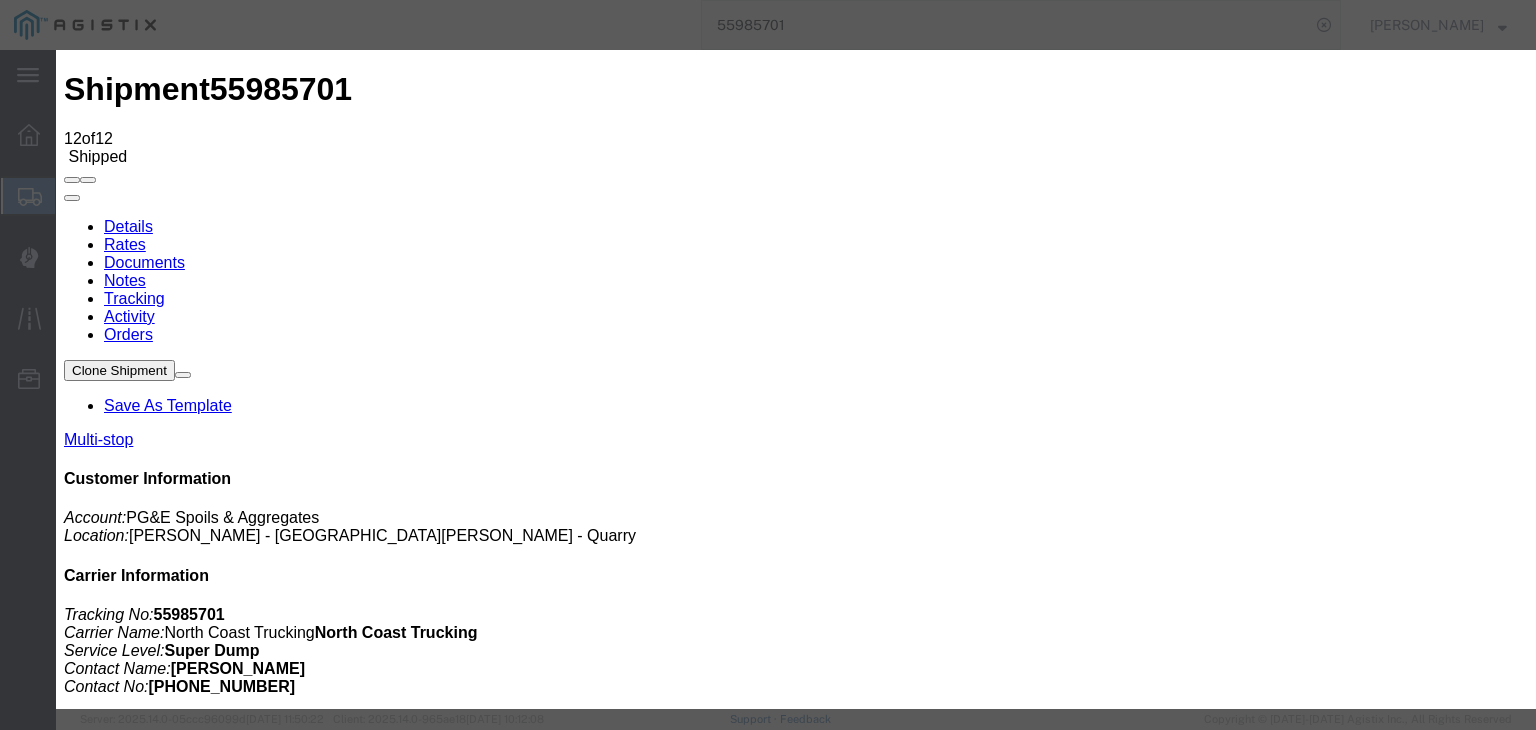 type on "07/10/2025" 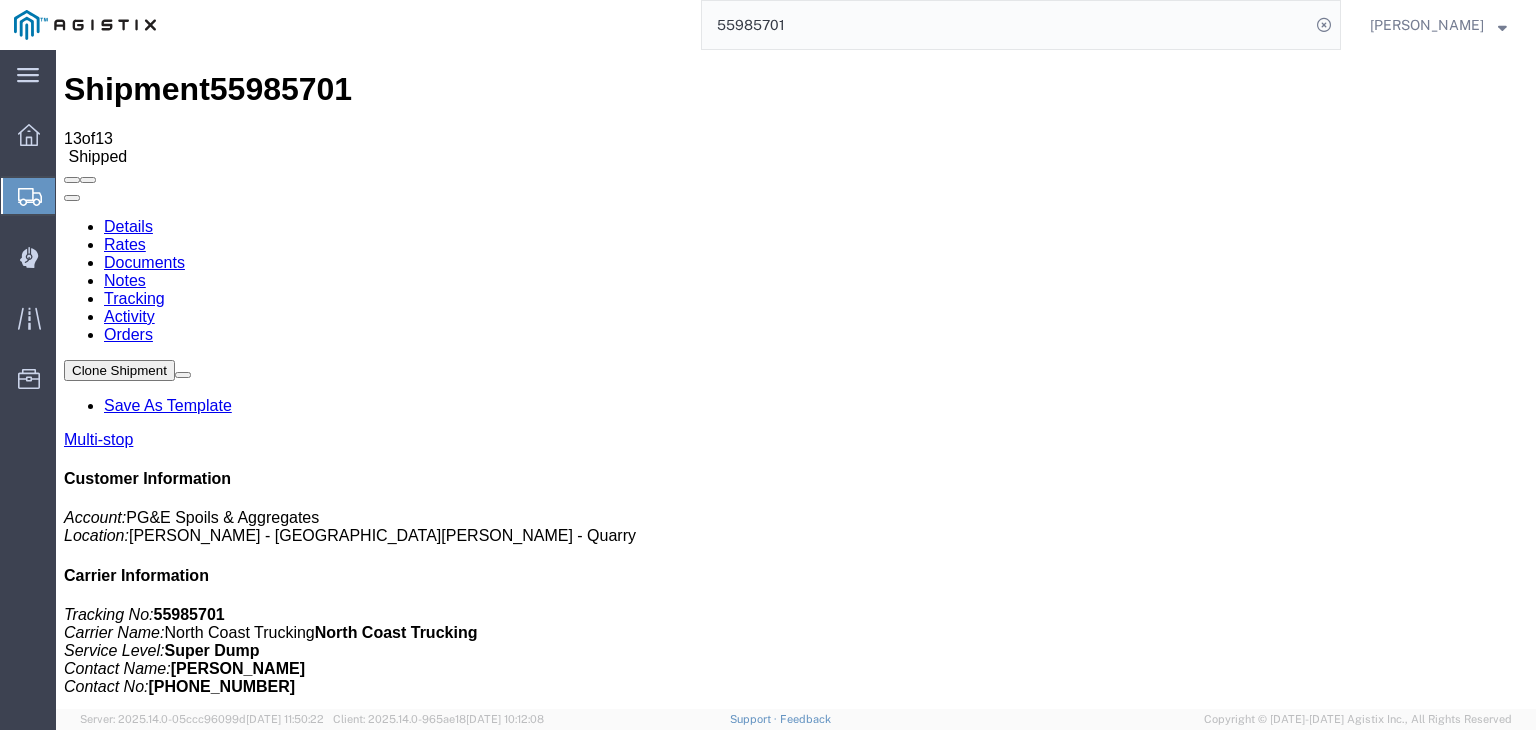 click on "Add New Tracking" at bounding box center [229, 1195] 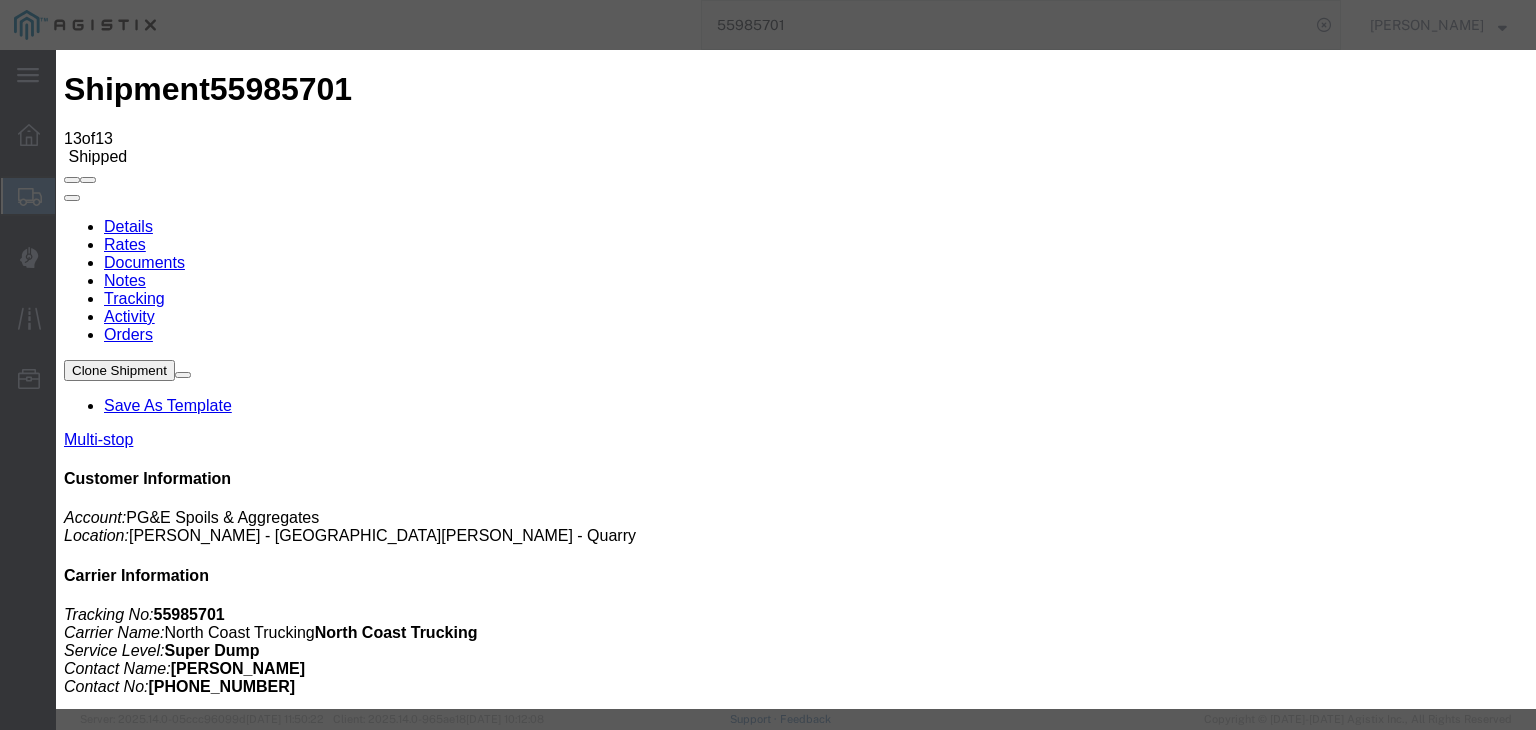 type on "07/10/2025" 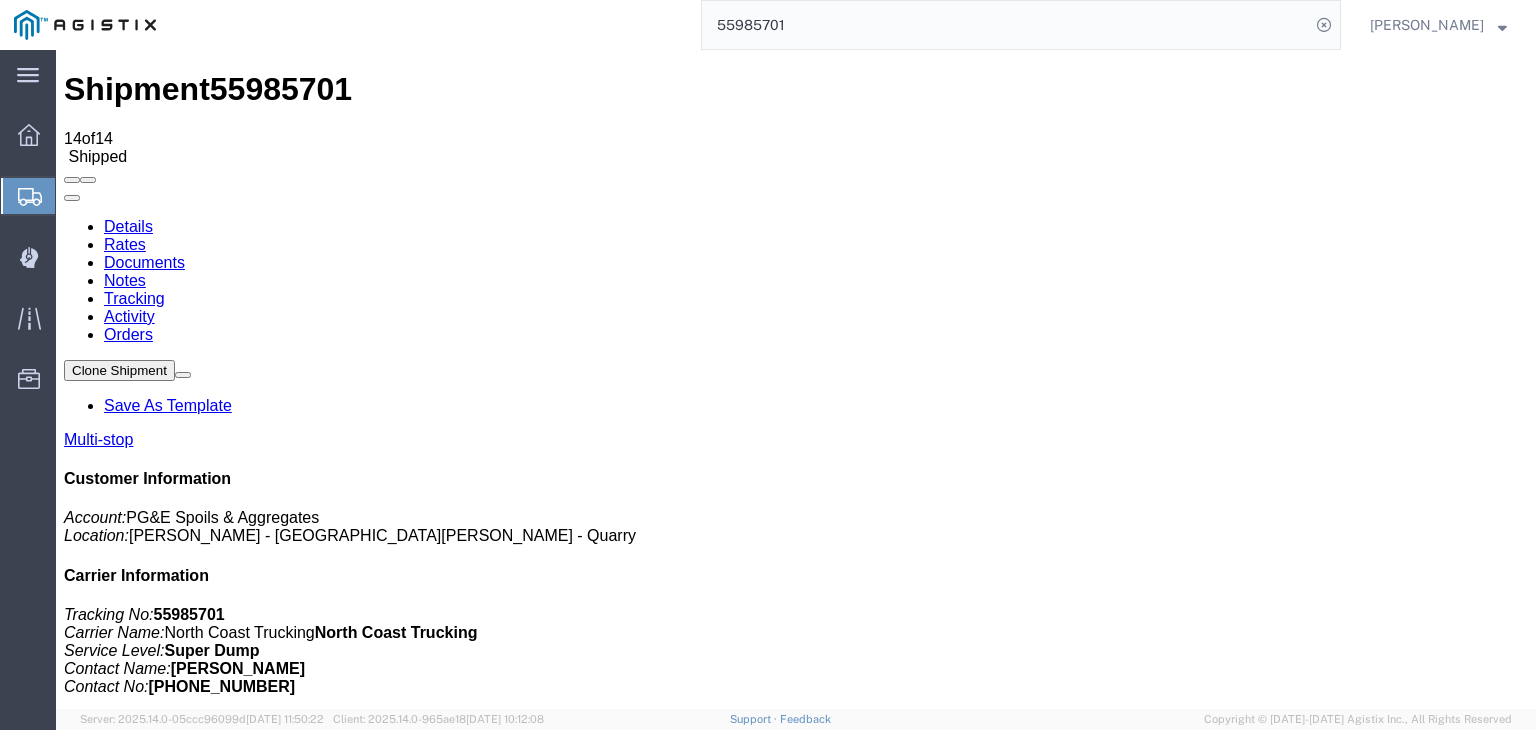 click on "Add New Tracking" at bounding box center [229, 1195] 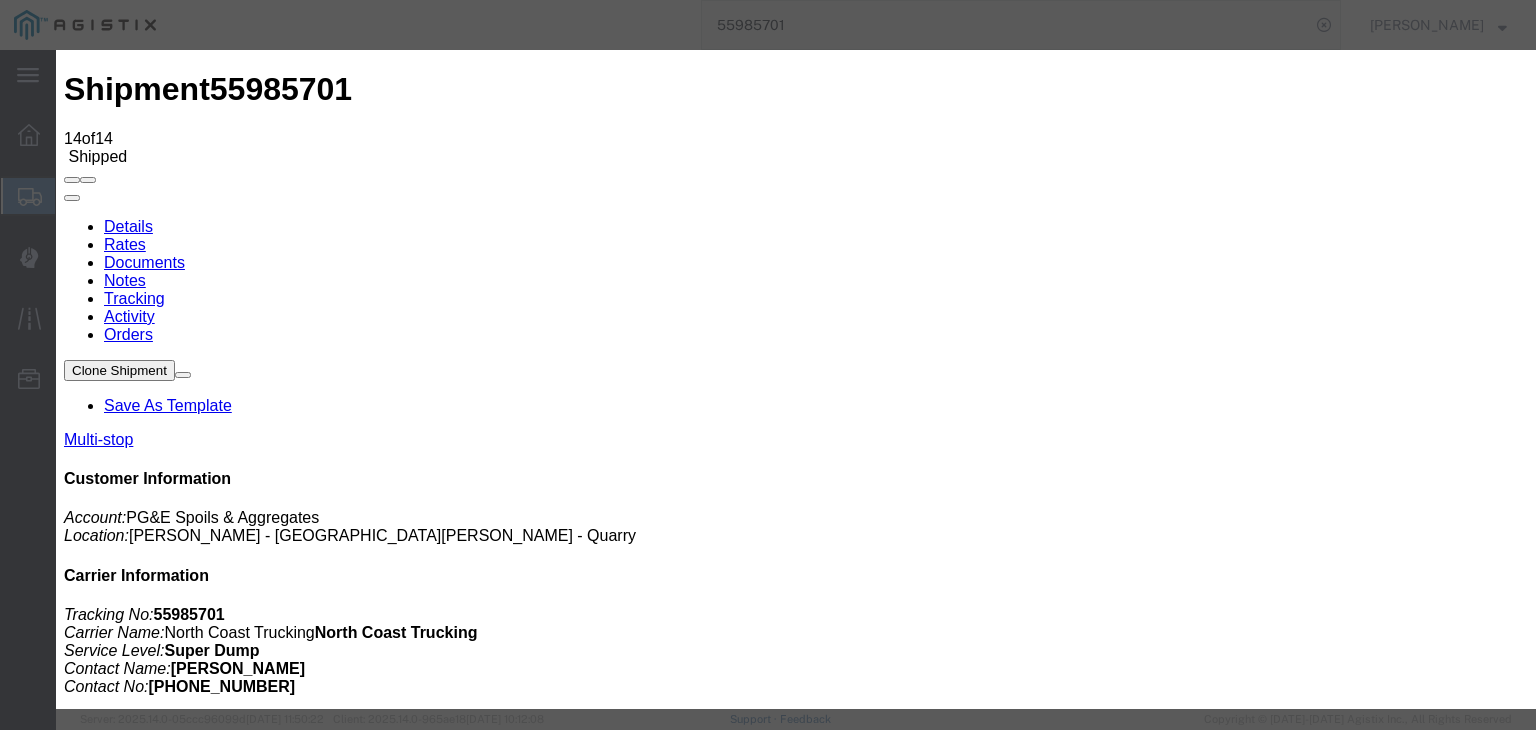 type on "07/10/2025" 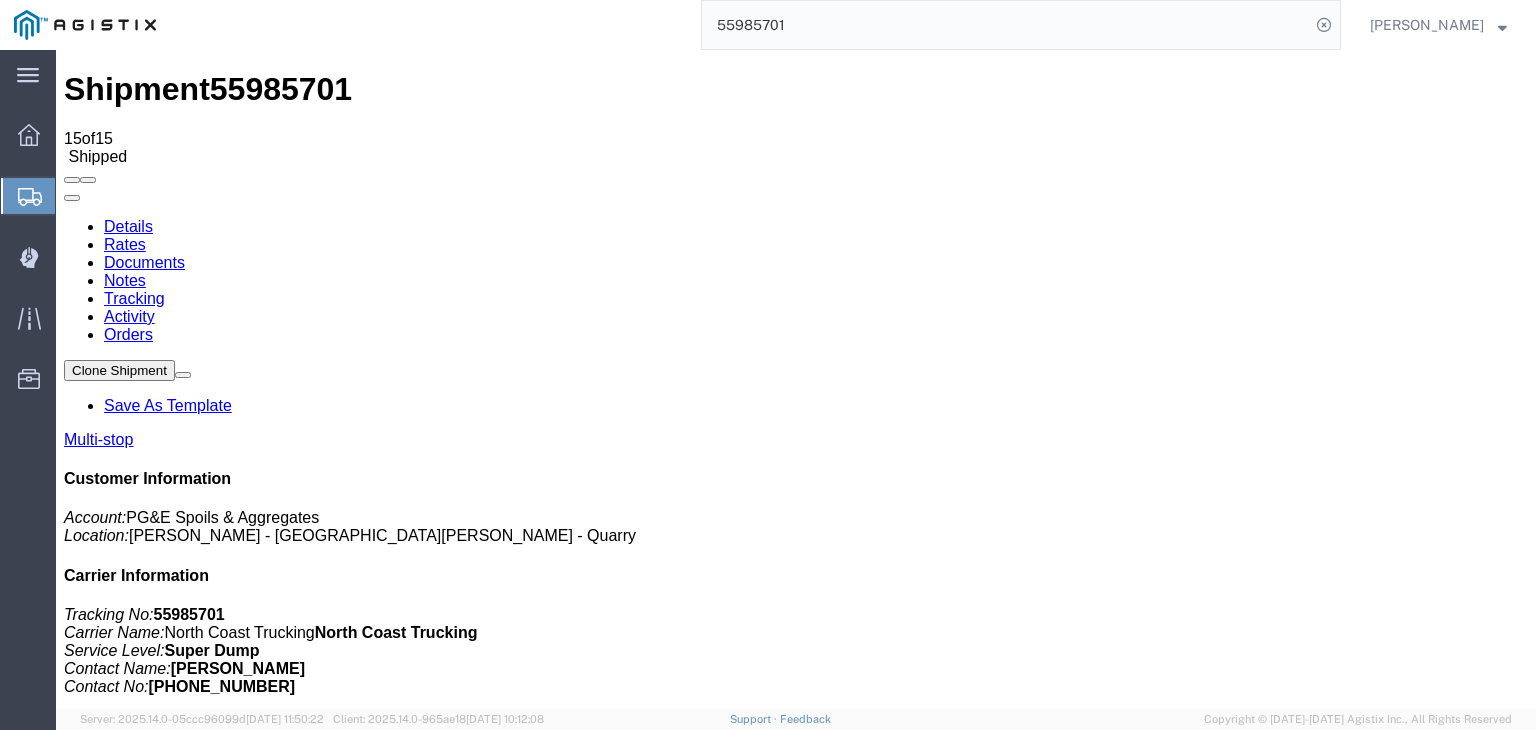 click on "Add New Tracking" at bounding box center [229, 1195] 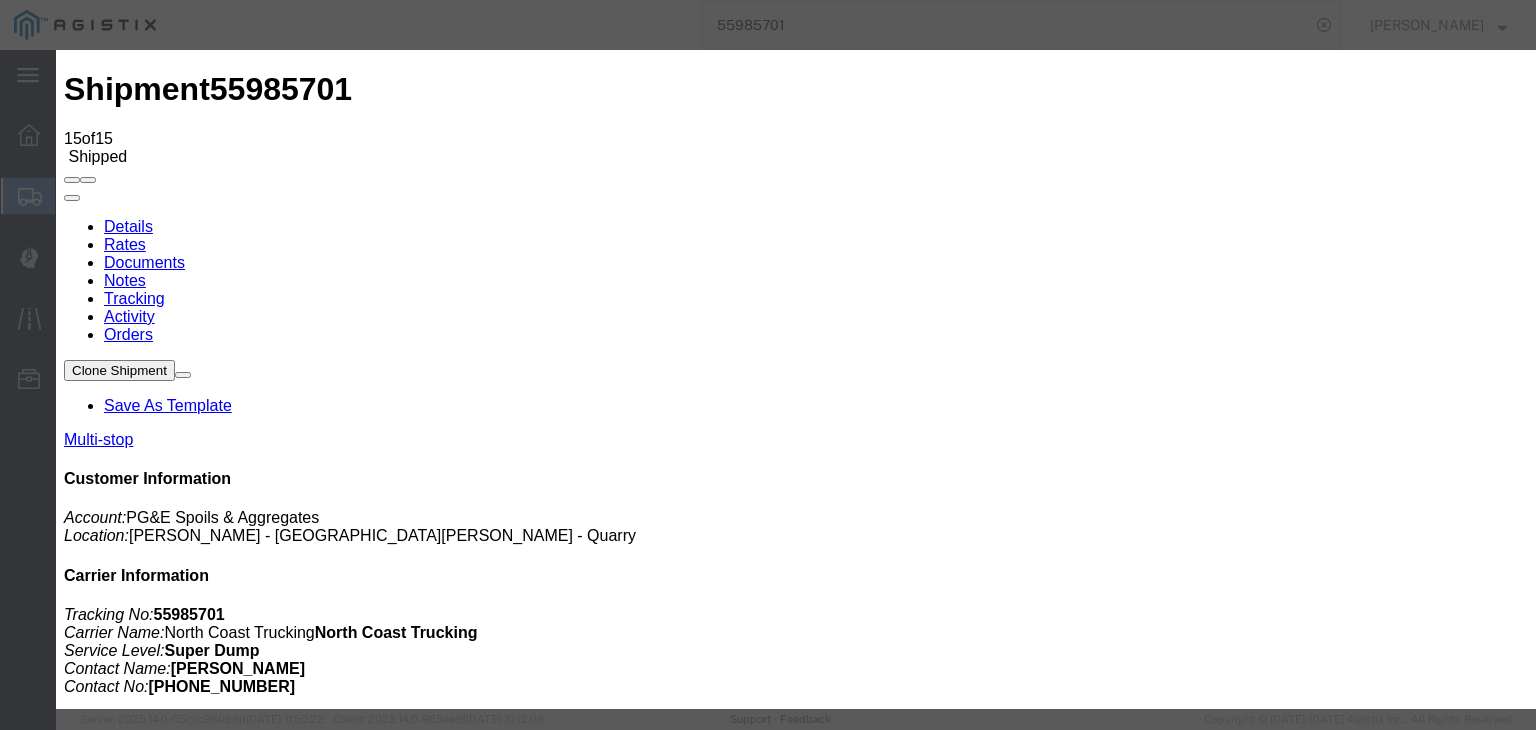 type on "07/10/2025" 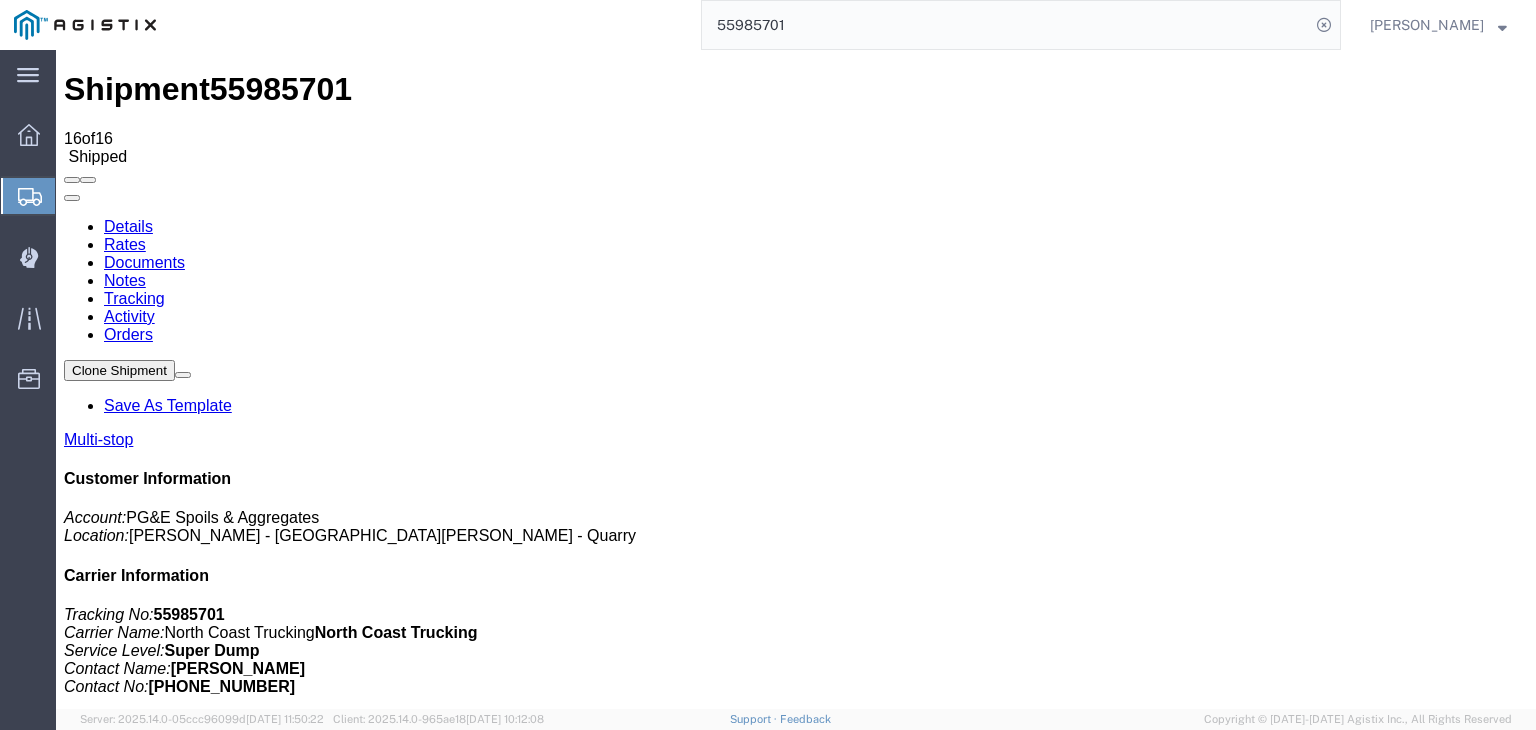 click on "Add New Tracking" at bounding box center [229, 1195] 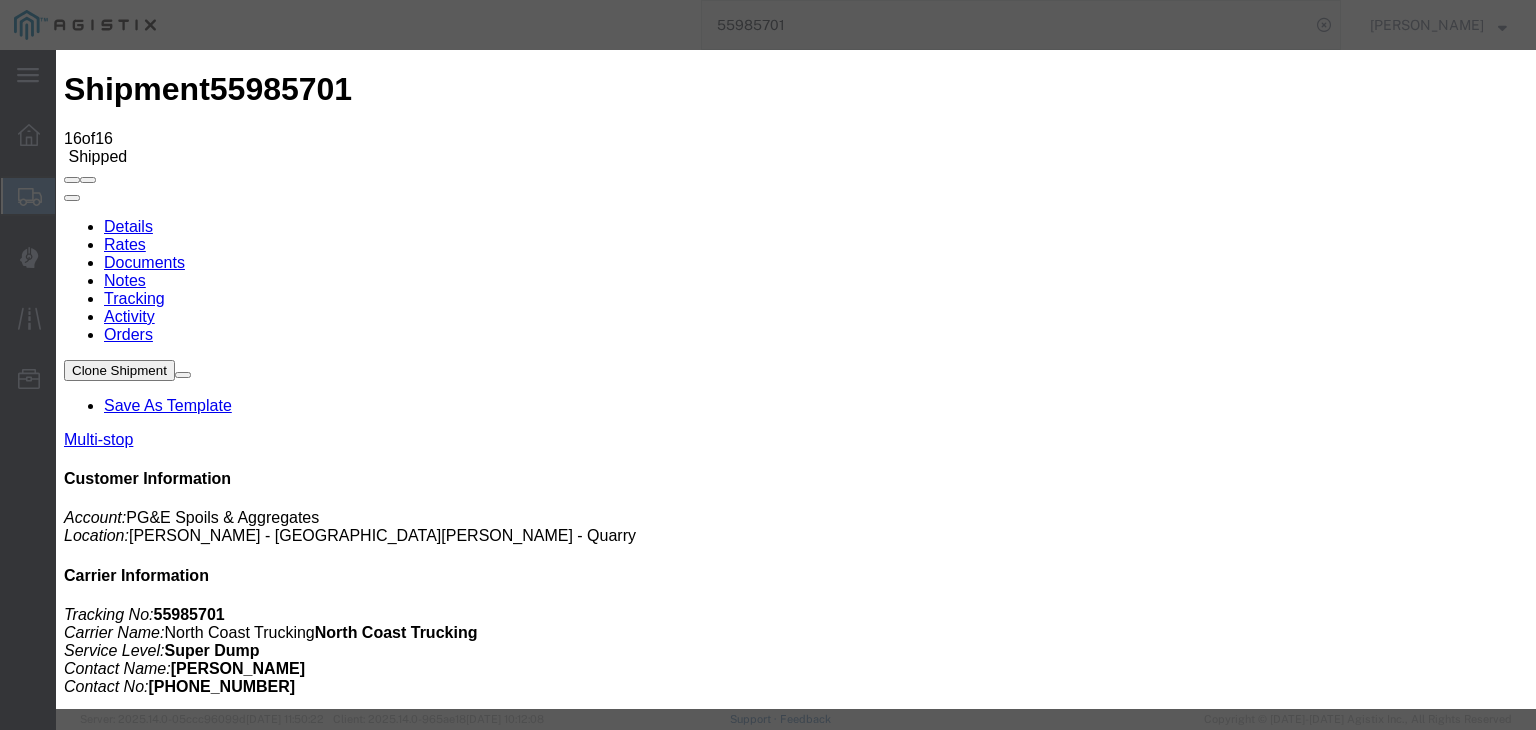 type on "07/10/2025" 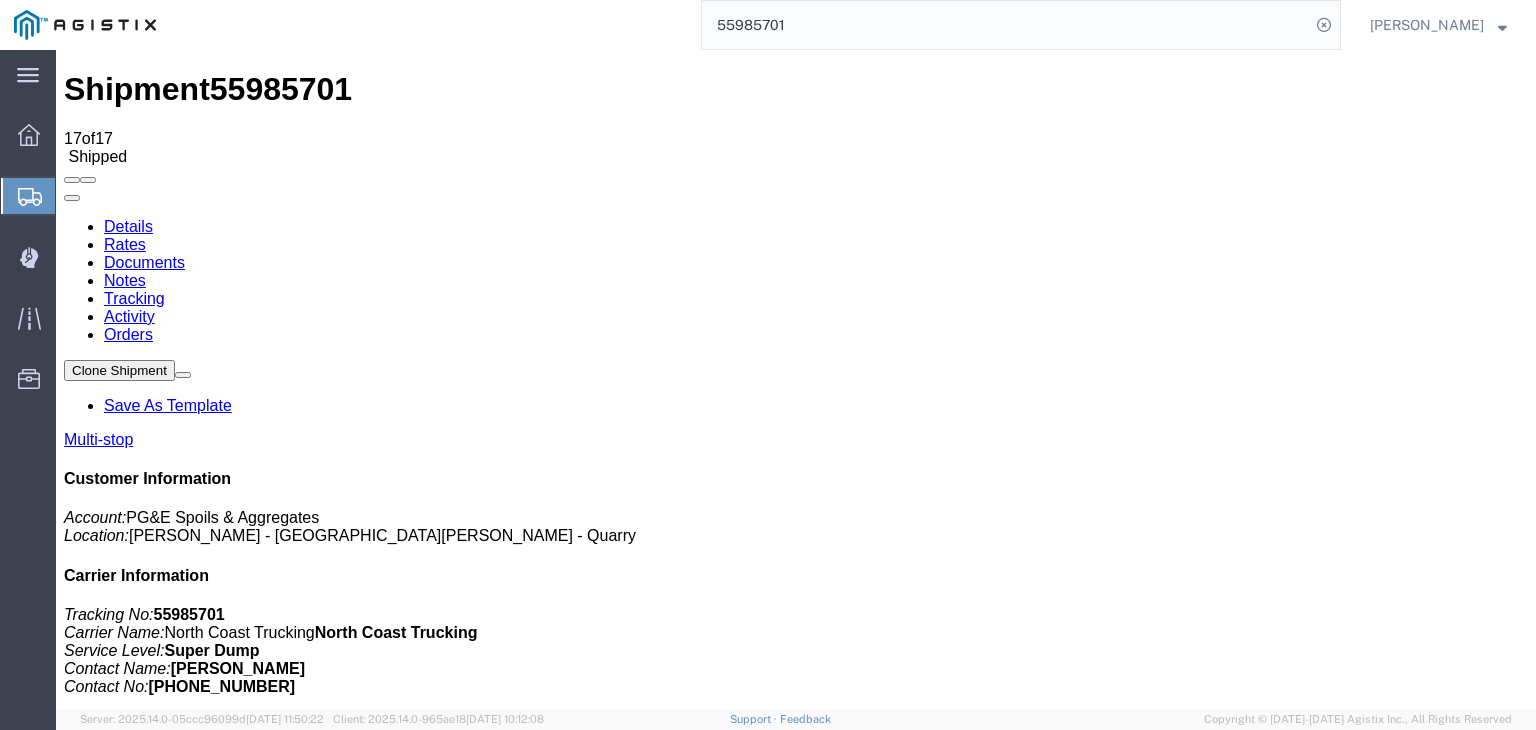 click on "Add New Tracking" at bounding box center [229, 1195] 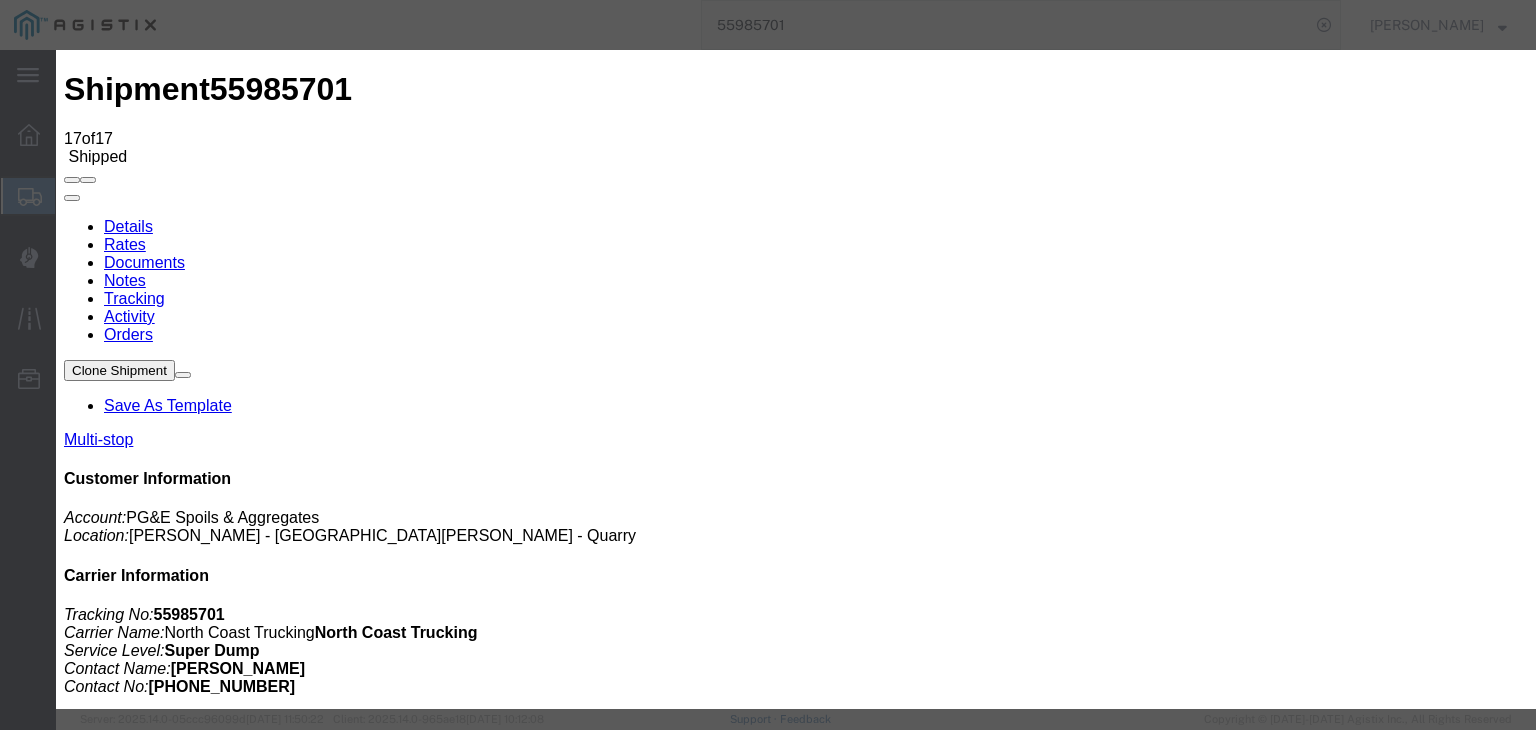 type on "07/10/2025" 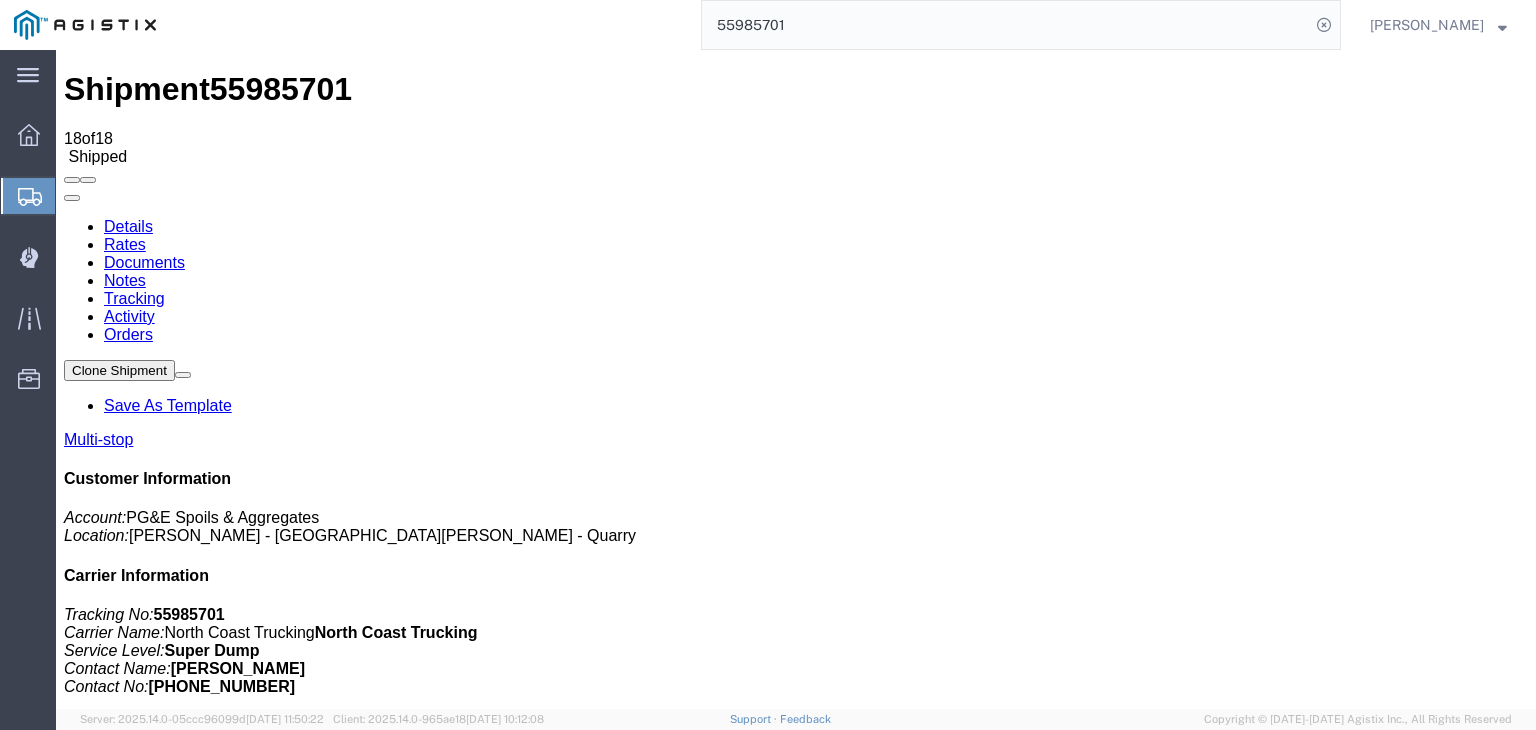 click on "Add New Tracking" at bounding box center [229, 1195] 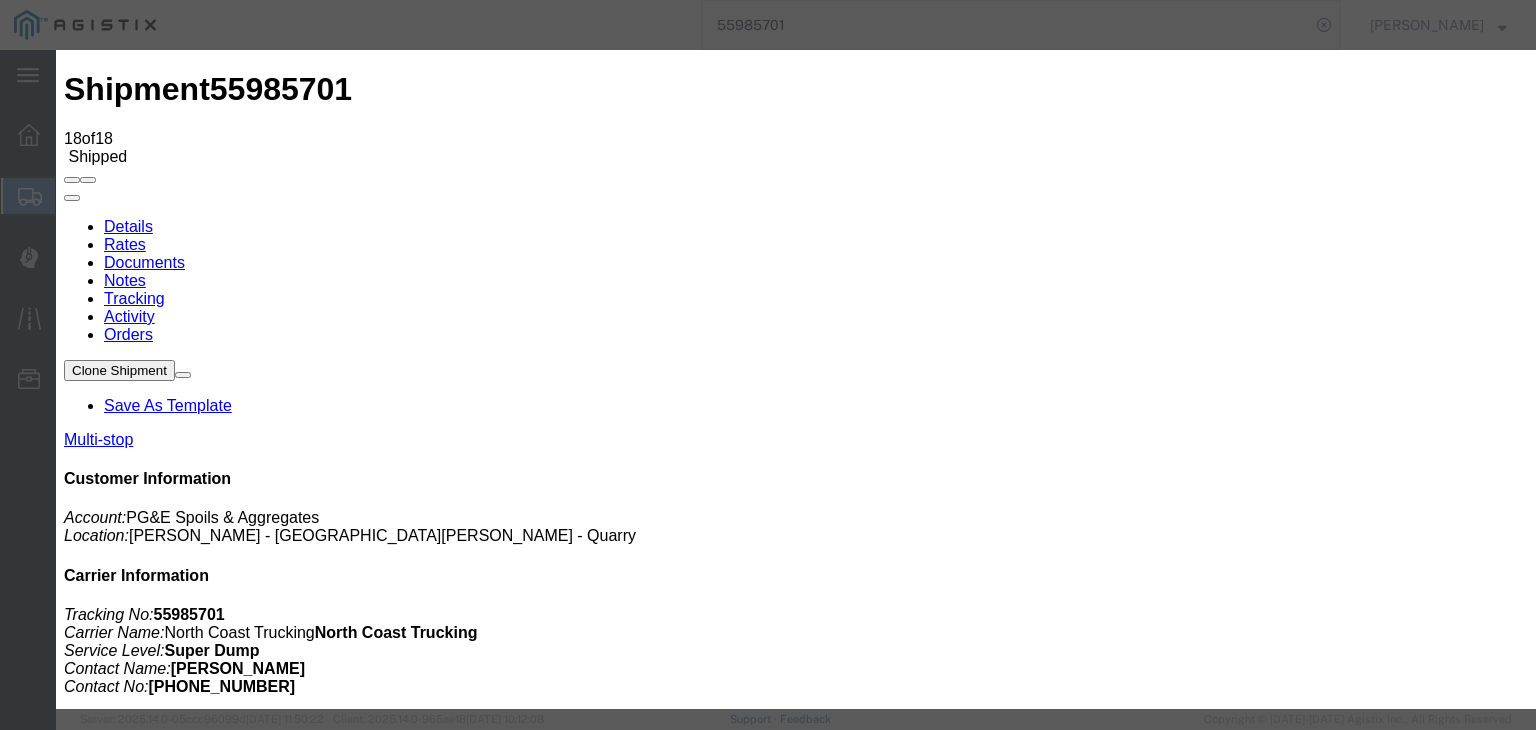 type on "07/10/2025" 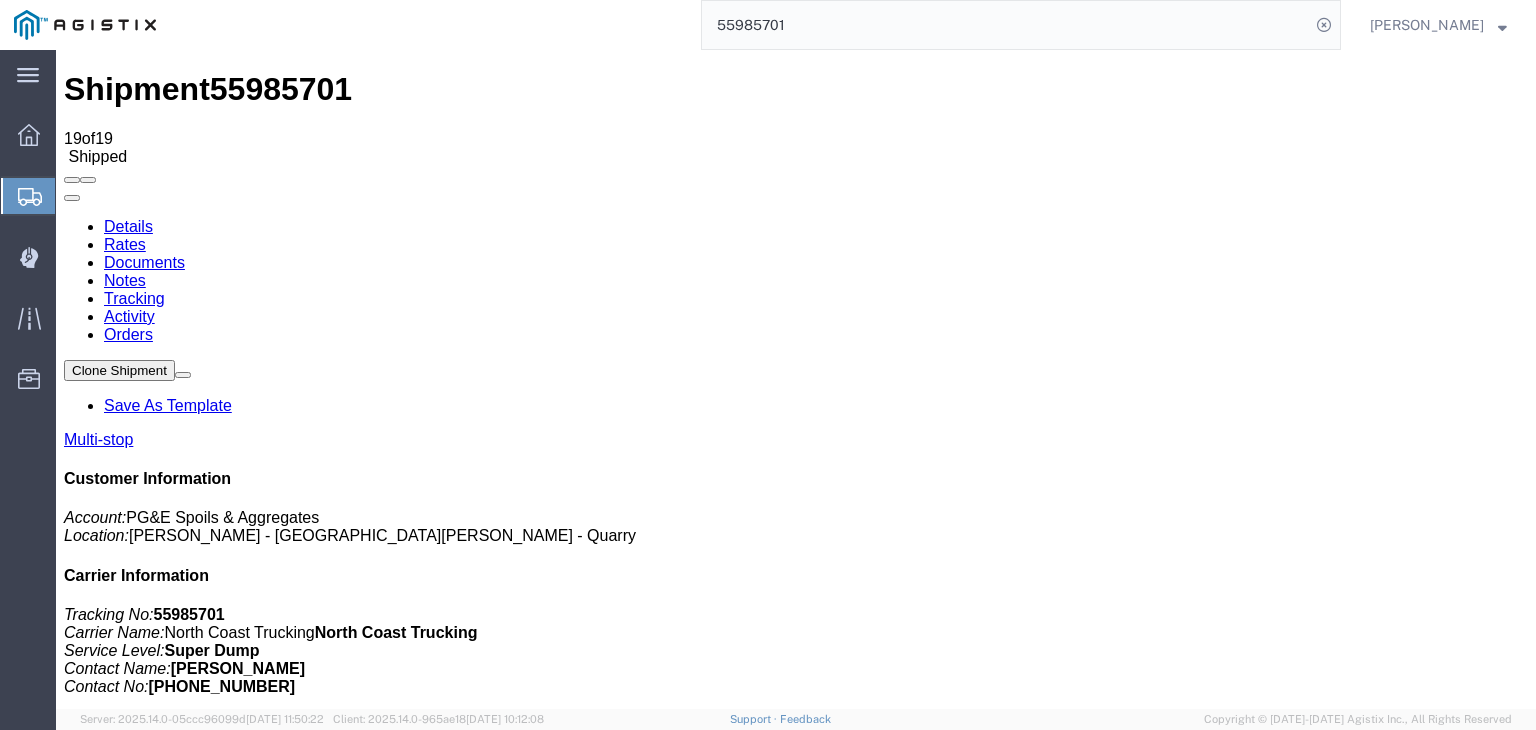 click on "Add New Tracking" at bounding box center (229, 1195) 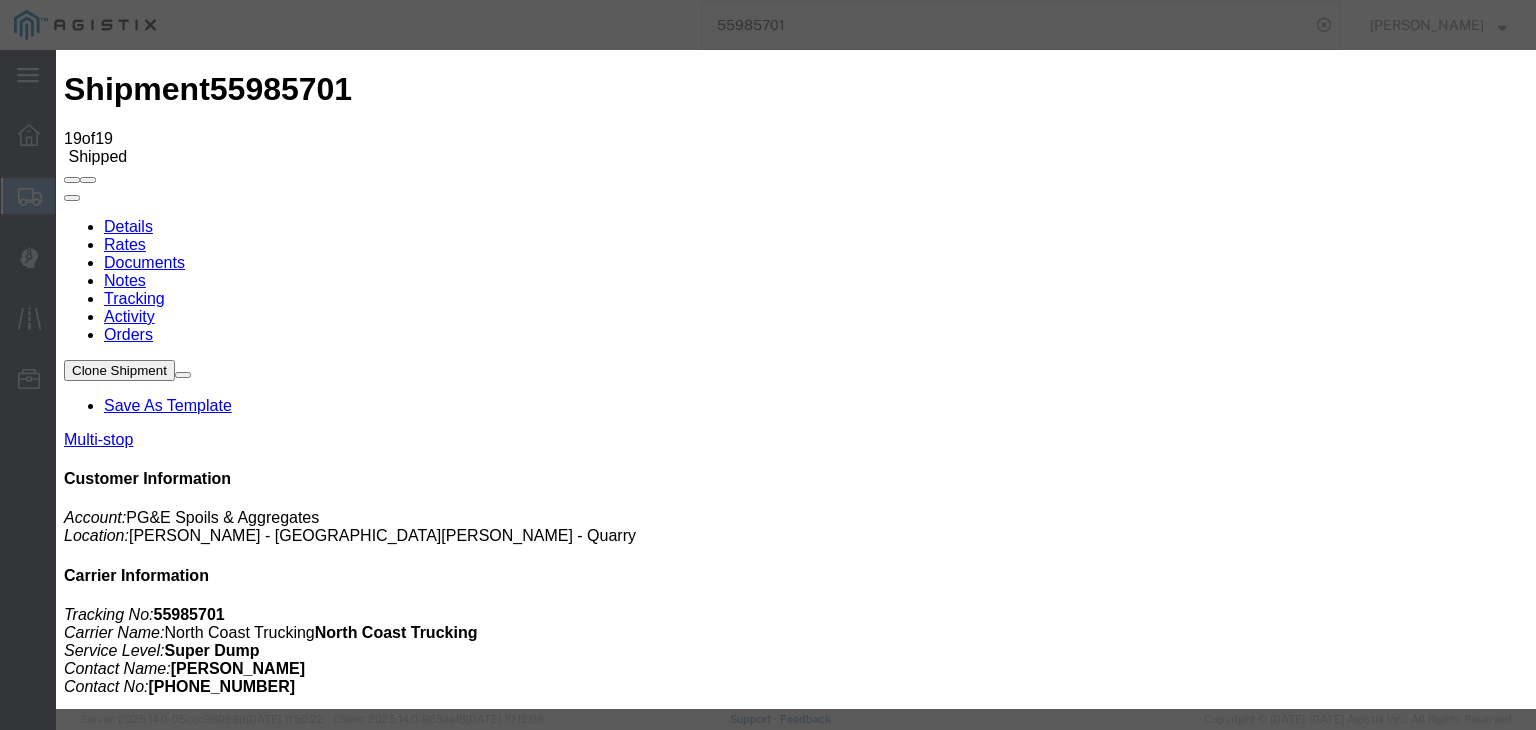 type on "07/10/2025" 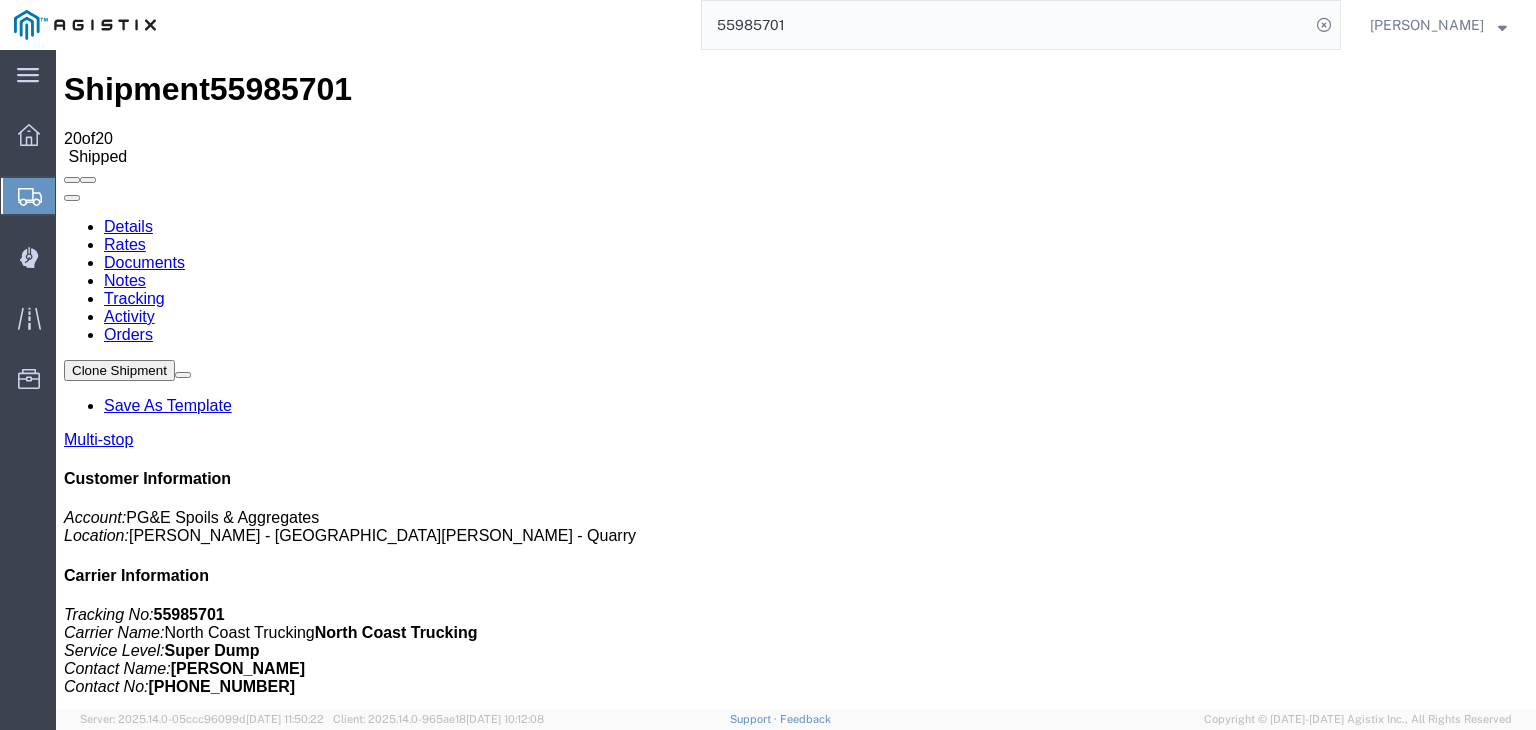 click on "Add New Tracking" at bounding box center (229, 1195) 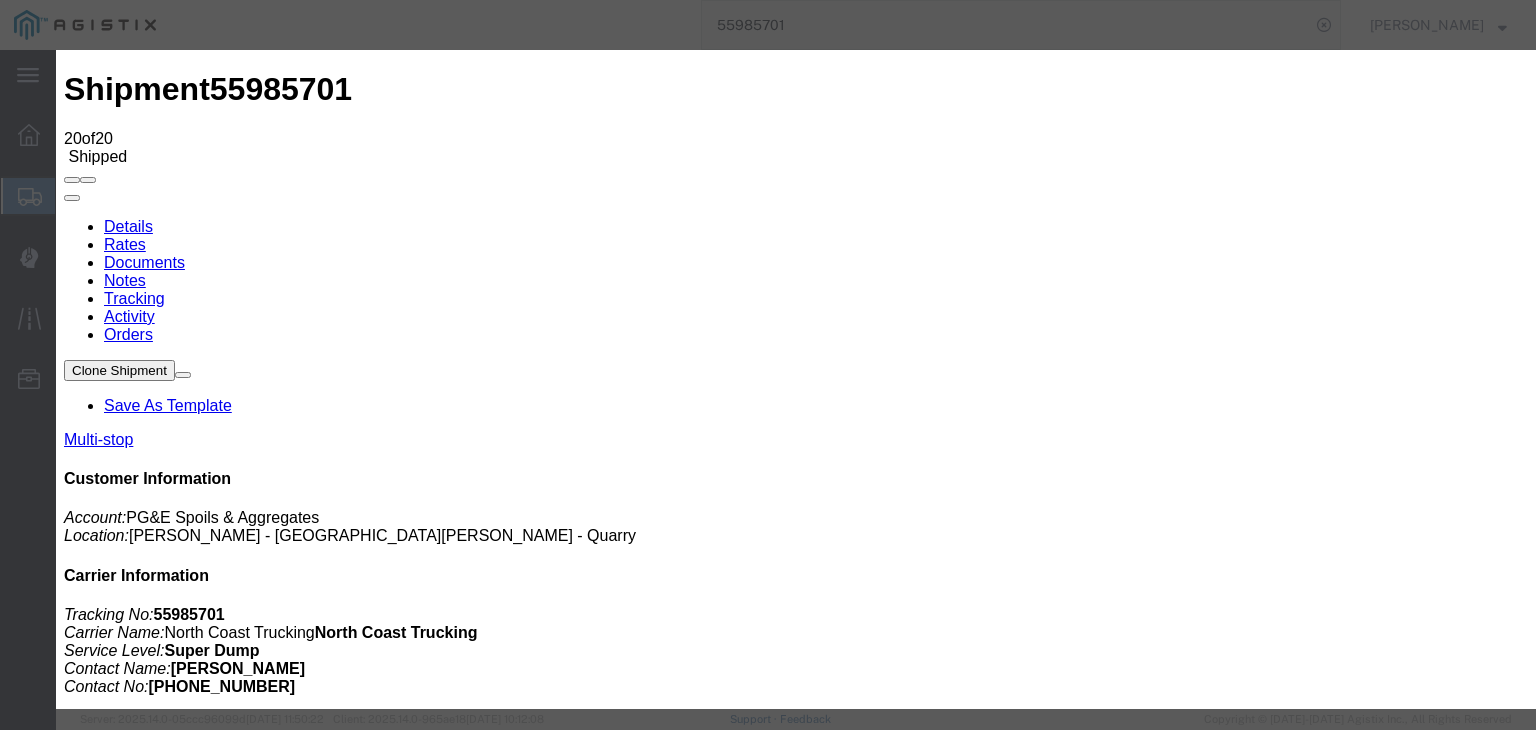 type on "07/10/2025" 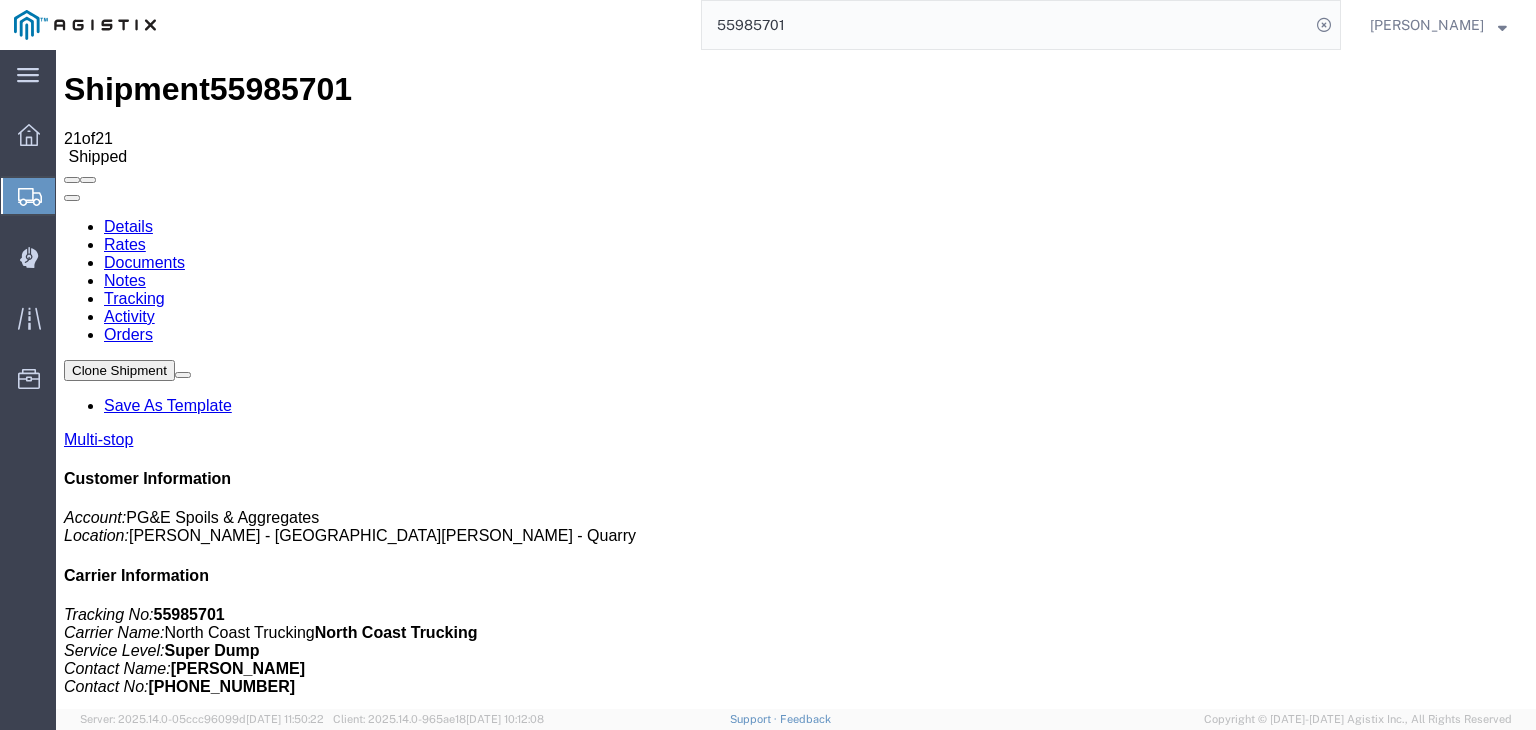 click on "Add New Tracking" at bounding box center [229, 1195] 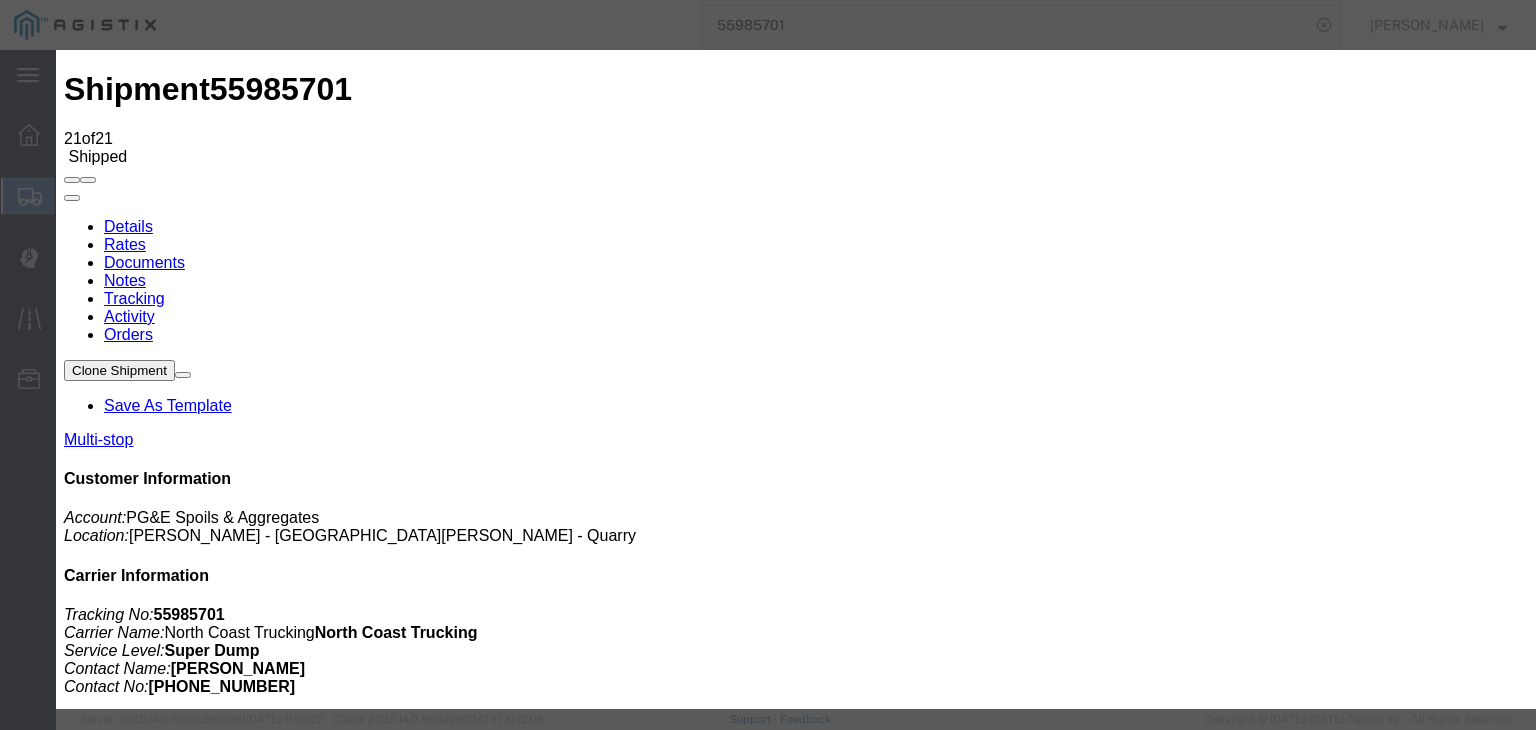 type on "07/10/2025" 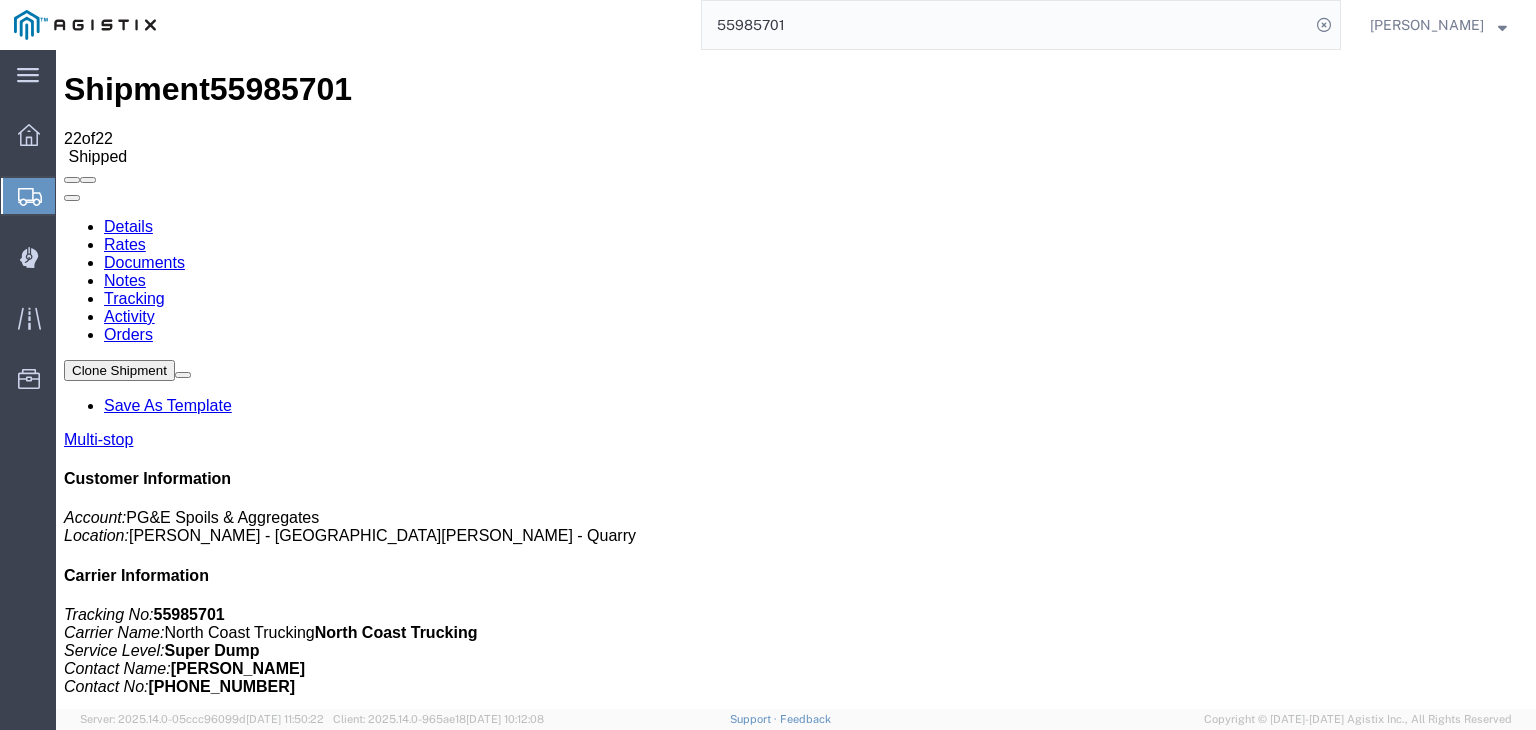 click on "Add New Tracking" at bounding box center [229, 1195] 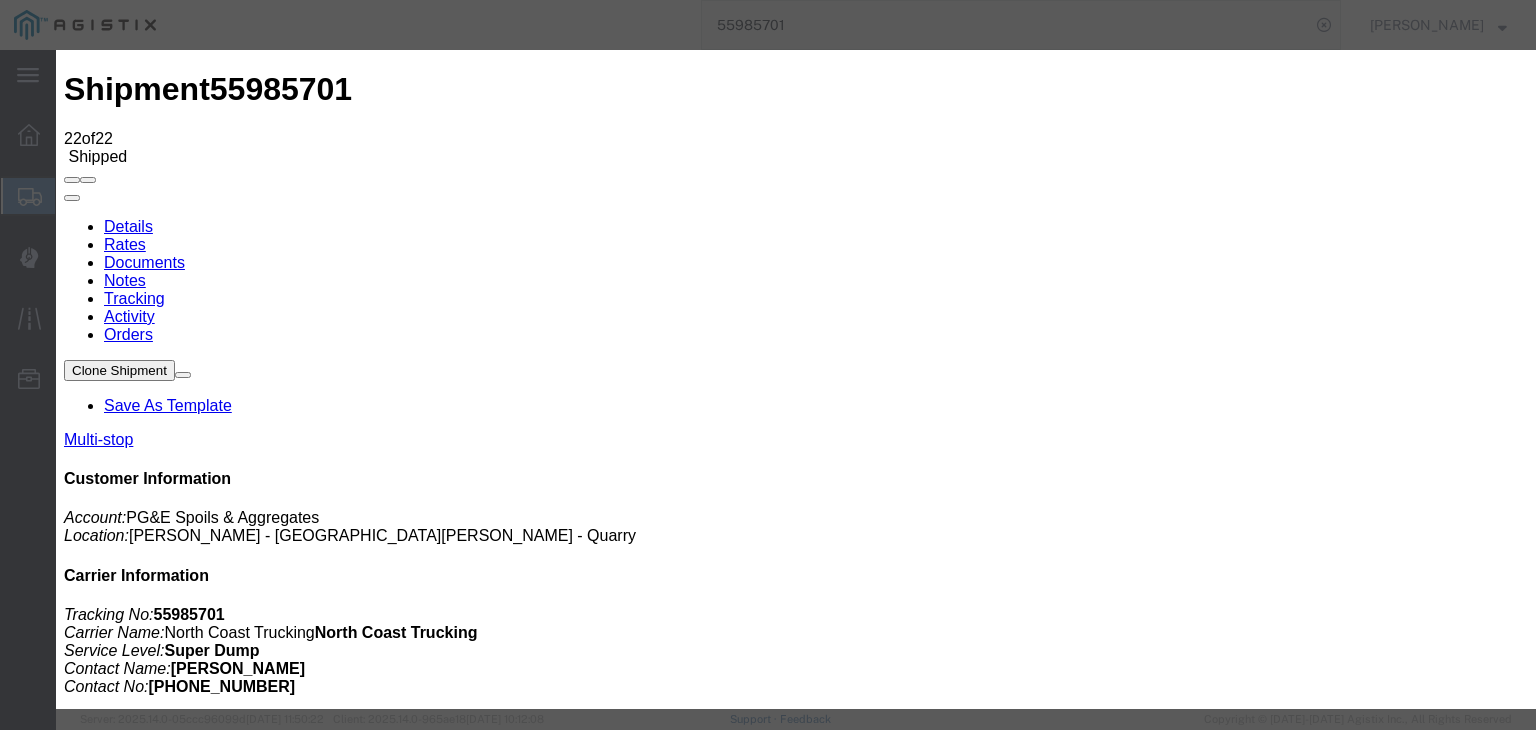 type on "07/10/2025" 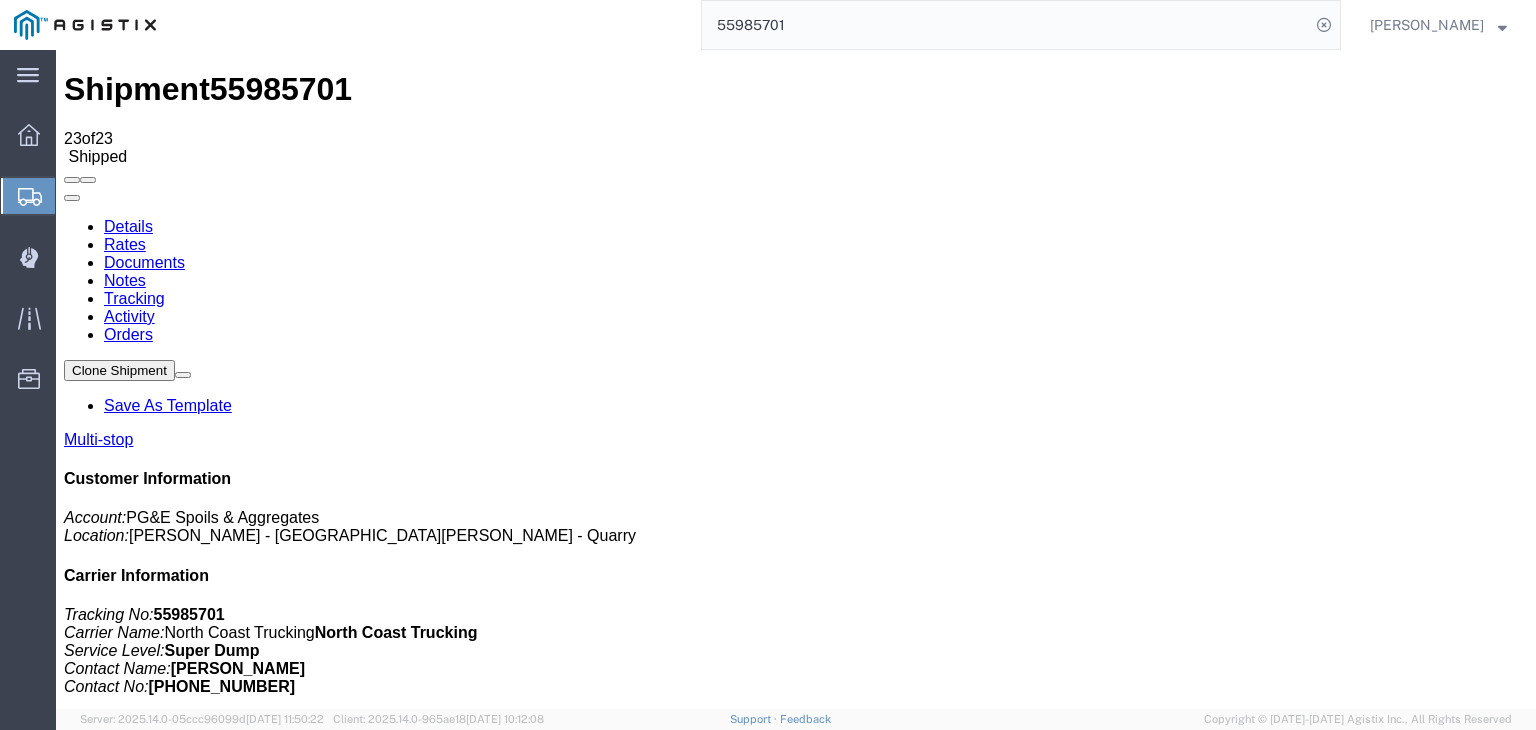 click on "Add New Tracking" at bounding box center [229, 1195] 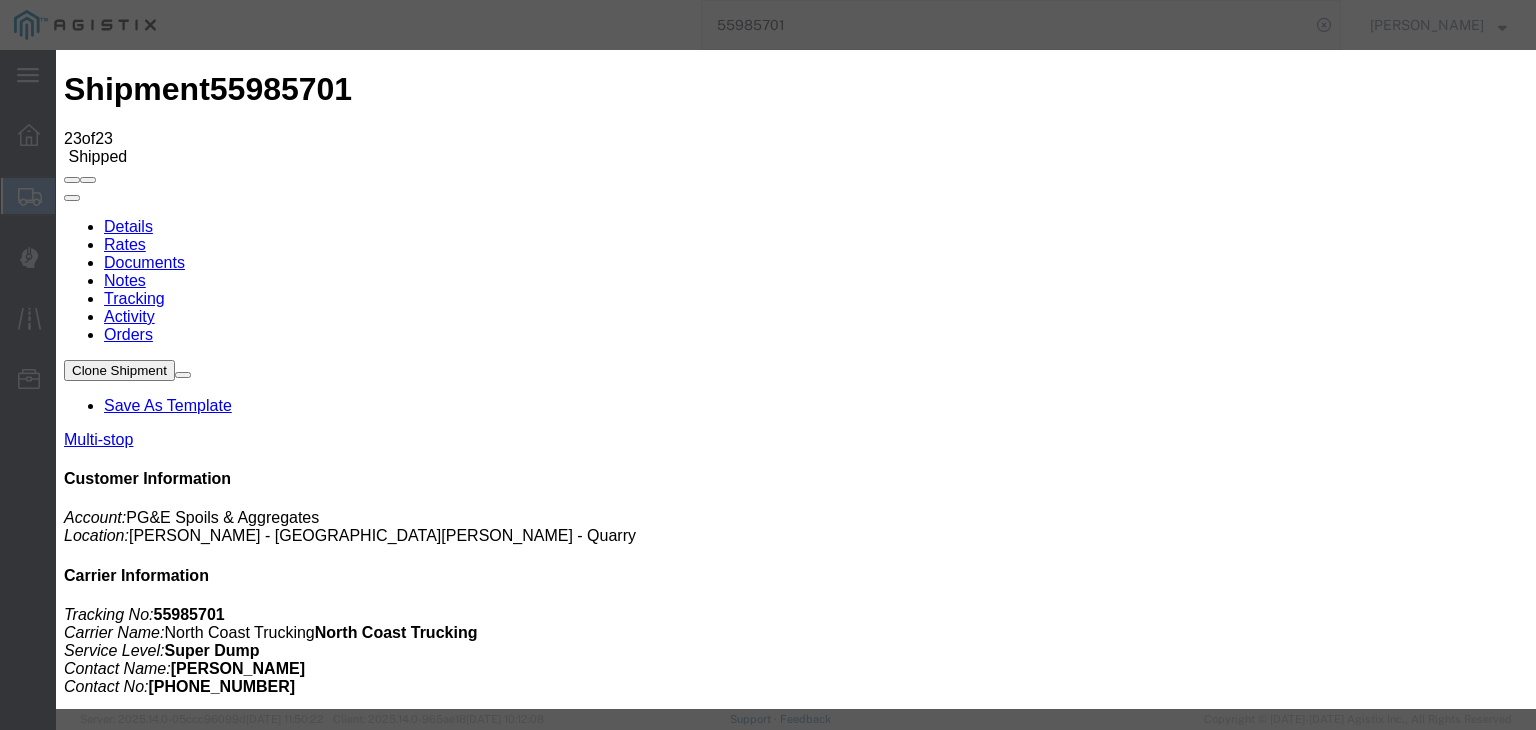 type on "07/10/2025" 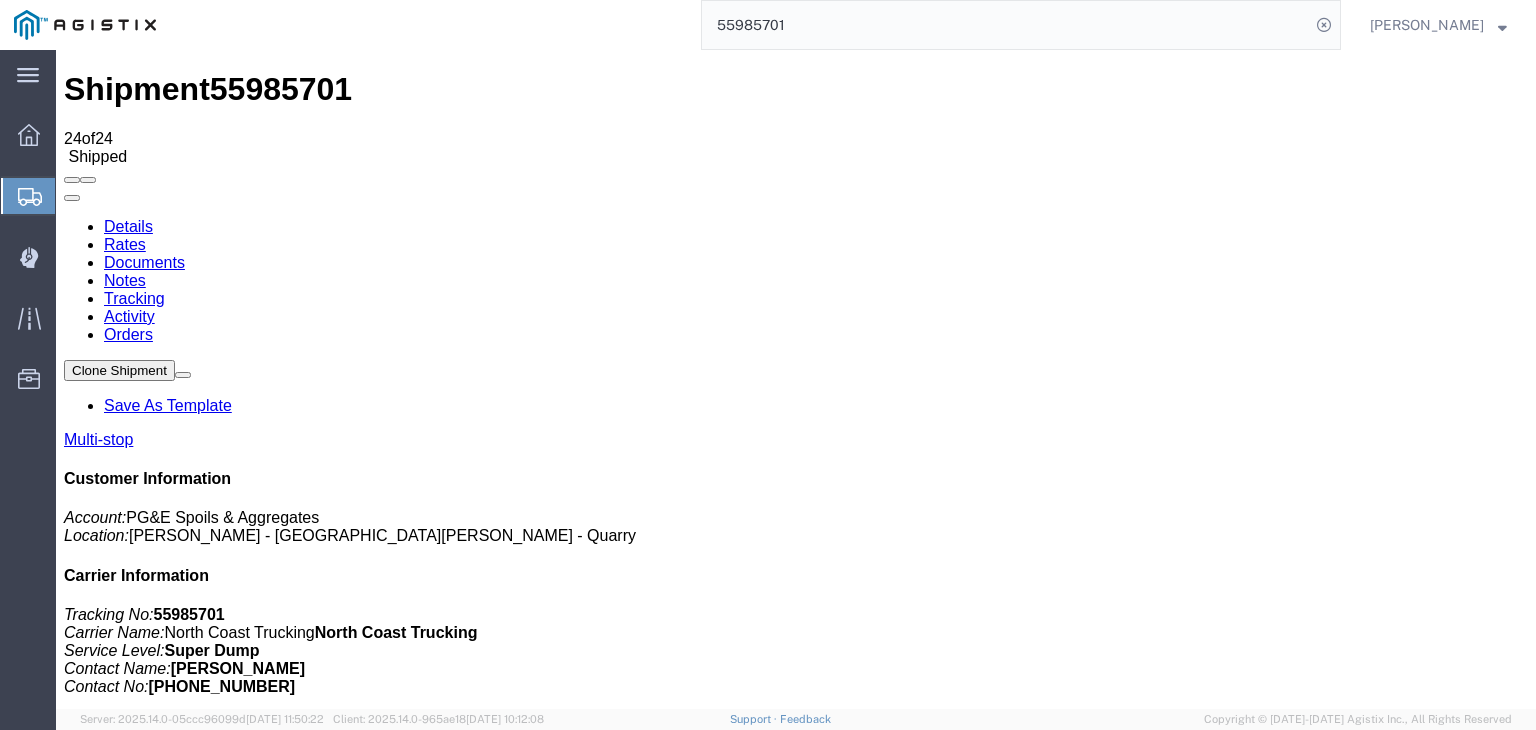 click on "Add New Tracking" at bounding box center [229, 1195] 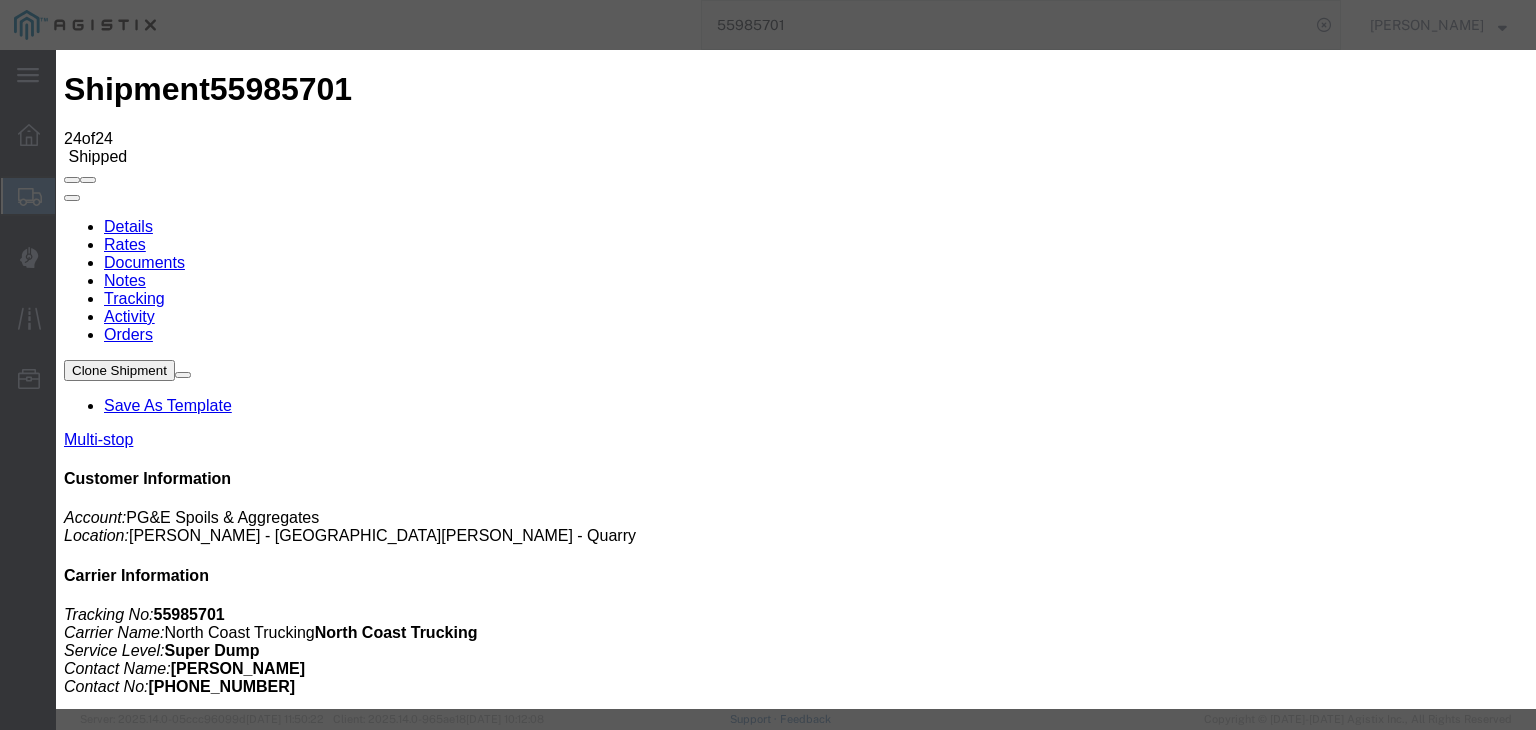 click on "07/10/2025" at bounding box center [168, 8652] 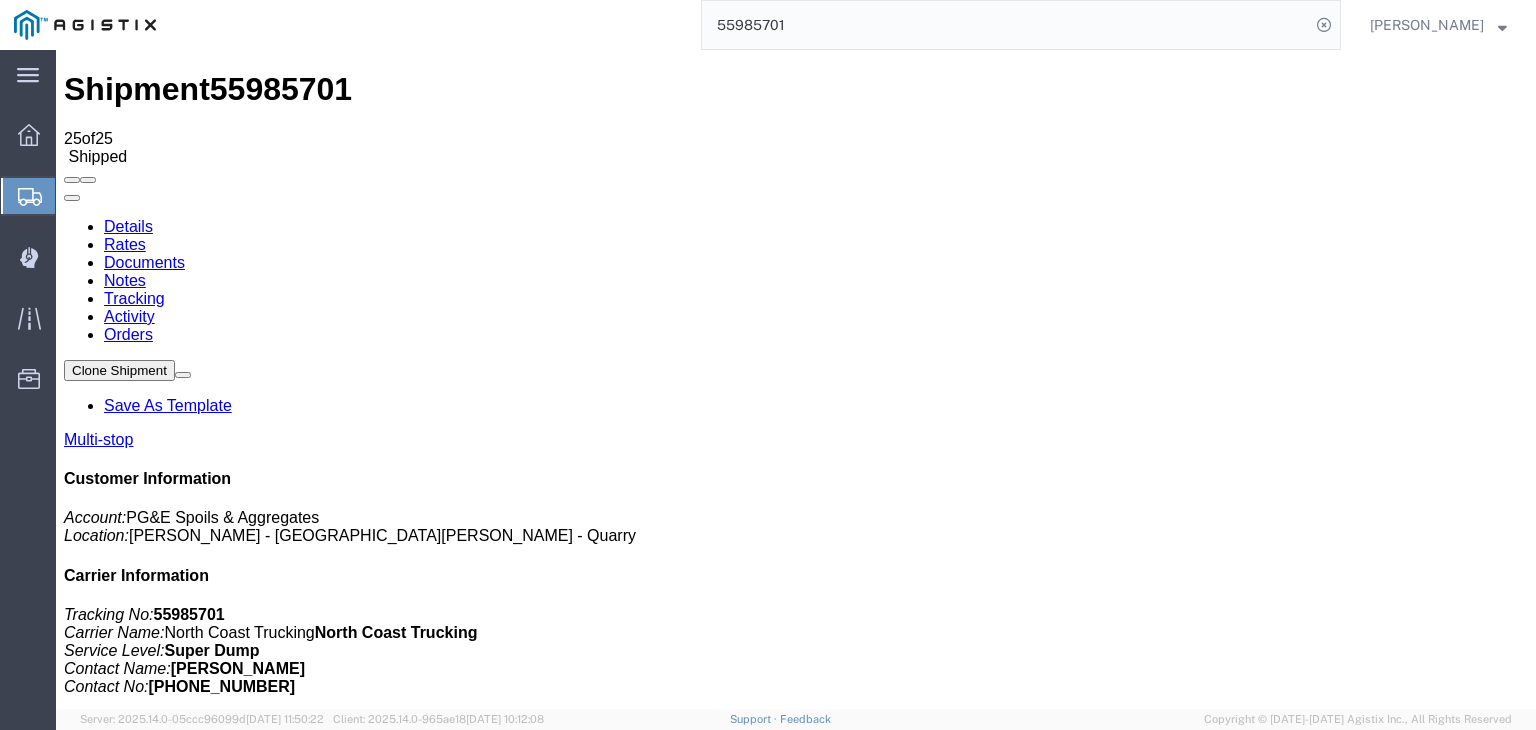 click on "Add New Tracking" at bounding box center [229, 1195] 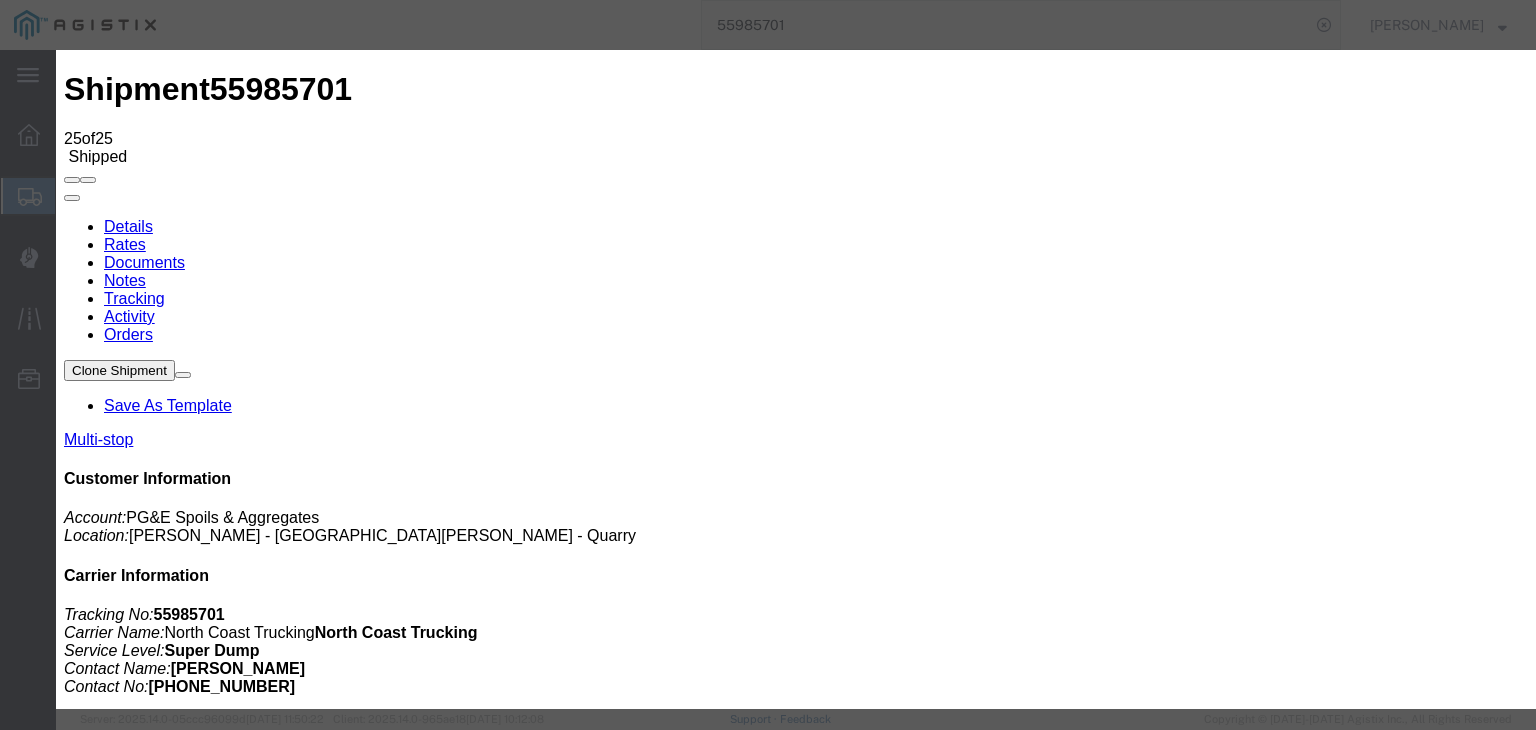 click on "07/10/2025" at bounding box center (168, 8895) 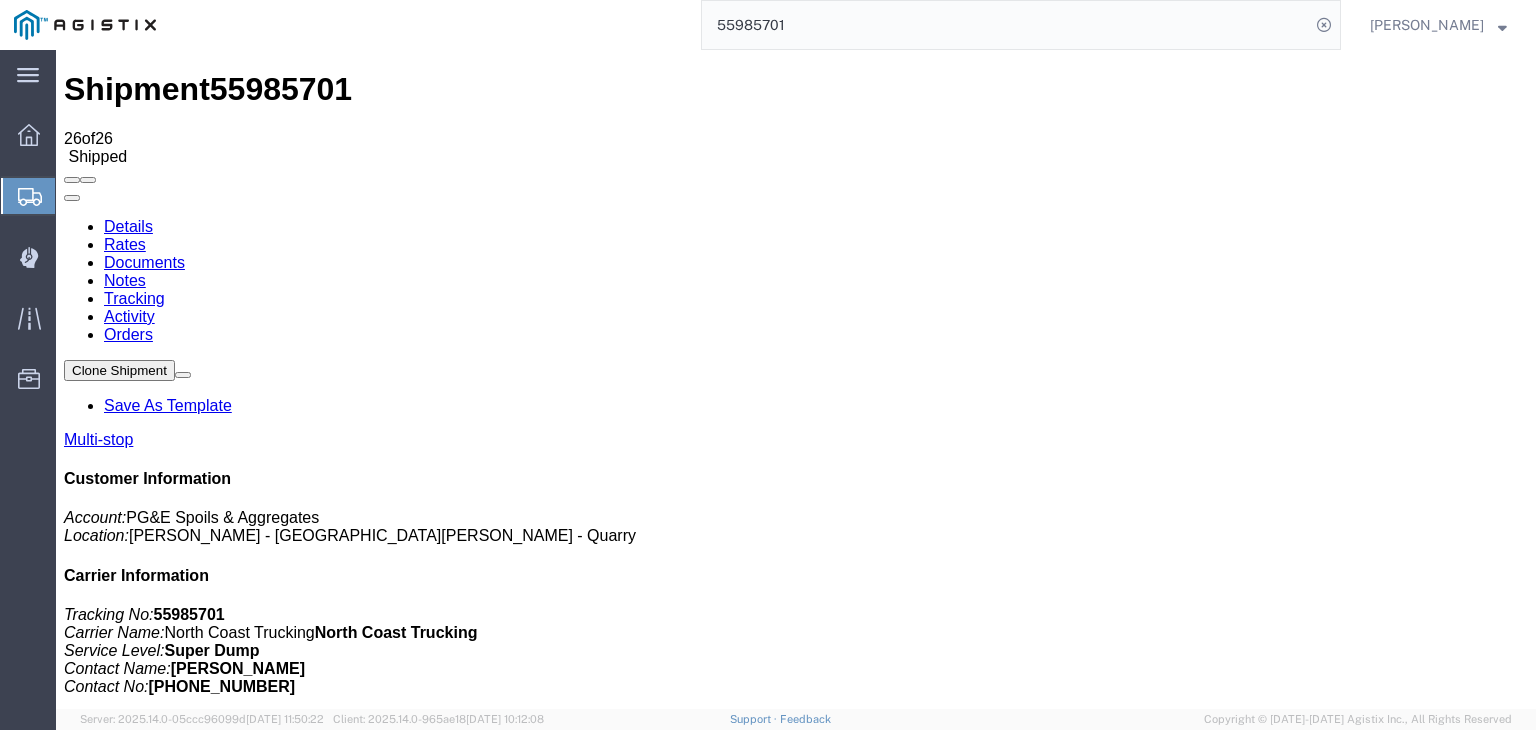 click on "Add New Tracking" at bounding box center (229, 1195) 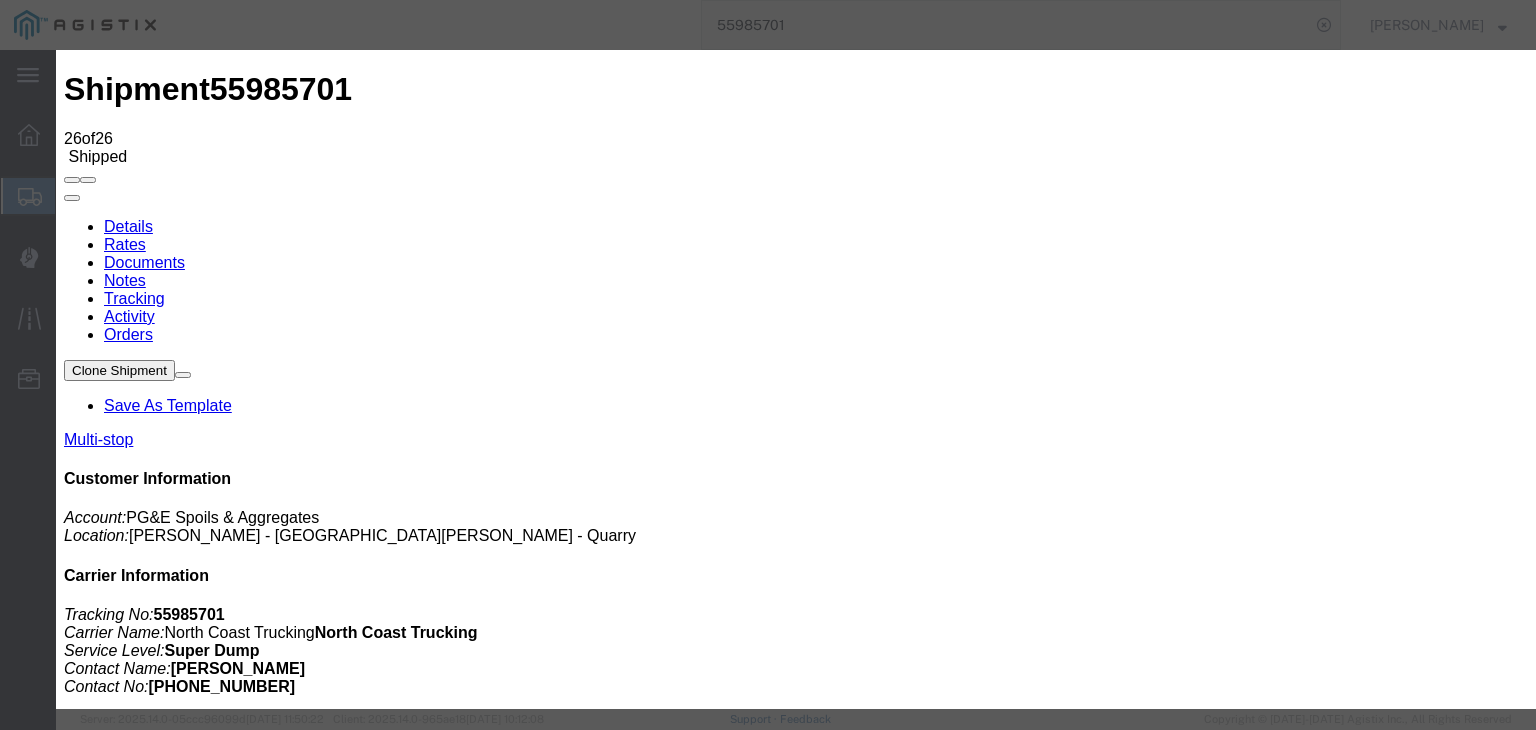 click on "07/10/2025" at bounding box center (168, 9138) 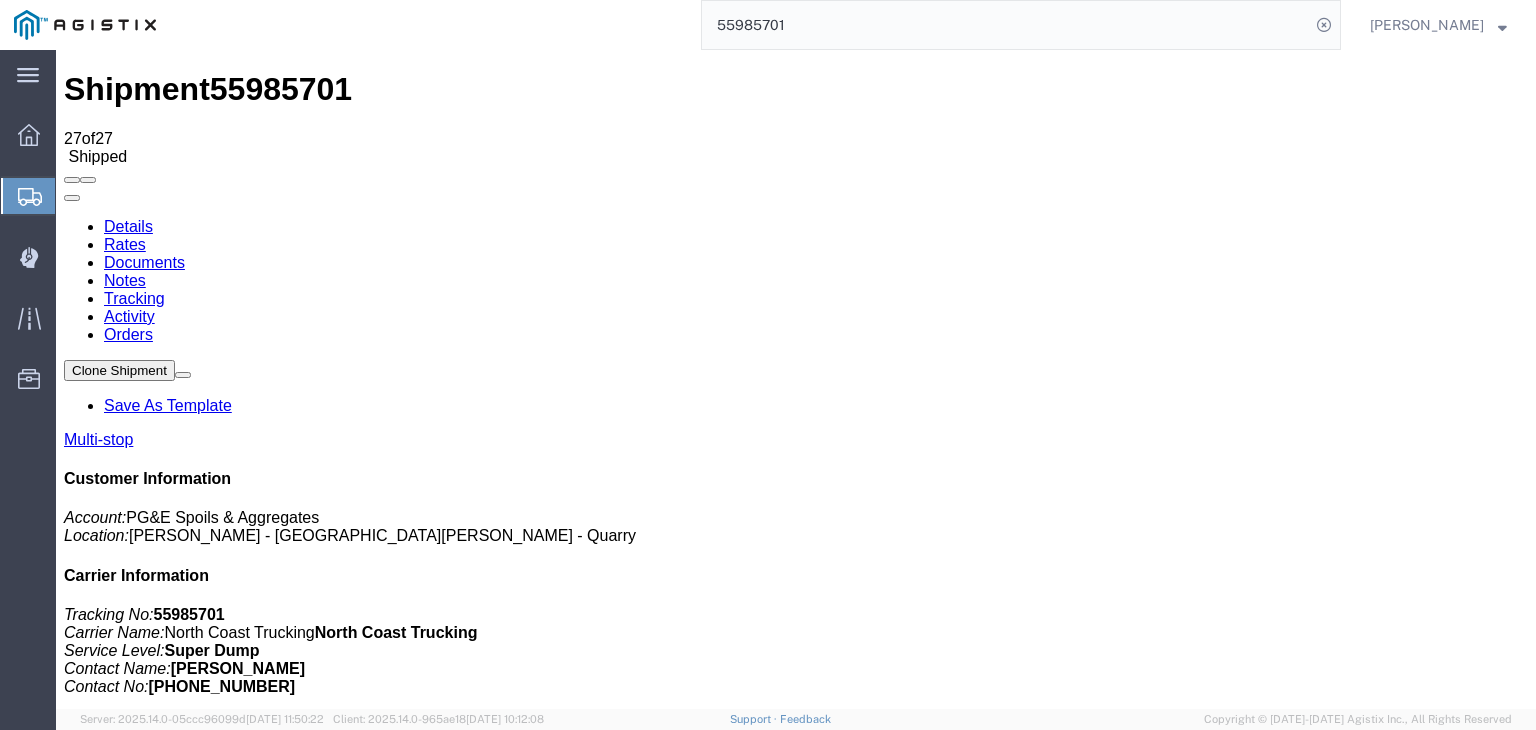 click on "Add New Tracking" at bounding box center [229, 1195] 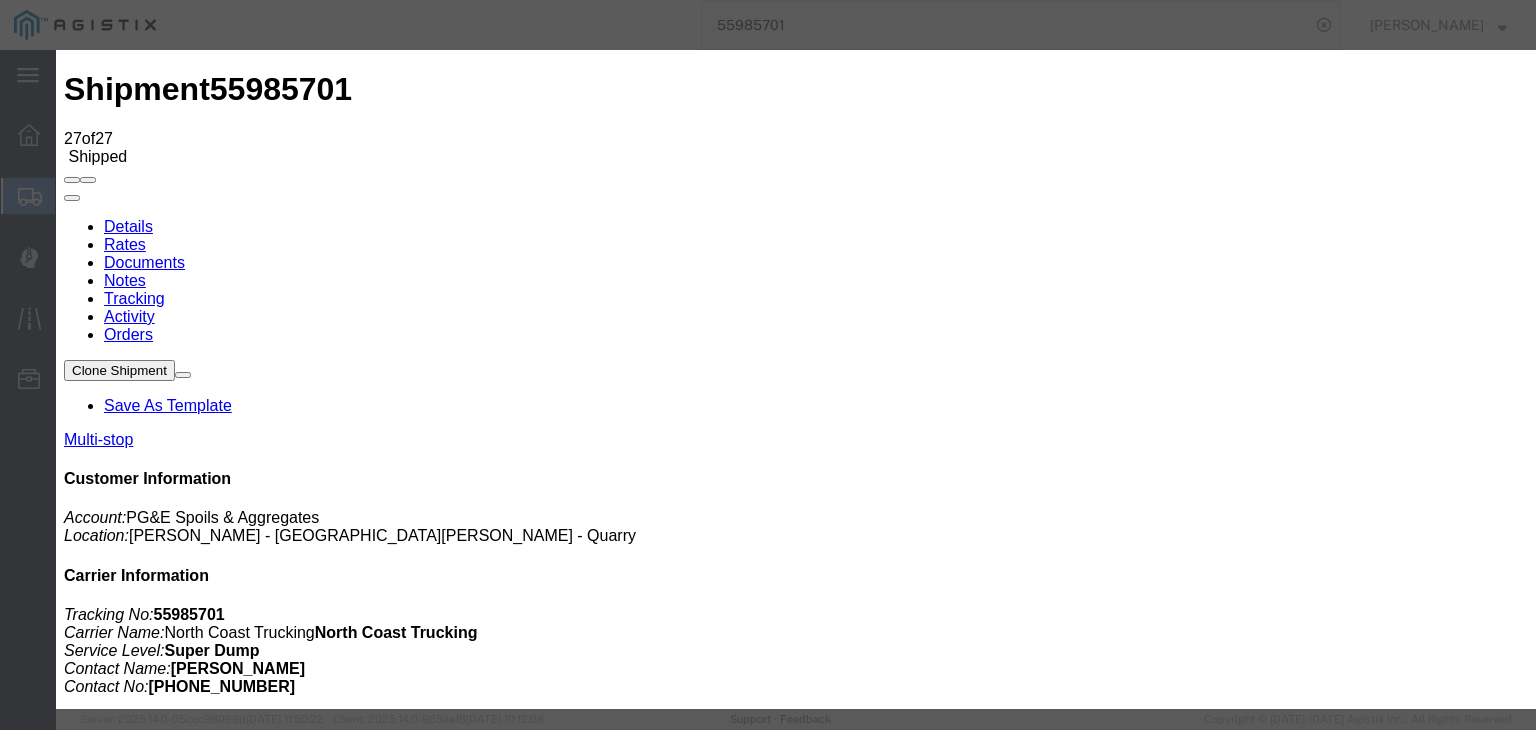 click on "07/10/2025" at bounding box center [168, 9381] 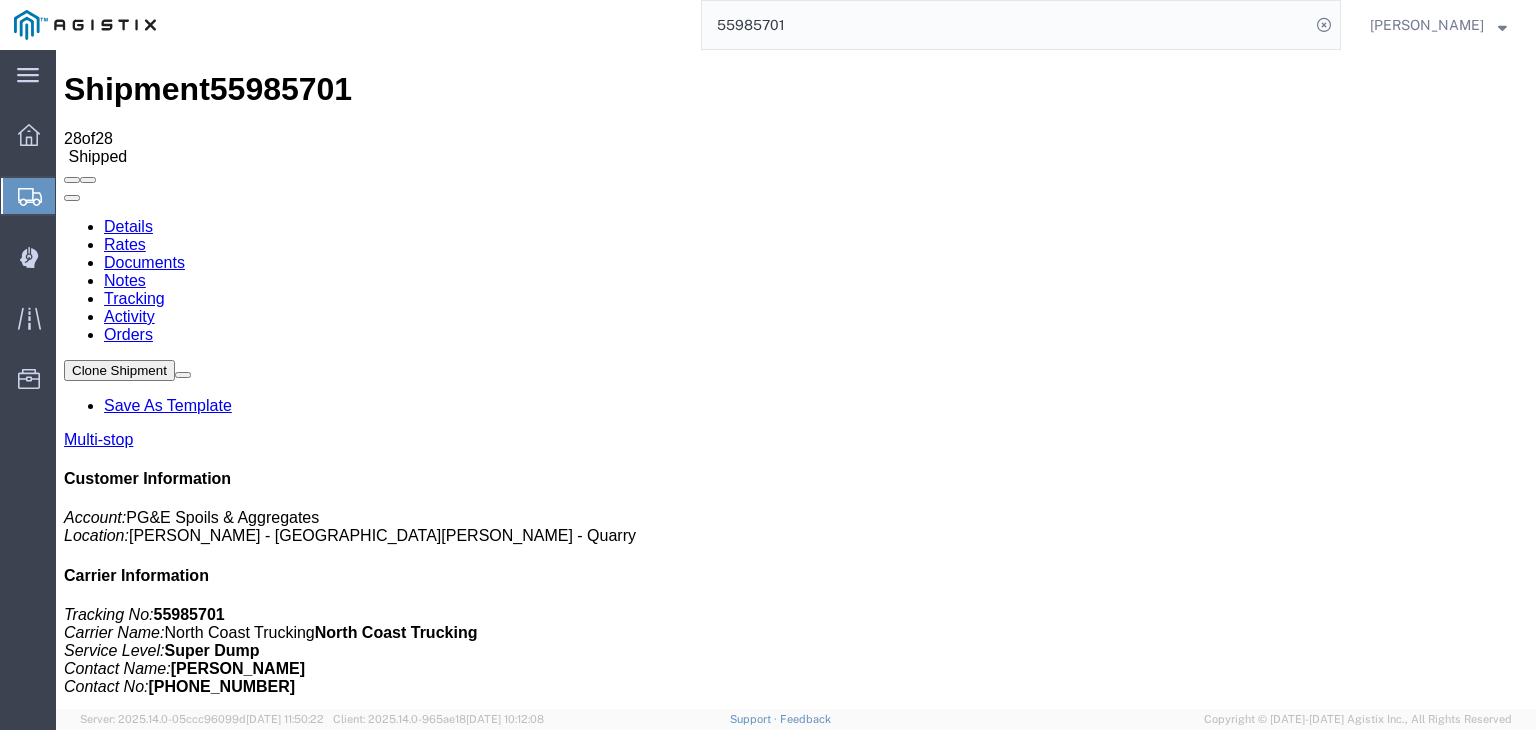 click on "Add New Tracking" at bounding box center (229, 1195) 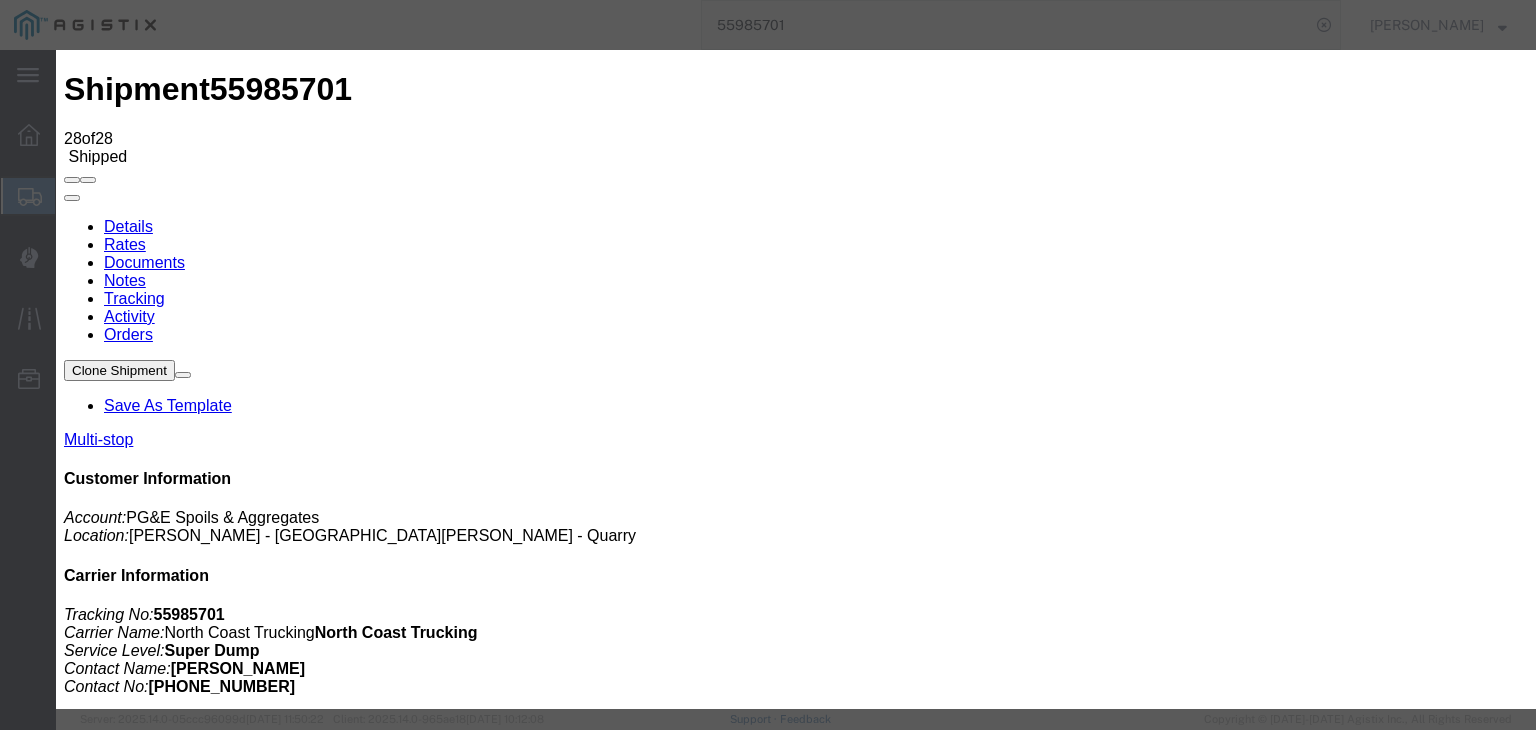click on "07/10/2025" at bounding box center (168, 9624) 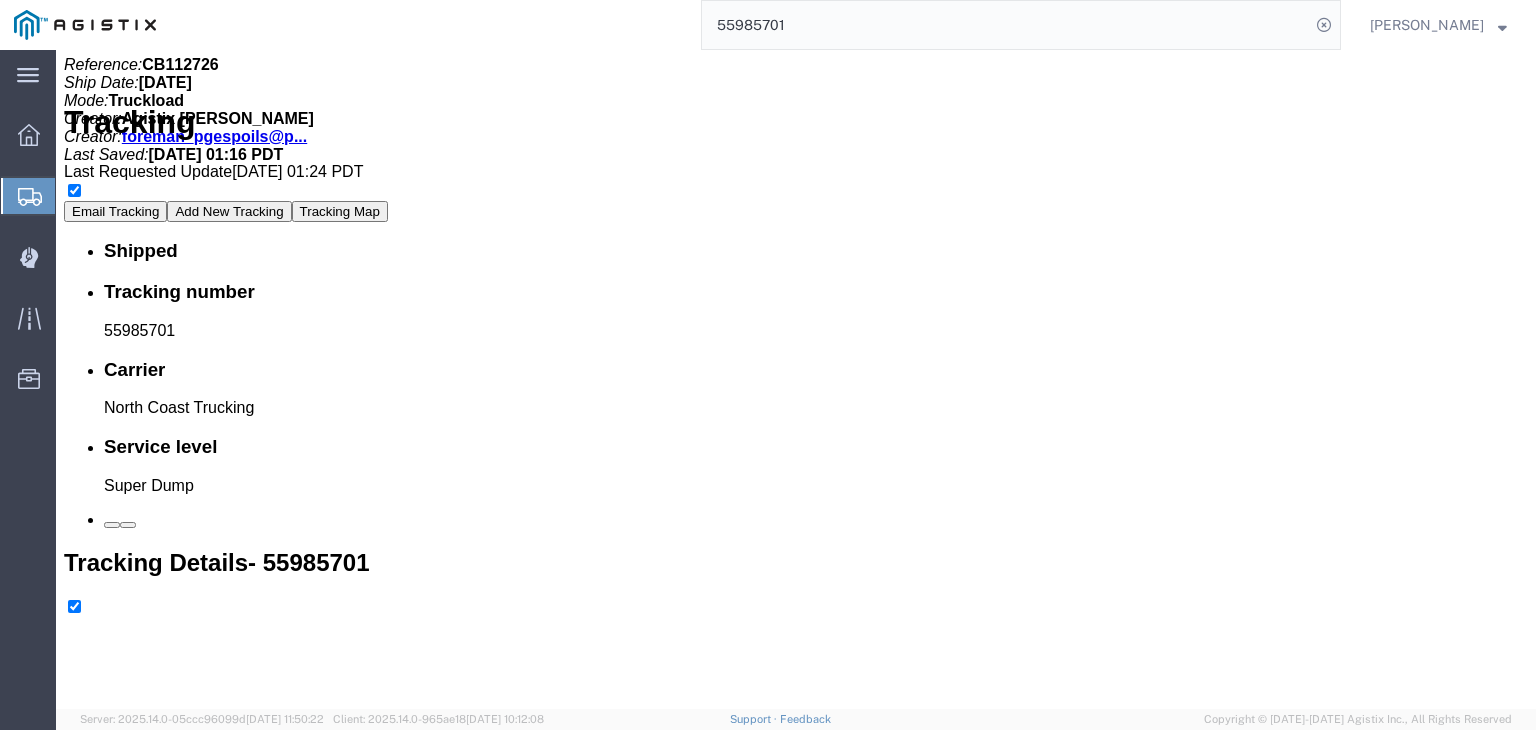 scroll, scrollTop: 1055, scrollLeft: 0, axis: vertical 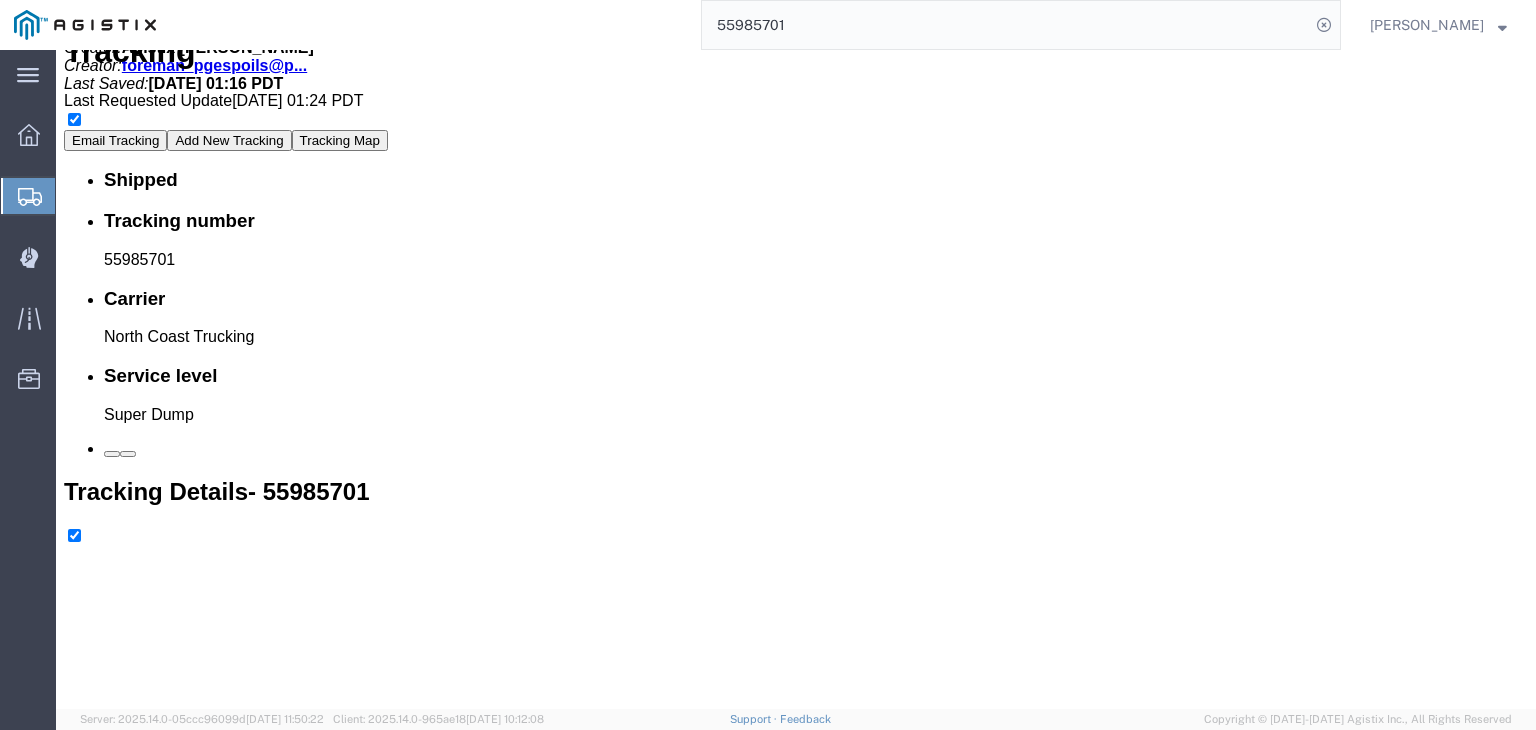 click on "Edit Tracking" at bounding box center [1357, 3162] 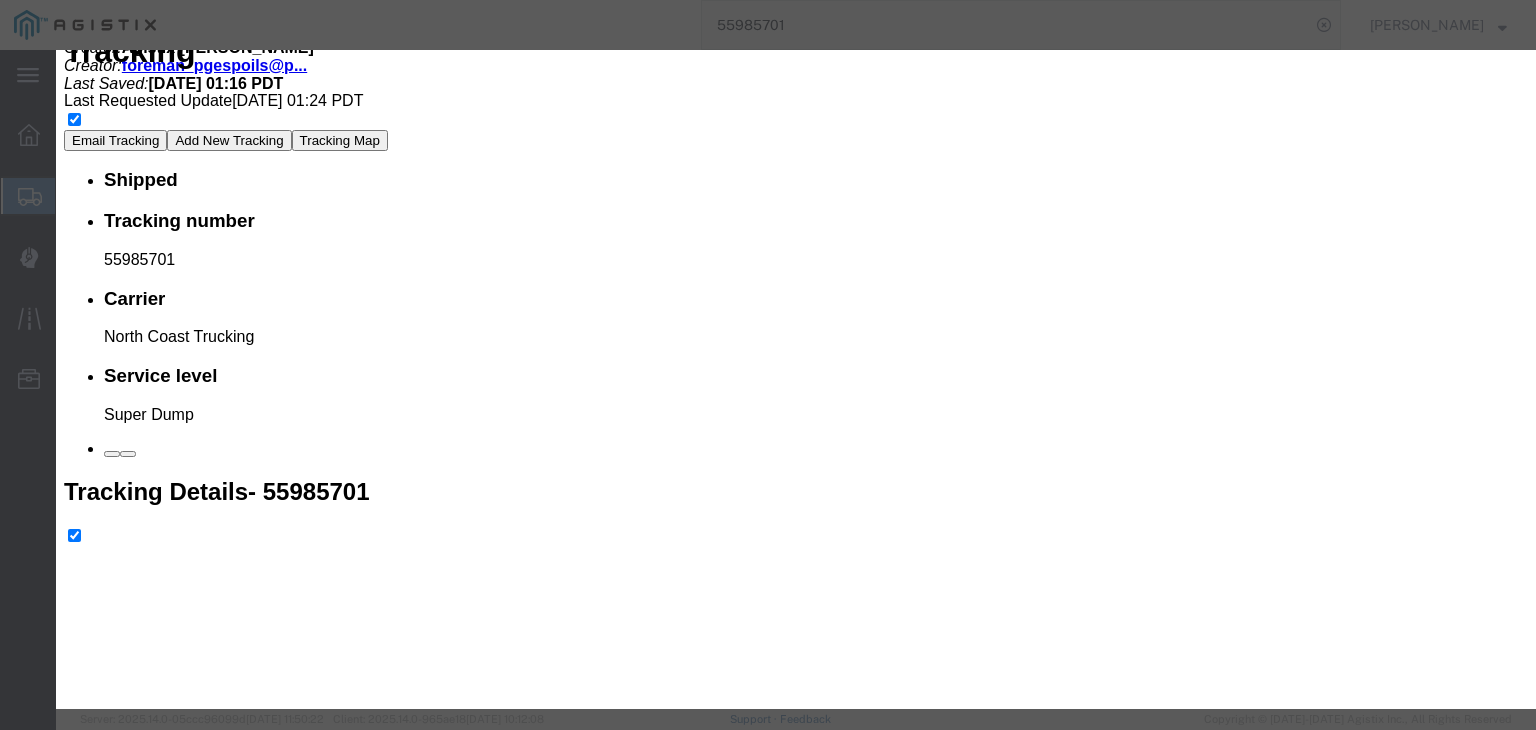 click on "4:10 AM" at bounding box center (168, 8851) 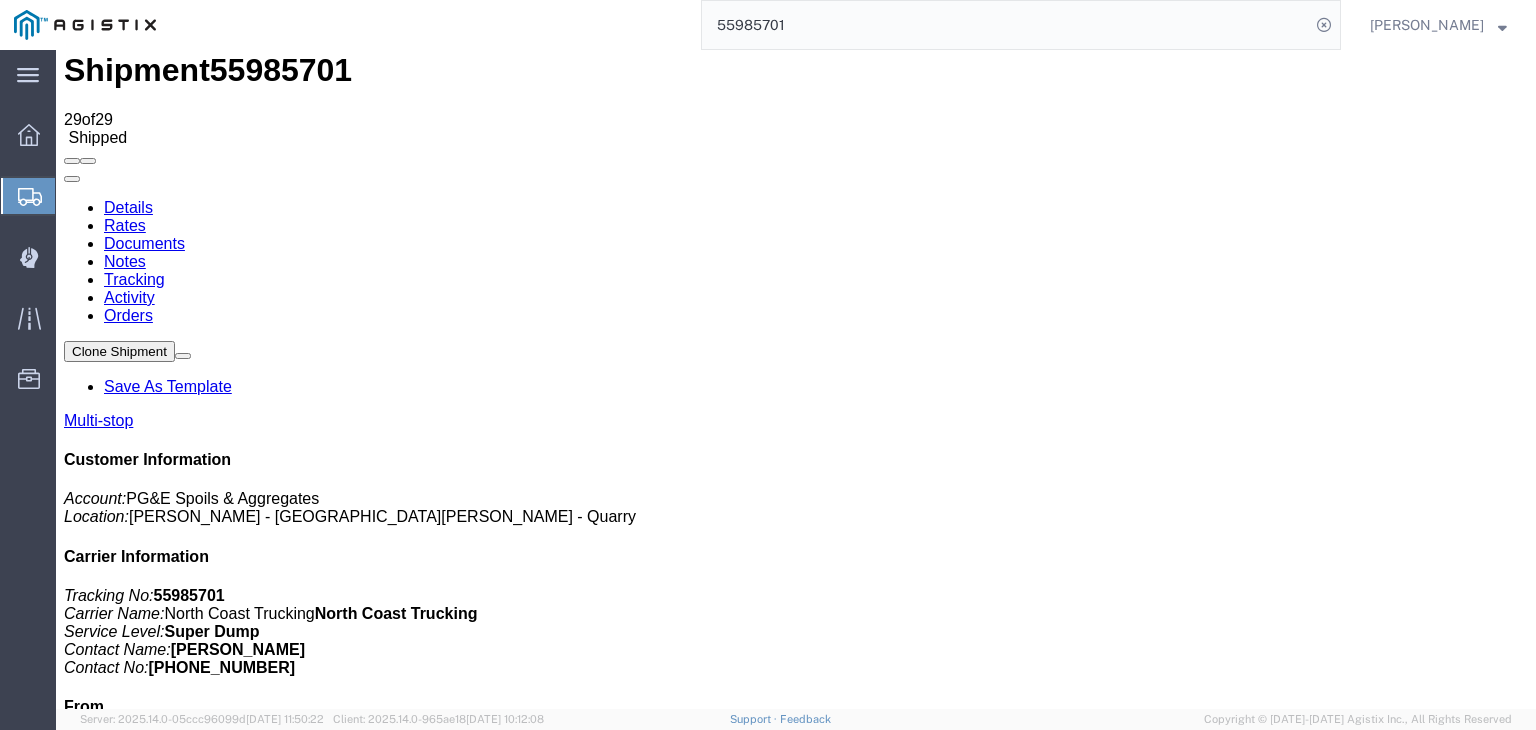 scroll, scrollTop: 0, scrollLeft: 0, axis: both 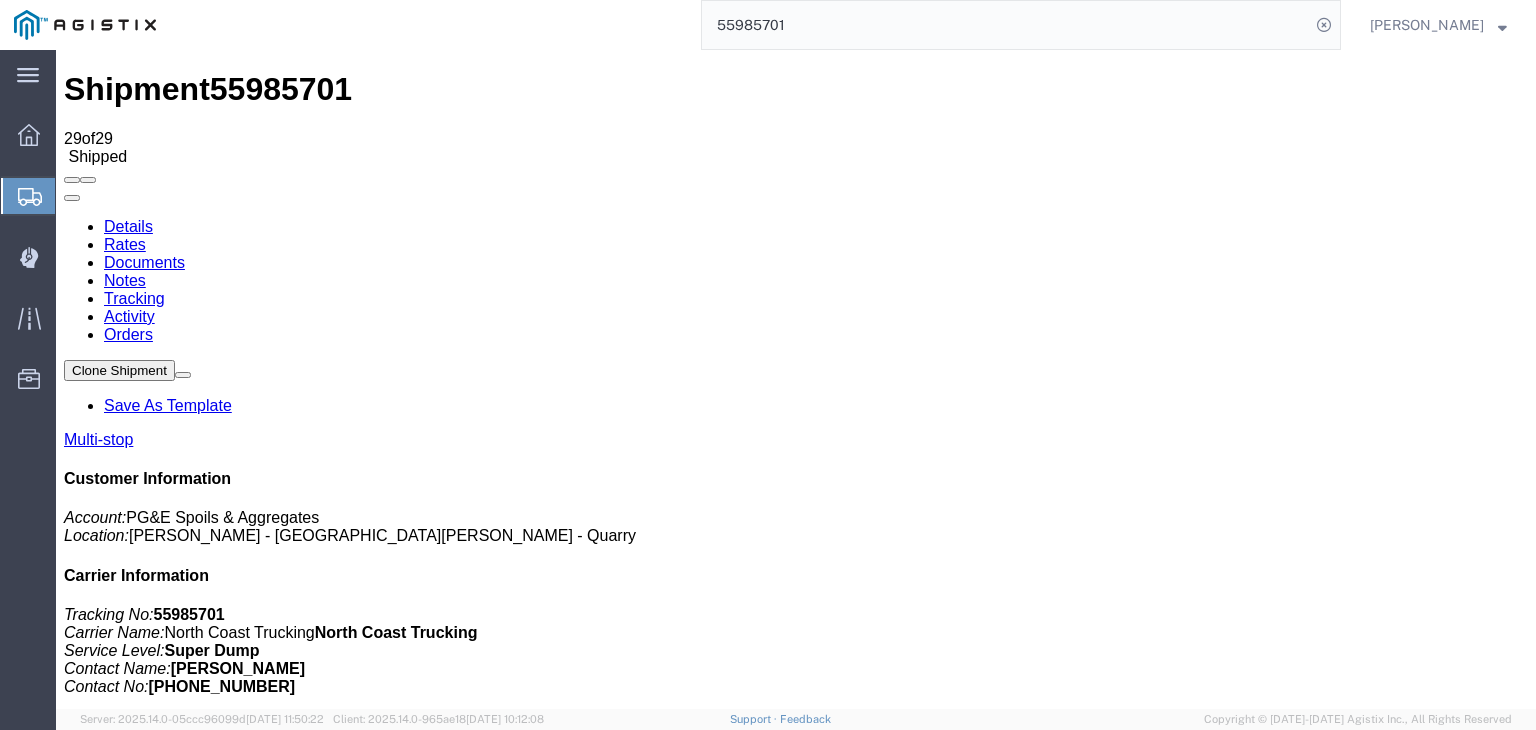 click on "Add New Tracking" at bounding box center [229, 1195] 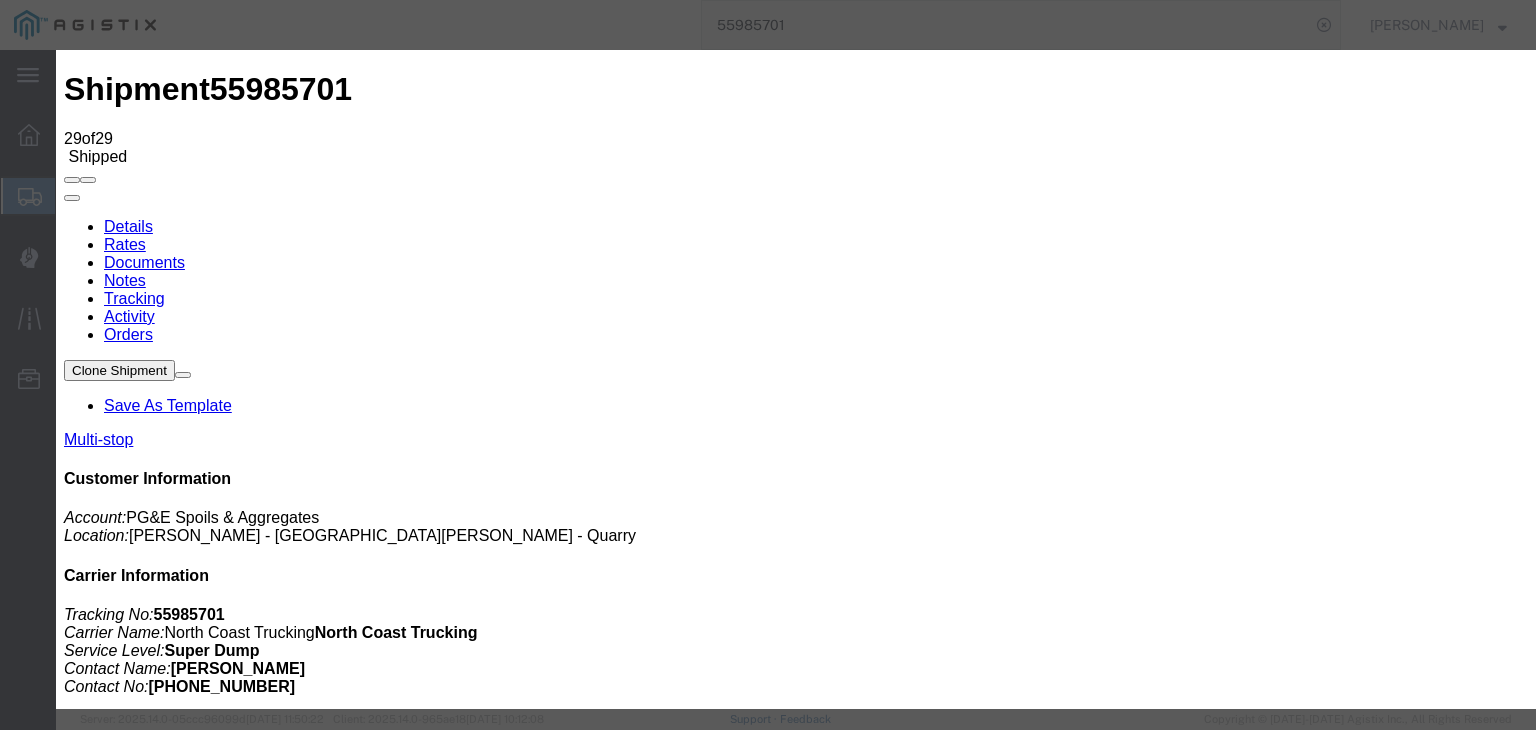 click on "07/10/2025" at bounding box center (168, 9867) 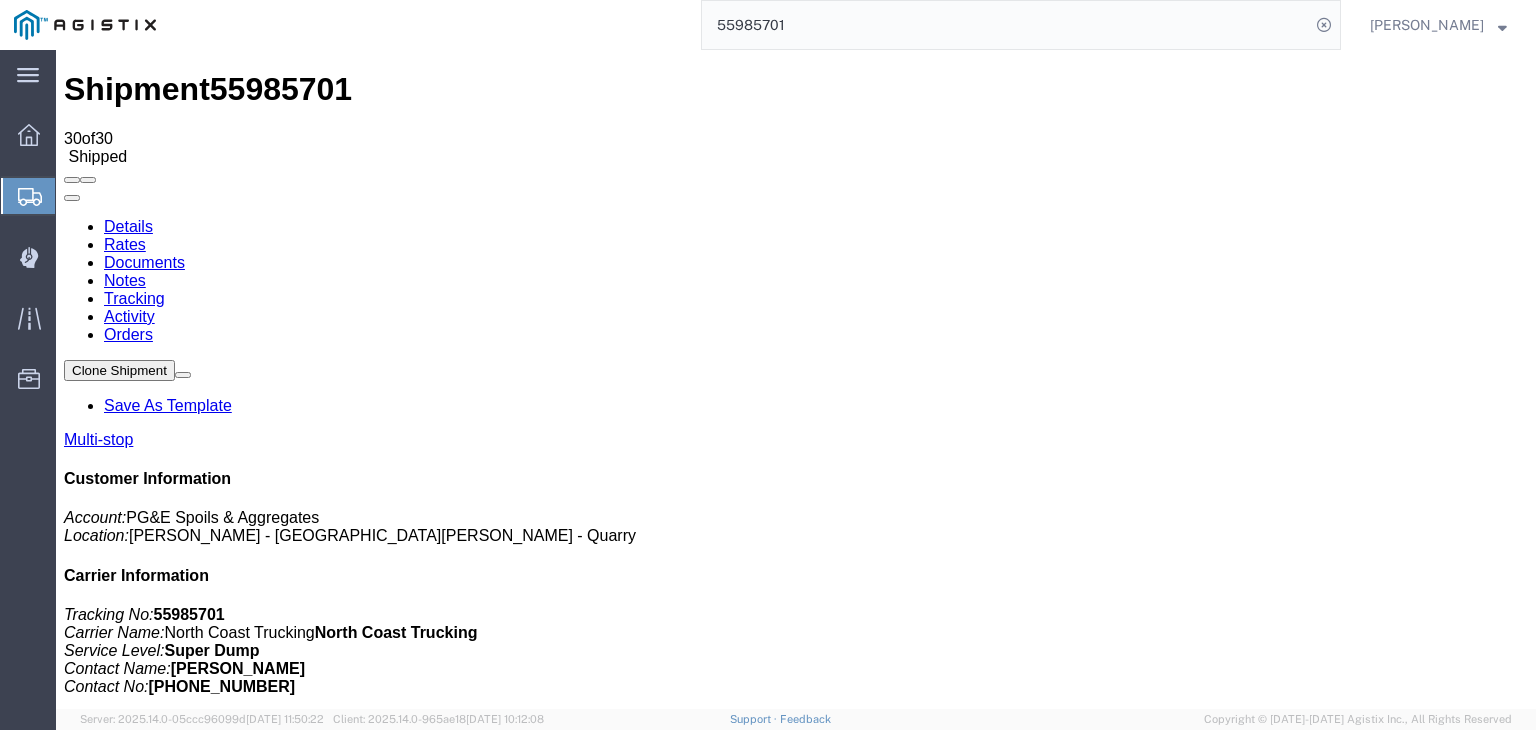 click on "Add New Tracking" at bounding box center (229, 1195) 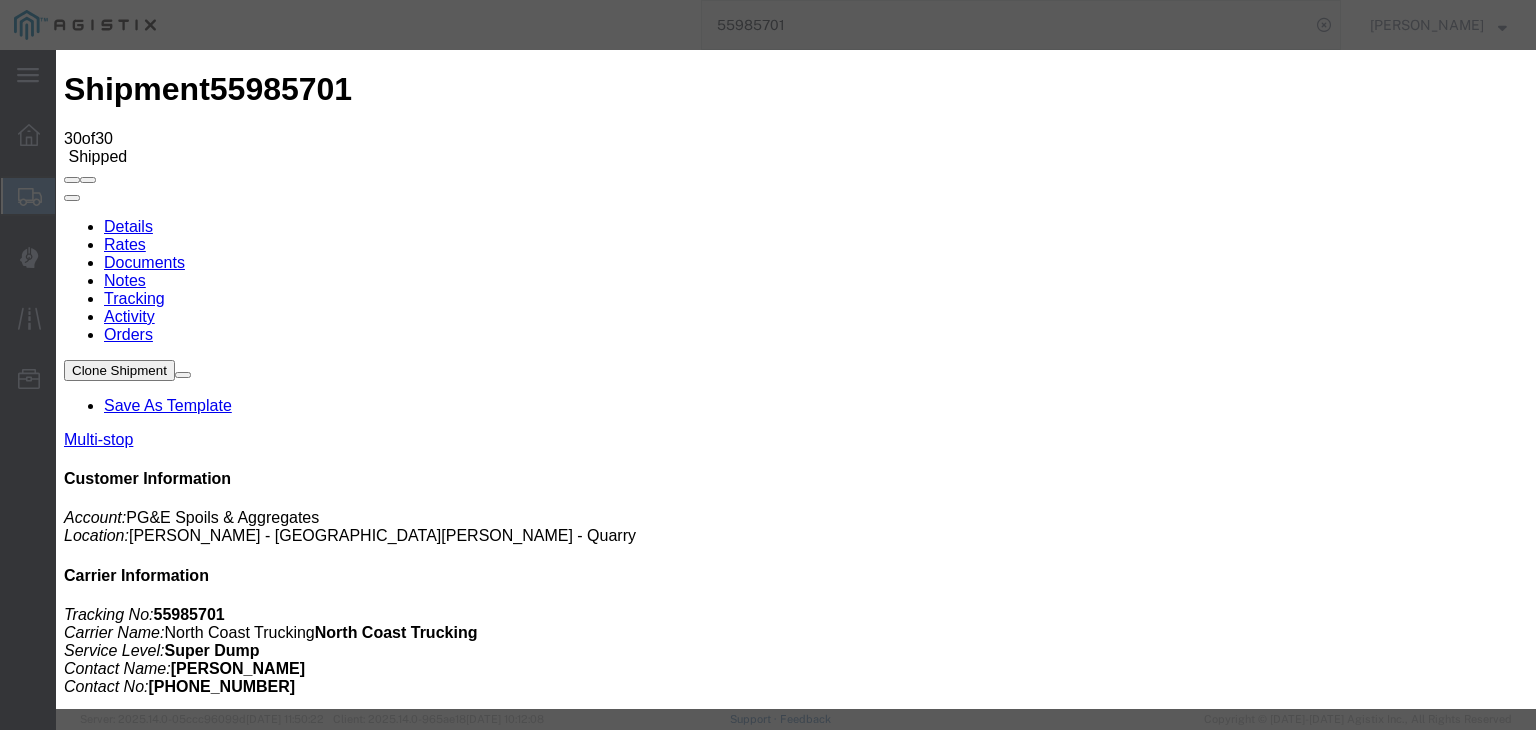 click on "07/10/2025" at bounding box center (168, 10110) 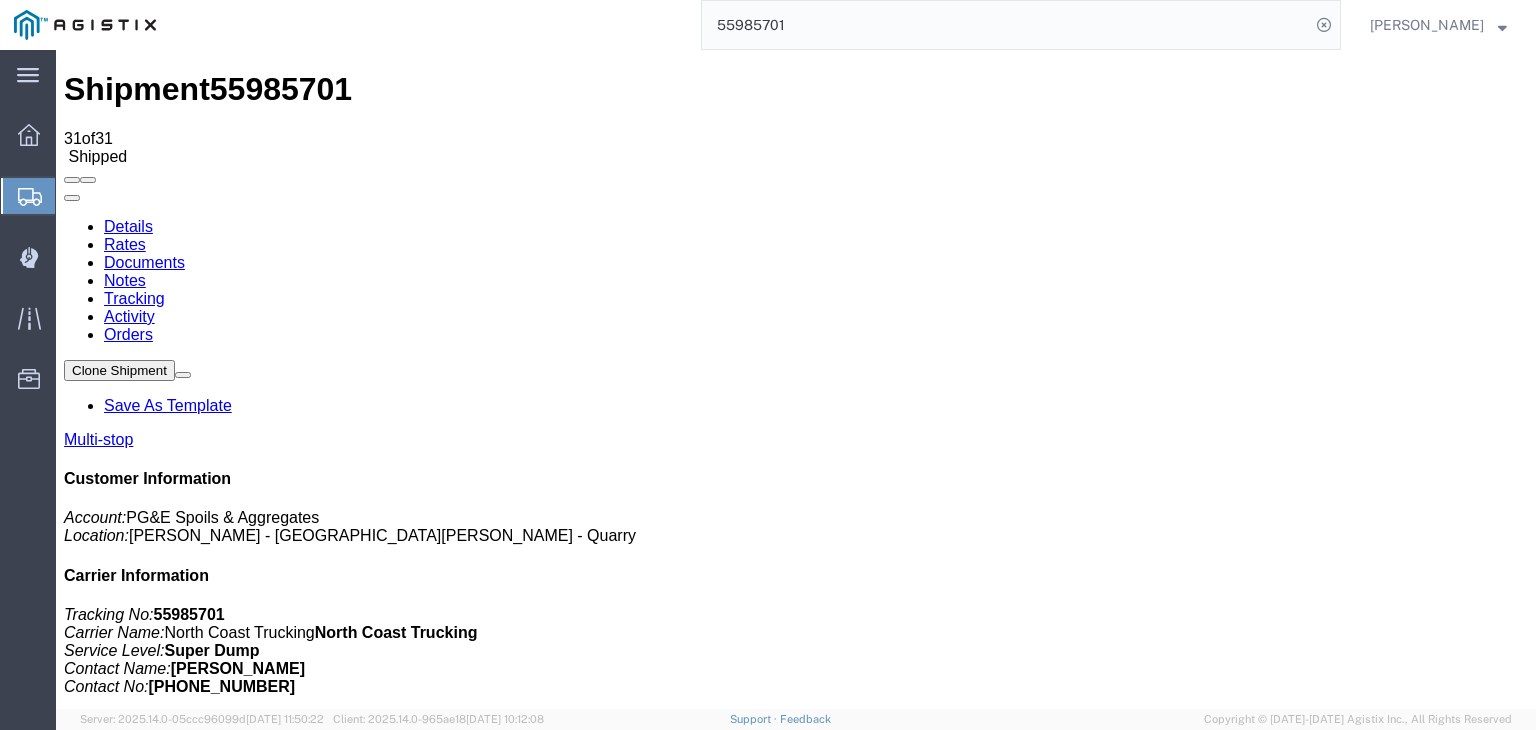click on "Documents" at bounding box center [144, 262] 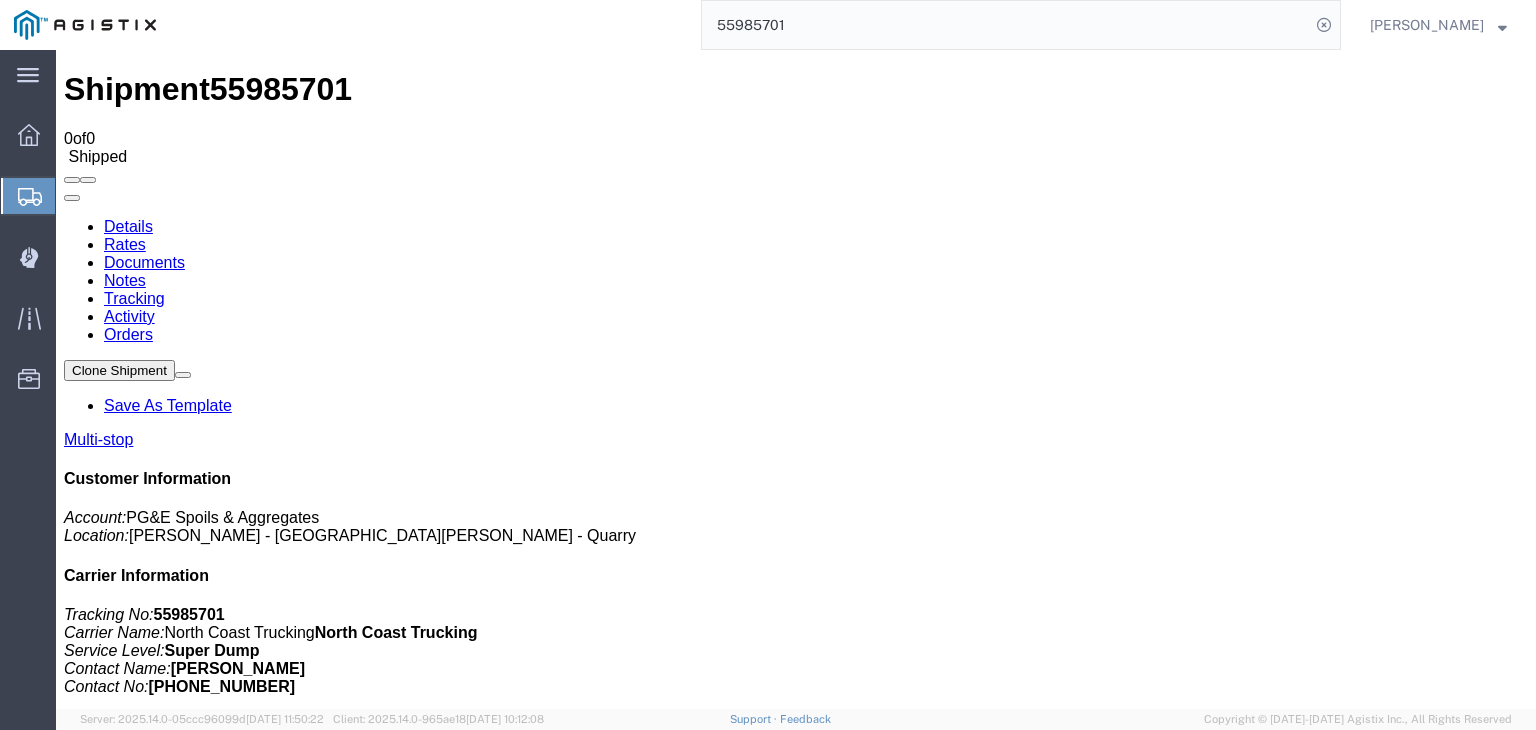 click on "Attach Documents" at bounding box center [126, 1175] 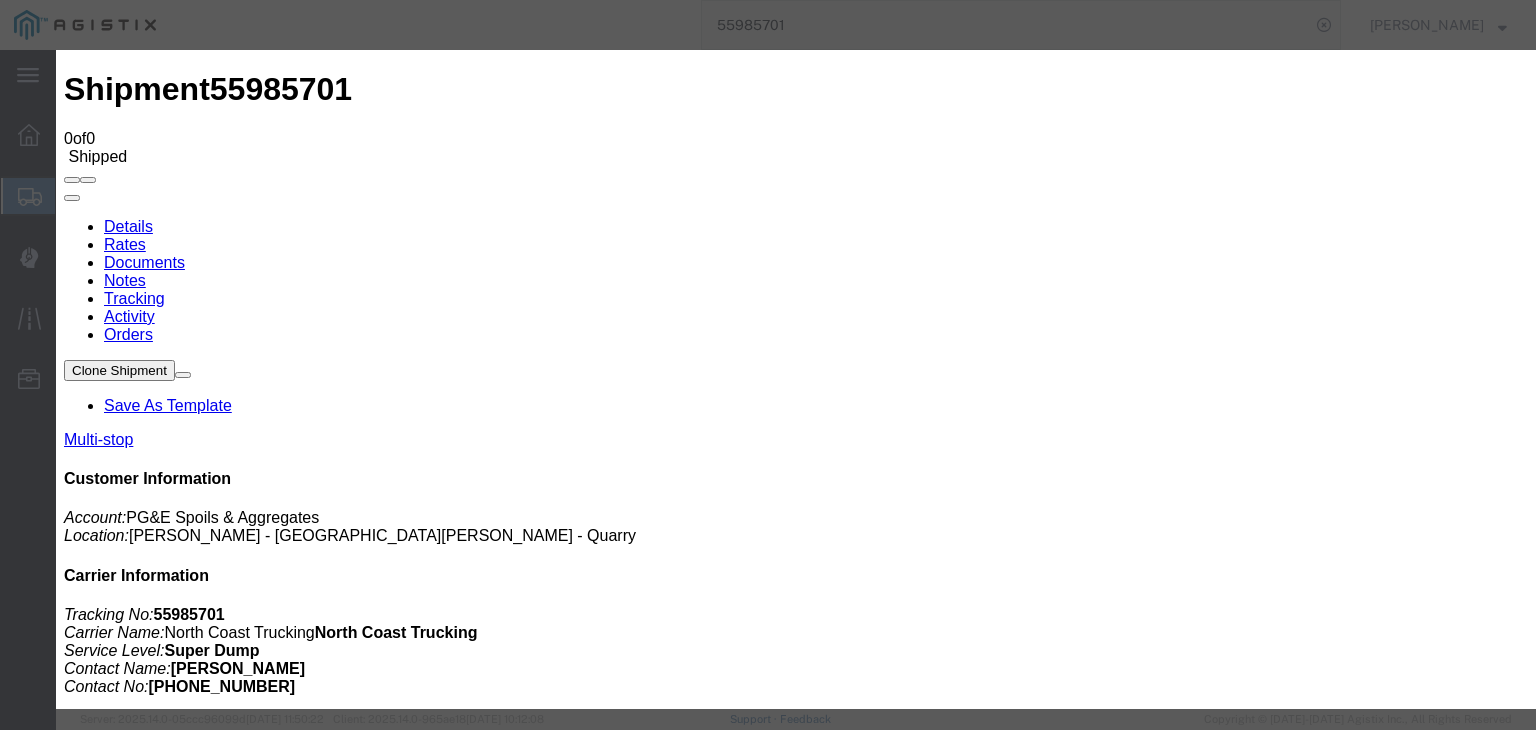 click on "Allowed file types are pdf, jpg, gif & png. Maximum file size is 10mb.
File 1 Browse No file chosen
Name
Description
Type
Select AWB Label Bill of Lading/Air Waybill Certificate of Origin (English) Claims Document Commercial Invoice Daily Vehicle Inspection Report IATA Dangerous Goods Declaration Insurance Document Invoice Job Hazard Analysis Multimodal Dangerous Goods Form Other Documents Print Shipment Details Proforma Invoice Proof Of Delivery Shipment Traveler
File 2 Browse No file chosen
Name
Description
Type
Select AWB Label Bill of Lading/Air Waybill Certificate of Origin (English) Claims Document Commercial Invoice Daily Vehicle Inspection Report IATA Dangerous Goods Declaration Insurance Document Invoice Job Hazard Analysis Multimodal Dangerous Goods Form Other Documents Print Shipment Details Proforma Invoice Proof Of Delivery Shipment Traveler
File 3 Browse Select" at bounding box center [796, 2057] 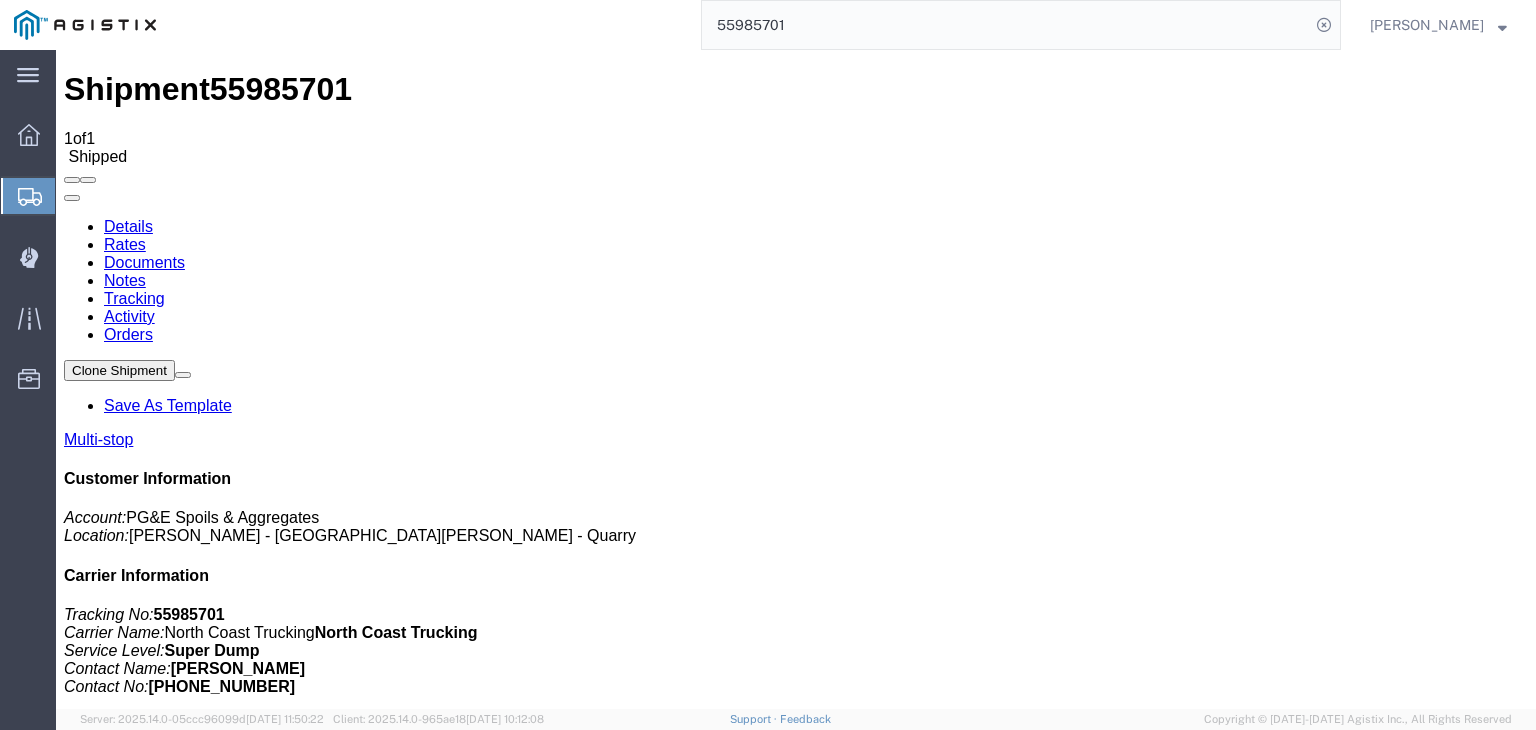 click on "Tracking" at bounding box center (134, 298) 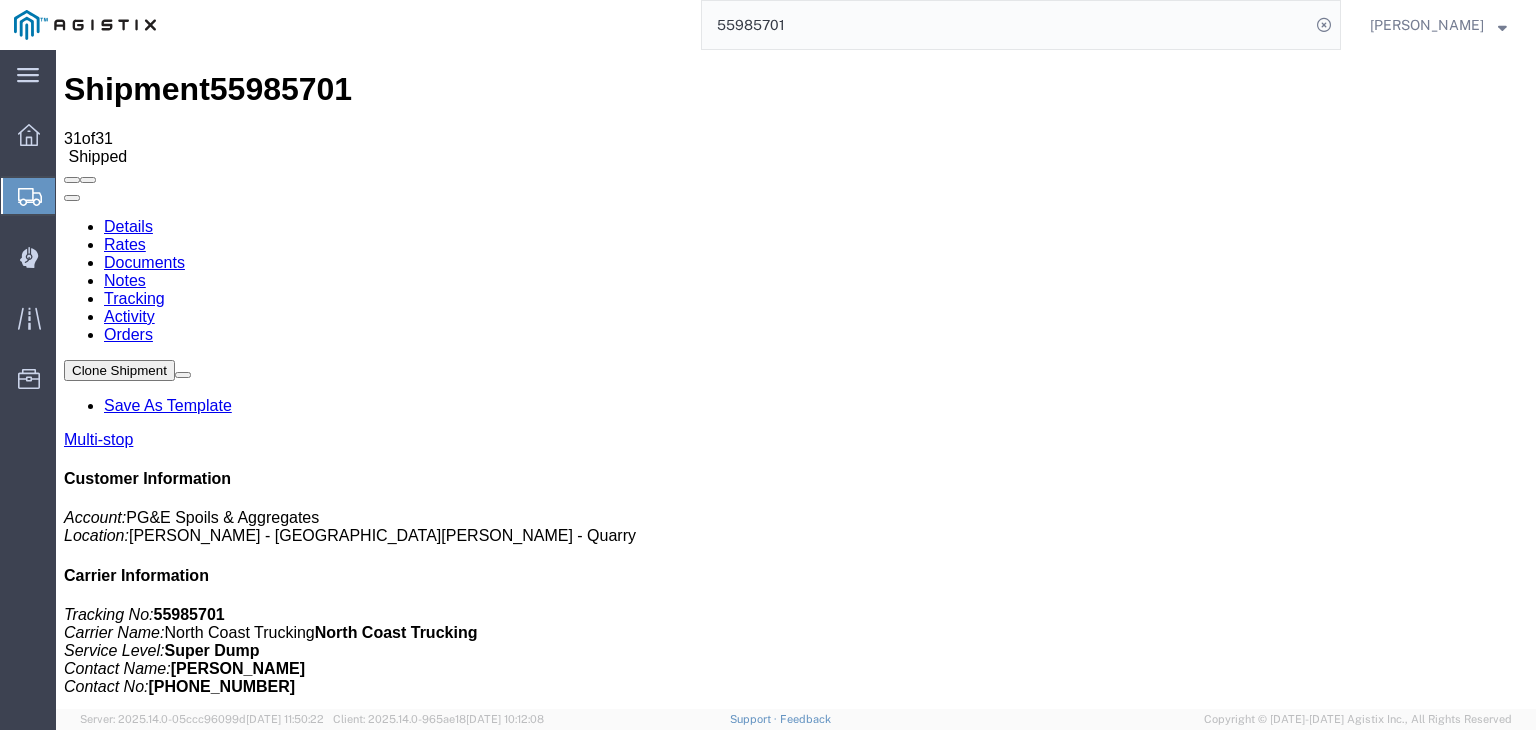 click on "Add New Tracking" at bounding box center (229, 1195) 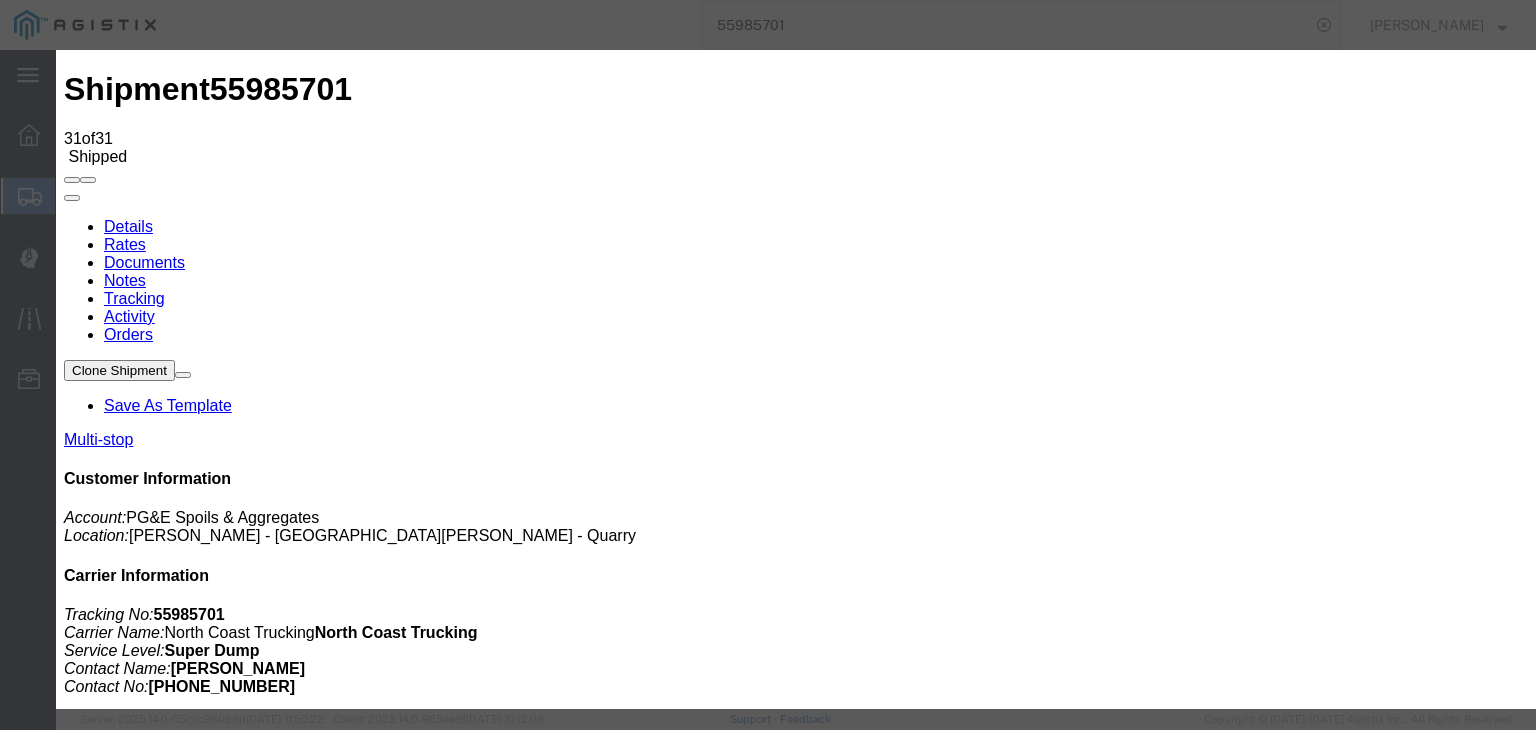 click on "07/10/2025" at bounding box center [168, 10353] 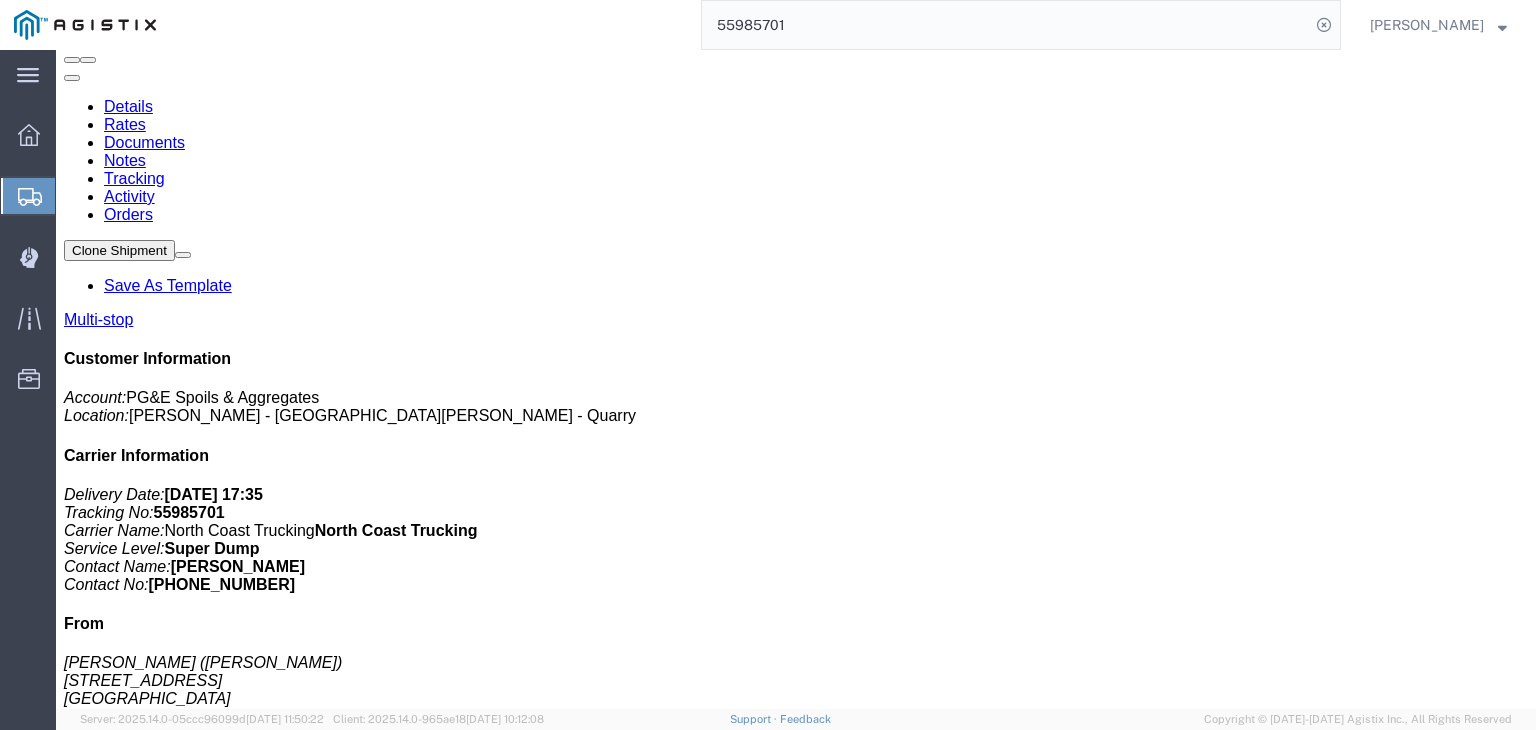 scroll, scrollTop: 0, scrollLeft: 0, axis: both 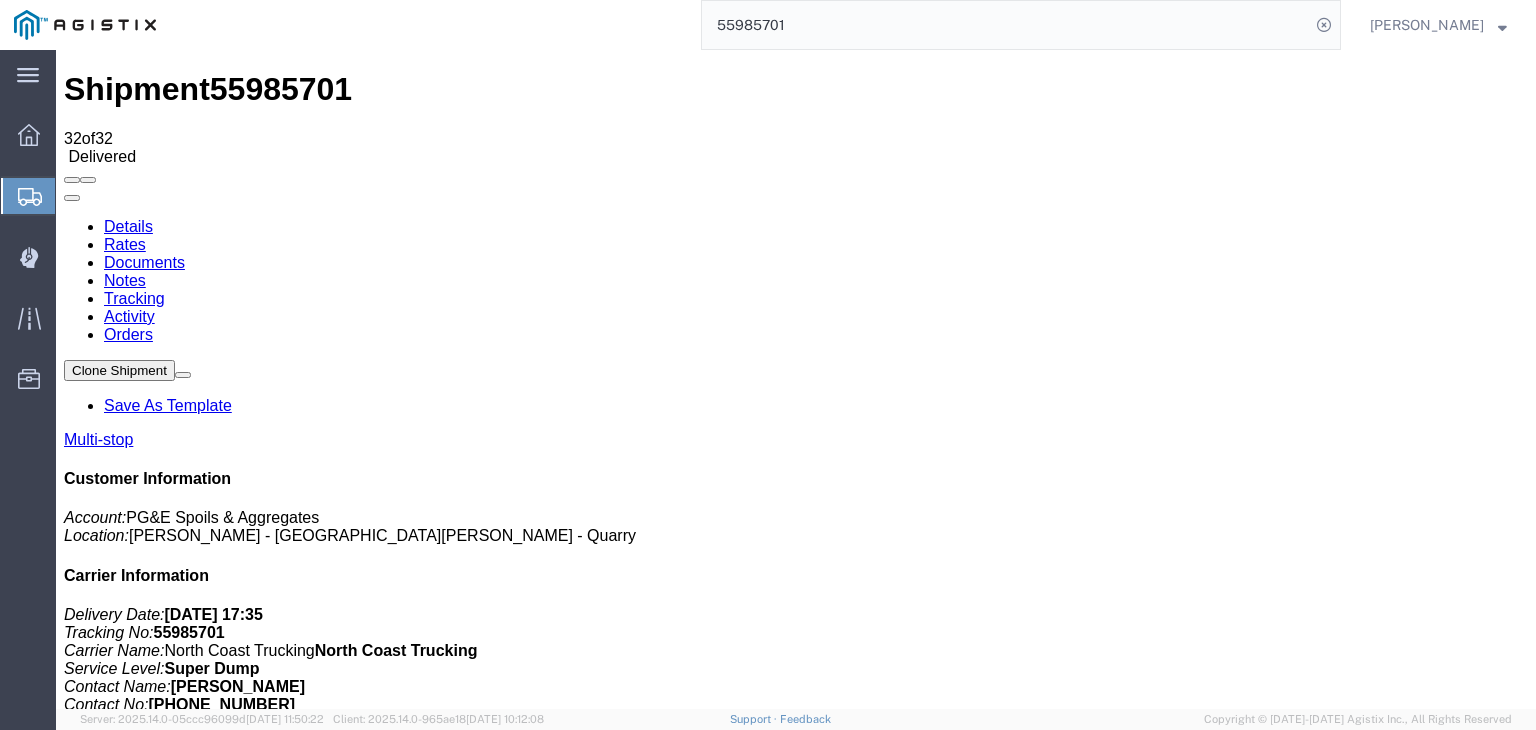 click on "Notes" at bounding box center (125, 280) 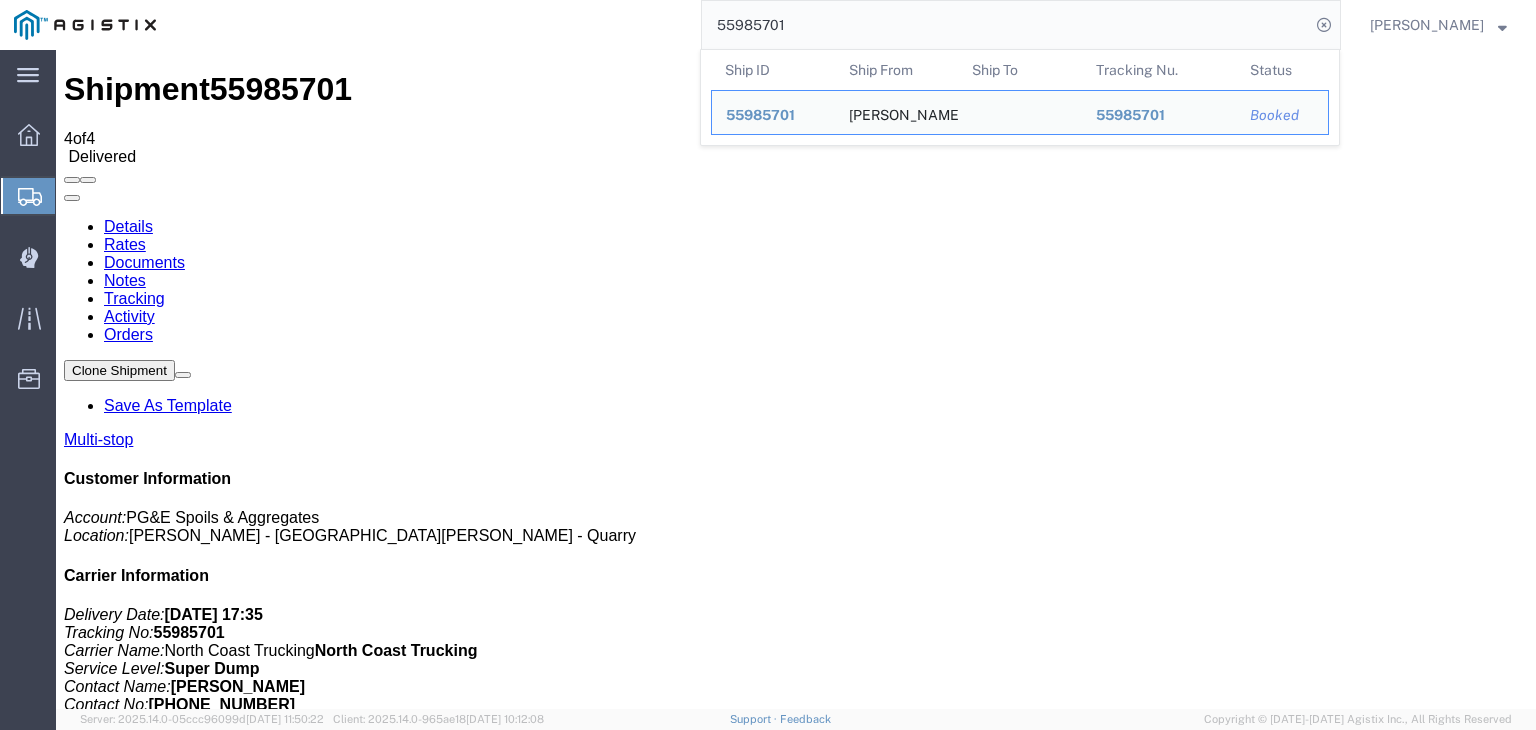click on "55985701" 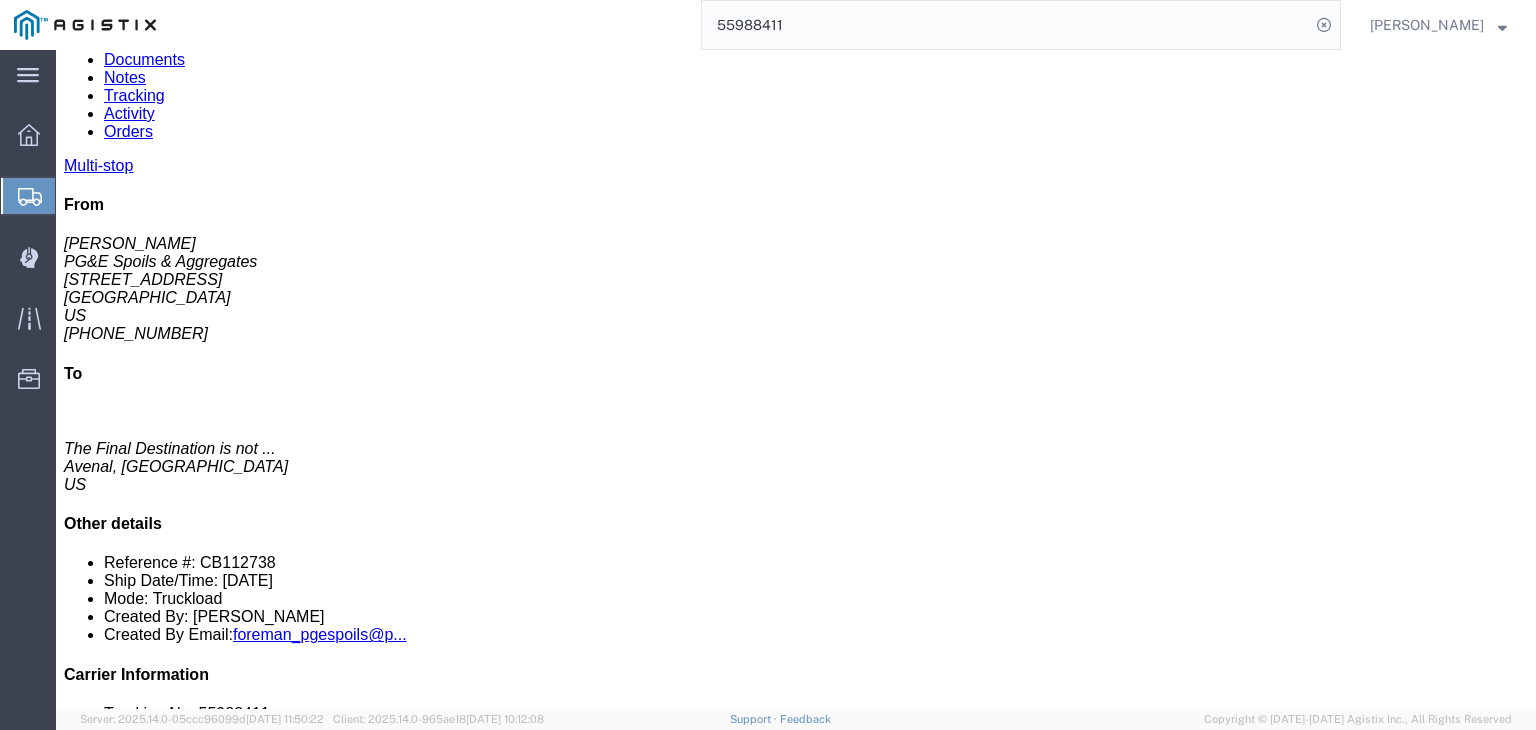 scroll, scrollTop: 0, scrollLeft: 0, axis: both 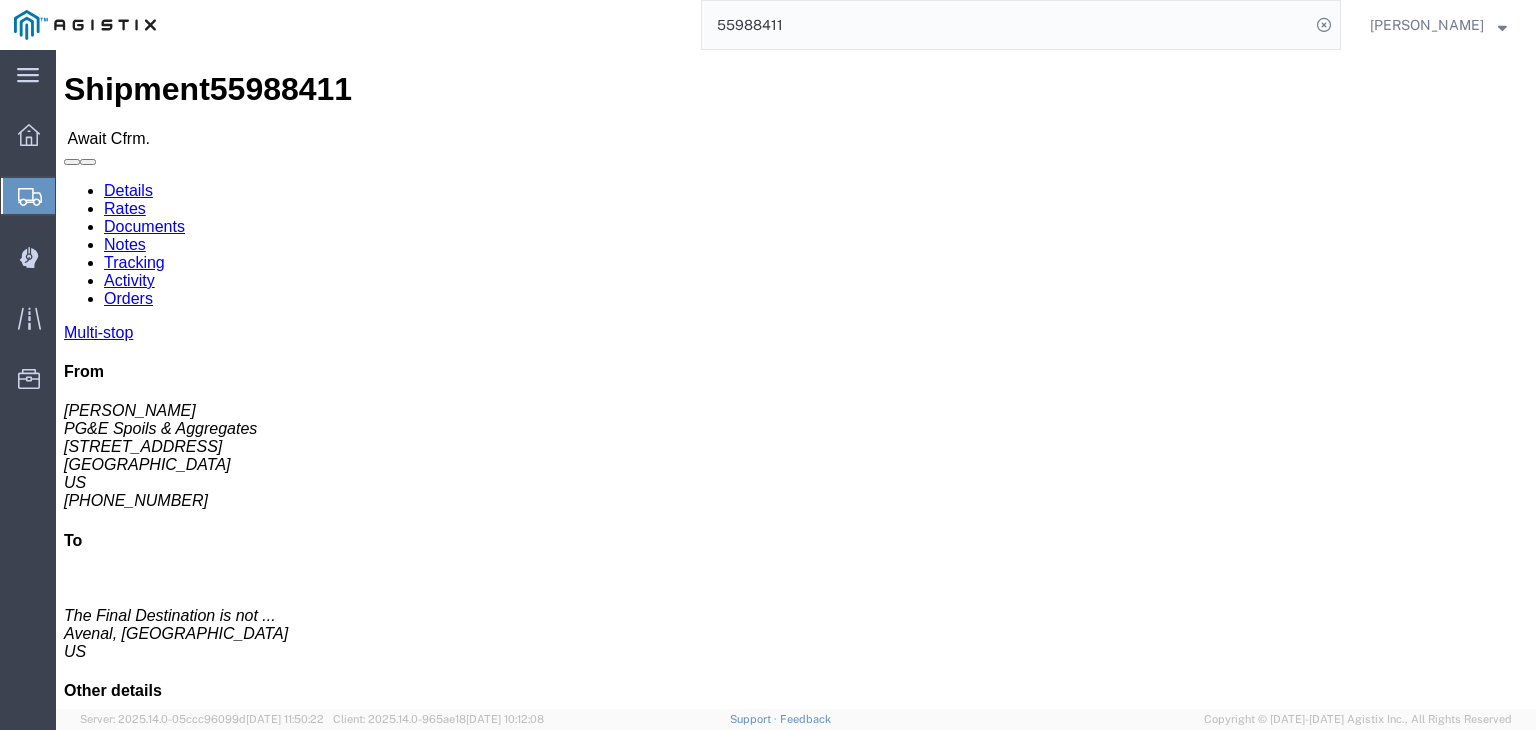 click on "Documents" 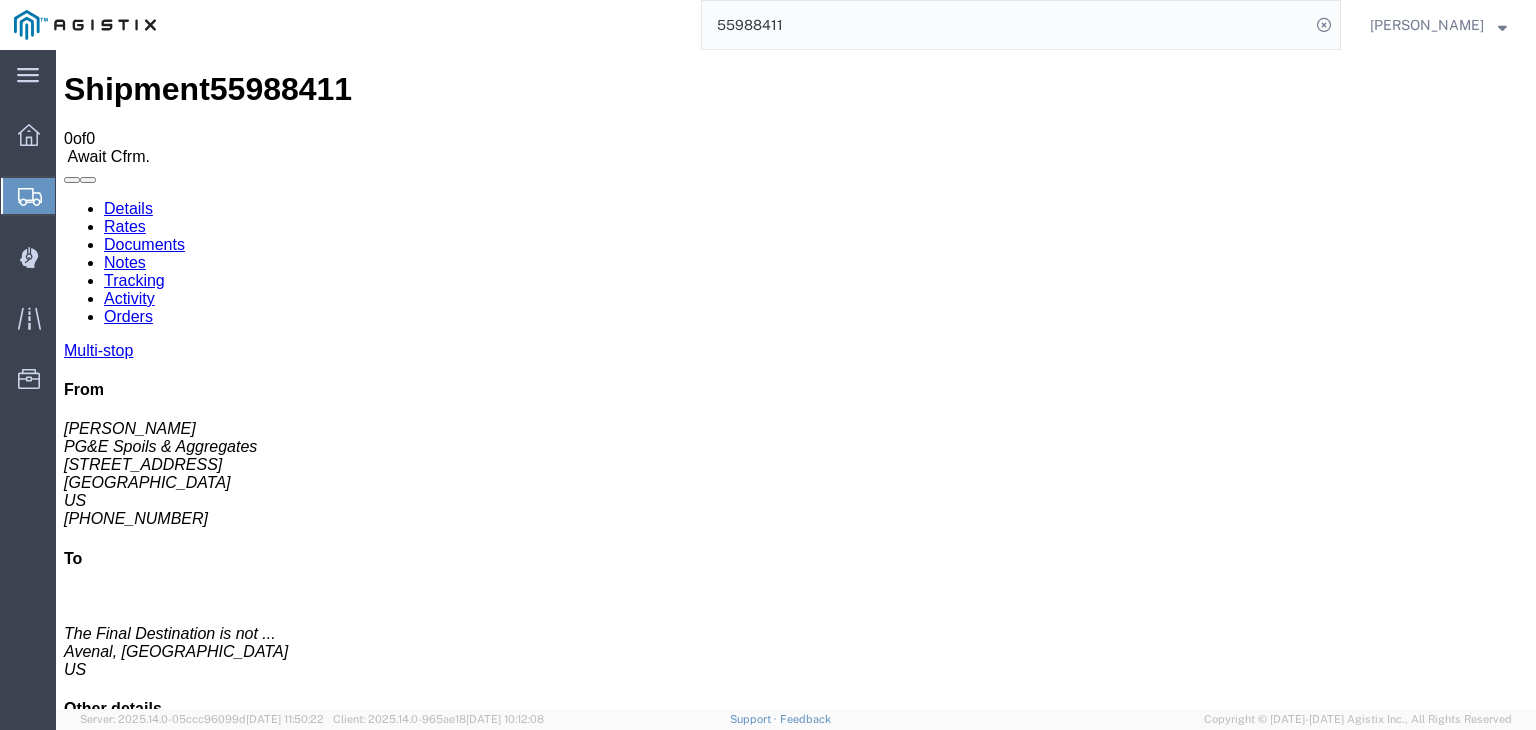 click on "Tracking" at bounding box center [134, 280] 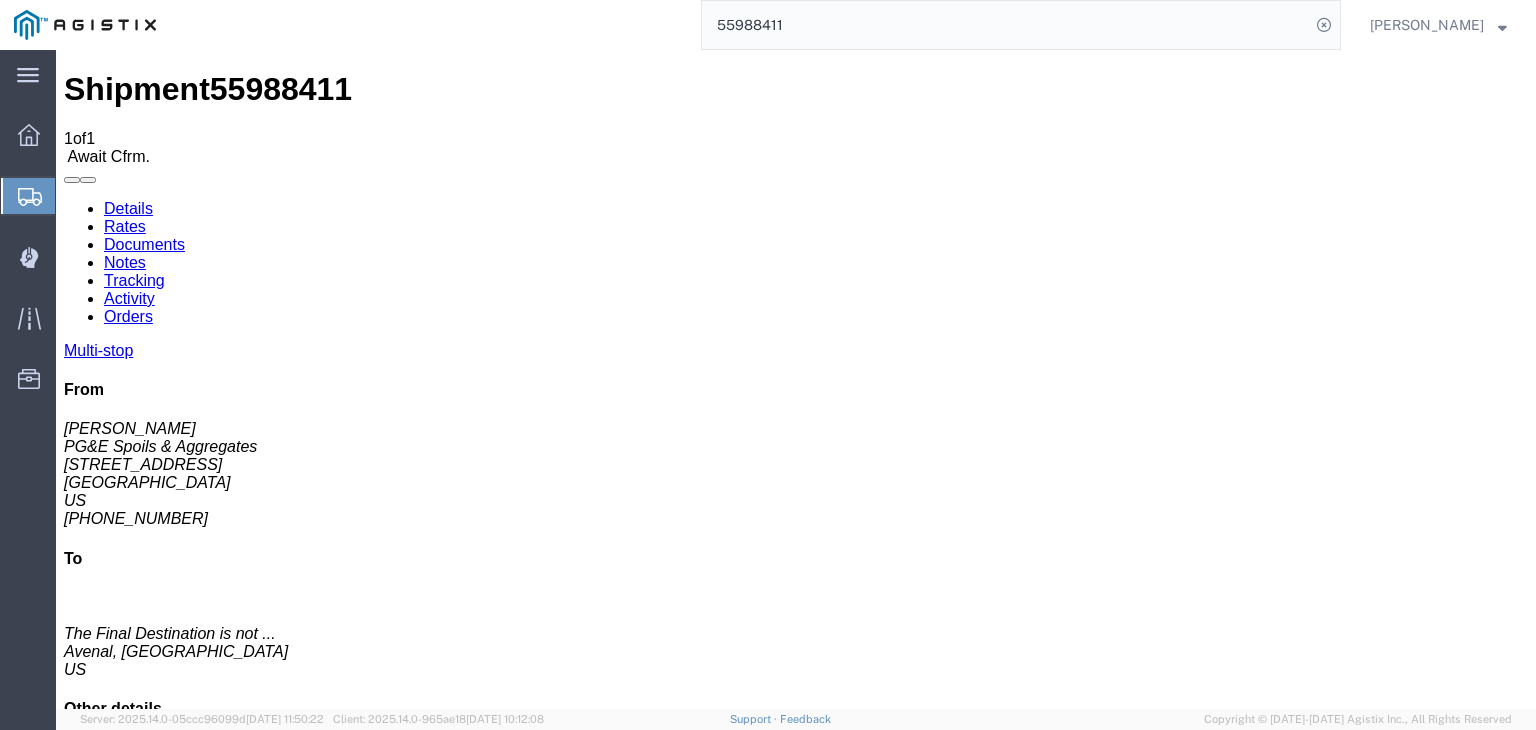 click on "Add New Tracking" at bounding box center (229, 1177) 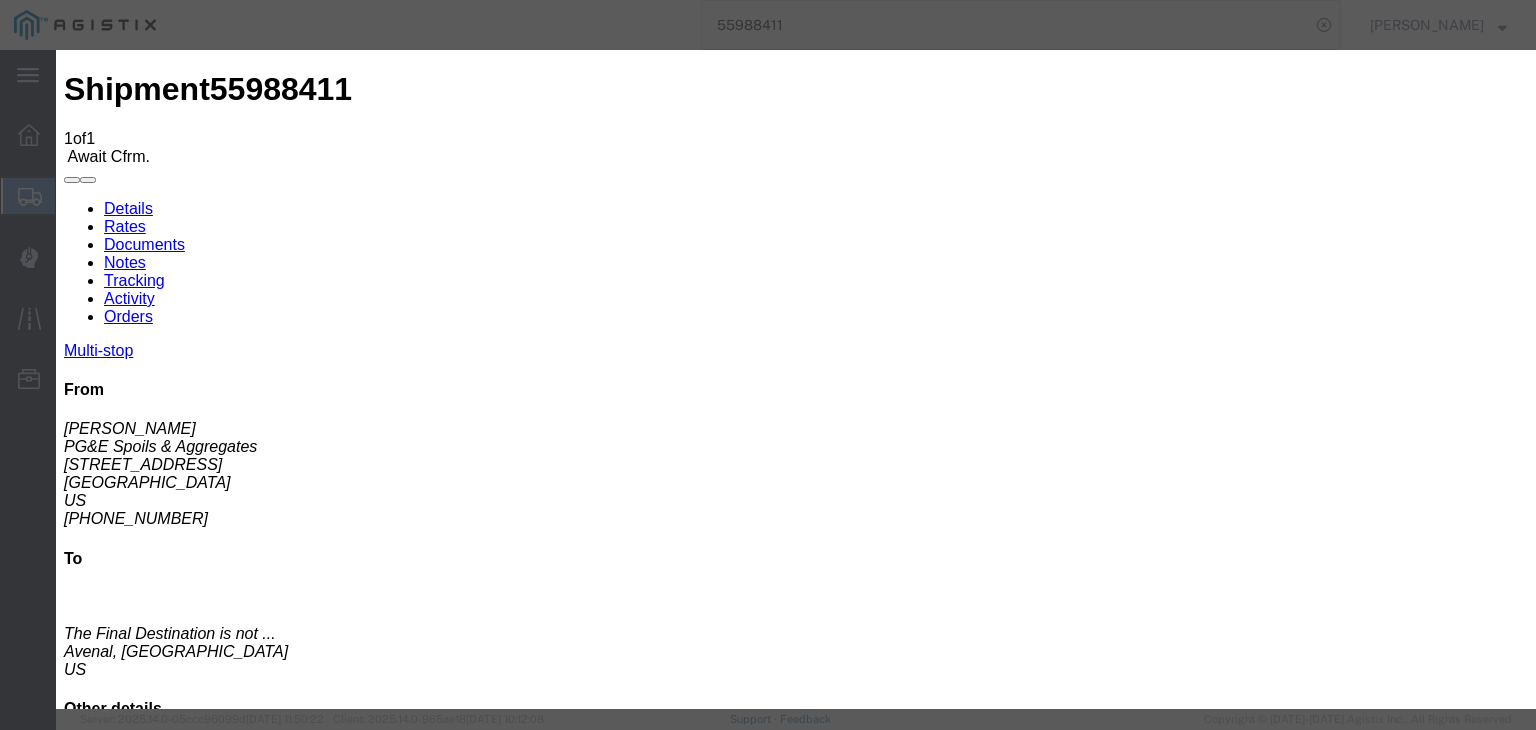 click on "07/10/2025" at bounding box center [168, 3045] 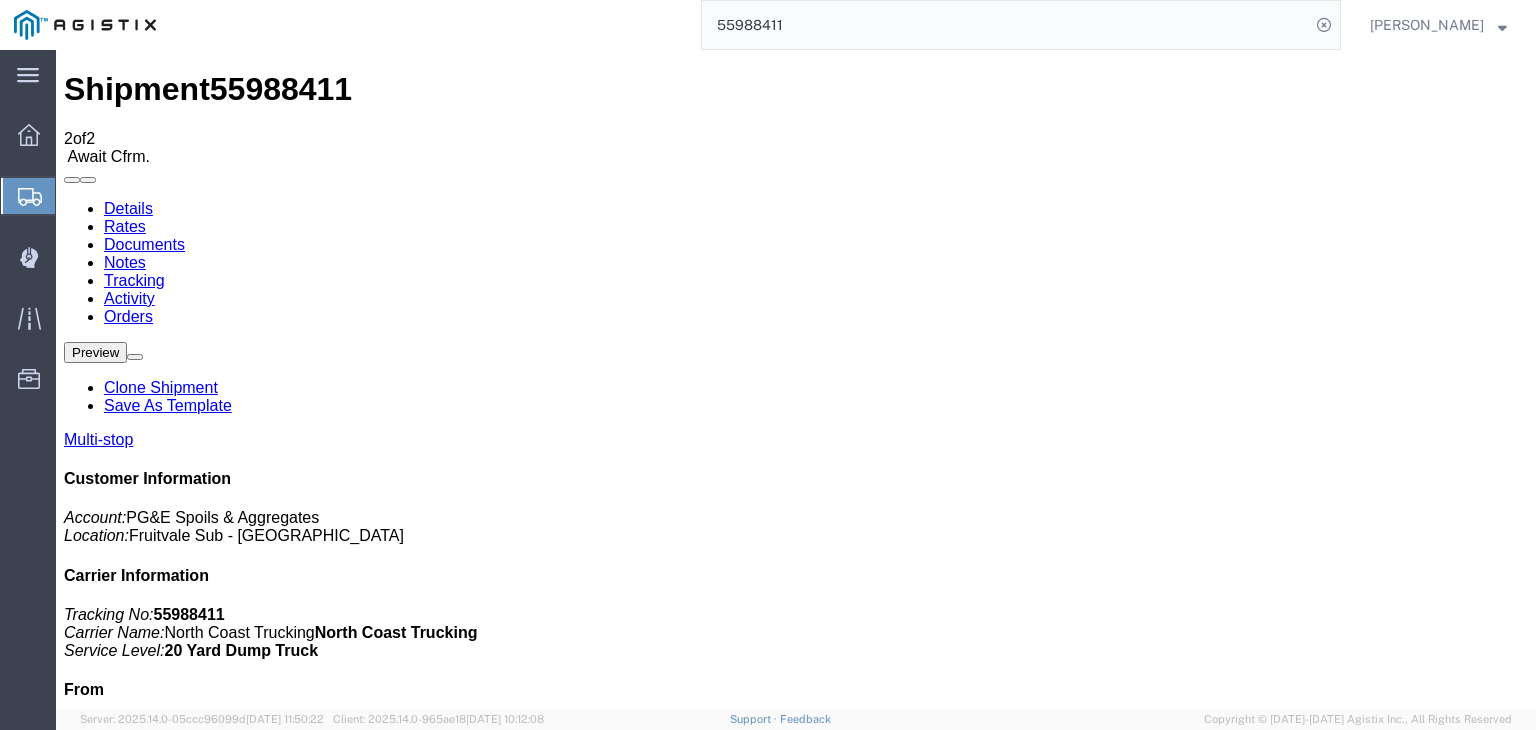 click on "Add New Tracking" at bounding box center (229, 1177) 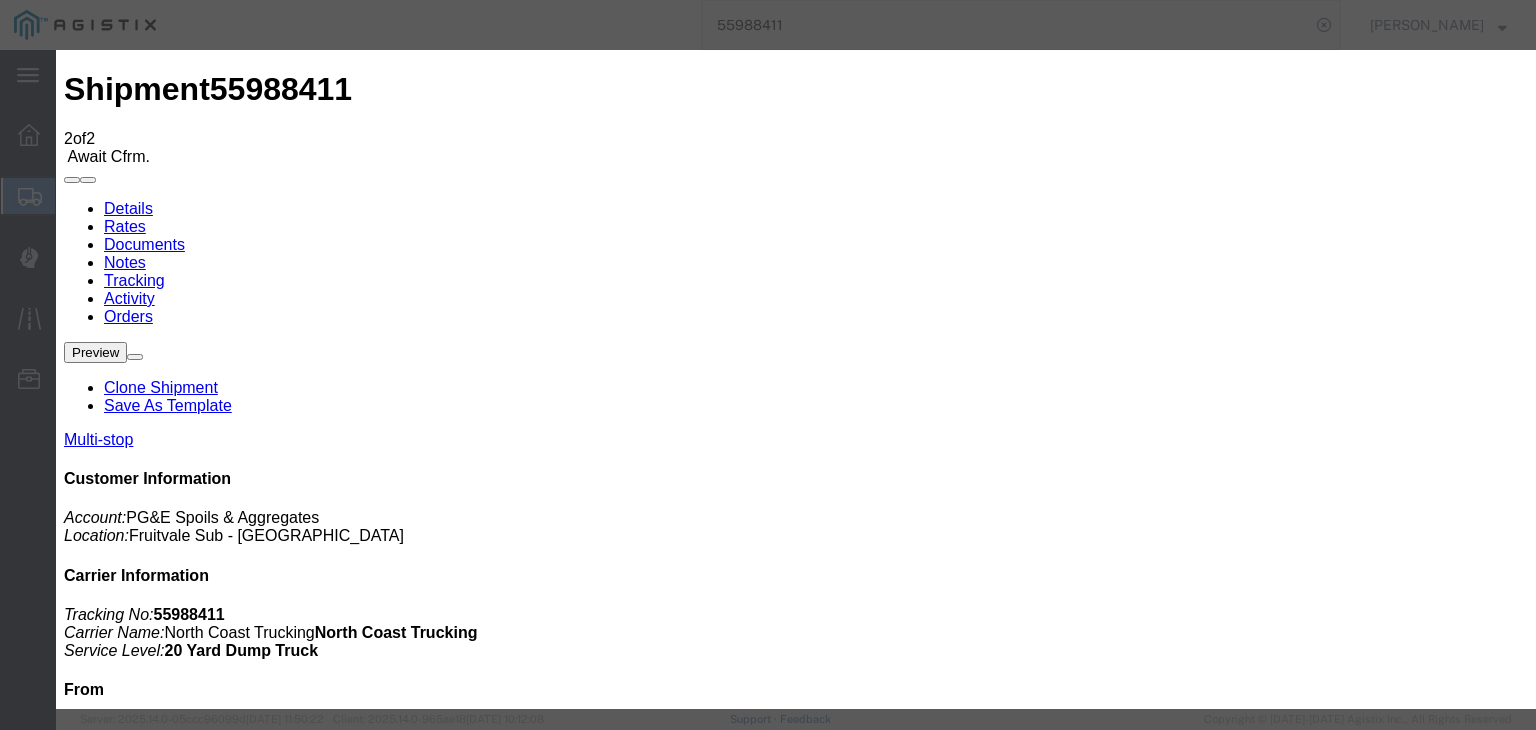 drag, startPoint x: 466, startPoint y: 241, endPoint x: 449, endPoint y: 267, distance: 31.06445 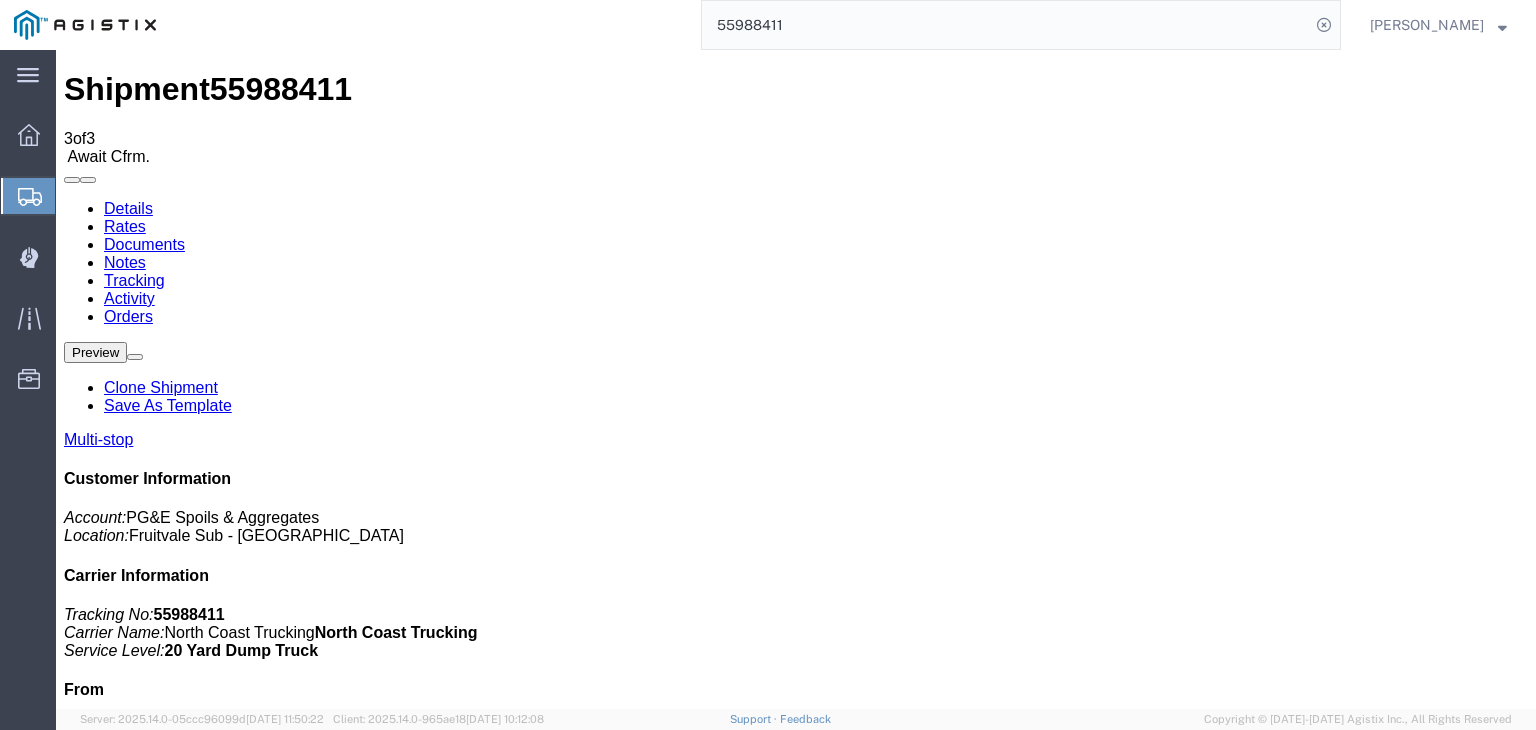 click on "Add New Tracking" at bounding box center [229, 1177] 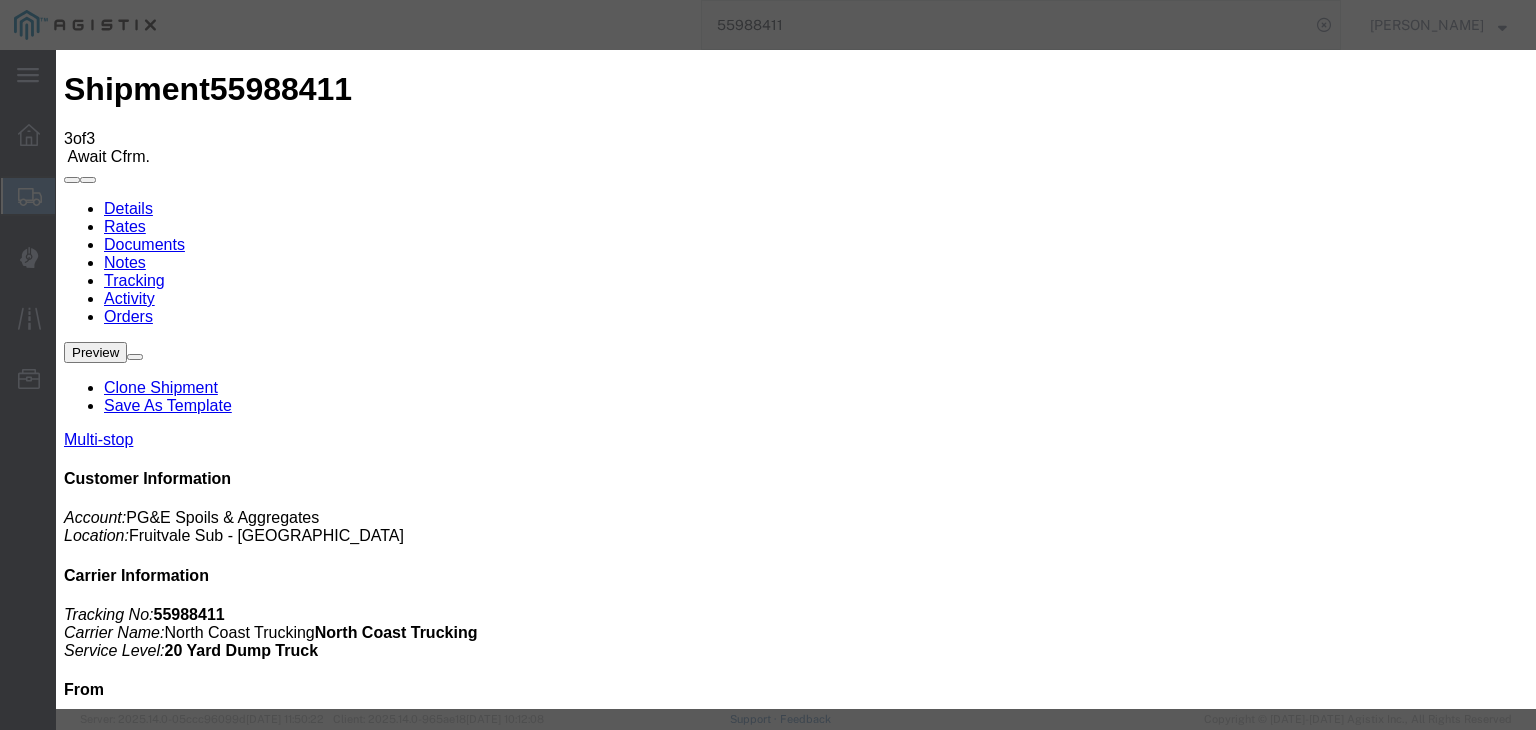 click on "07/10/2025" at bounding box center (168, 3531) 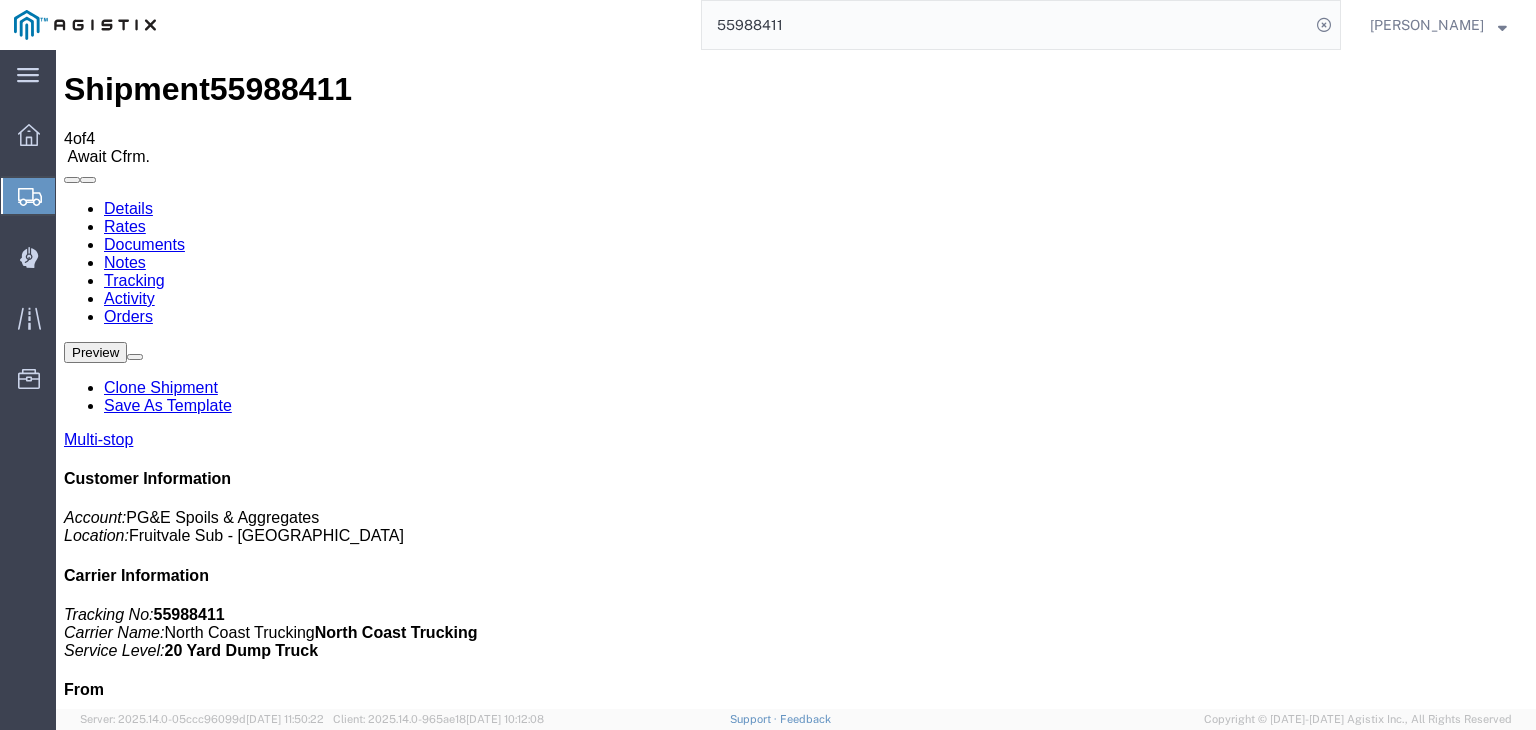 click on "Add New Tracking" at bounding box center (229, 1177) 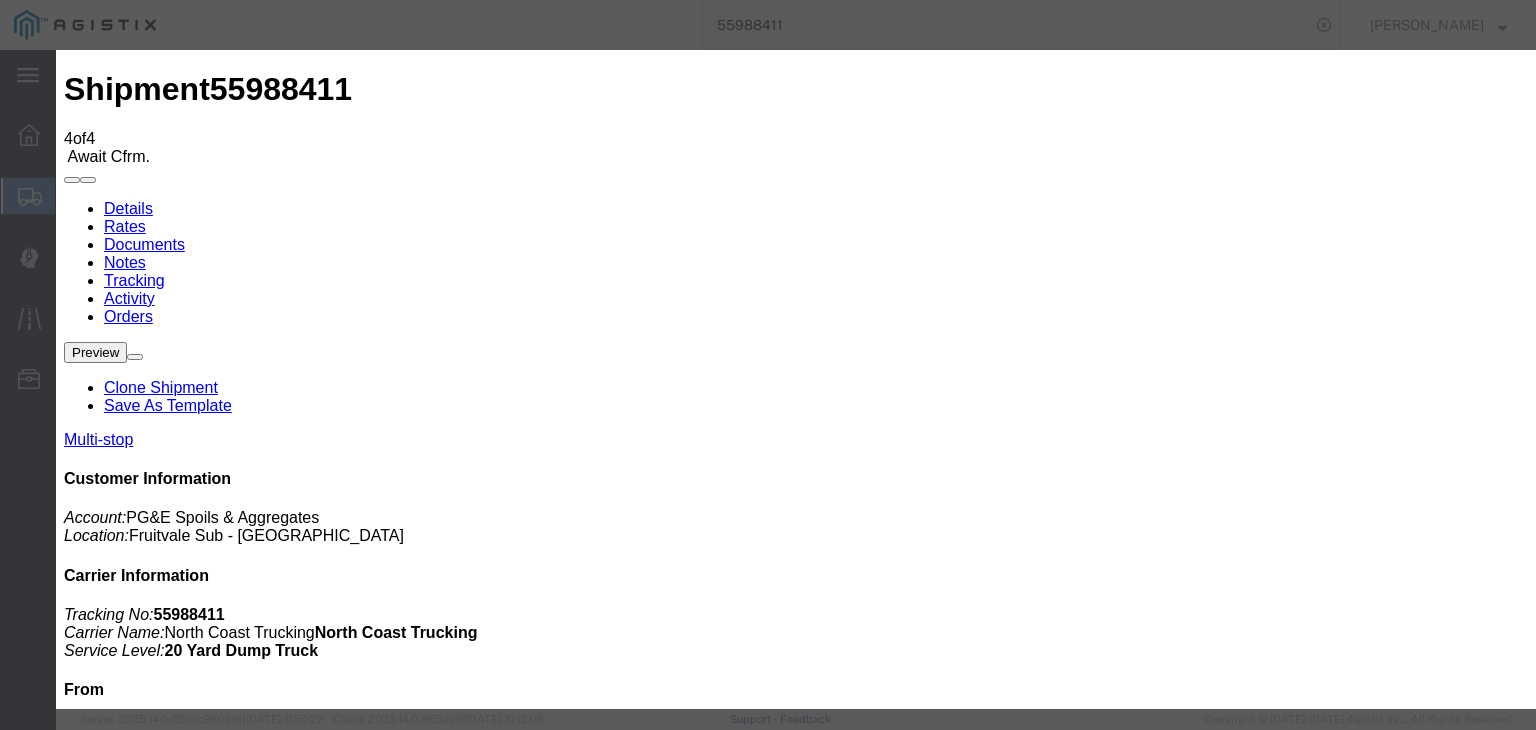 click on "07/10/2025" at bounding box center [168, 3774] 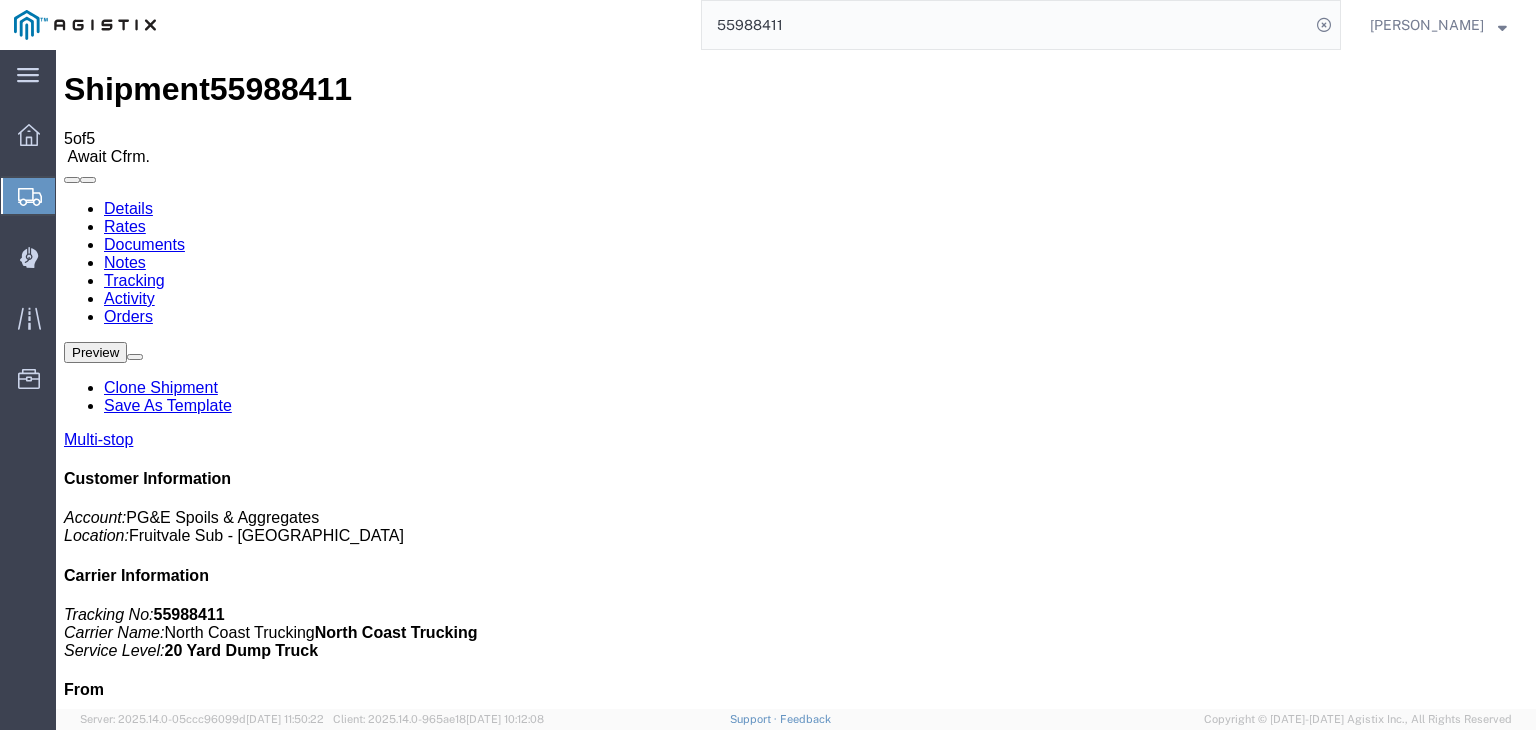 click on "Add New Tracking" at bounding box center [229, 1177] 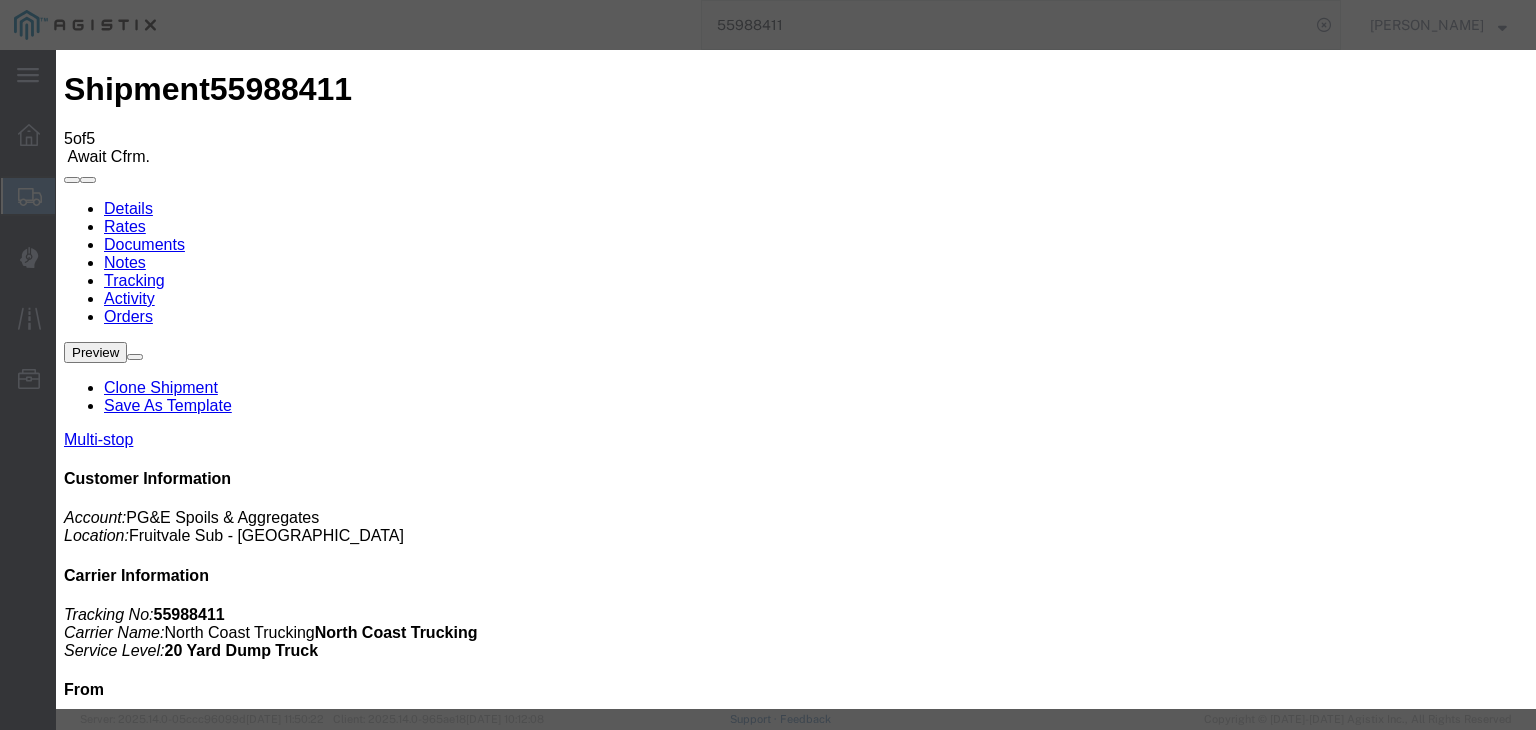click on "07/10/2025" at bounding box center (168, 4017) 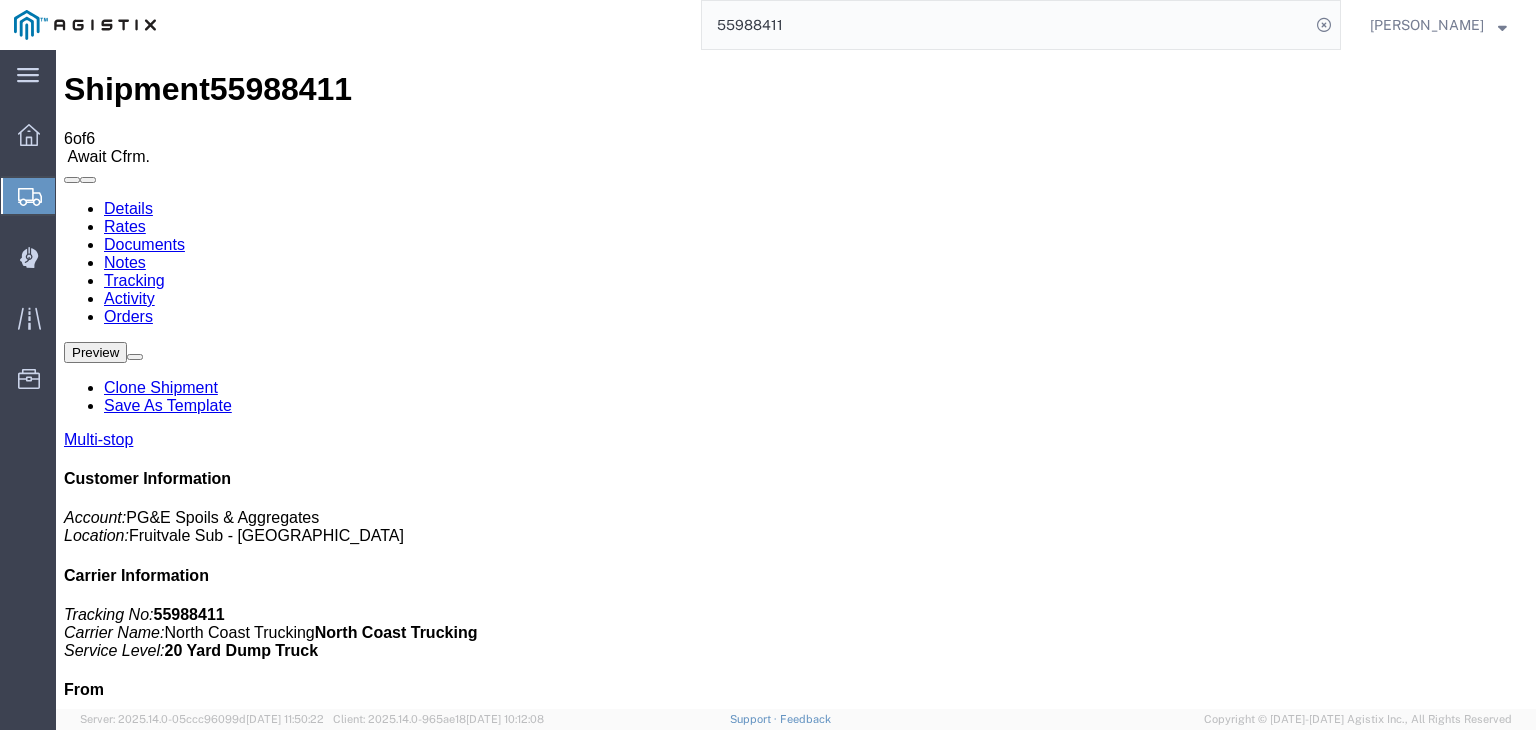 click on "Add New Tracking" at bounding box center [229, 1177] 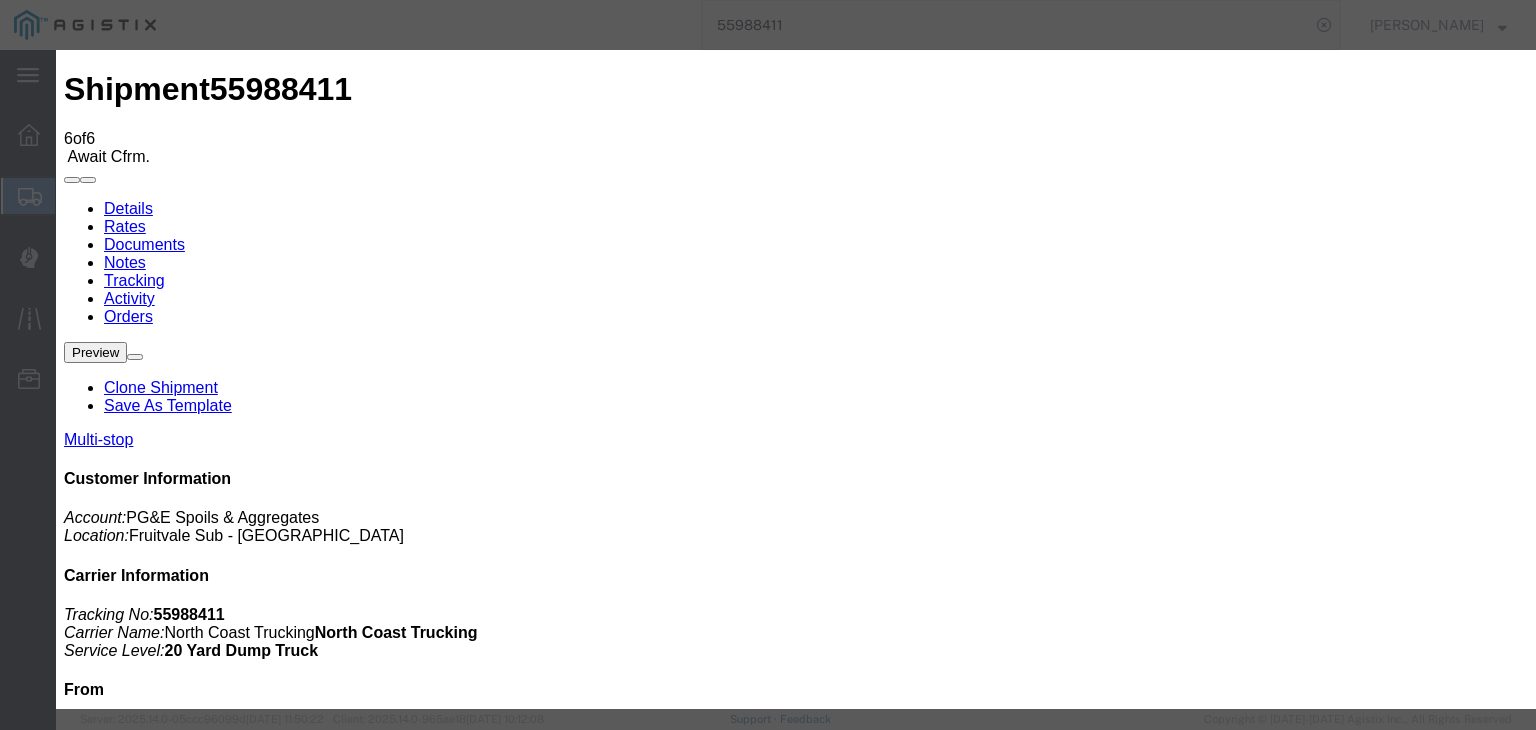 click on "07/10/2025" at bounding box center [168, 4260] 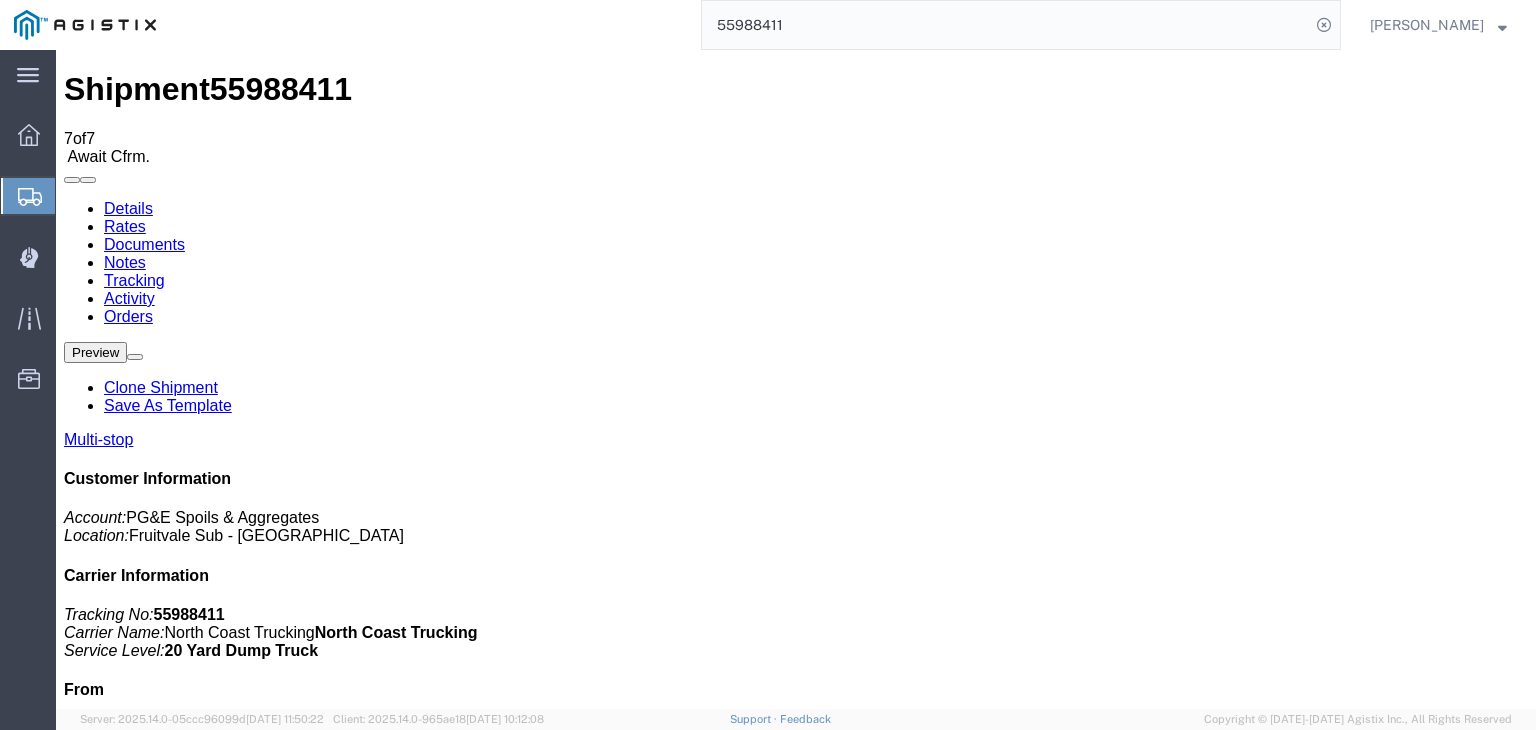 click on "Add New Tracking" at bounding box center (229, 1177) 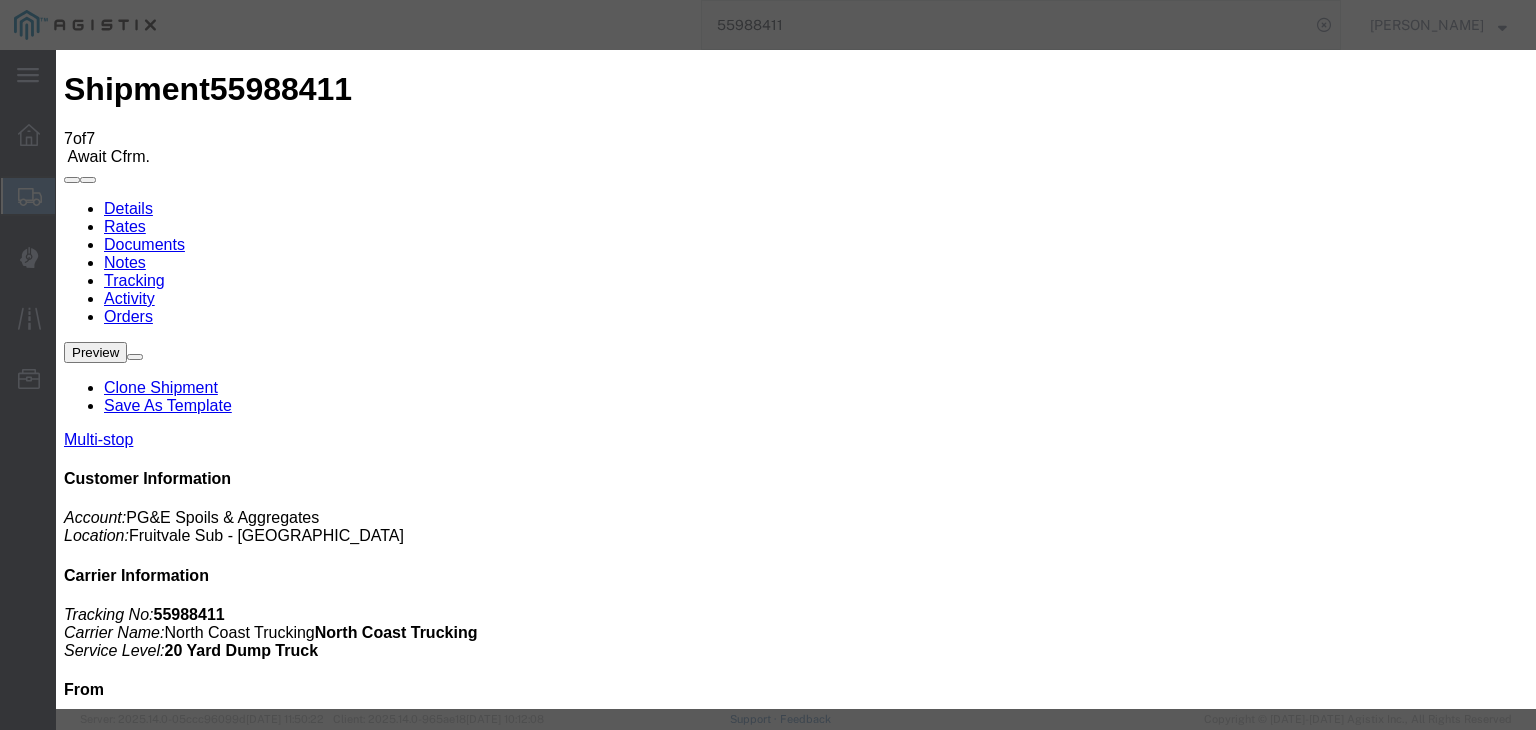 click on "07/10/2025" at bounding box center (168, 4503) 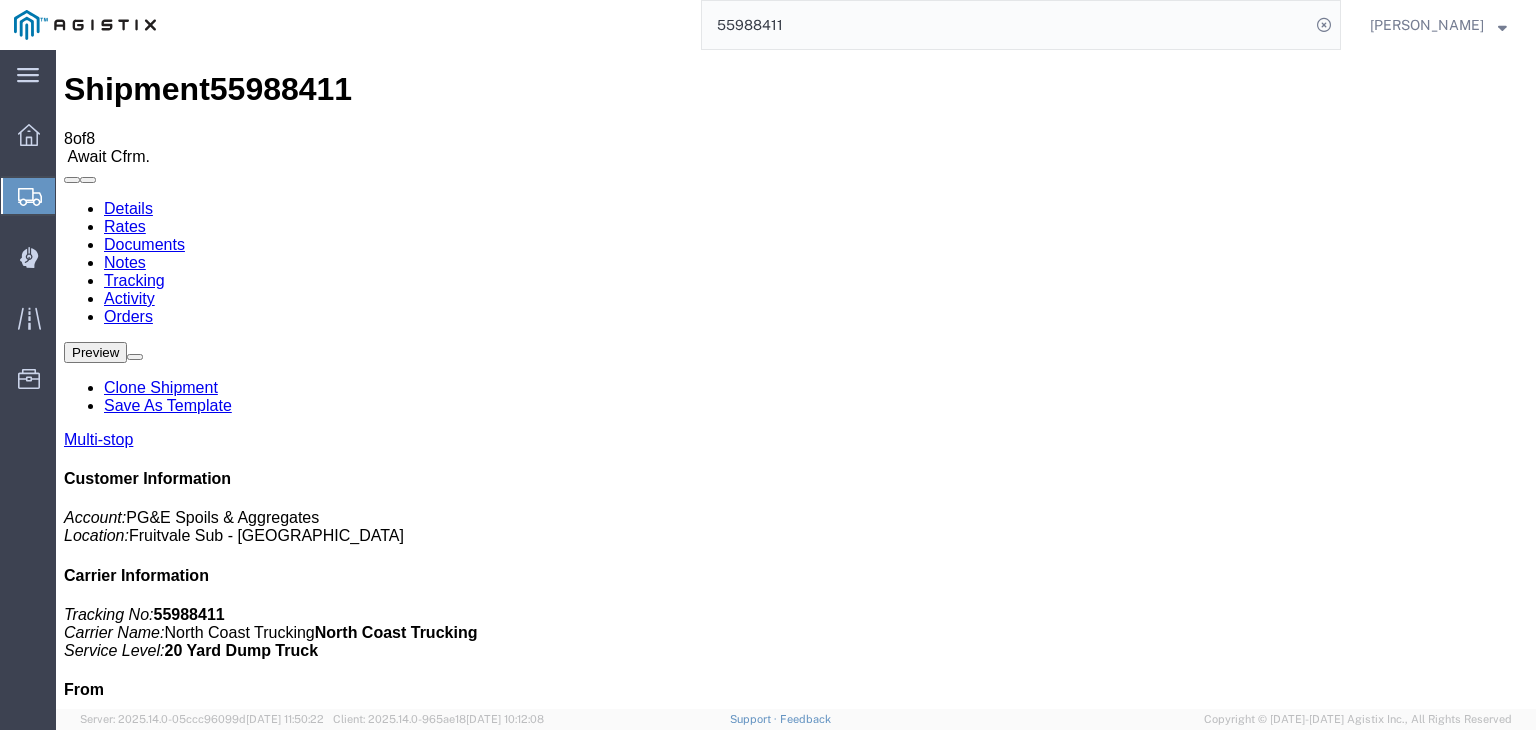 click on "Add New Tracking" at bounding box center (229, 1177) 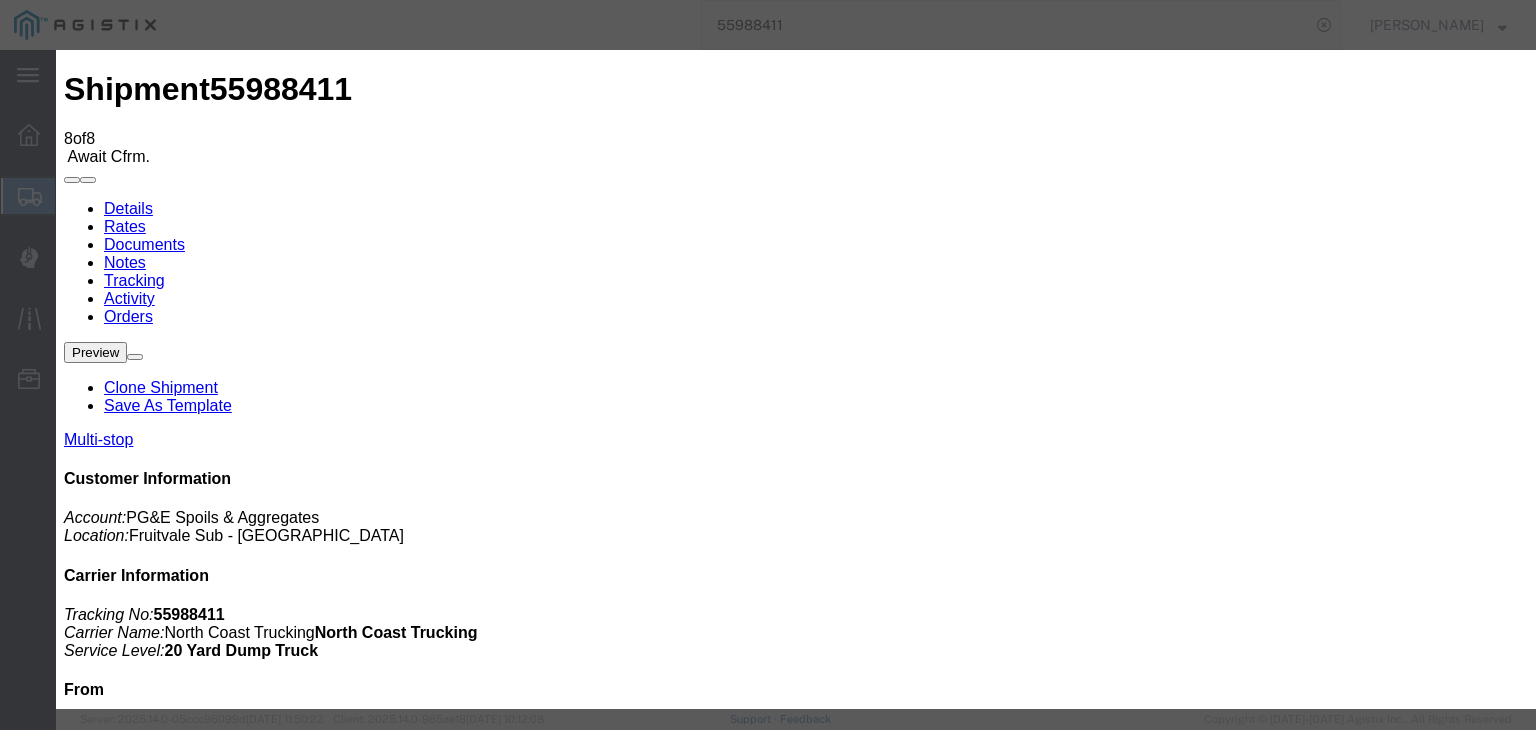 click at bounding box center [80, 4745] 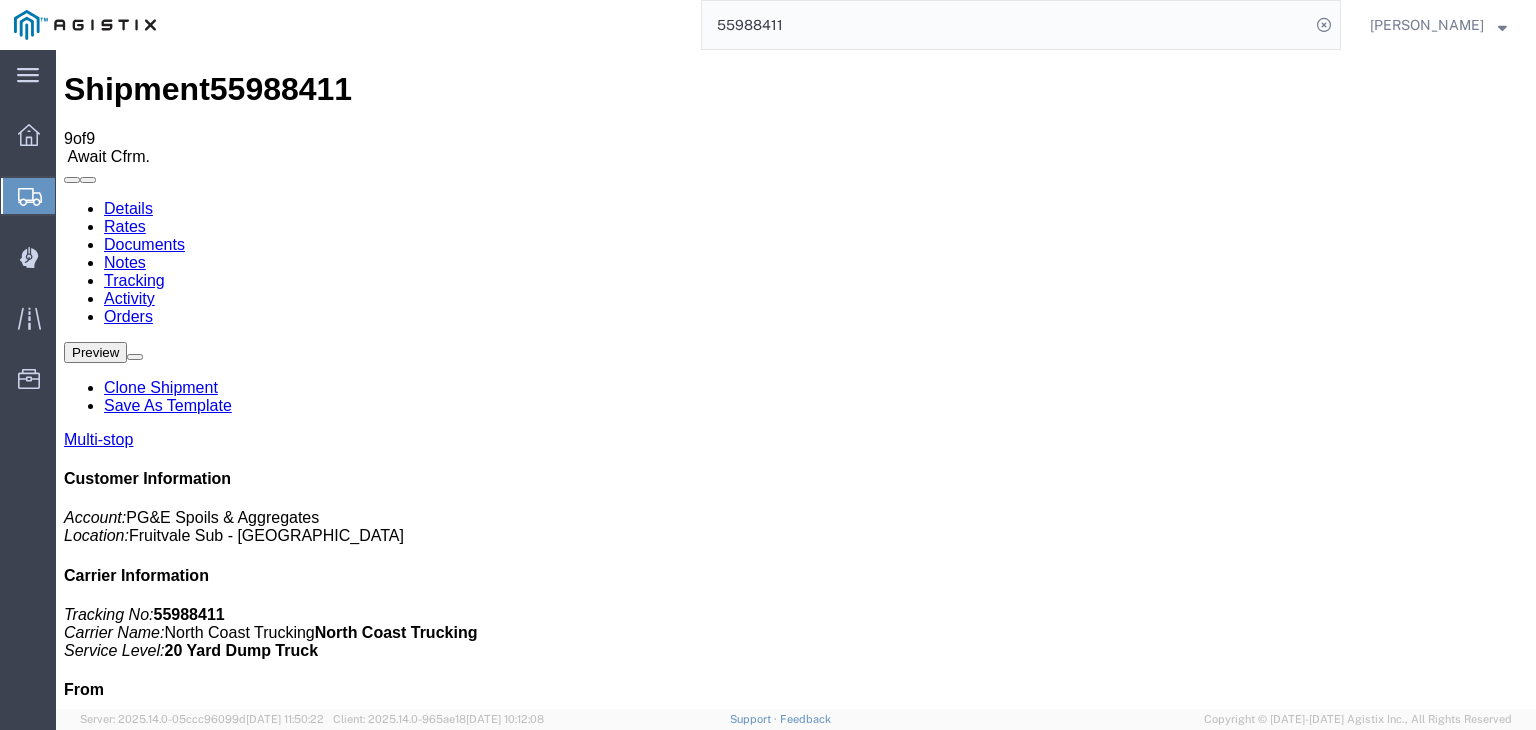 click on "Add New Tracking" at bounding box center [229, 1177] 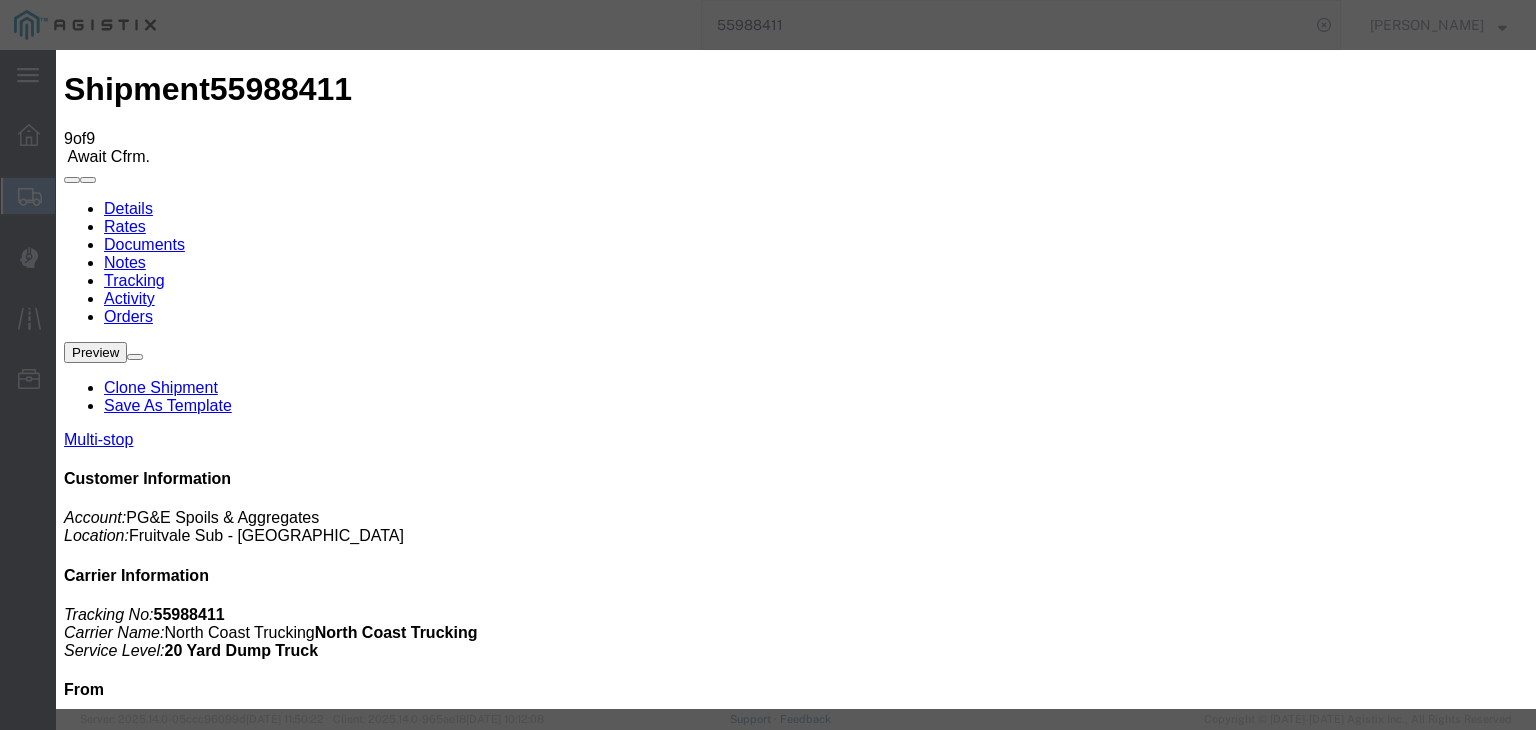 click on "07/10/2025" at bounding box center (168, 4989) 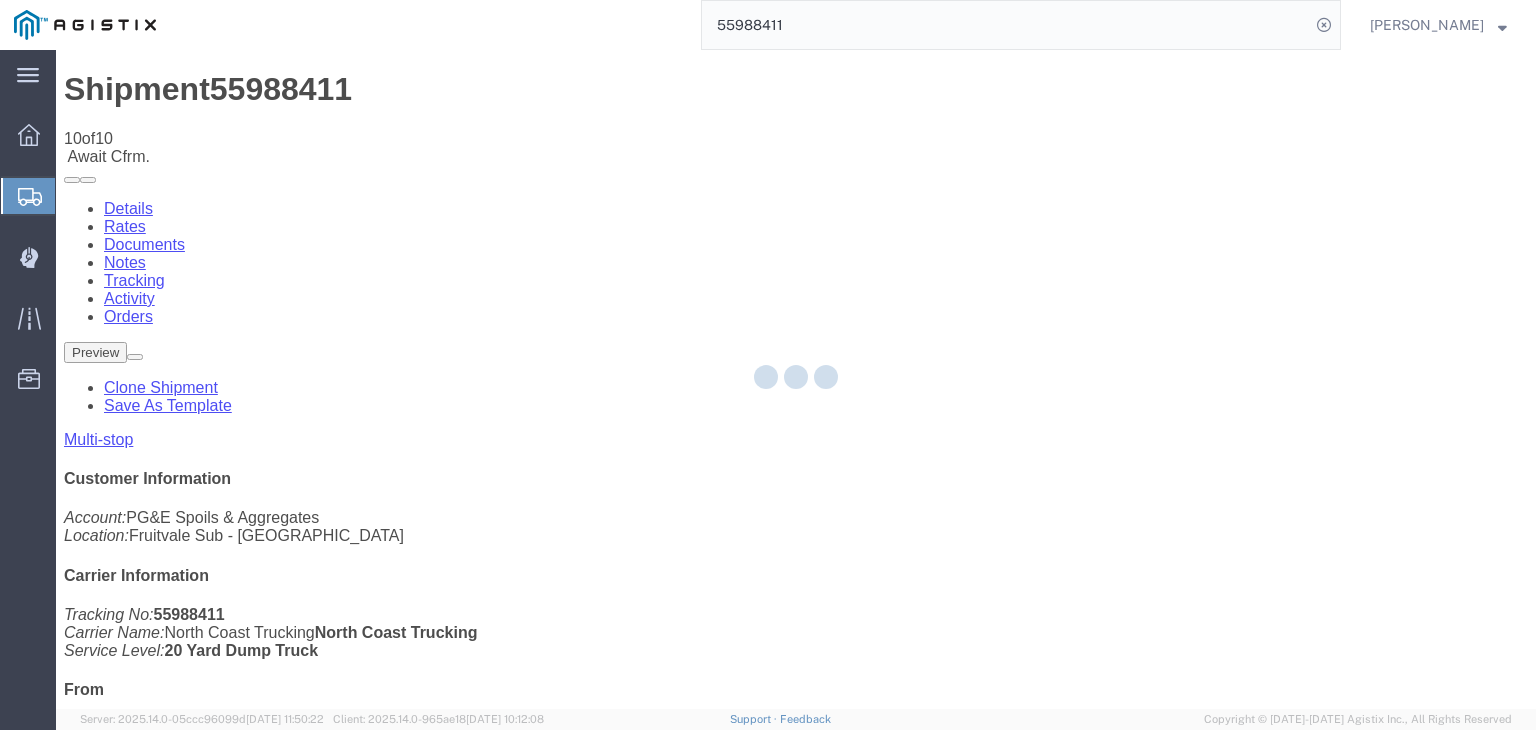 click 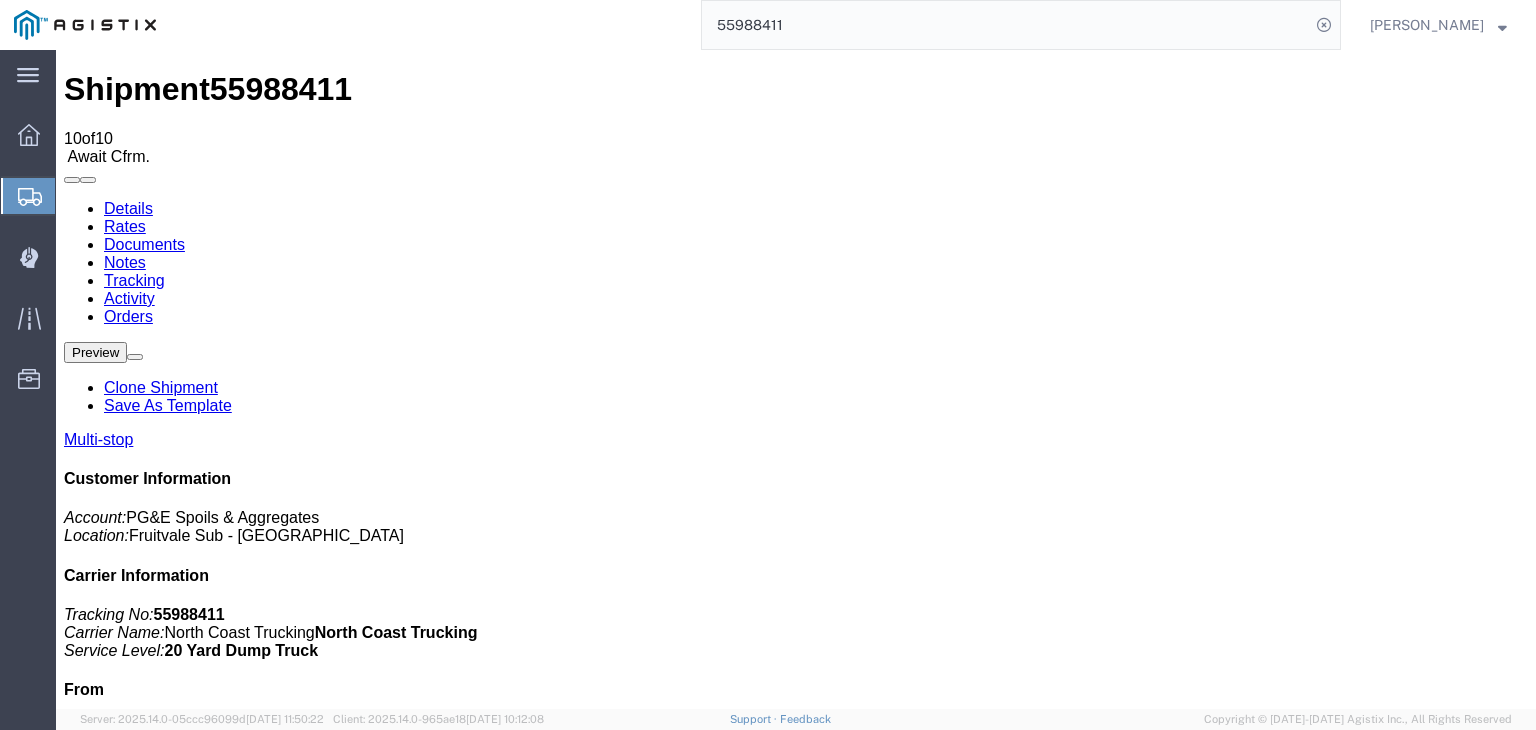 click on "Add New Tracking" at bounding box center [229, 1177] 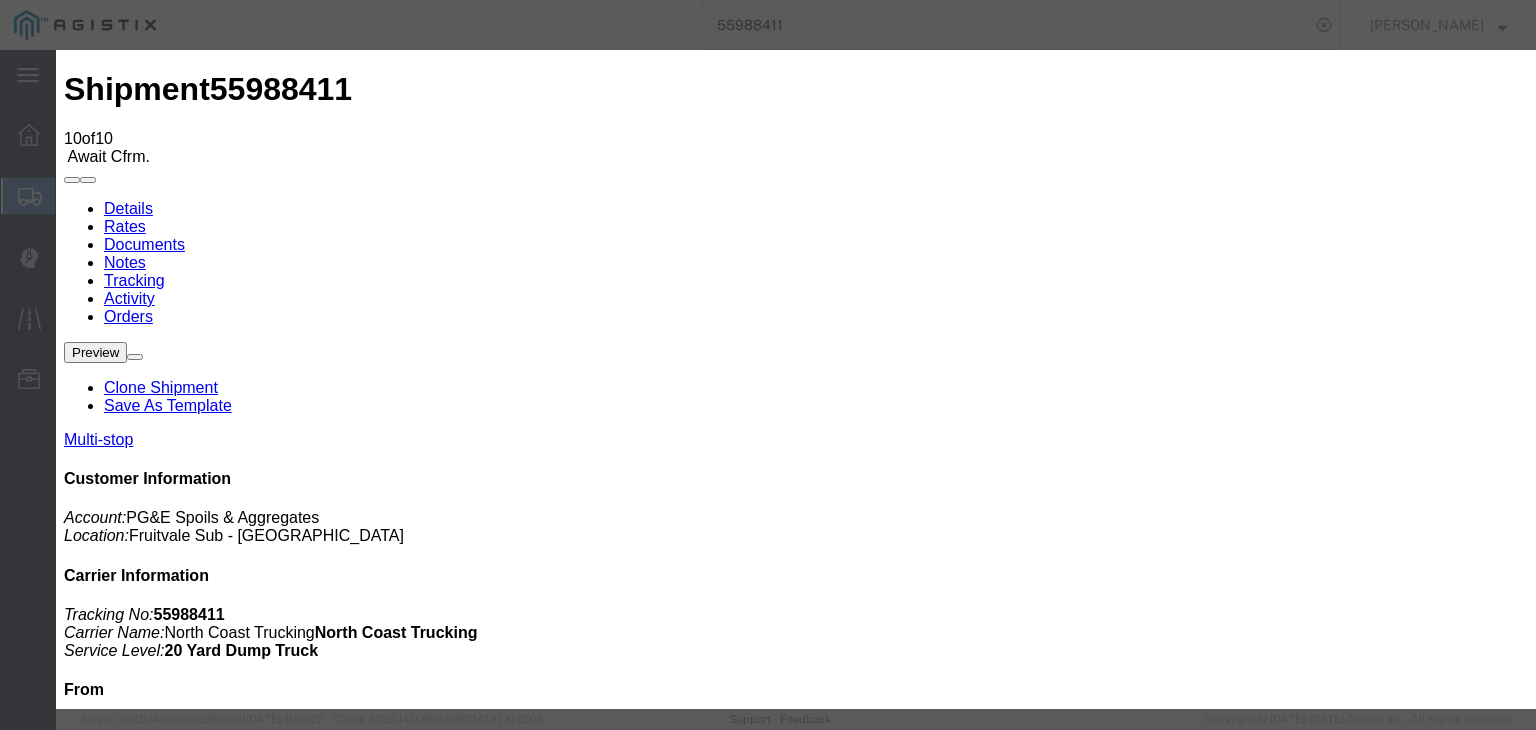 click on "07/10/2025" at bounding box center (168, 5232) 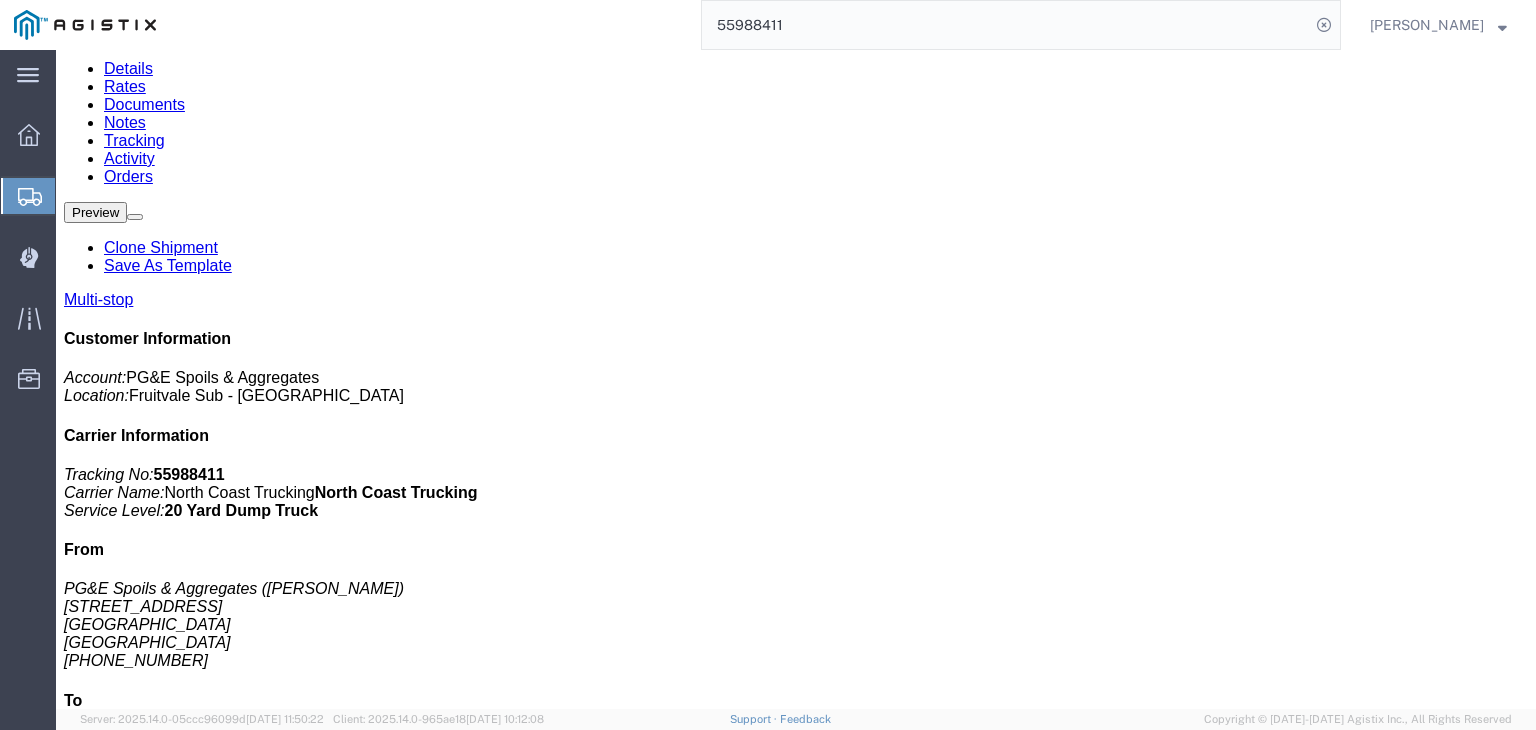 scroll, scrollTop: 0, scrollLeft: 0, axis: both 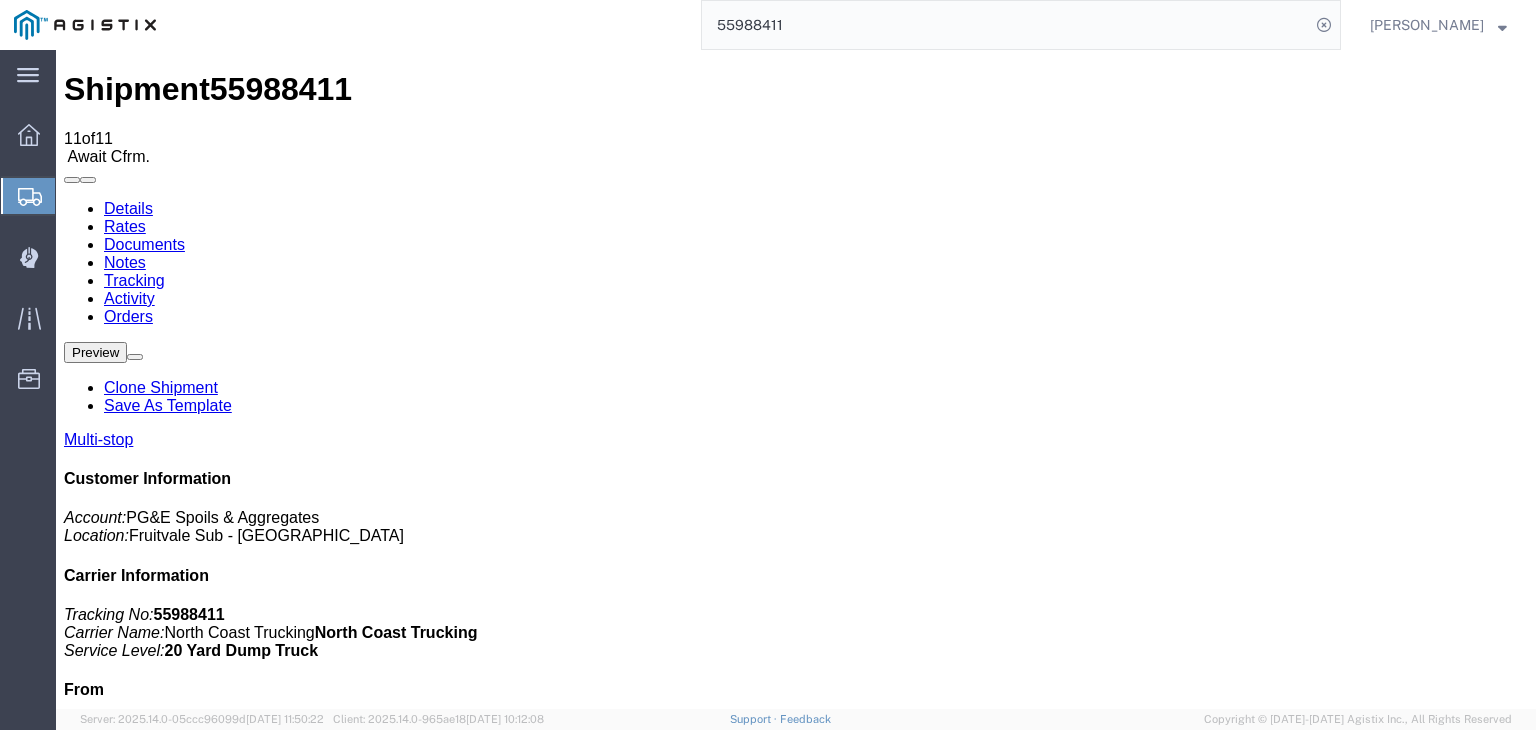 click on "Documents" at bounding box center [144, 244] 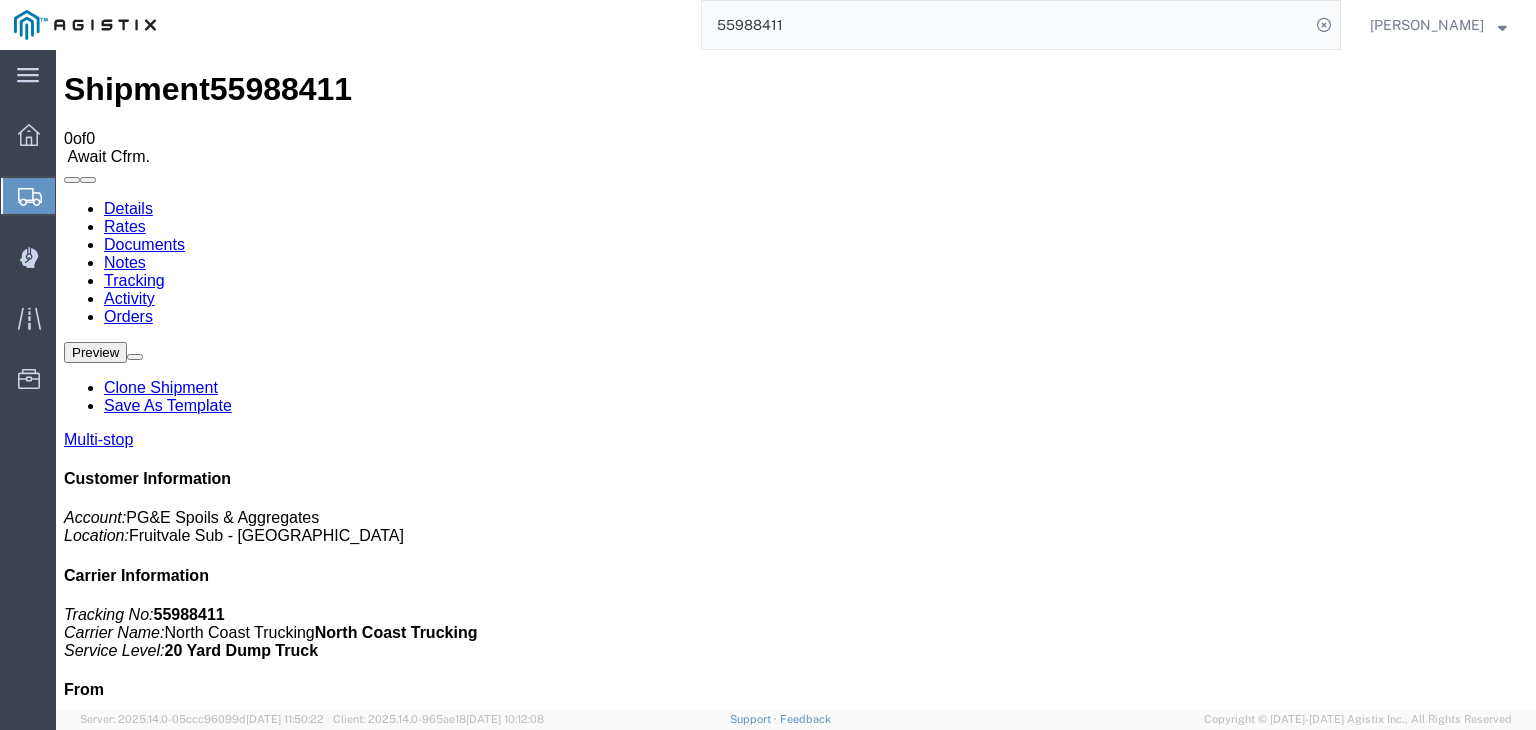 click on "Attach Documents" at bounding box center (126, 1157) 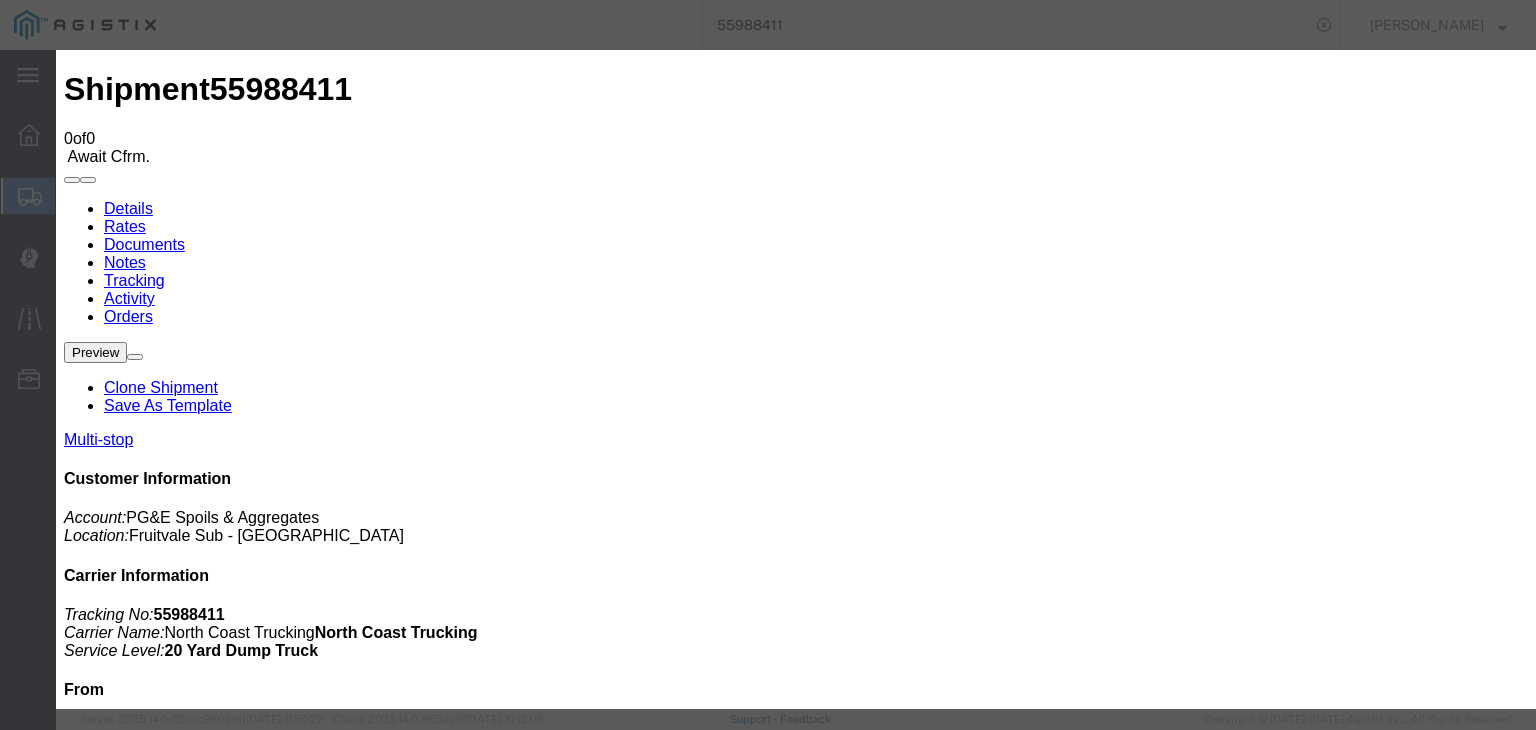 click on "No file chosen" at bounding box center [796, 1946] 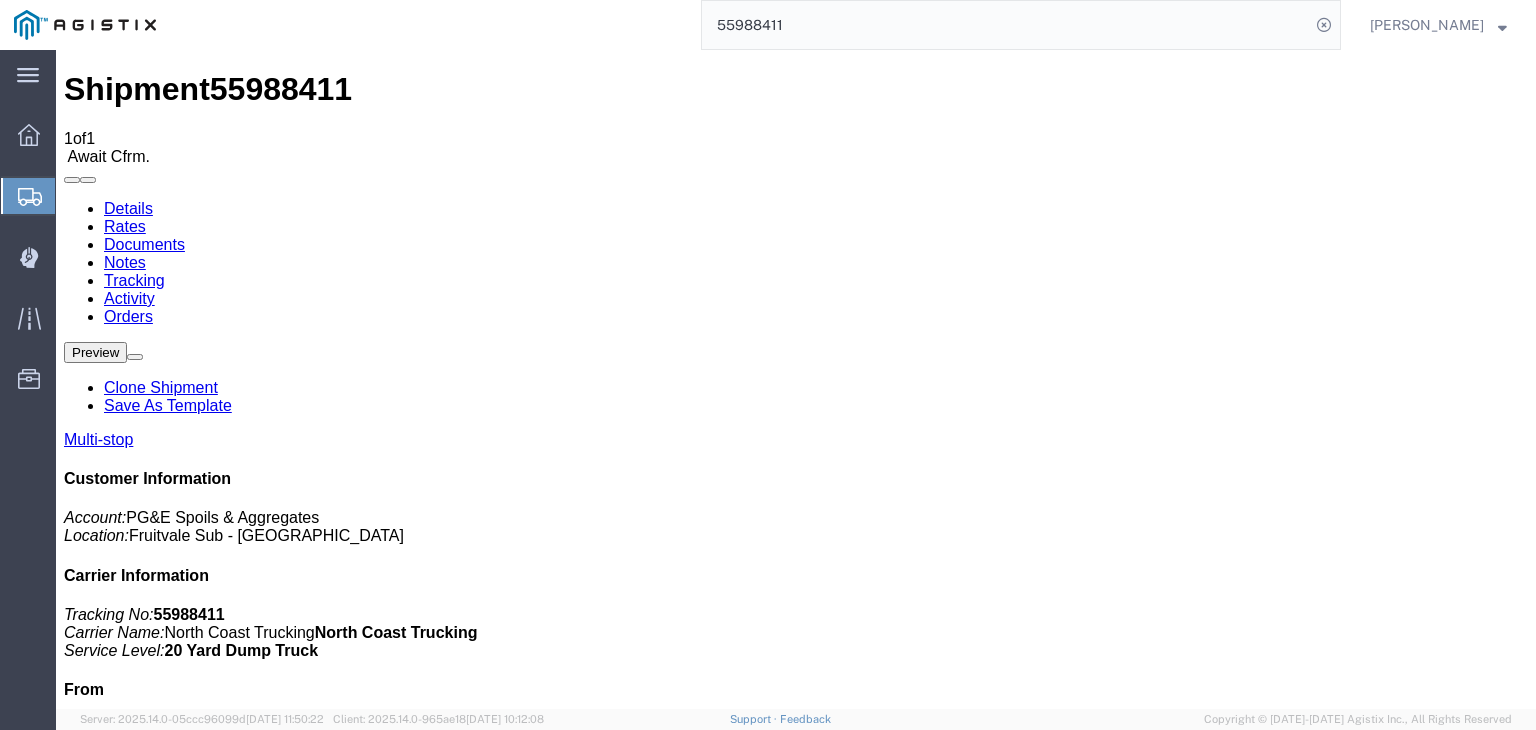 click on "Tracking" at bounding box center (134, 280) 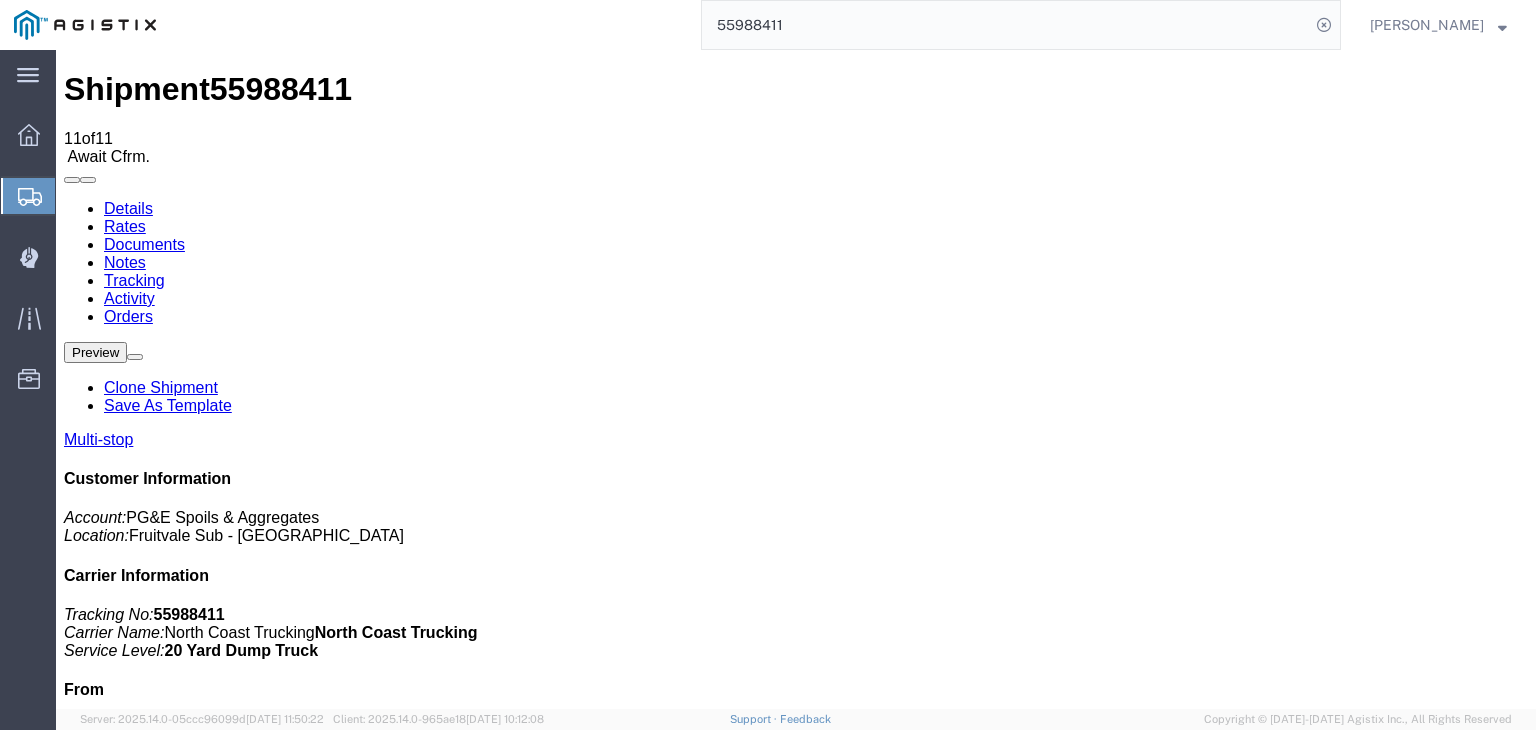 click on "Add New Tracking" at bounding box center [229, 1177] 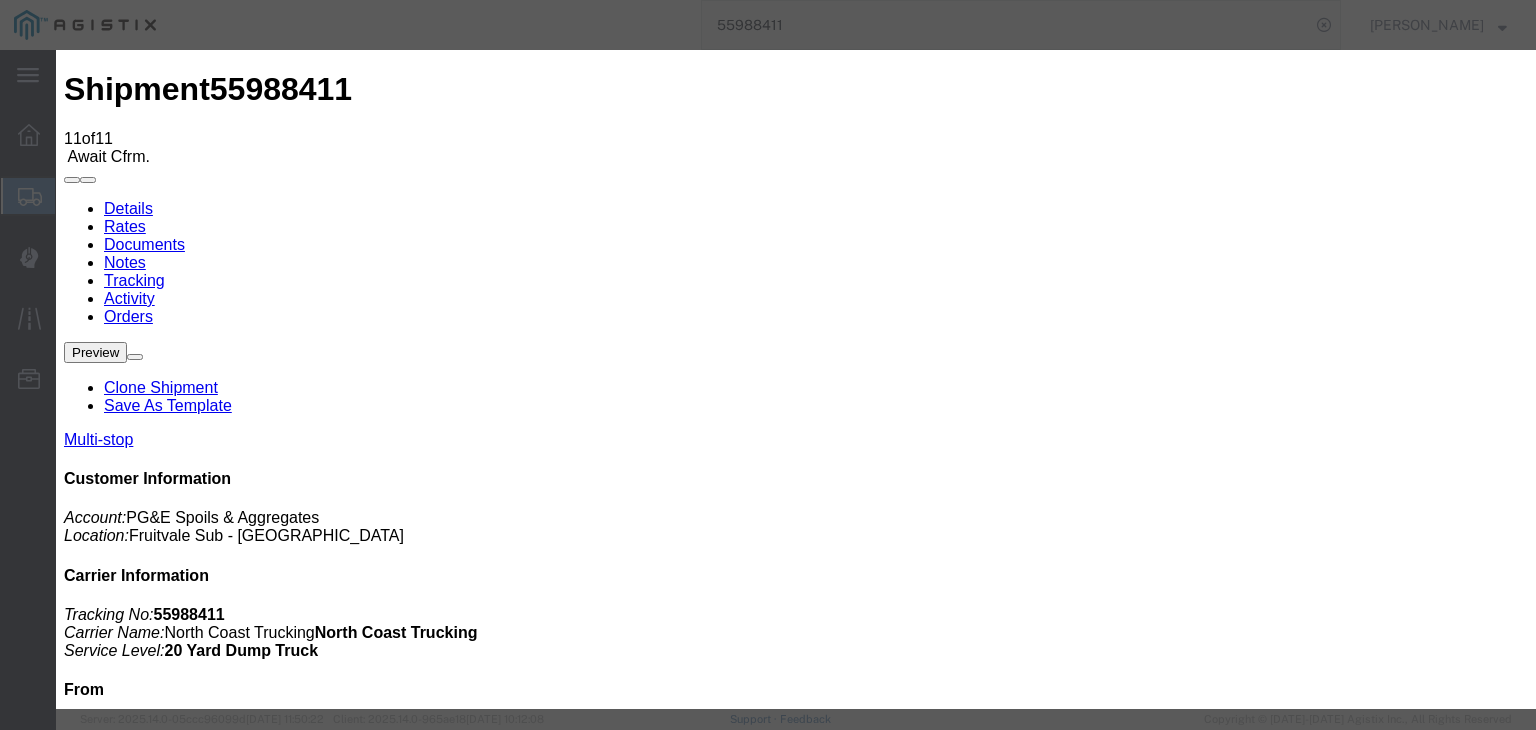 click on "07/10/2025" at bounding box center (168, 5475) 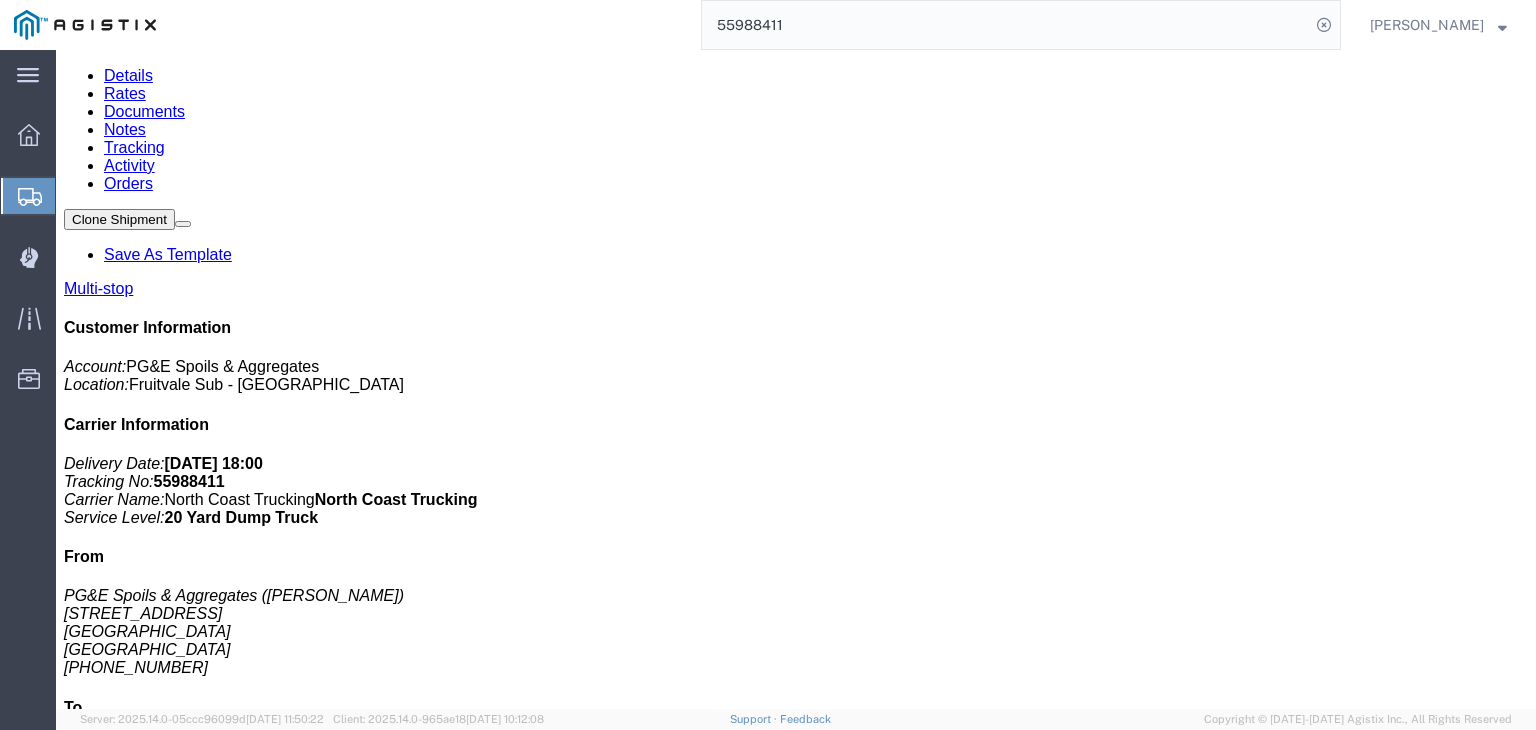 scroll, scrollTop: 0, scrollLeft: 0, axis: both 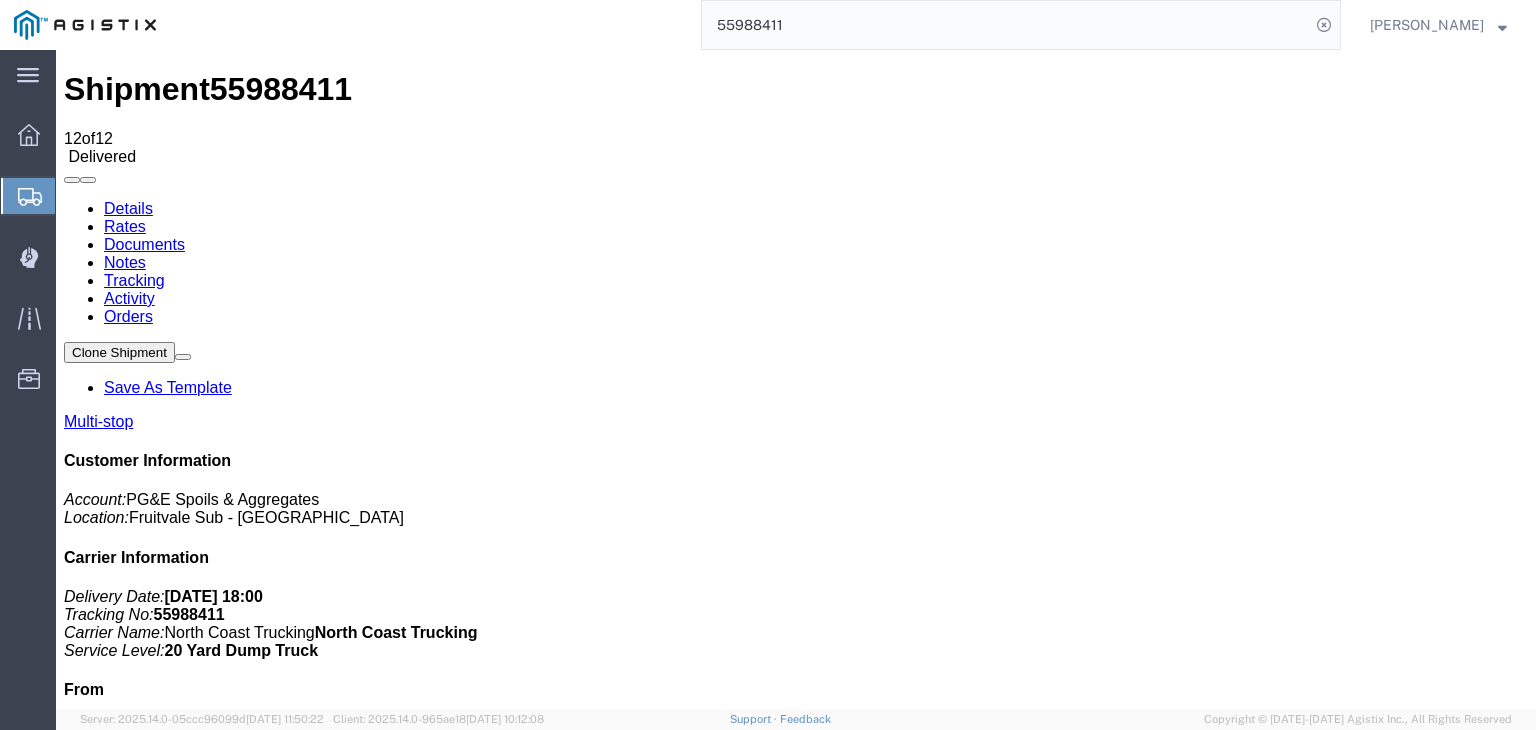 click on "Notes" at bounding box center (125, 262) 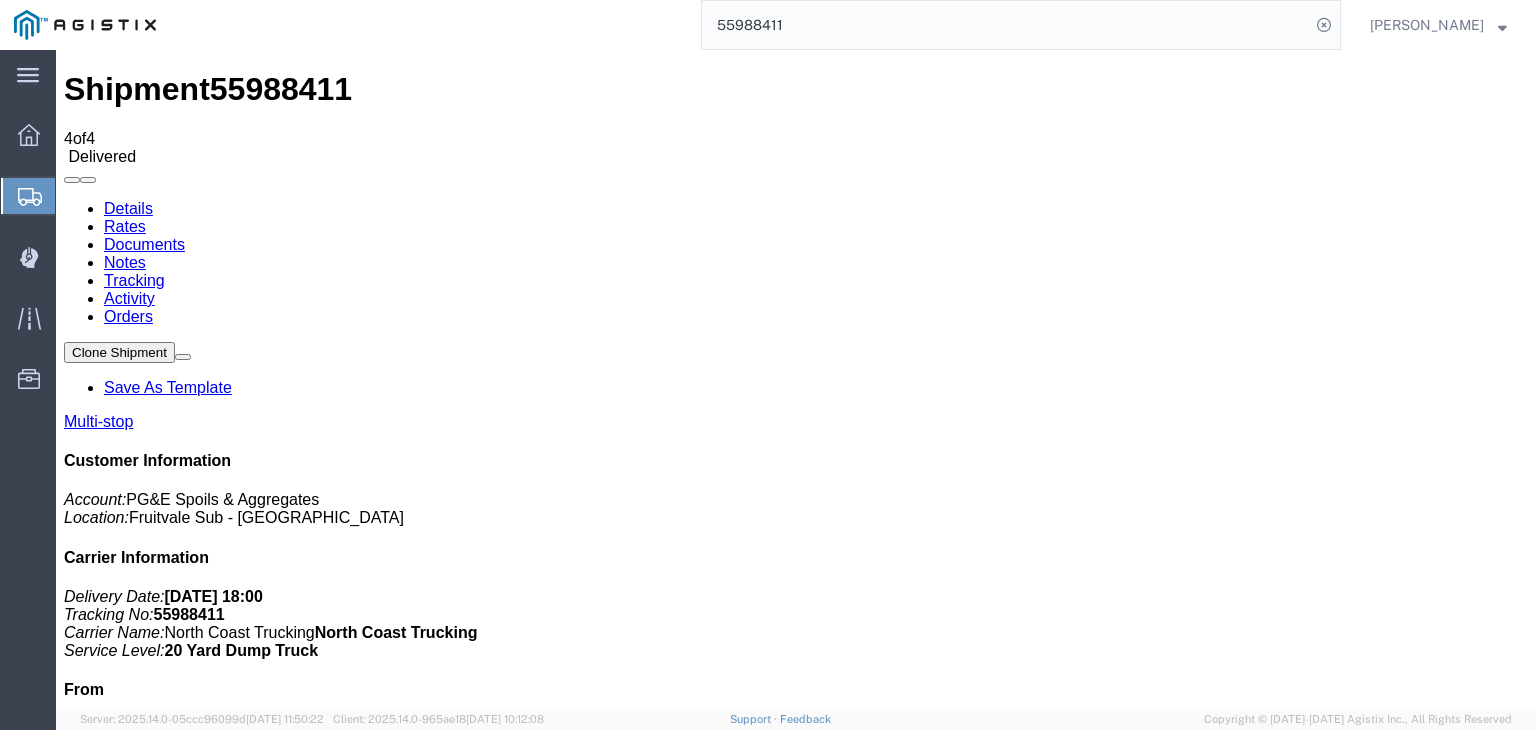 click on "55988411" 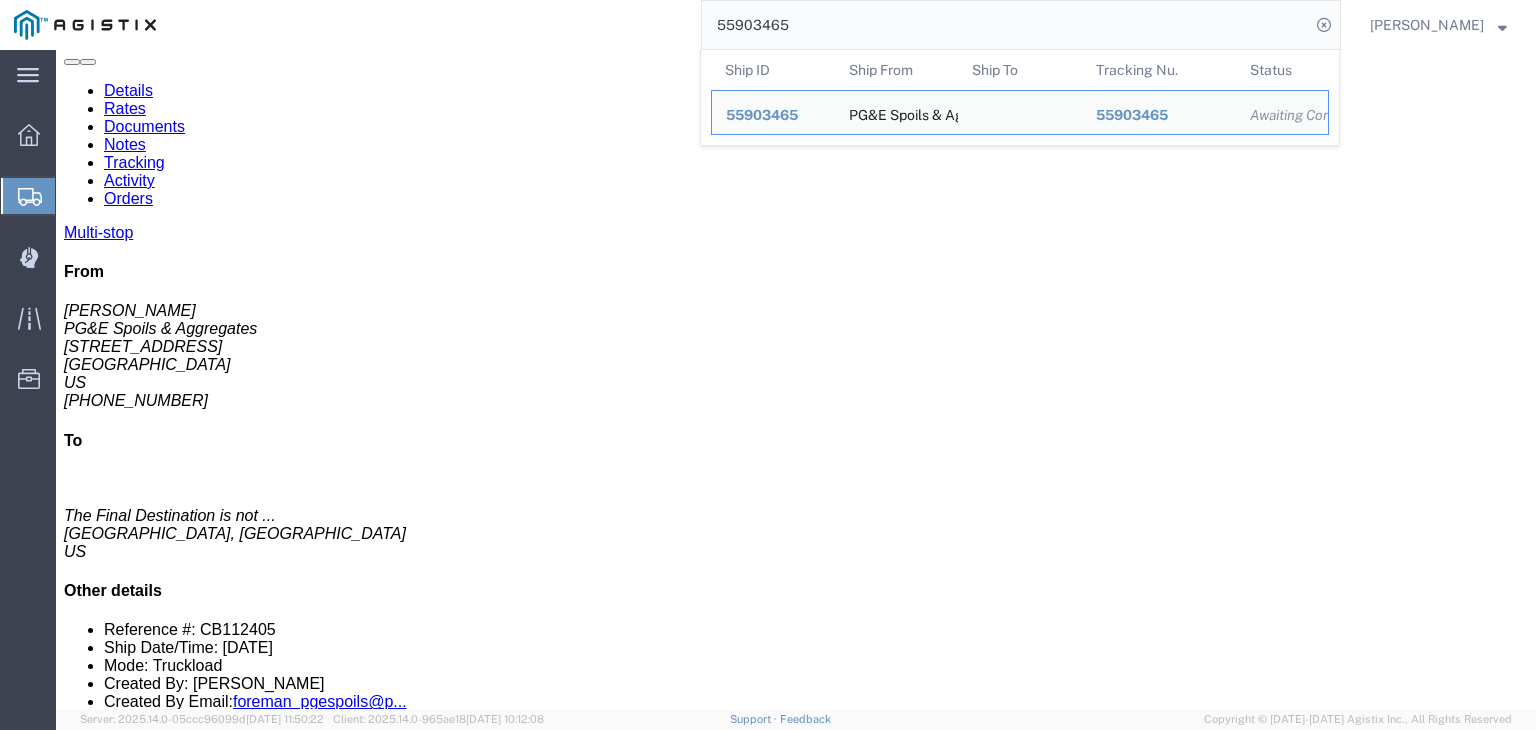 scroll, scrollTop: 0, scrollLeft: 0, axis: both 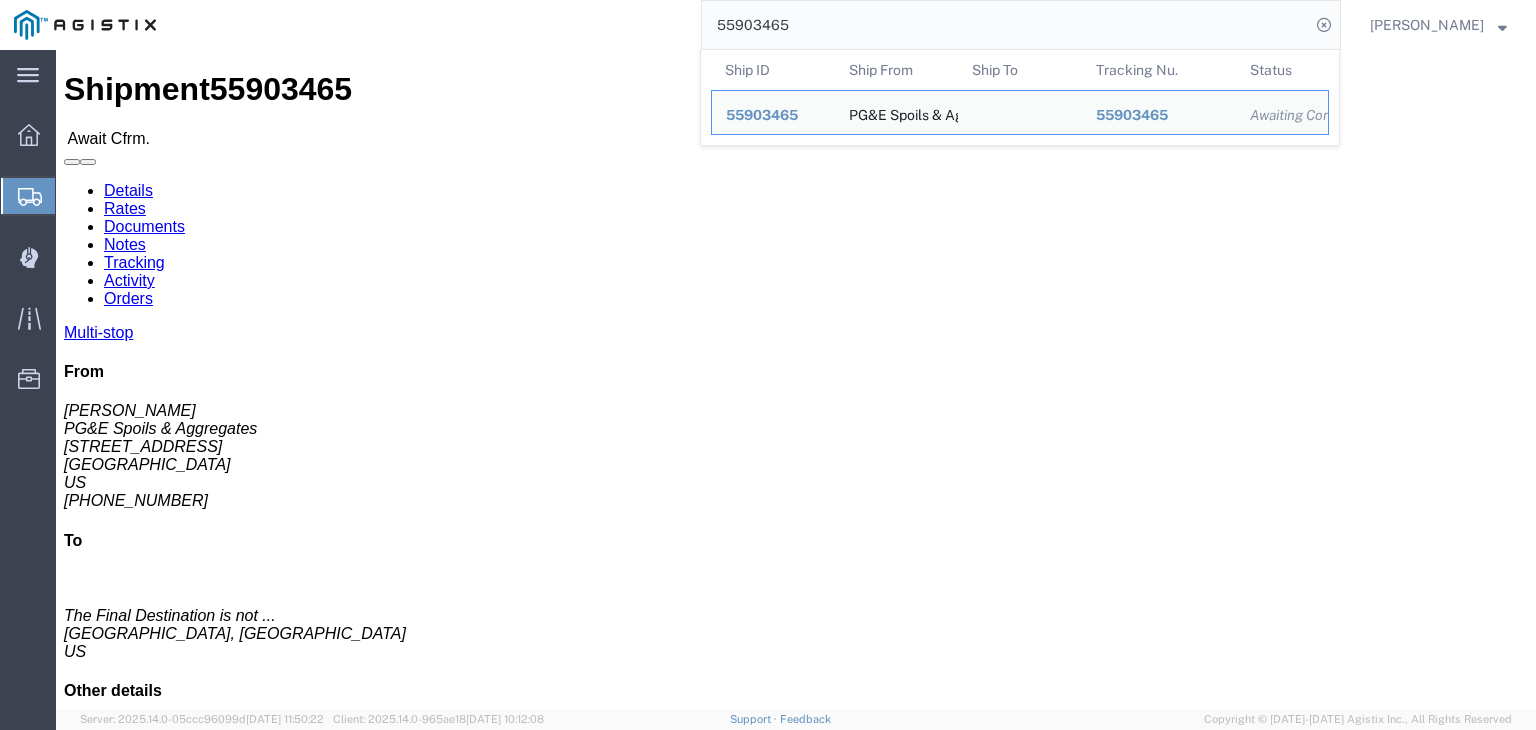 click on "Tracking" 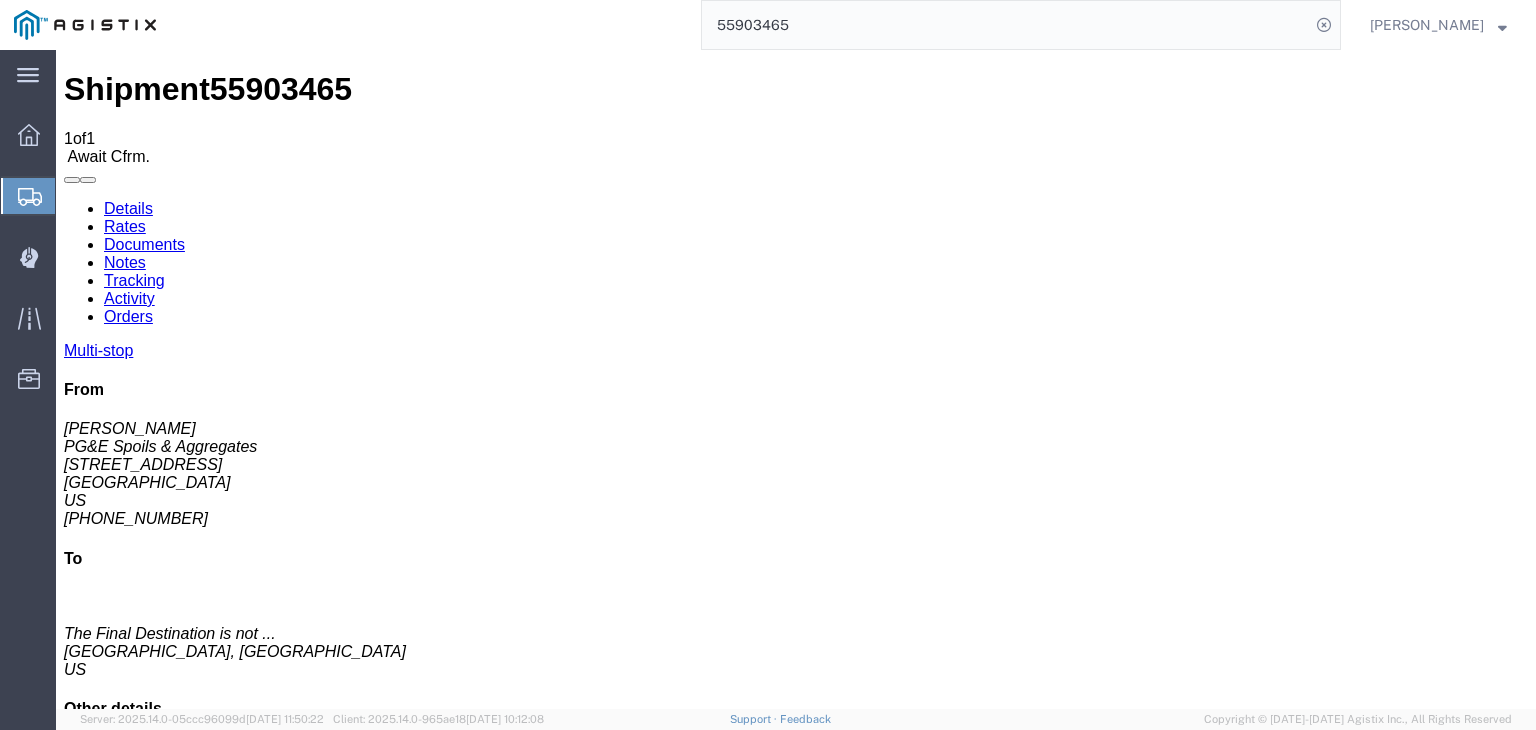 click on "Add New Tracking" at bounding box center (229, 1177) 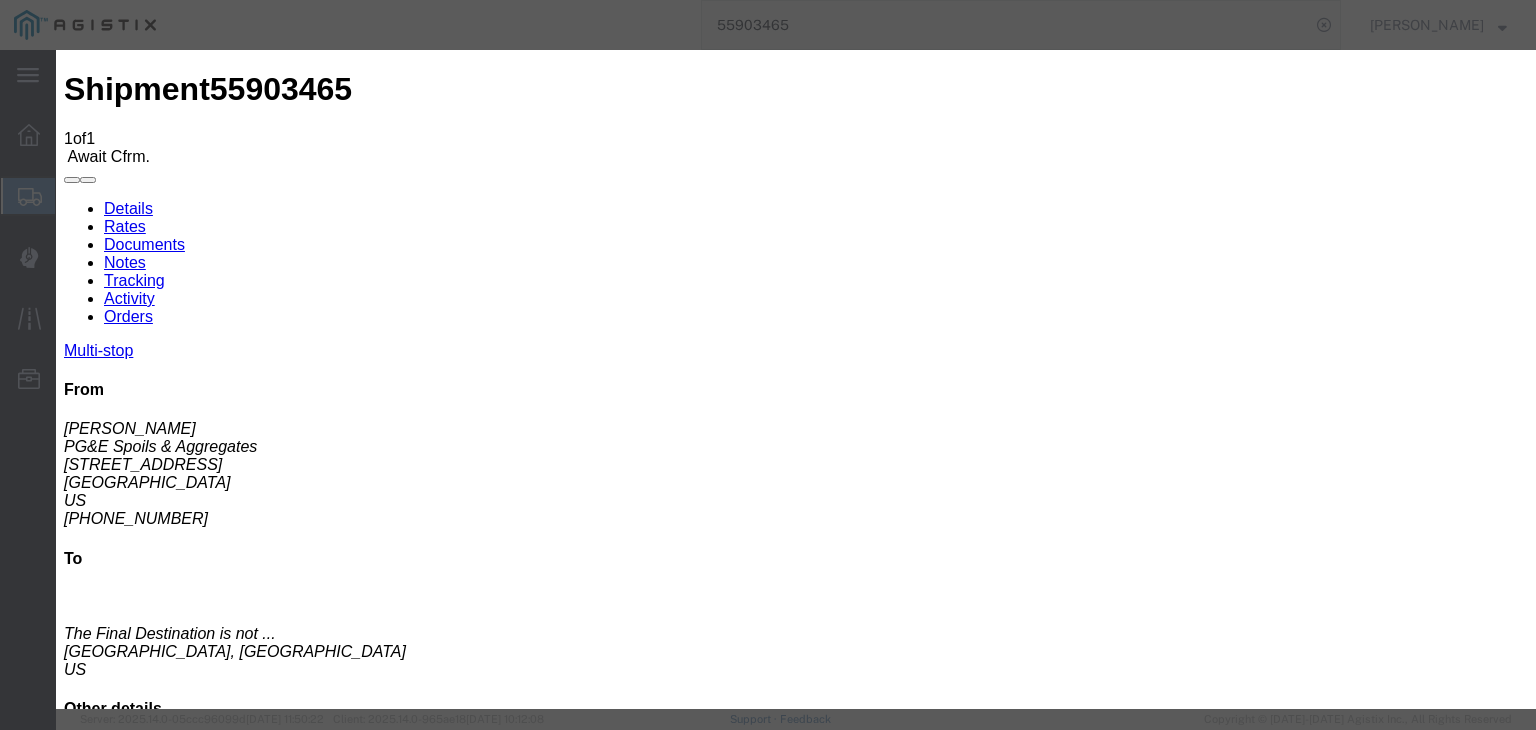 click on "07/10/2025" at bounding box center (168, 3045) 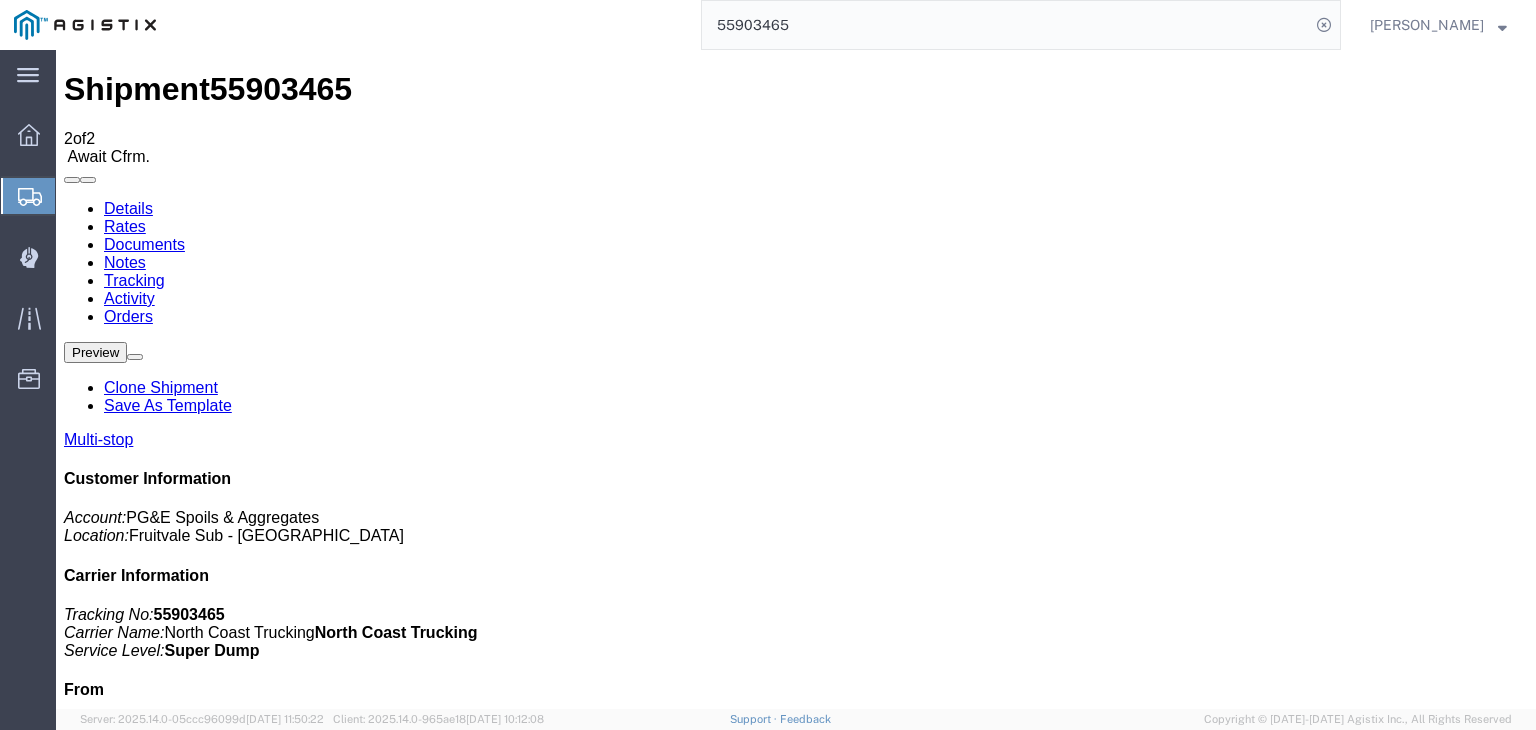 click on "Add New Tracking" at bounding box center (229, 1177) 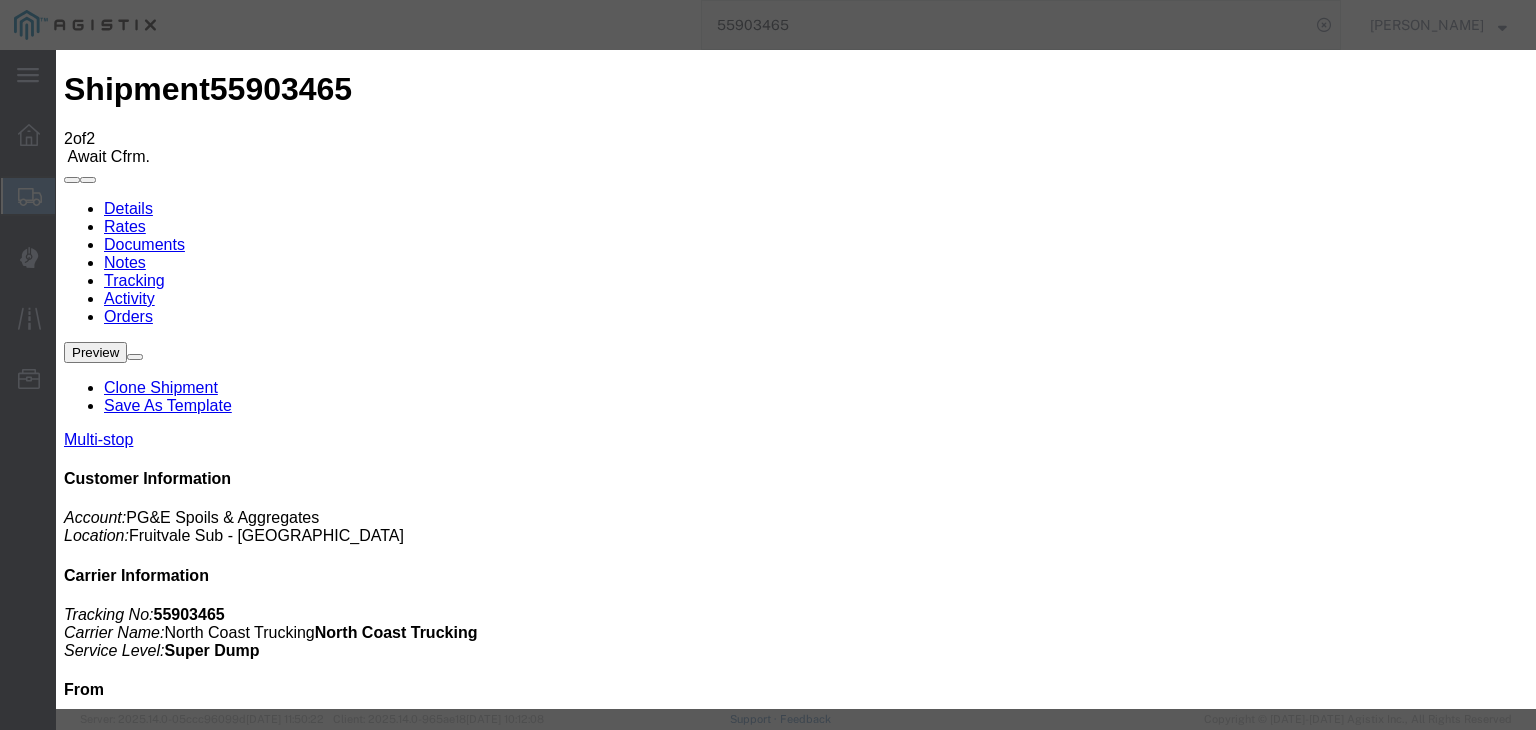 click on "07/10/2025" at bounding box center [168, 3288] 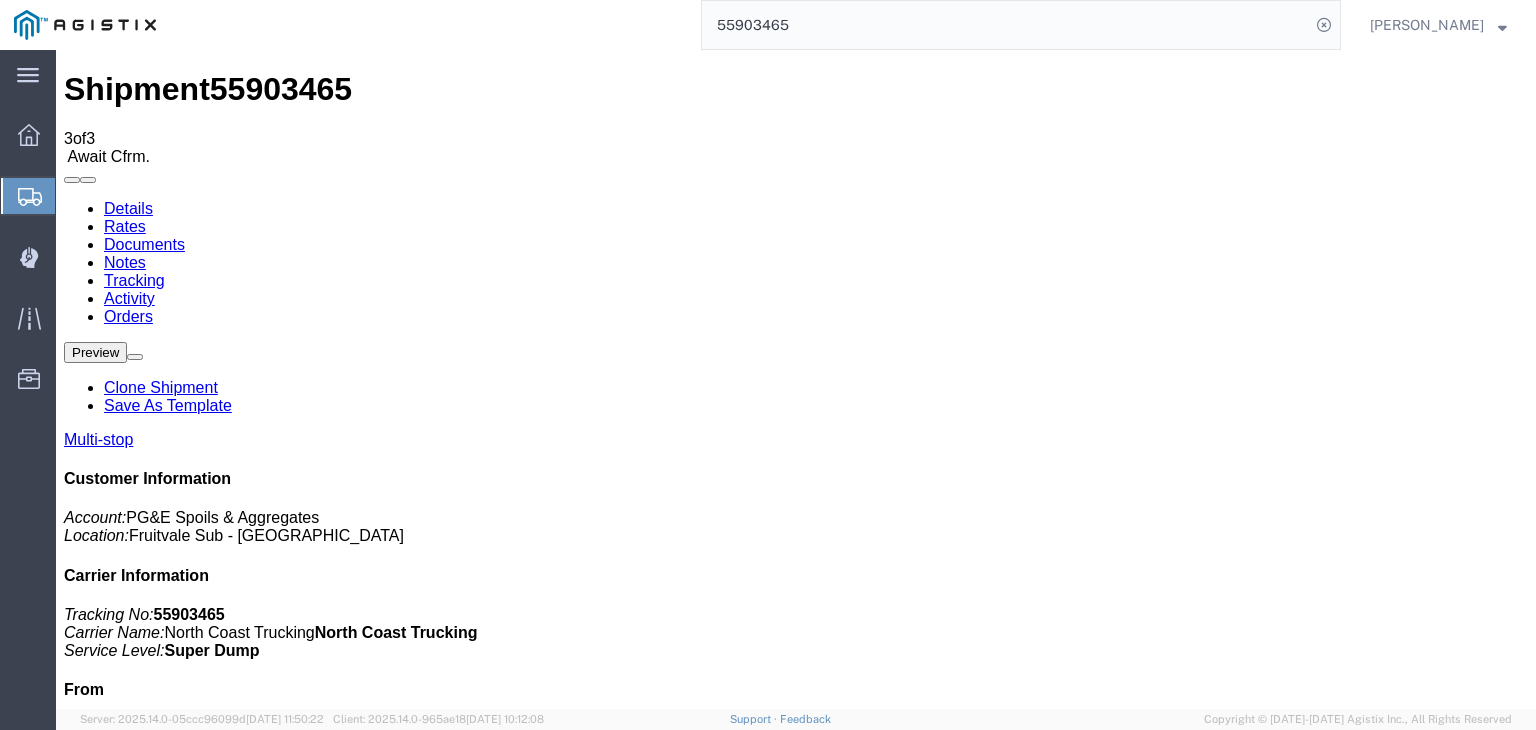 click on "Add New Tracking" at bounding box center (229, 1177) 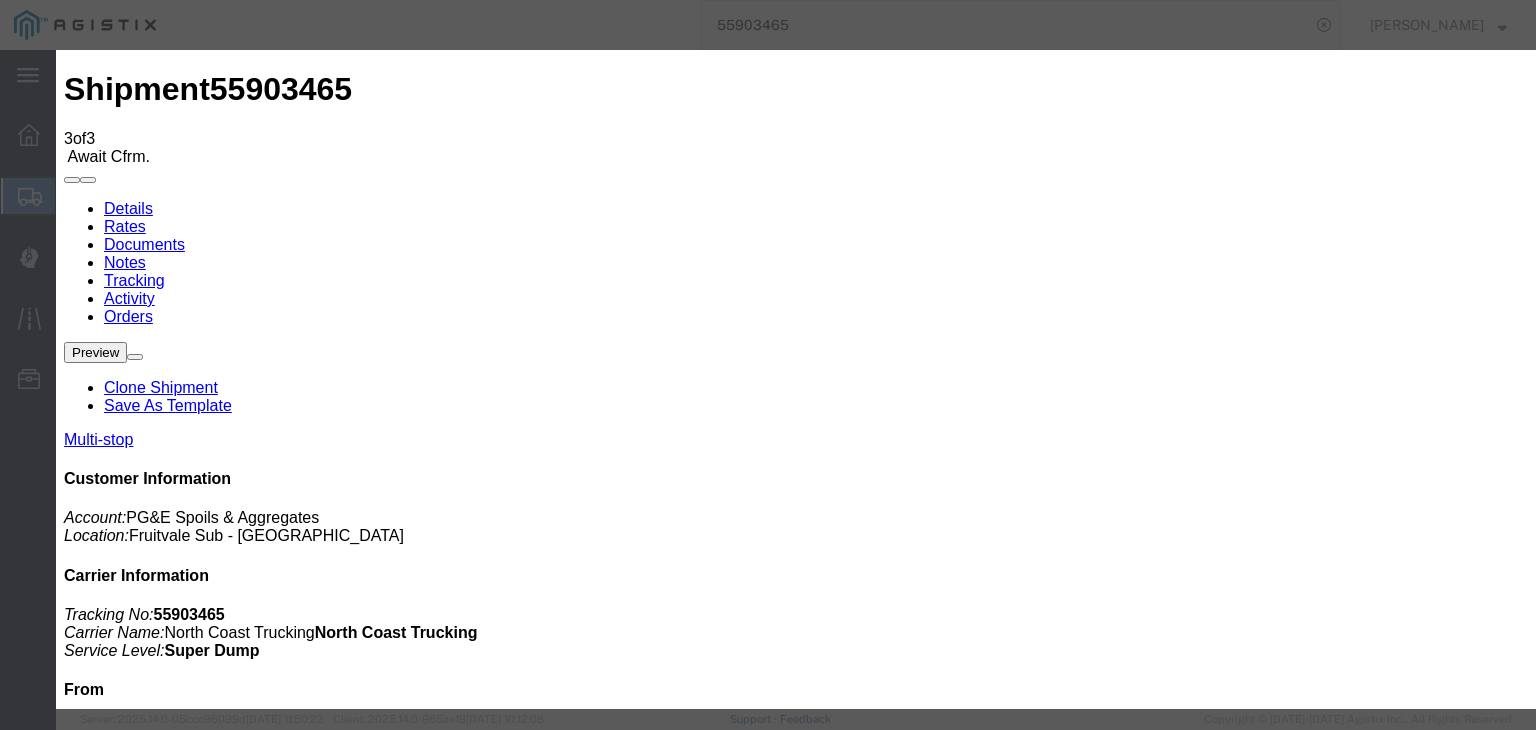 drag, startPoint x: 472, startPoint y: 260, endPoint x: 425, endPoint y: 306, distance: 65.76473 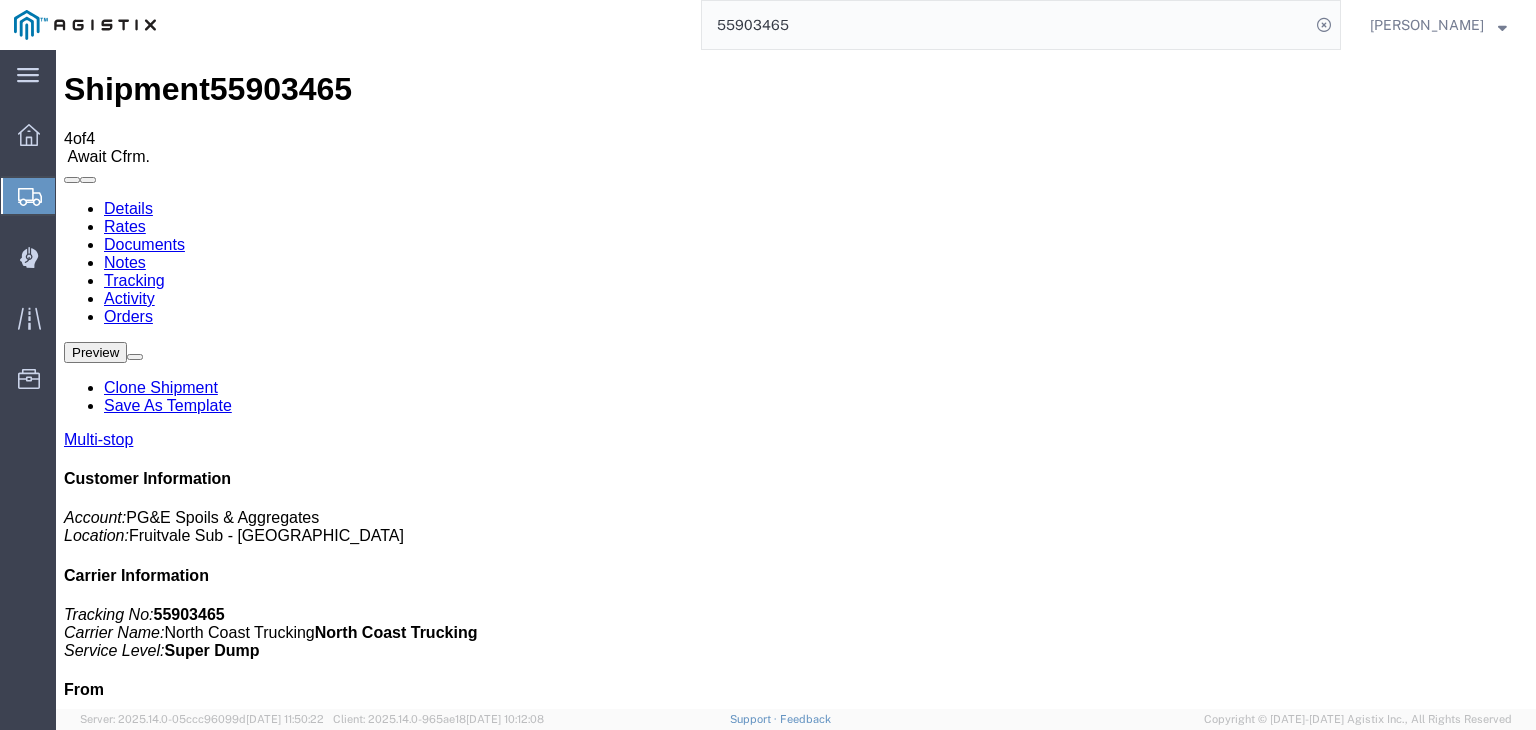 click on "Add New Tracking" at bounding box center (229, 1177) 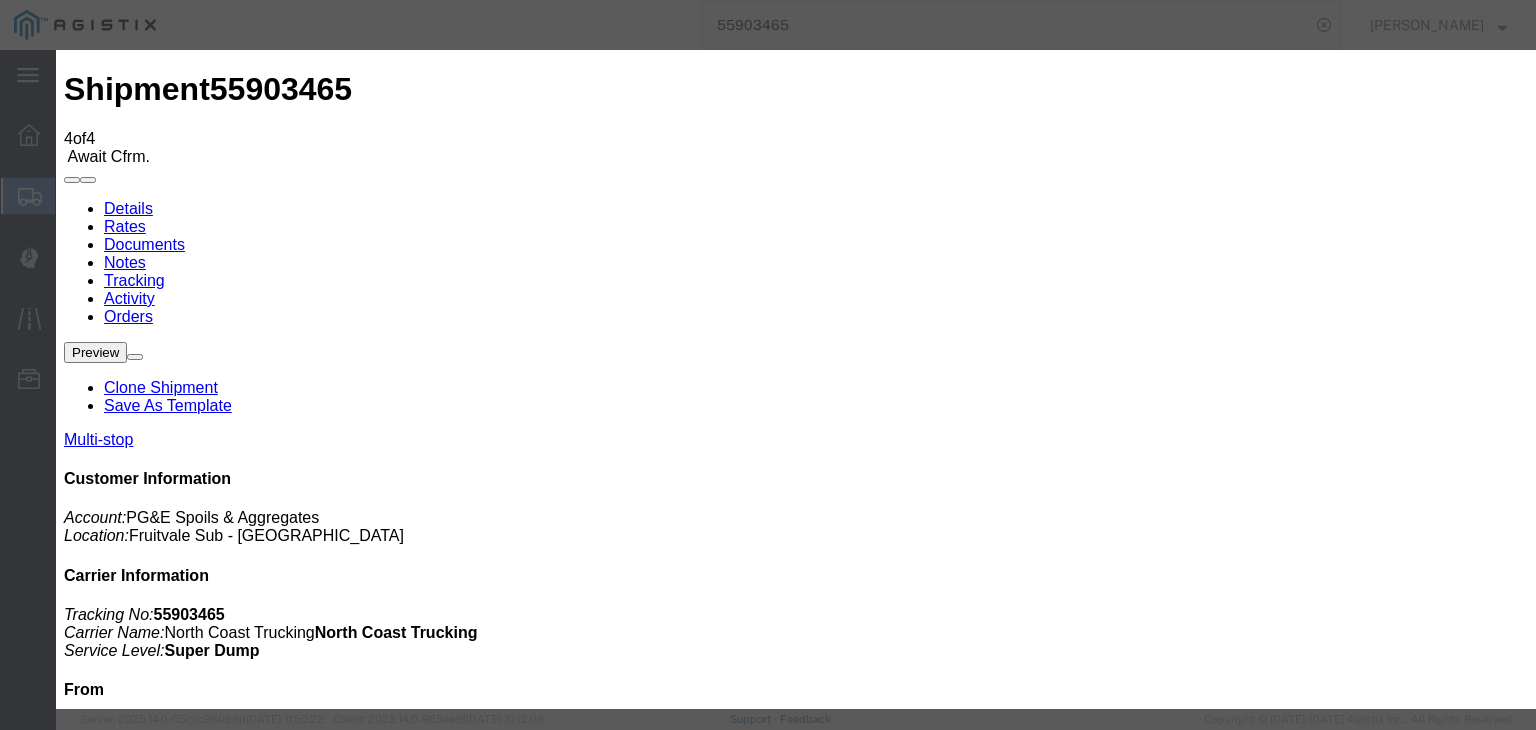click on "07/10/2025" at bounding box center [168, 3774] 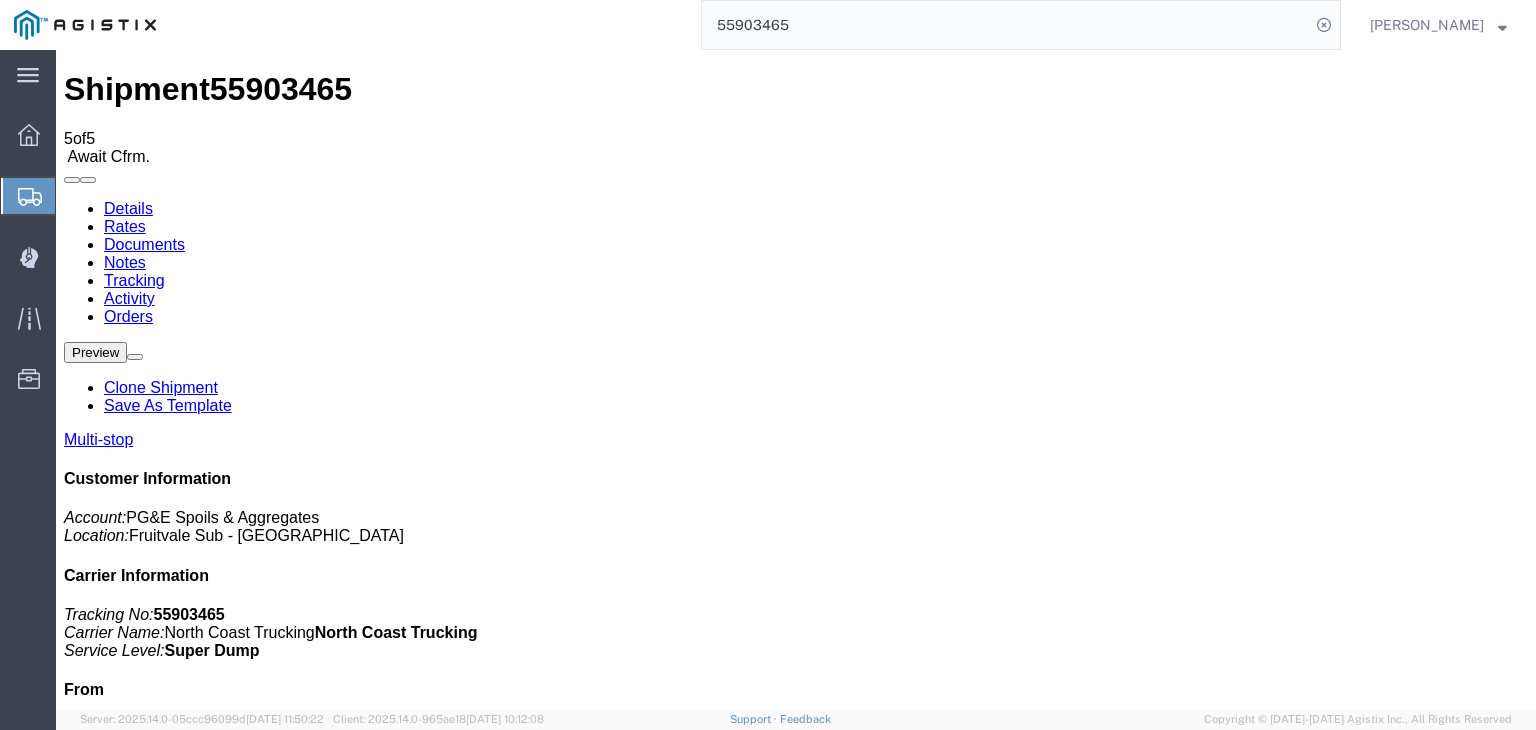 click on "Add New Tracking" at bounding box center (229, 1177) 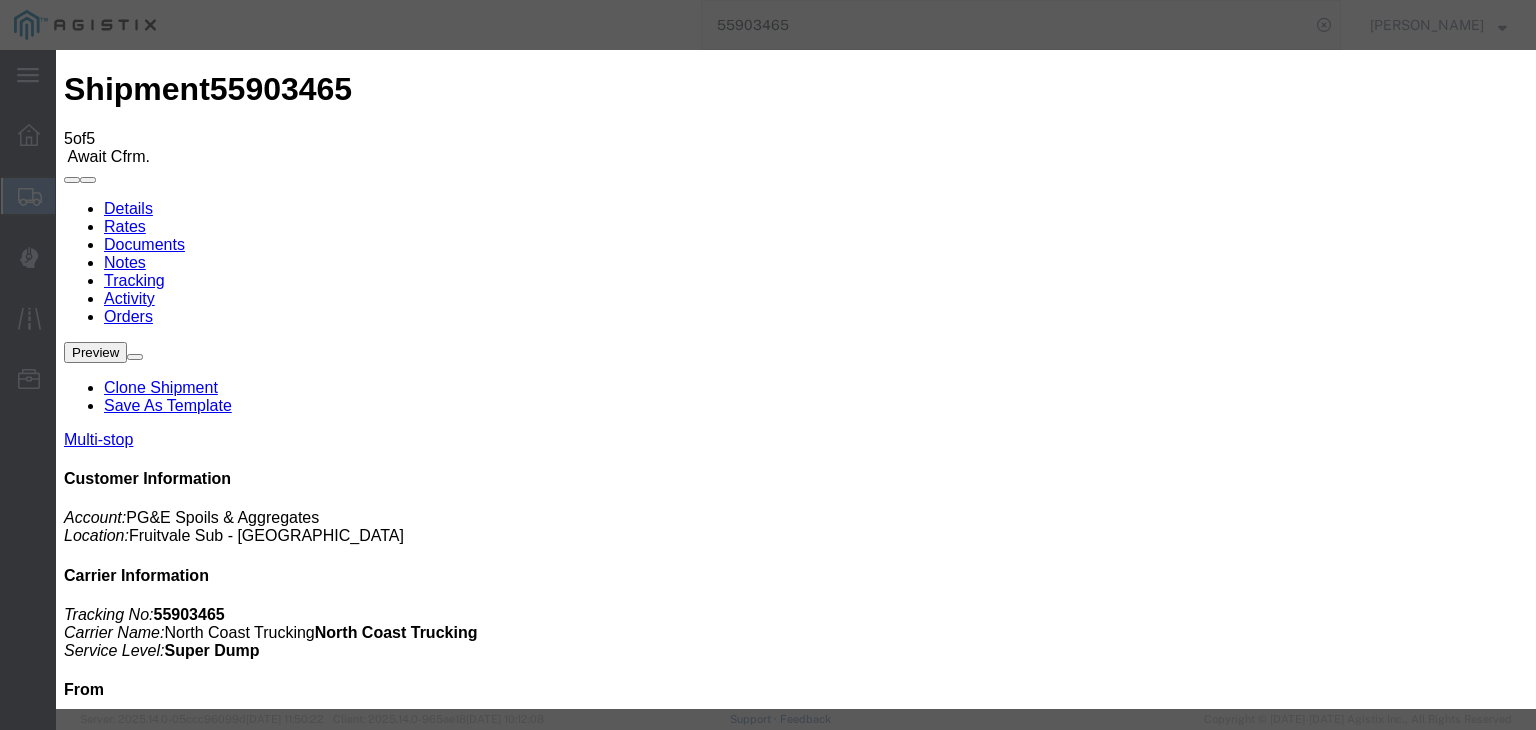 drag, startPoint x: 435, startPoint y: 248, endPoint x: 433, endPoint y: 279, distance: 31.06445 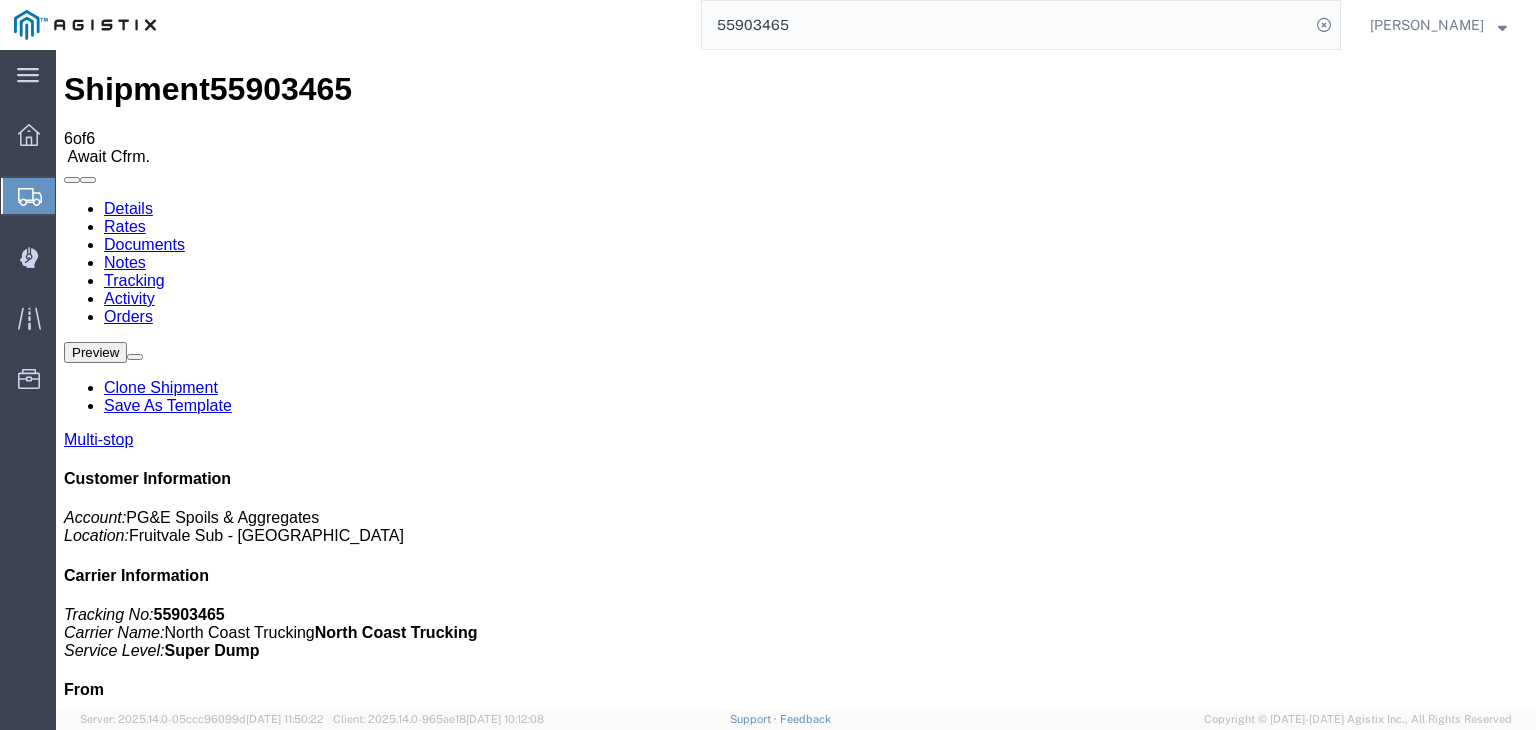 click on "Add New Tracking" at bounding box center (229, 1177) 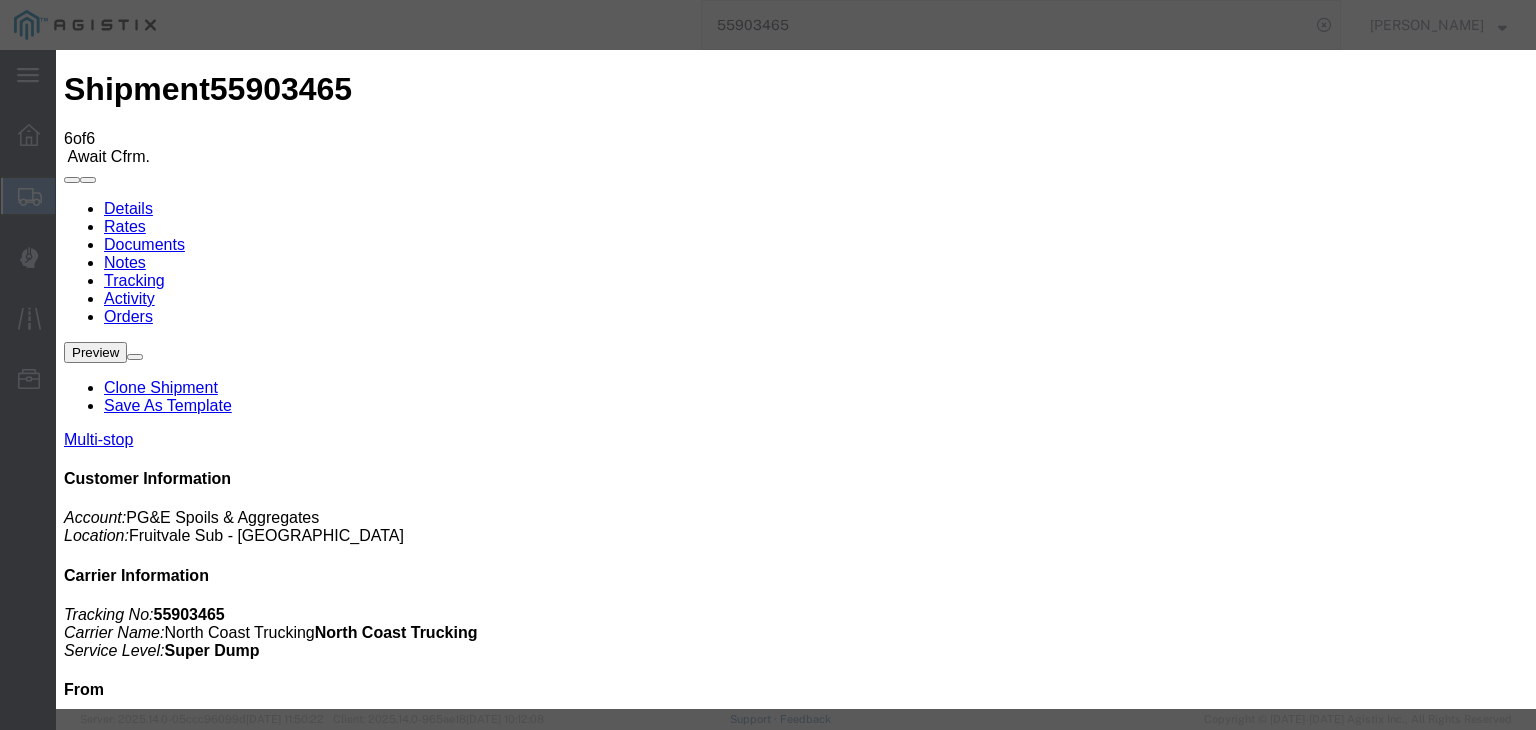 click on "07/10/2025" at bounding box center (168, 4260) 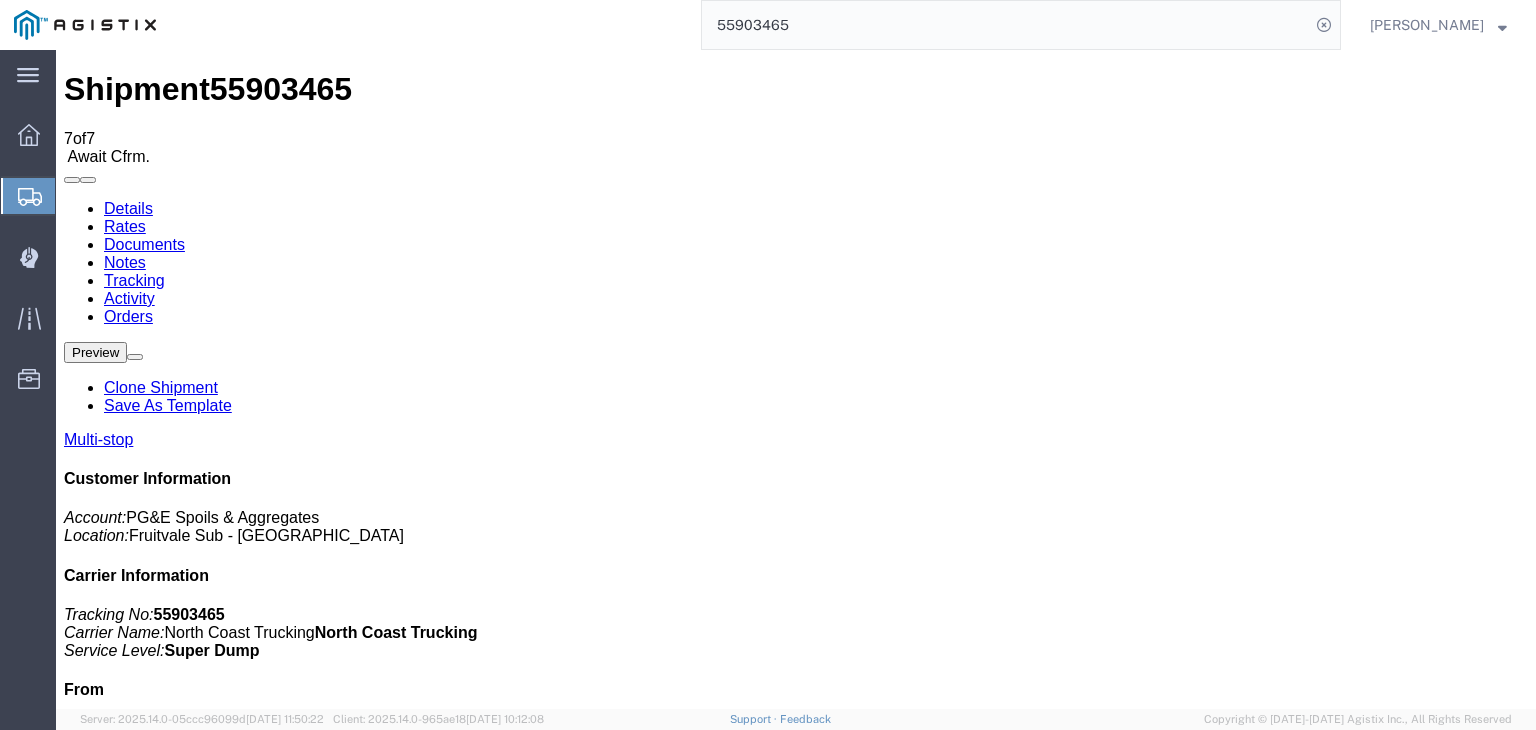 click on "Add New Tracking" at bounding box center [229, 1177] 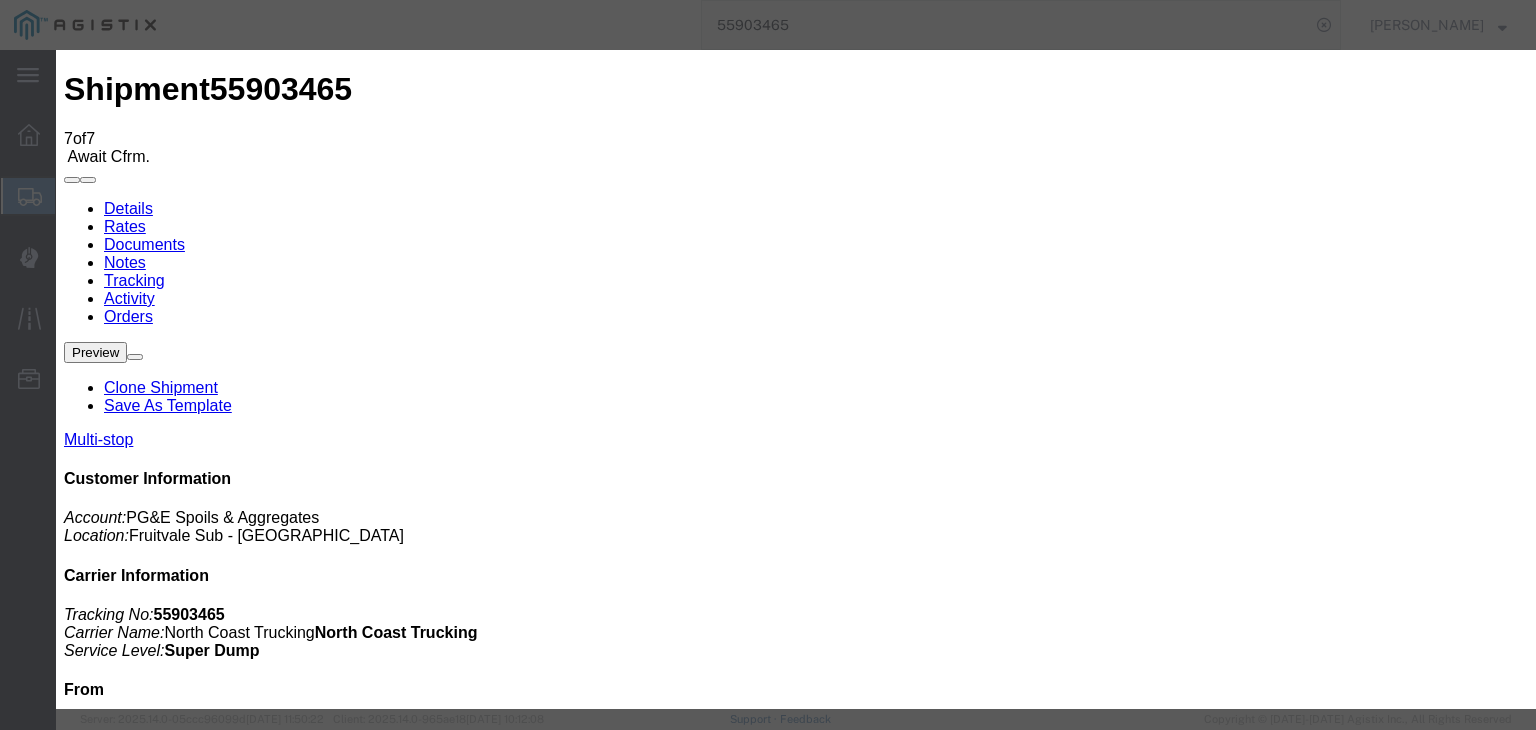 click on "07/10/2025" at bounding box center (168, 4503) 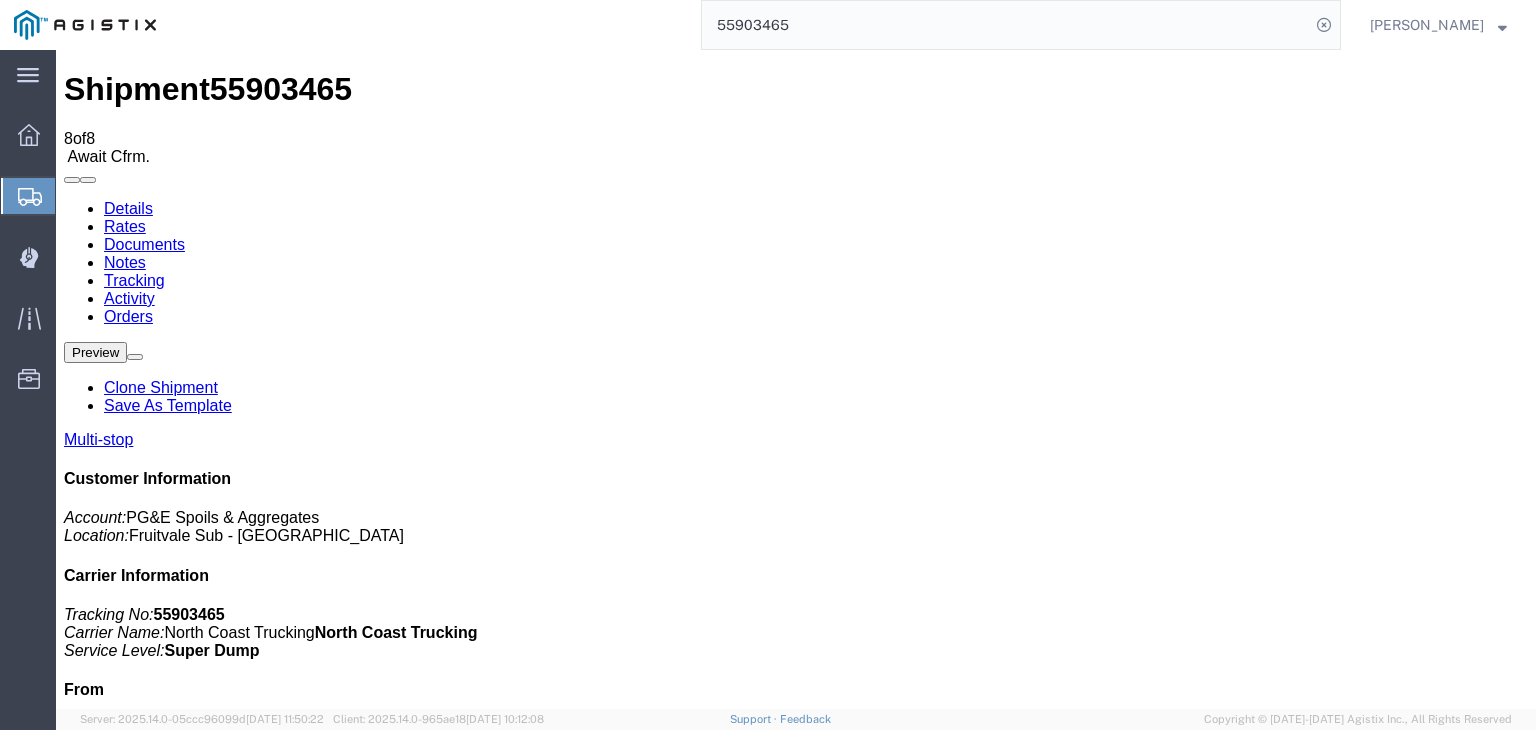 click on "Add New Tracking" at bounding box center [229, 1177] 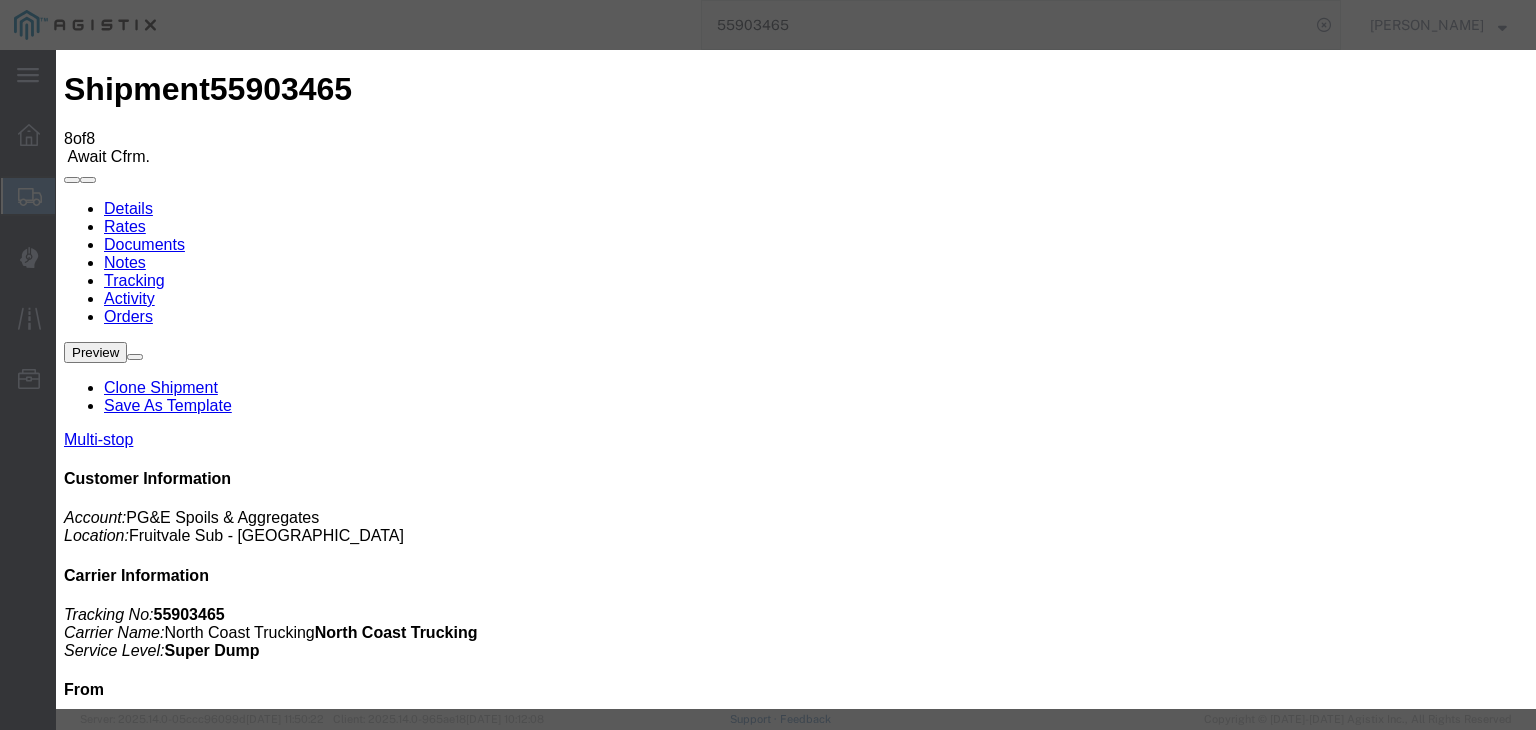 drag, startPoint x: 436, startPoint y: 241, endPoint x: 445, endPoint y: 270, distance: 30.364452 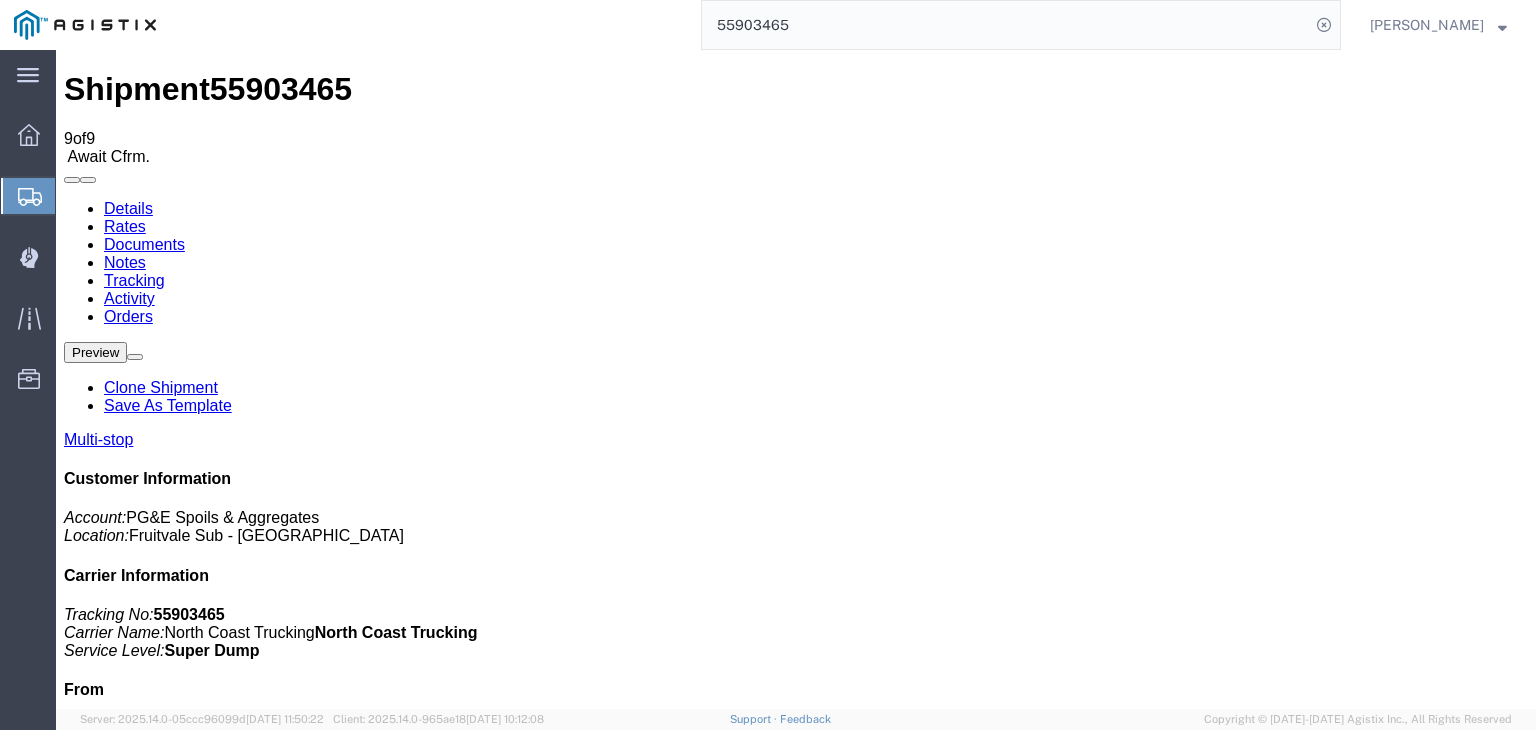 click on "Add New Tracking" at bounding box center [229, 1177] 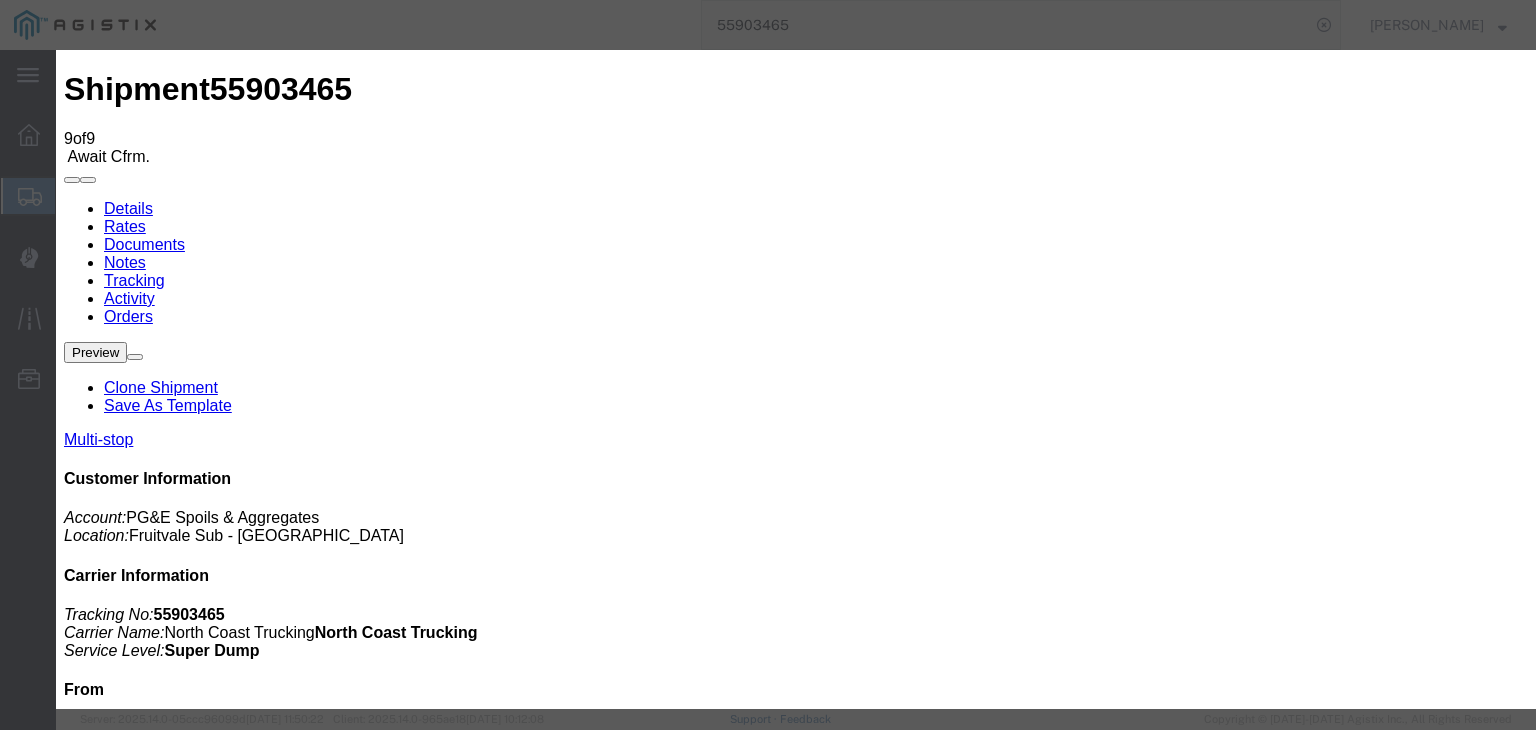 click on "07/10/2025" at bounding box center [168, 4989] 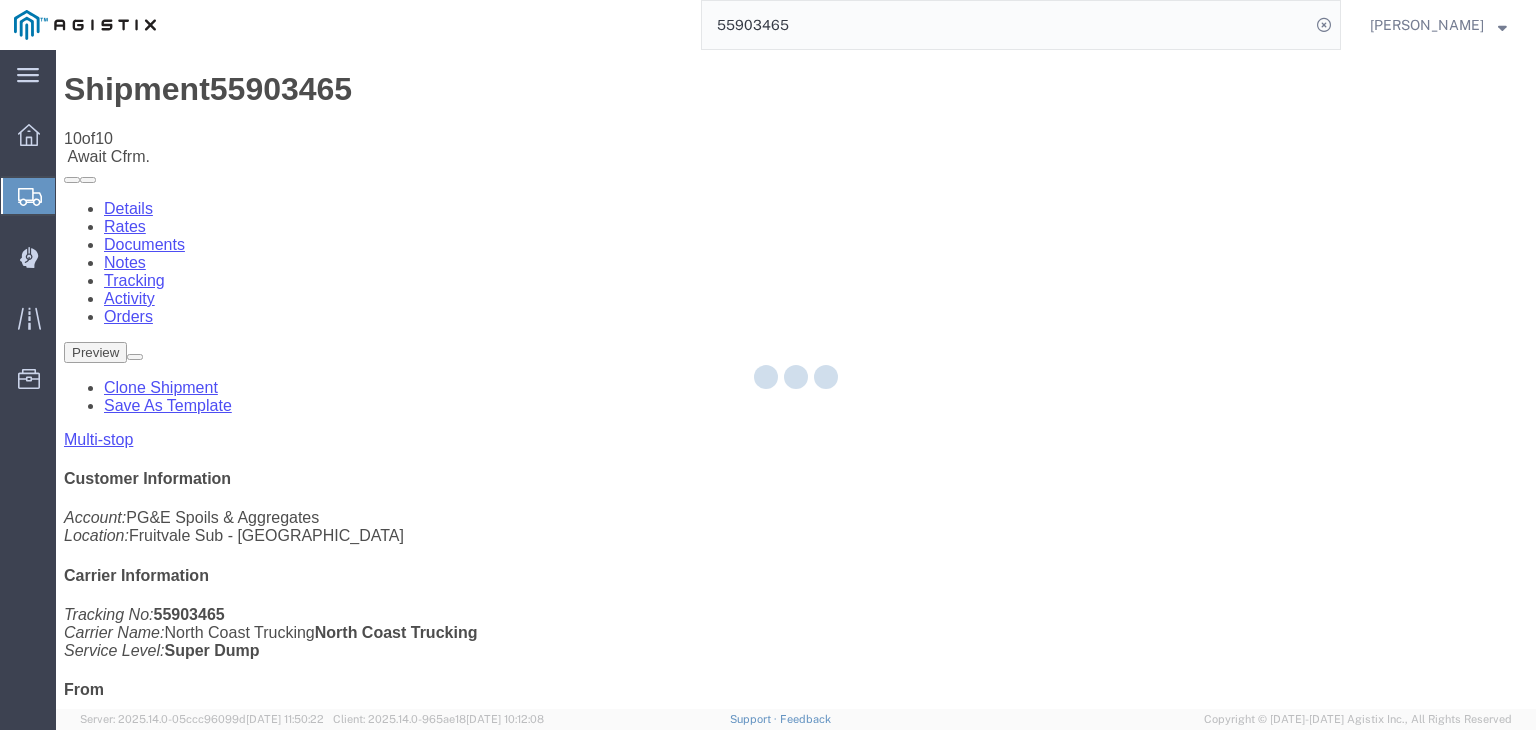 click 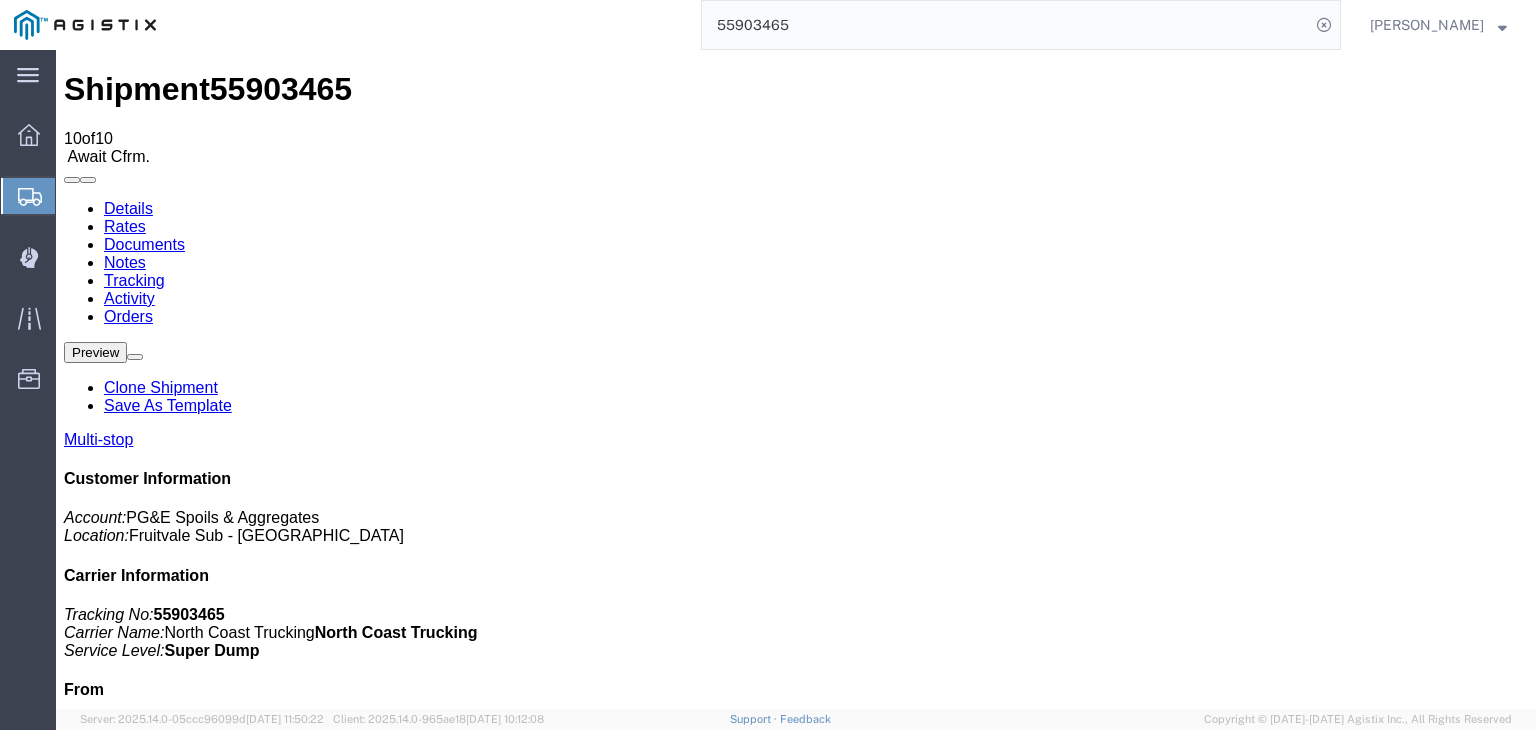 click on "Add New Tracking" at bounding box center (229, 1177) 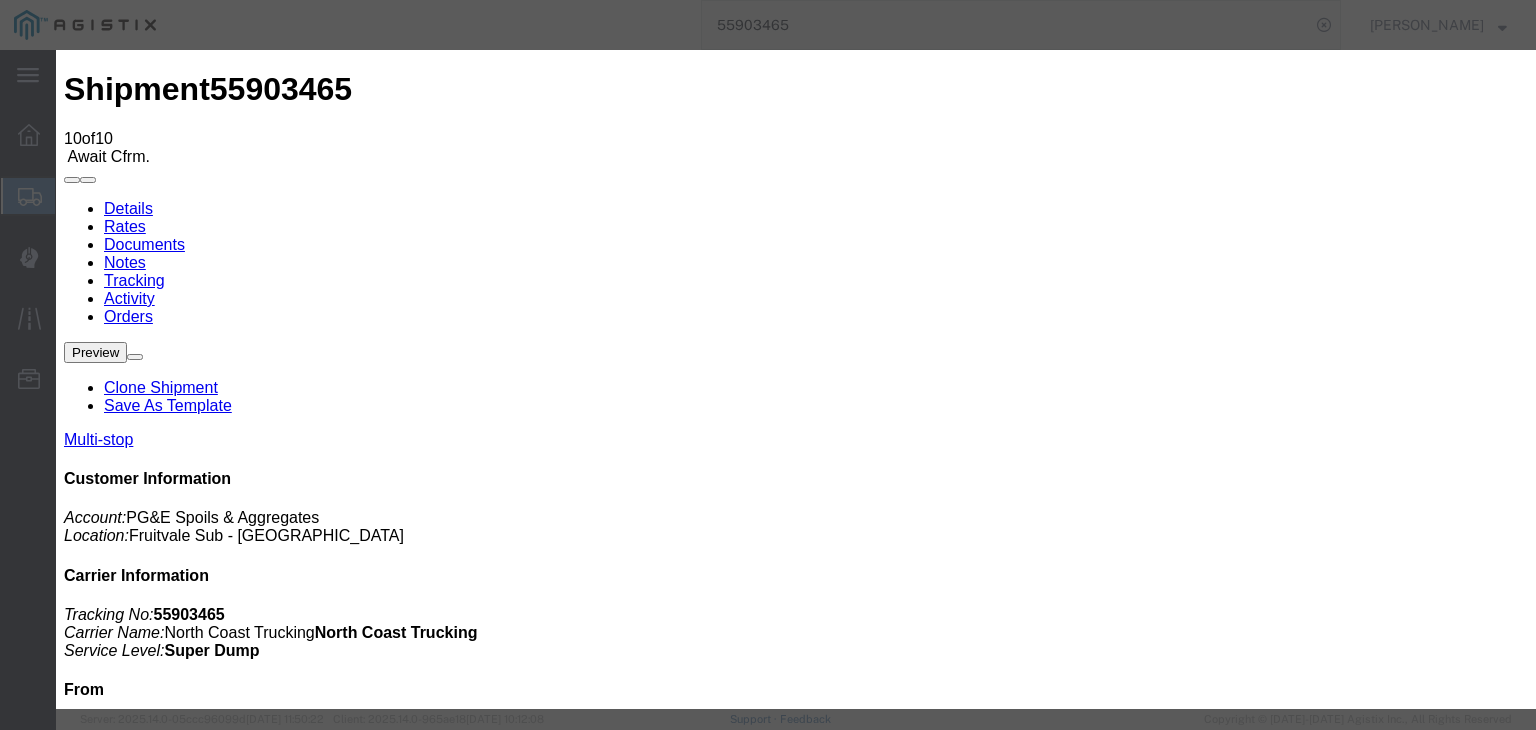 click on "07/10/2025" at bounding box center (168, 5232) 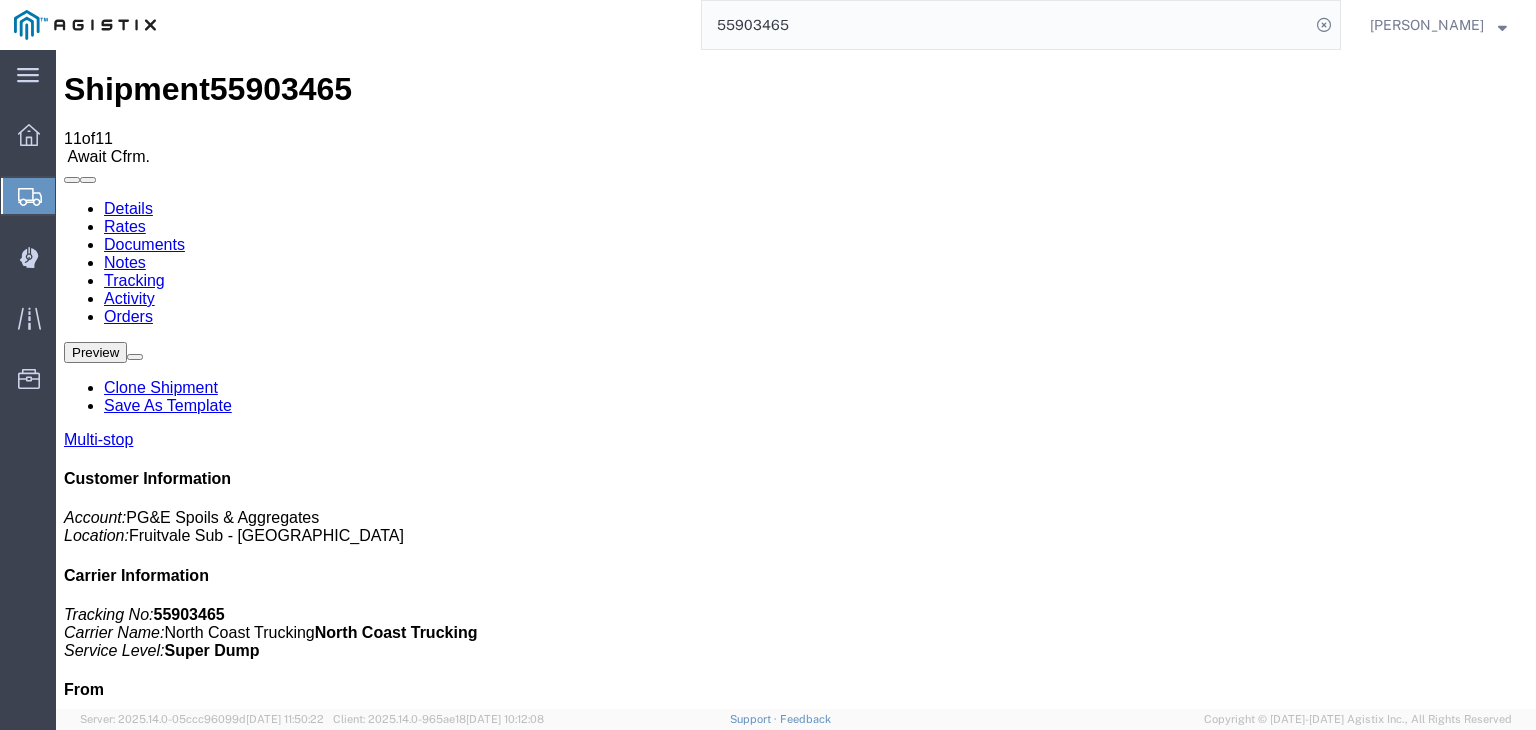 click on "Add New Tracking" at bounding box center (229, 1177) 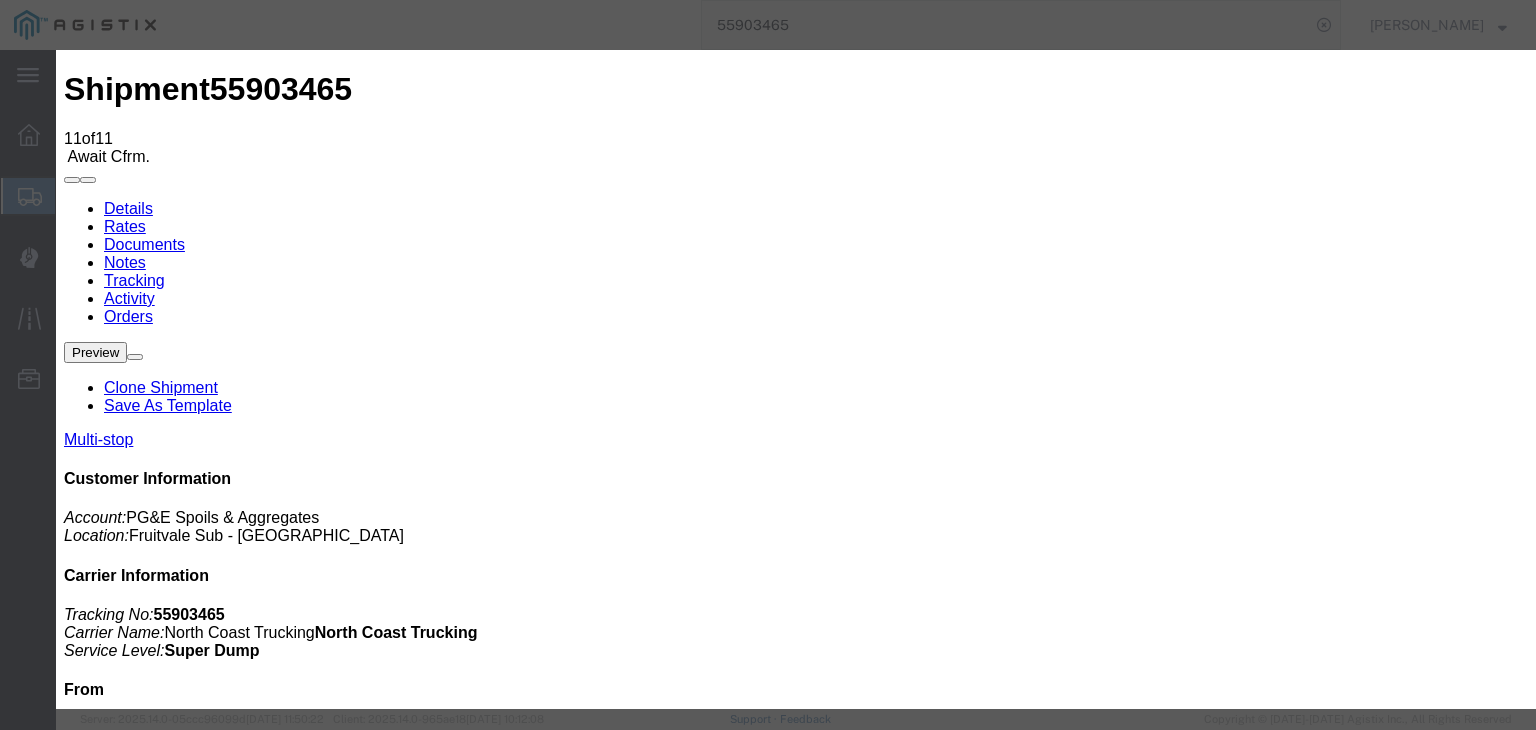 click on "07/10/2025" at bounding box center [168, 5475] 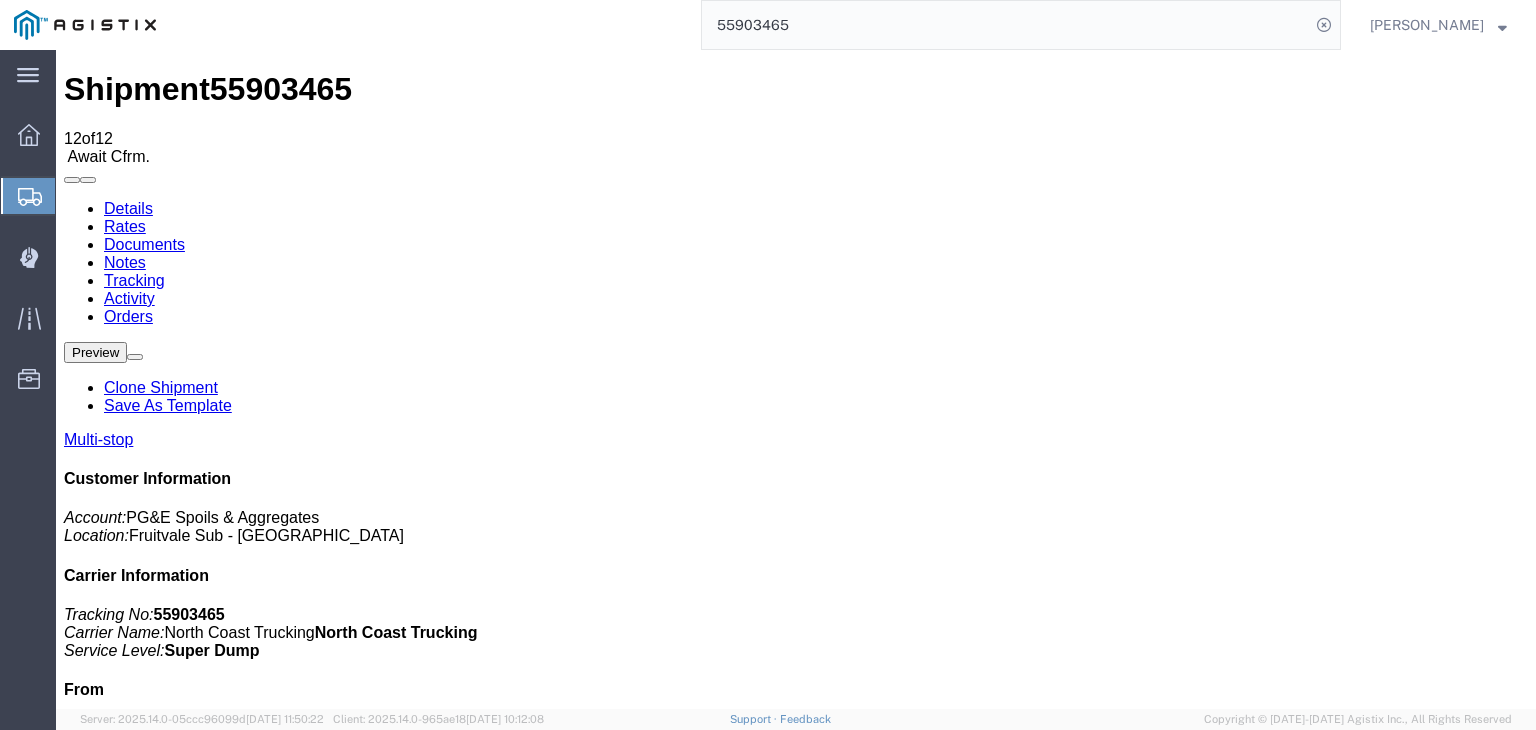 click on "Add New Tracking" at bounding box center (229, 1177) 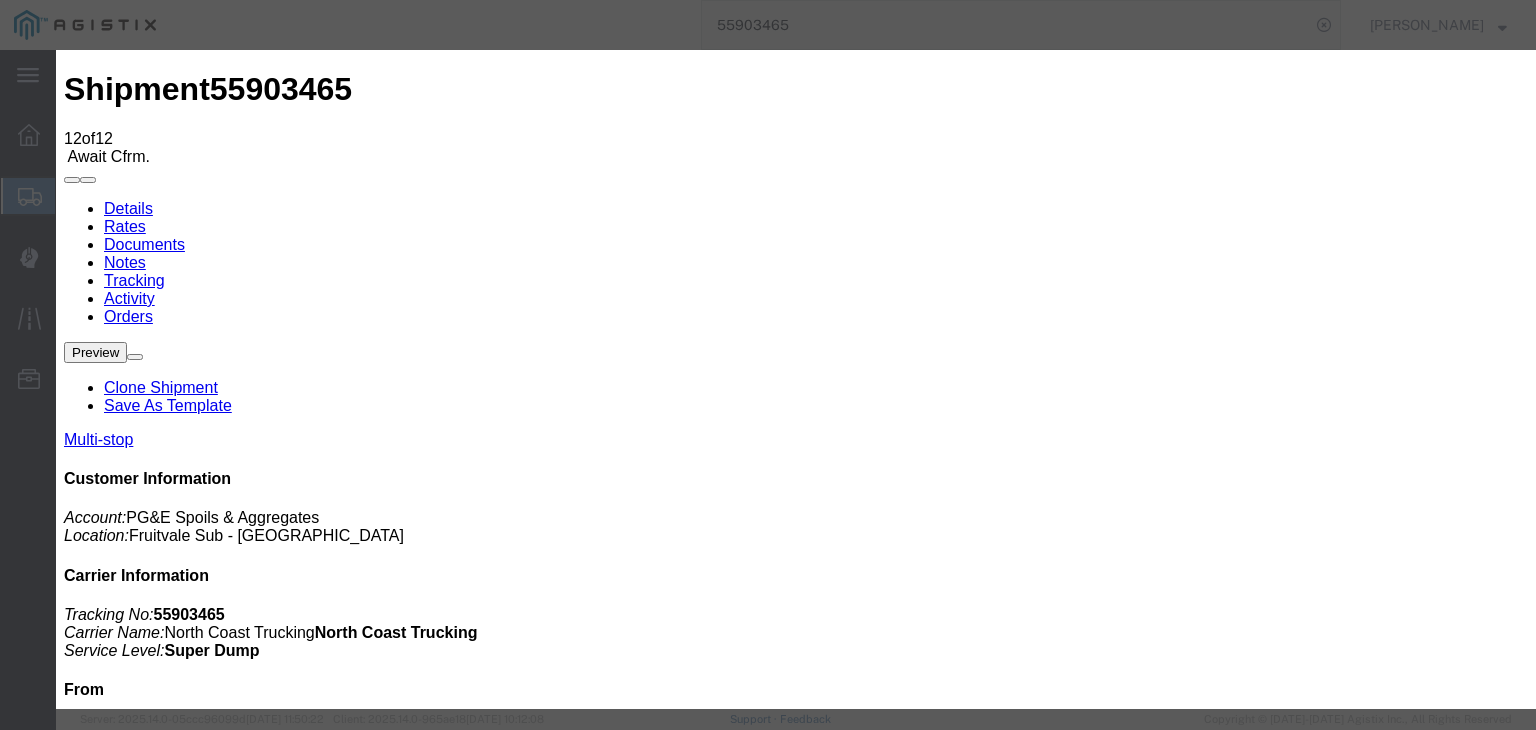 drag, startPoint x: 475, startPoint y: 240, endPoint x: 472, endPoint y: 264, distance: 24.186773 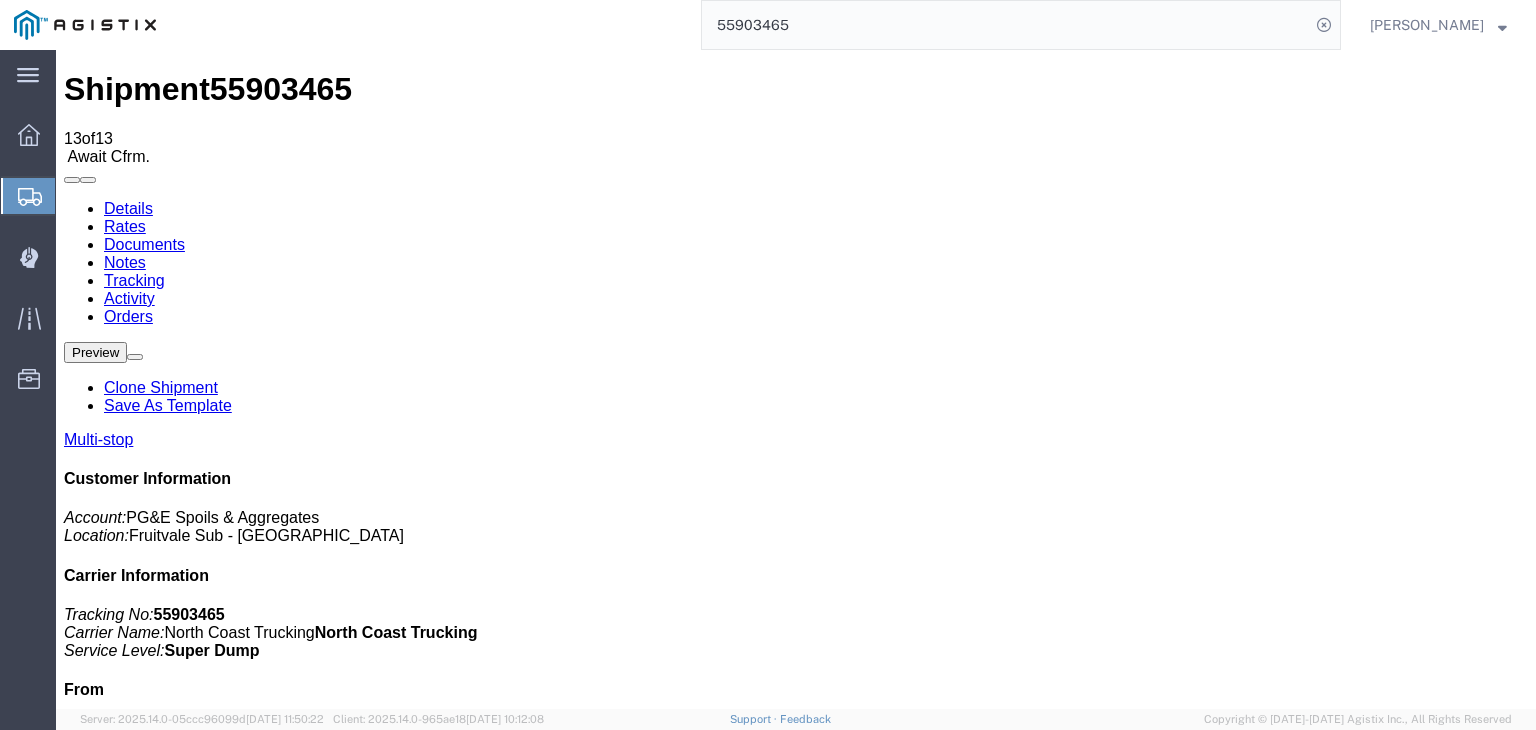 click on "Add New Tracking" at bounding box center (229, 1177) 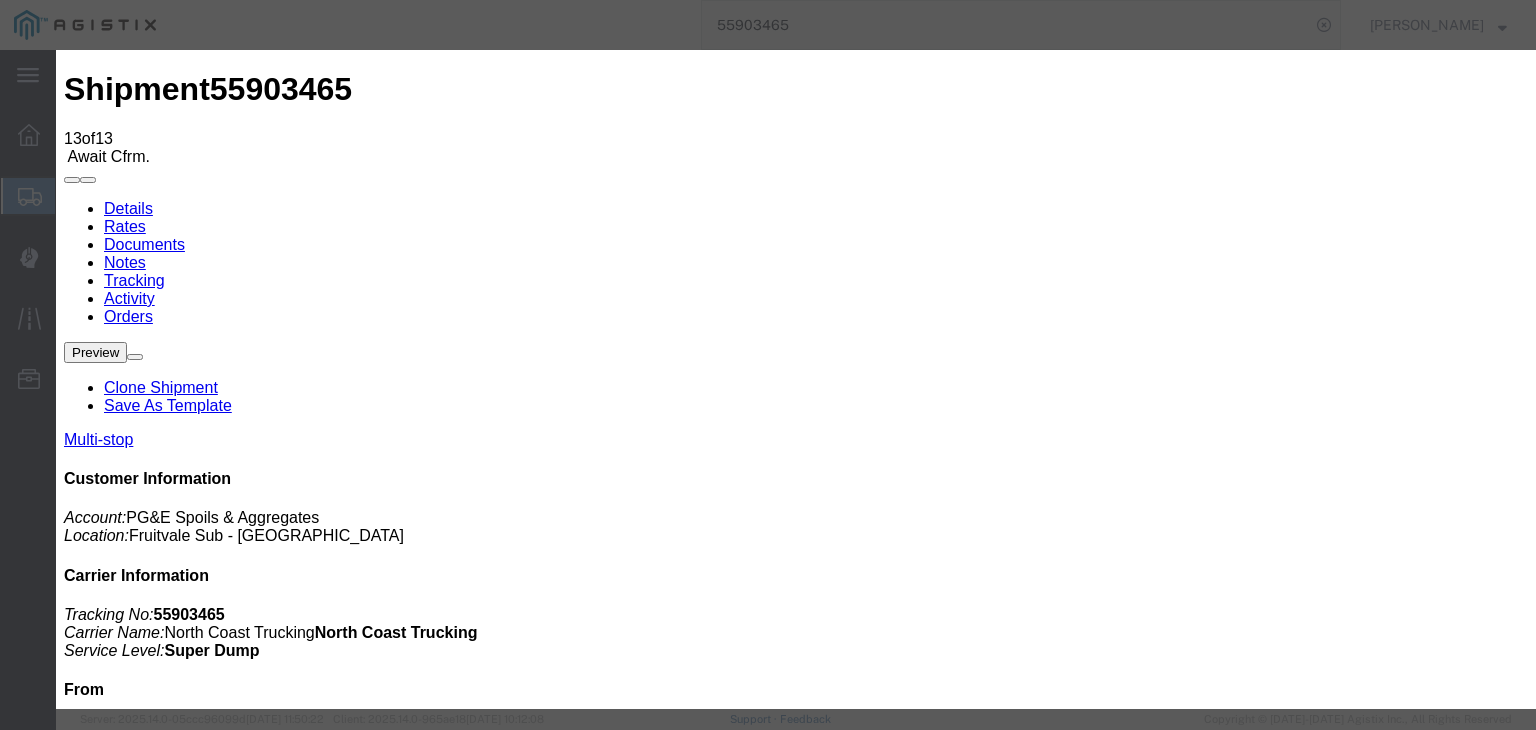 click on "Activity
Status Date
[DATE]
Time
2:00 AM
Status
Select Arrival Notice Available Arrival Notice Imported Arrive at Delivery Location Arrive at Pick-Up Location Arrive at Terminal Location Attempted Delivery Attempted Pick-Up Awaiting Customs Clearance Awaiting Pick-Up Break Start Break Stop Cargo Damaged Cargo-Offloaded Cleared Customs Confirmed on Board Customs Delay Customs Hold Customs Released DEA Hold Intact DEA Intensive/Exam Delivered Delivery Appointment Scheduled Delivery Confirmation Delivery Dock Closed Delivery Refused Depart Delivery Location Depart Pick-Up Location Depart Terminal Location Documents Uploaded Entry Docs Received Entry Submitted Estimated date / time for ETA Expired Export Customs Cleared Export Customs Sent FDA Documents Sent FDA Exam FDA Hold FDA Released FDA Review Flight Update Forwarded Fully Released Import Customs Cleared In-Transit In-Transit with Partner ISF filed Loaded Loading Started Mechanical Delay Missed Pick-Up" at bounding box center [790, 6249] 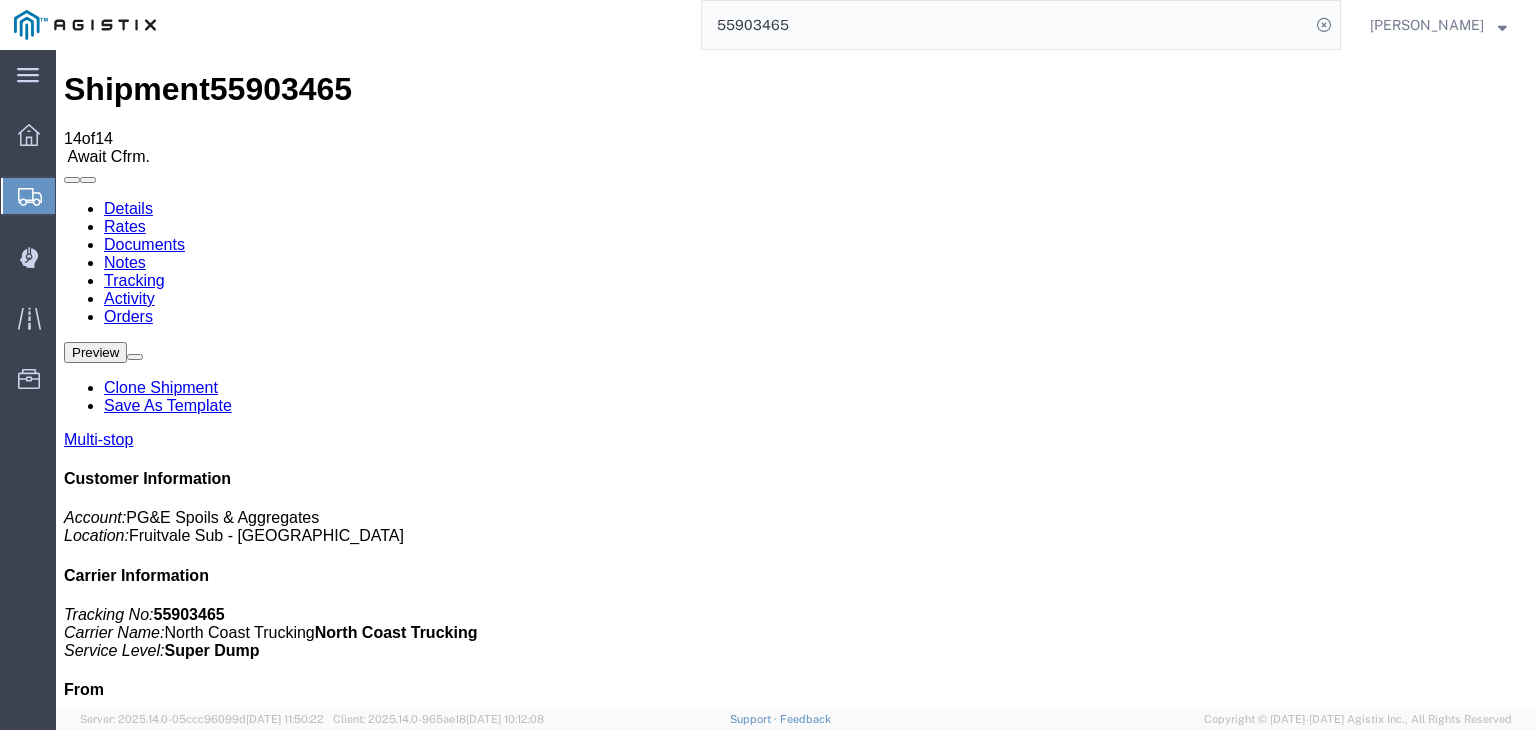 click on "Add New Tracking" at bounding box center [229, 1177] 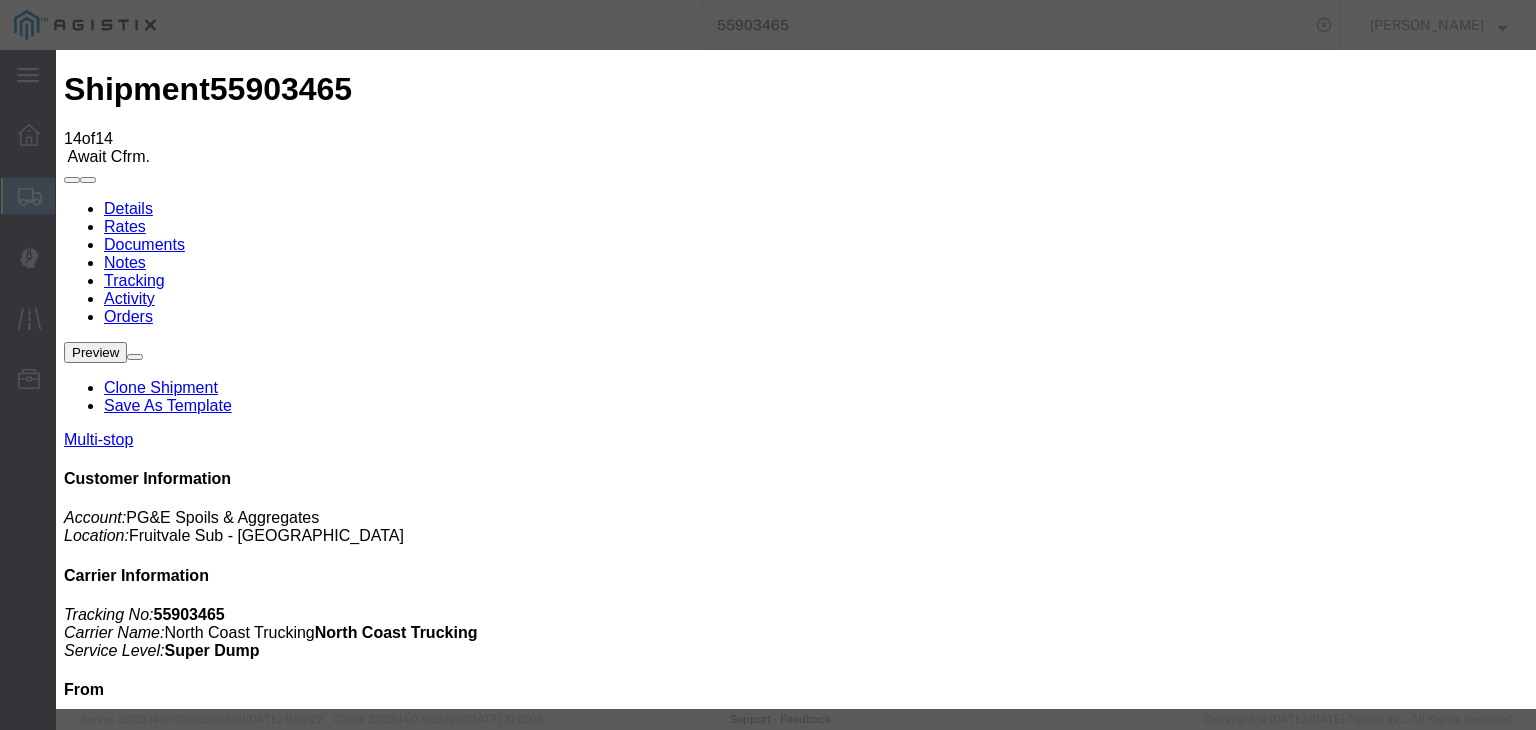 click on "07/10/2025" at bounding box center (168, 6204) 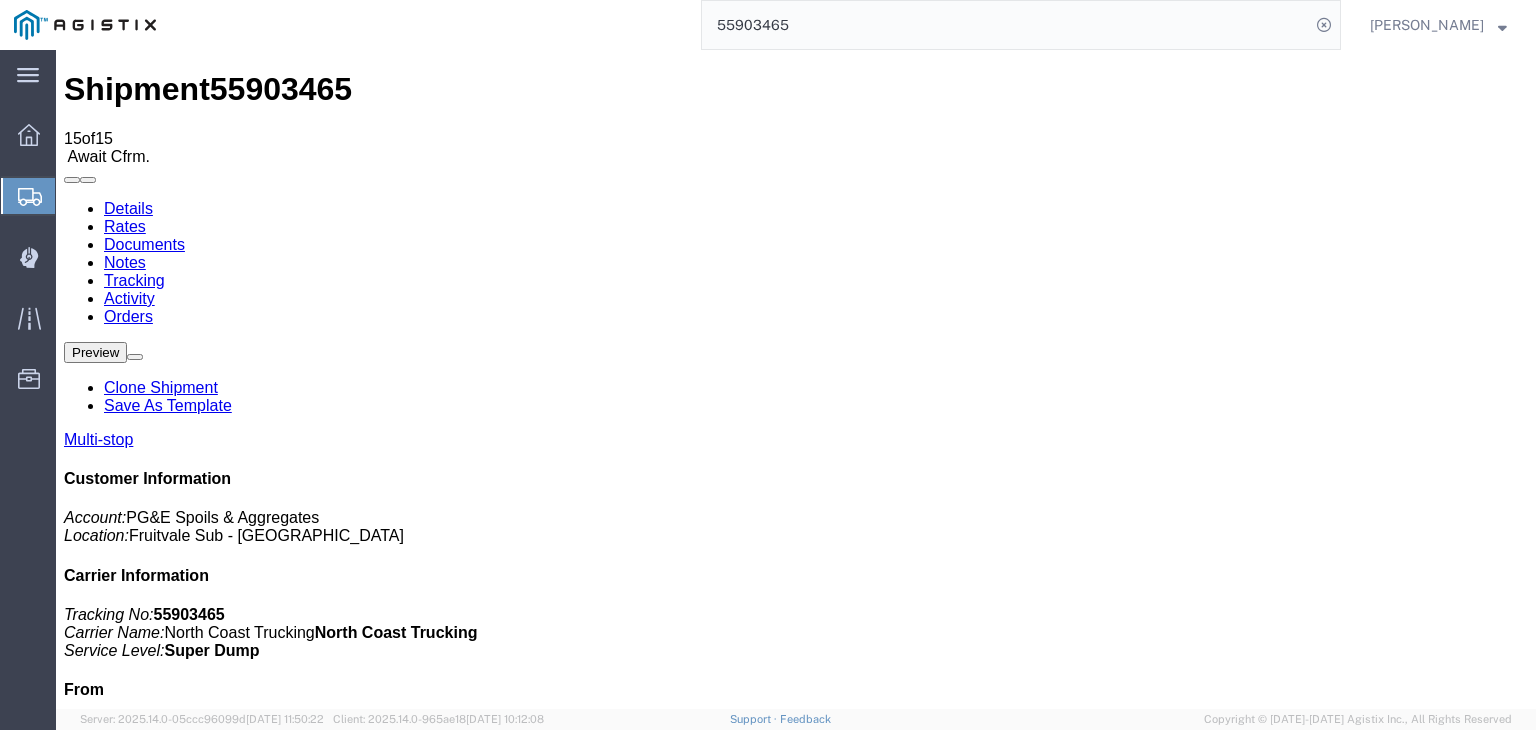 click on "Add New Tracking" at bounding box center [229, 1177] 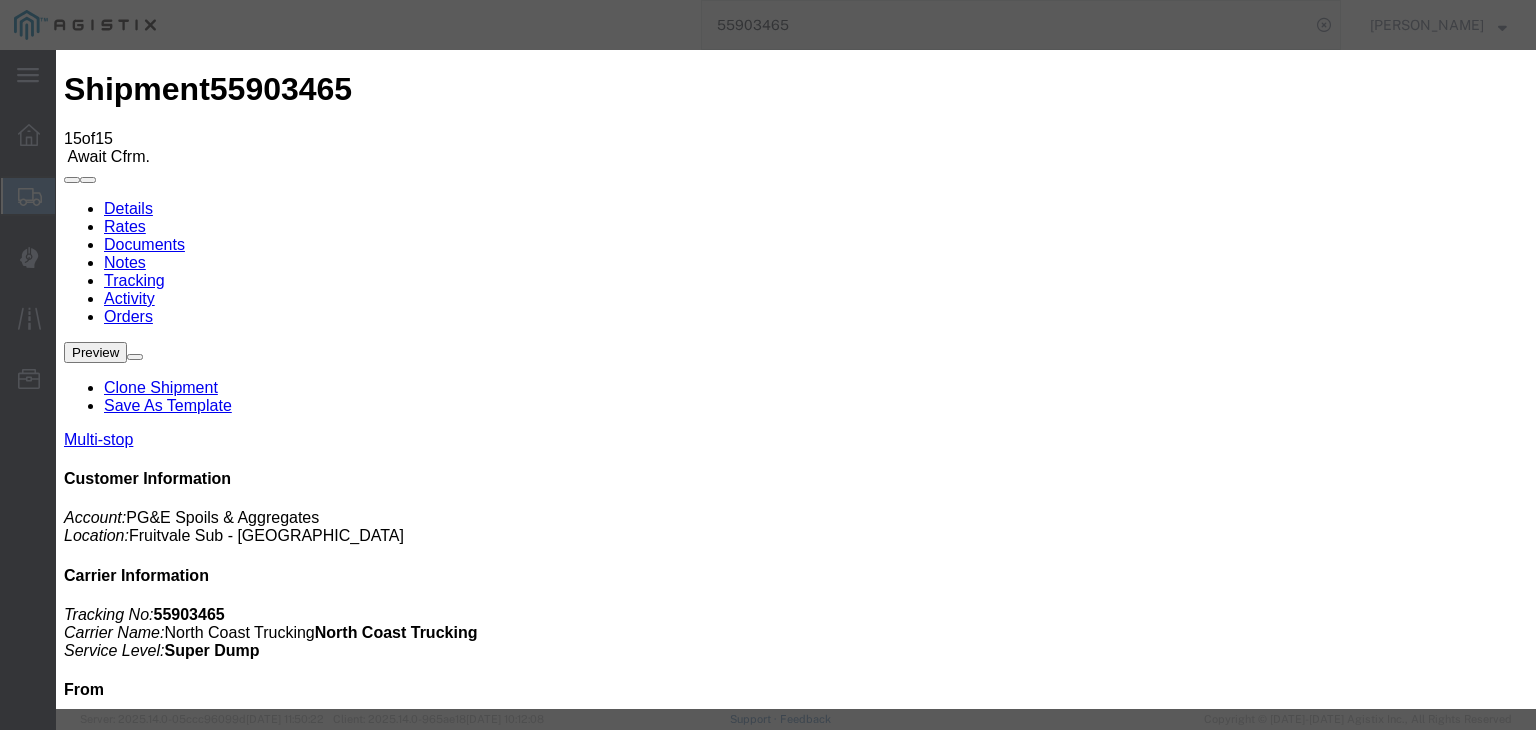 click on "07/10/2025" at bounding box center (168, 6447) 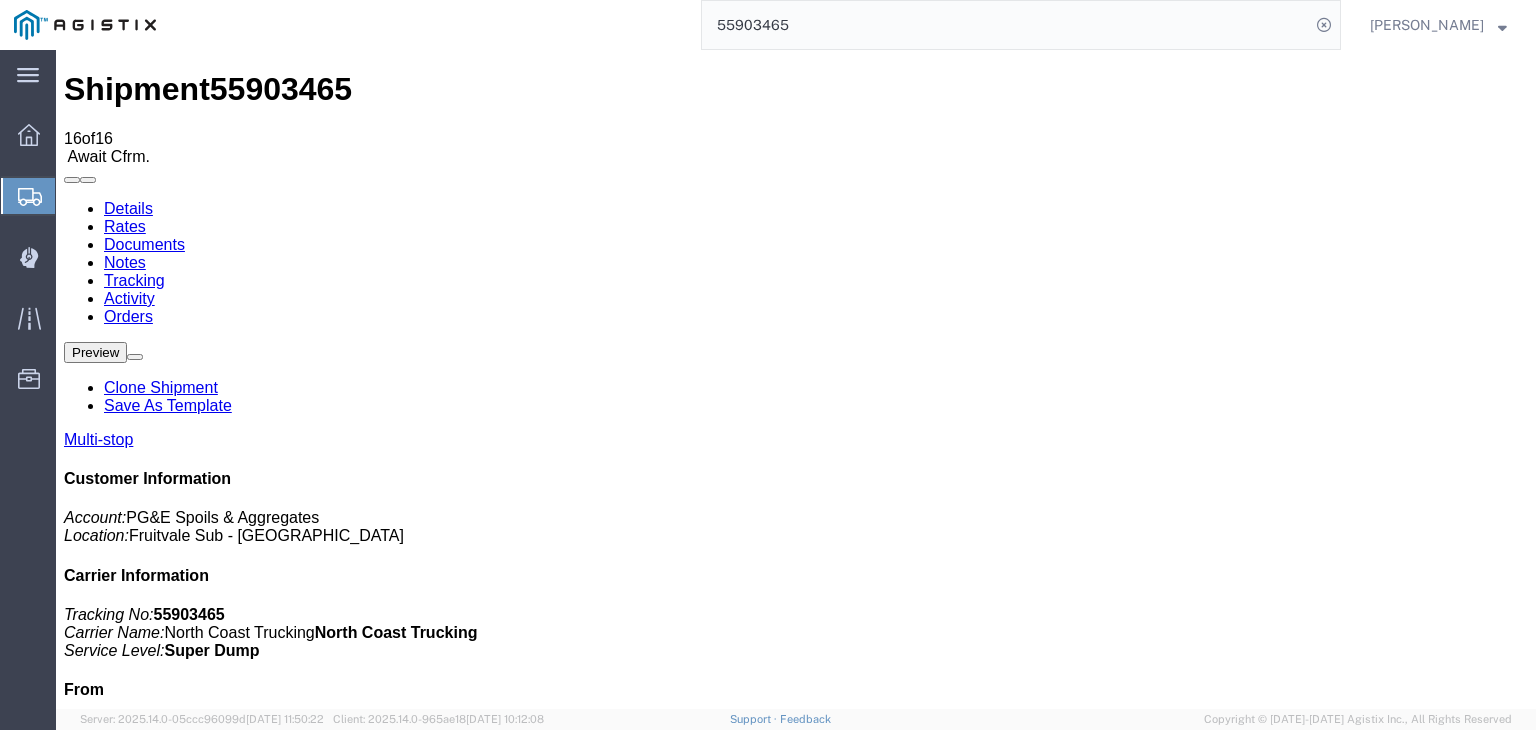 click on "Add New Tracking" at bounding box center [229, 1177] 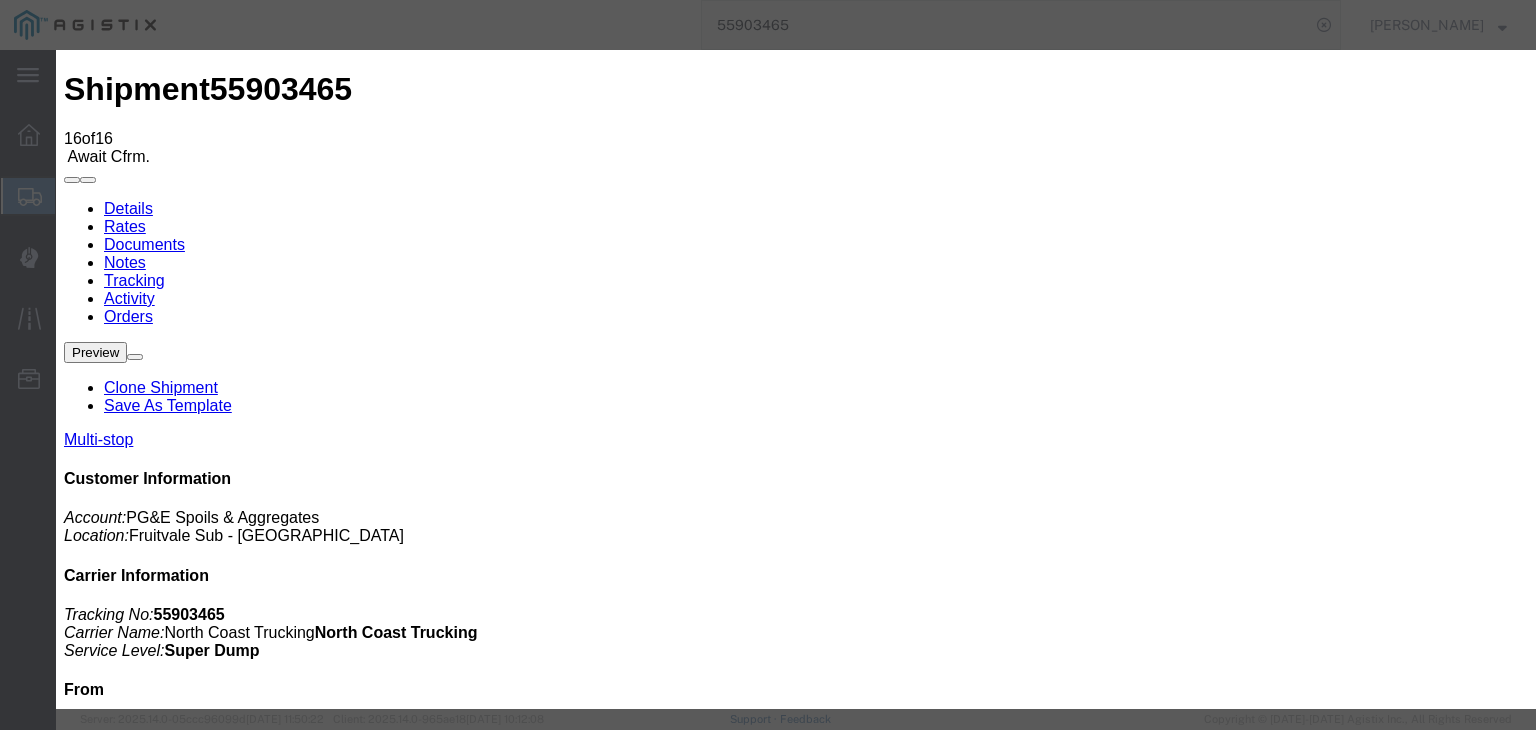click on "07/10/2025" at bounding box center [168, 6690] 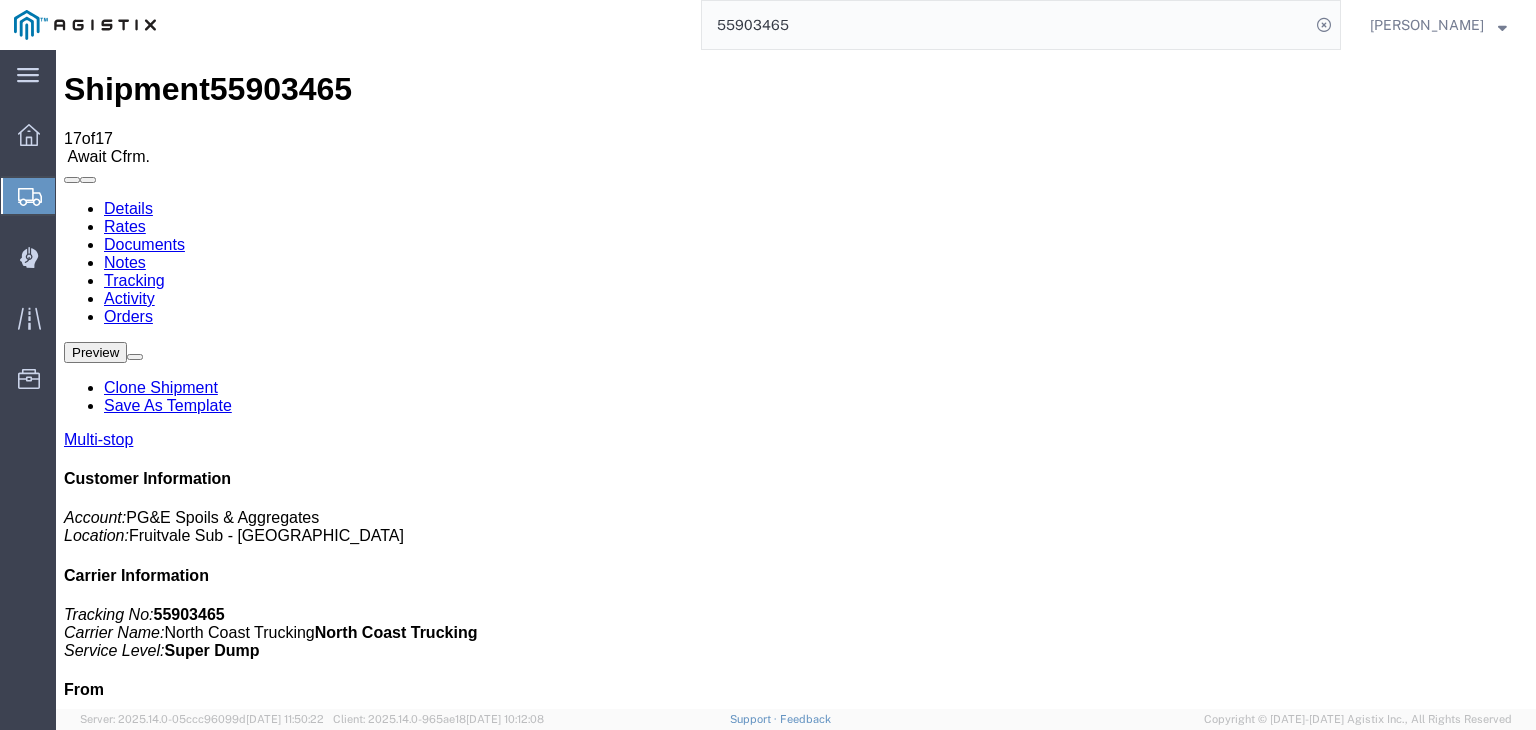 click on "Add New Tracking" at bounding box center (229, 1177) 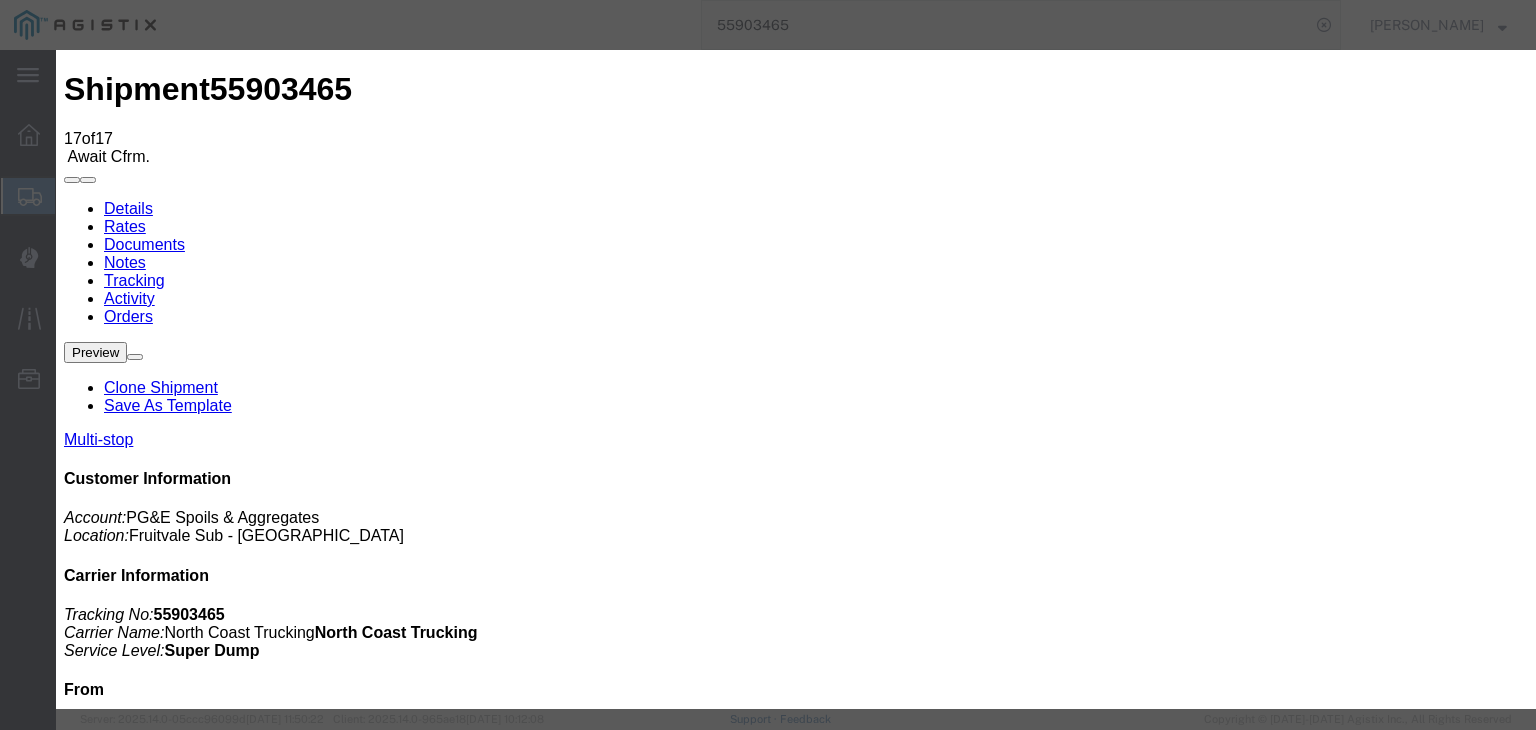 drag, startPoint x: 457, startPoint y: 250, endPoint x: 412, endPoint y: 291, distance: 60.876926 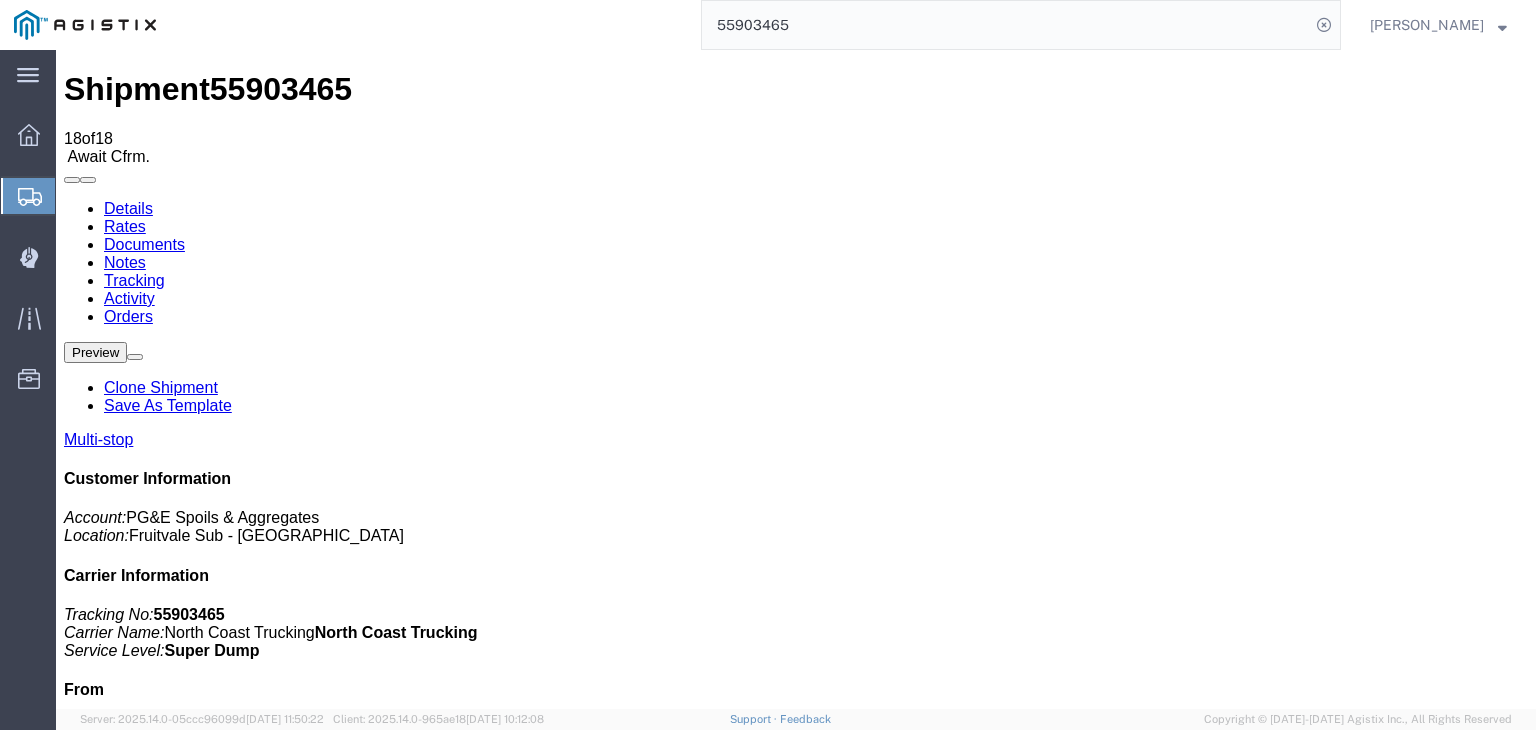 click on "Add New Tracking" at bounding box center (229, 1177) 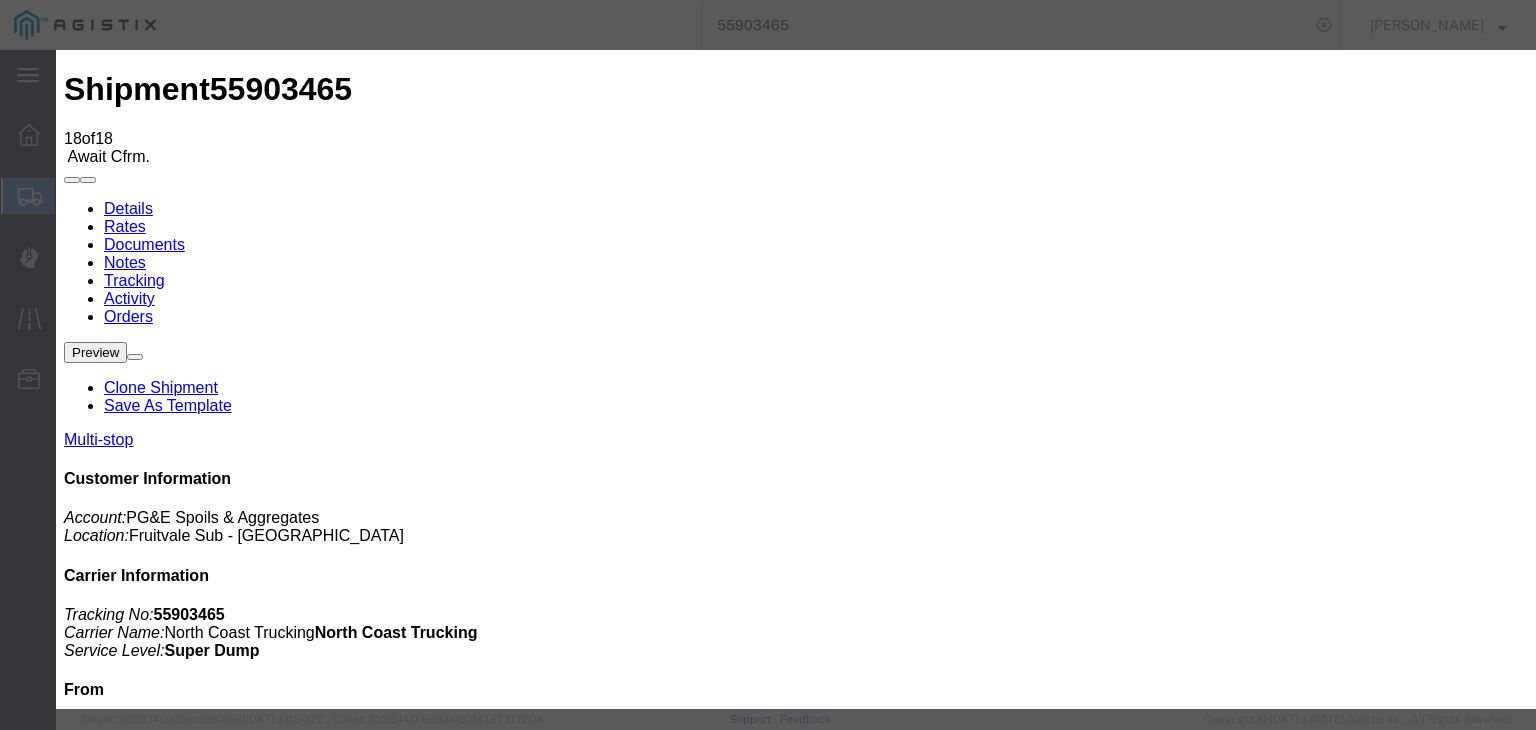 drag, startPoint x: 464, startPoint y: 252, endPoint x: 431, endPoint y: 294, distance: 53.413483 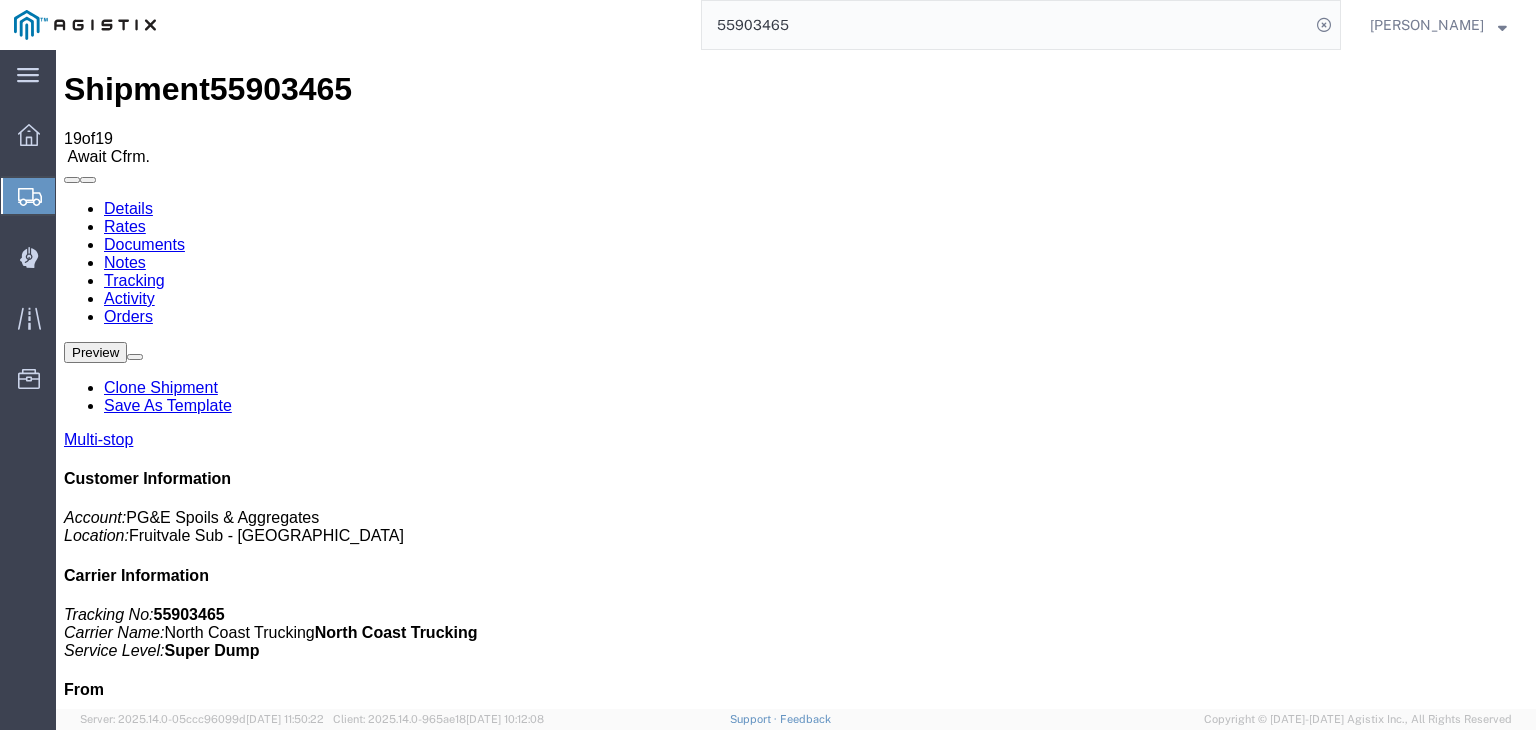 click on "Add New Tracking" at bounding box center [229, 1177] 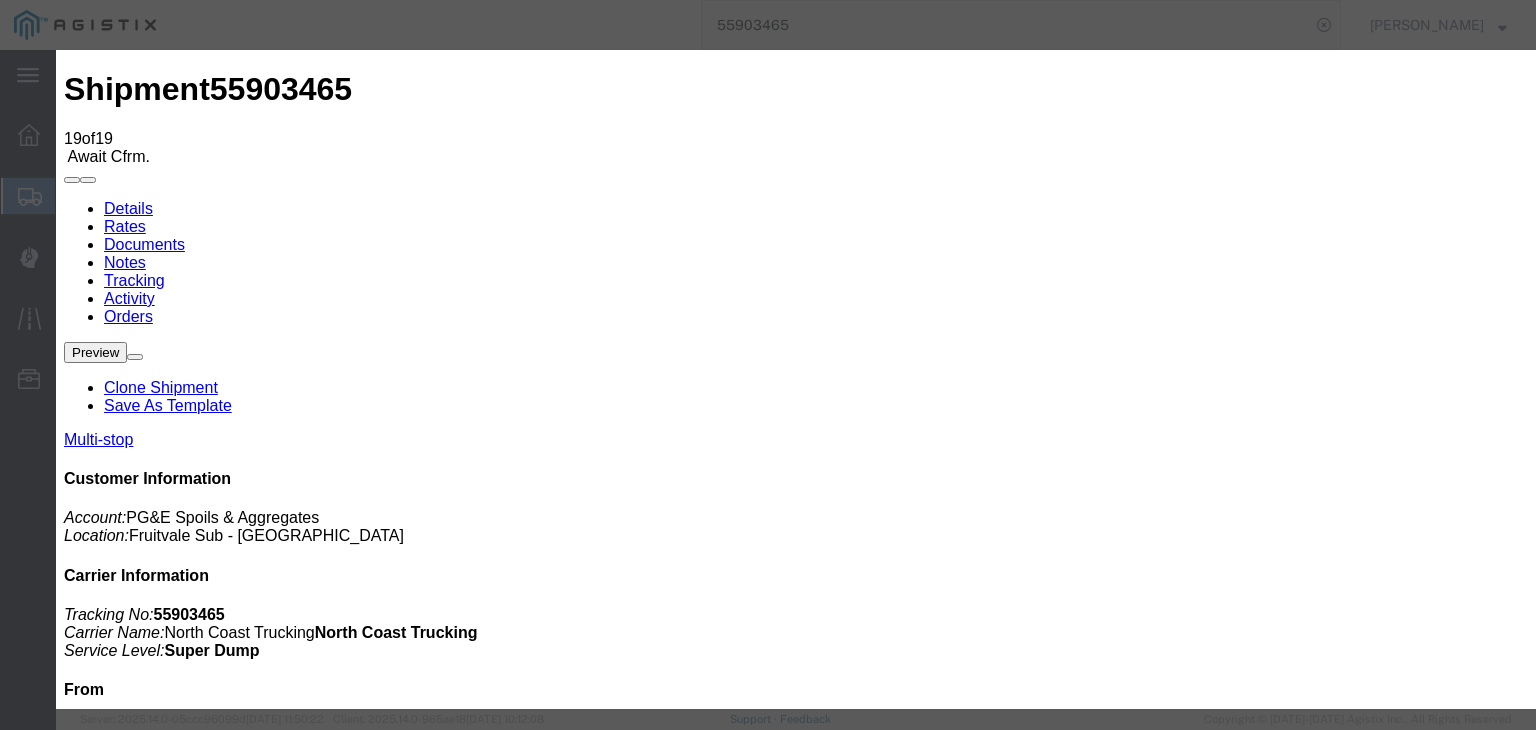 click on "07/10/2025" at bounding box center [168, 7419] 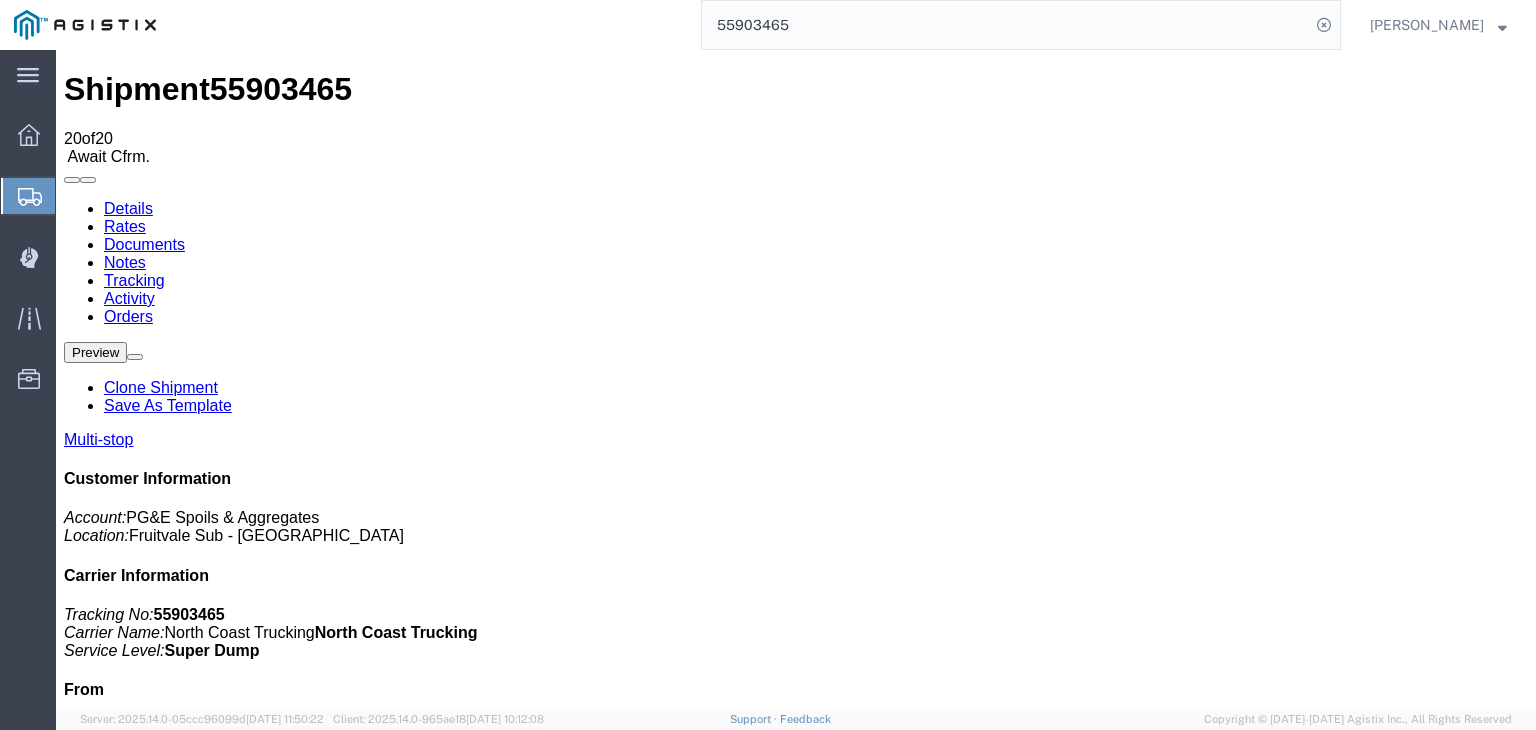 click on "Add New Tracking" at bounding box center (229, 1177) 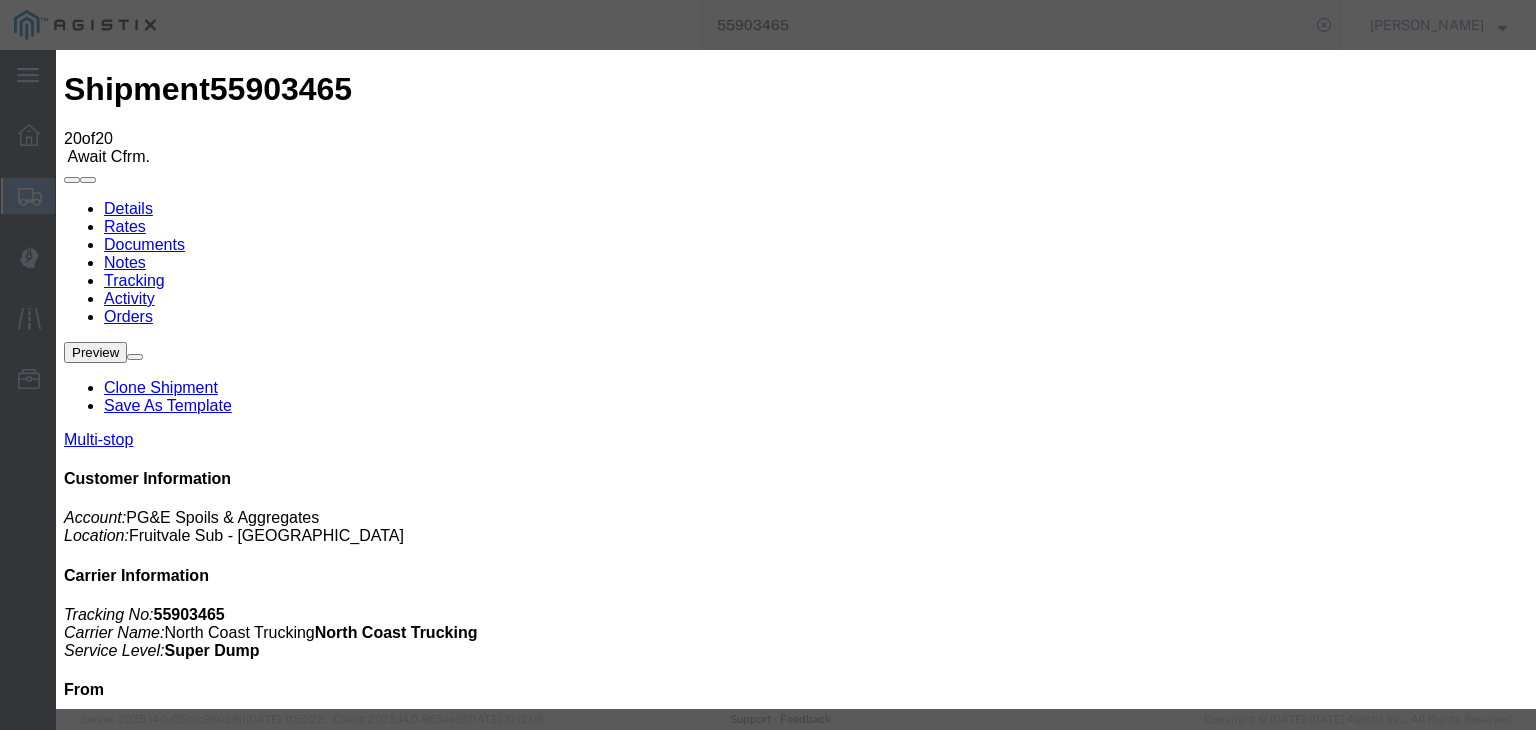 drag, startPoint x: 456, startPoint y: 249, endPoint x: 444, endPoint y: 262, distance: 17.691807 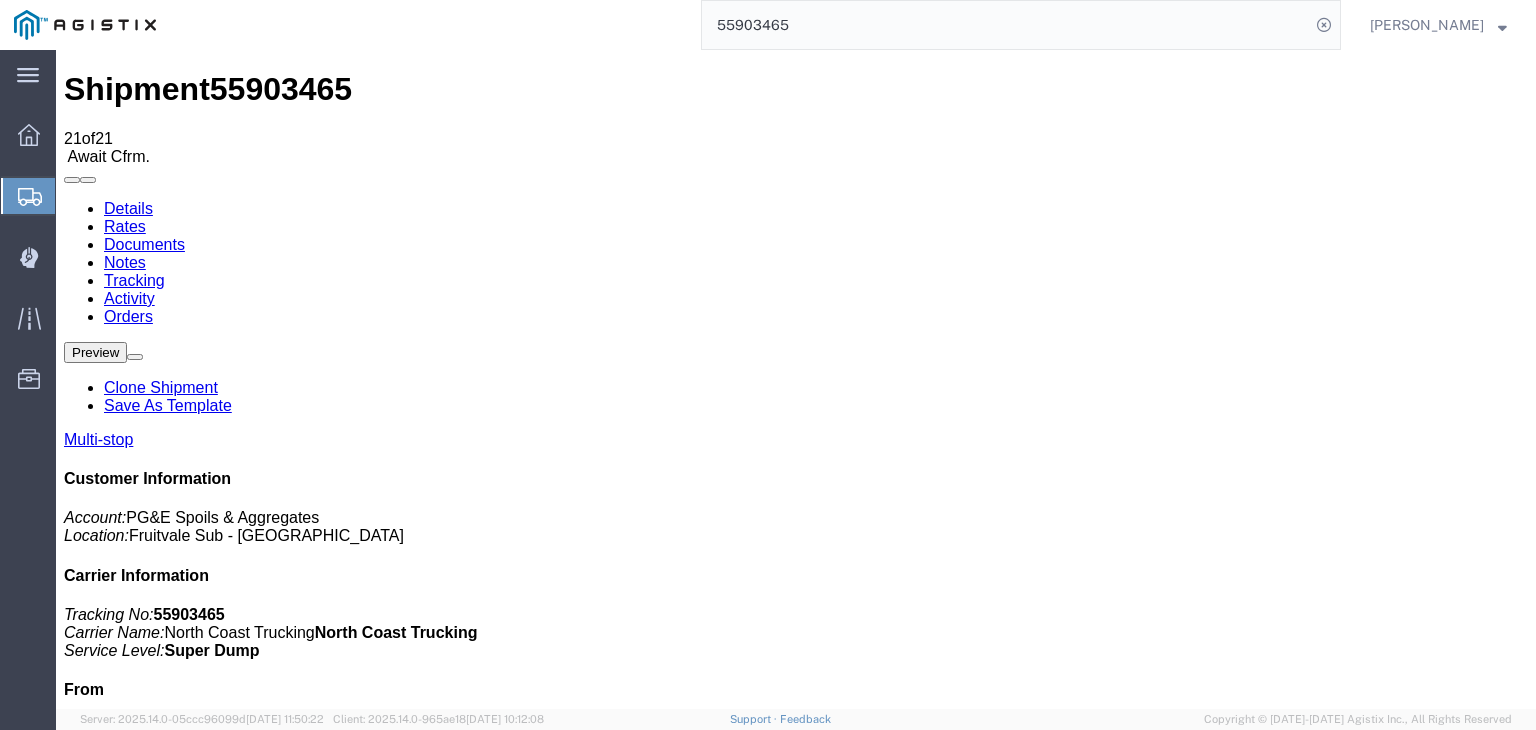 click on "Add New Tracking" at bounding box center (229, 1177) 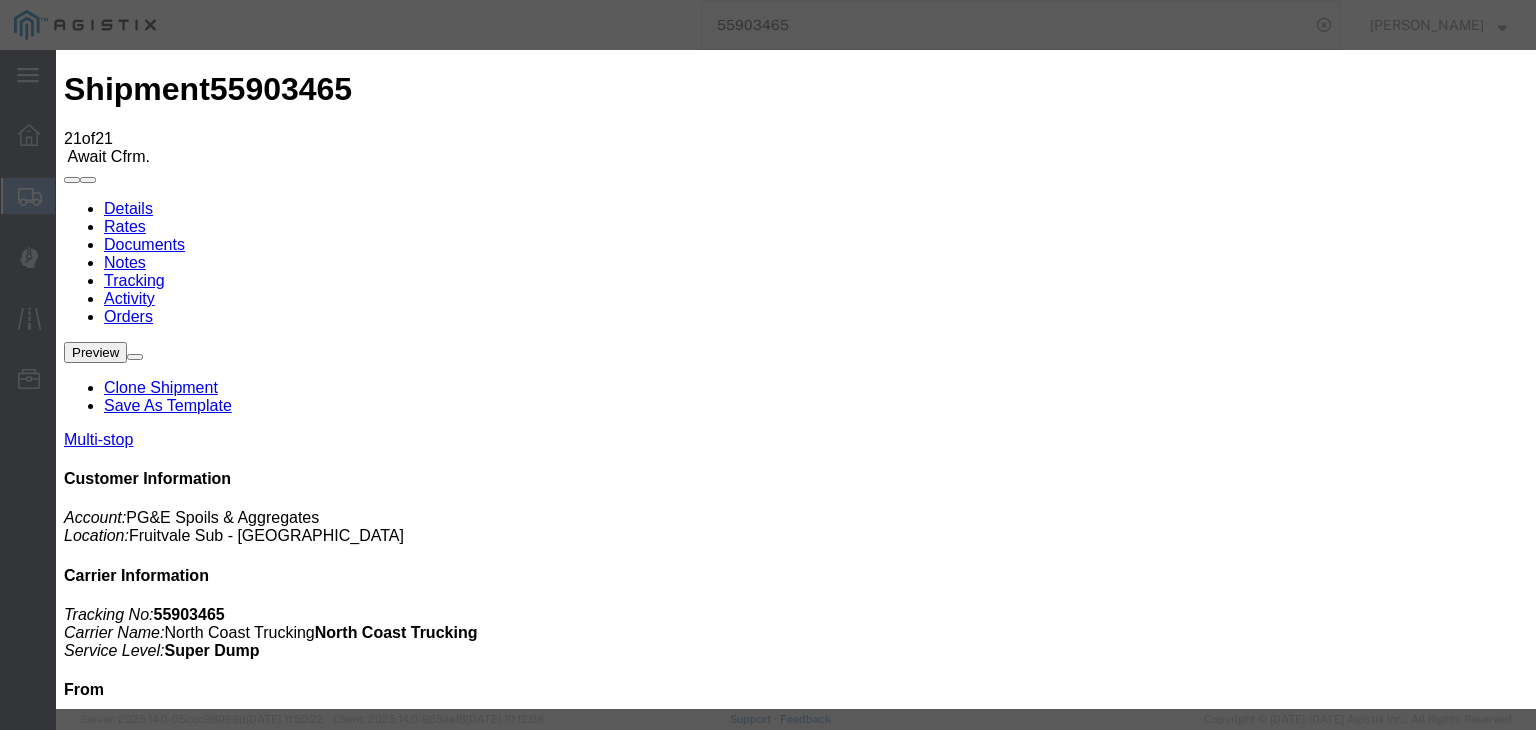 click on "Activity
Status Date
[DATE]
Time
2:00 AM
Status
Select Arrival Notice Available Arrival Notice Imported Arrive at Delivery Location Arrive at Pick-Up Location Arrive at Terminal Location Attempted Delivery Attempted Pick-Up Awaiting Customs Clearance Awaiting Pick-Up Break Start Break Stop Cargo Damaged Cargo-Offloaded Cleared Customs Confirmed on Board Customs Delay Customs Hold Customs Released DEA Hold Intact DEA Intensive/Exam Delivered Delivery Appointment Scheduled Delivery Confirmation Delivery Dock Closed Delivery Refused Depart Delivery Location Depart Pick-Up Location Depart Terminal Location Documents Uploaded Entry Docs Received Entry Submitted Estimated date / time for ETA Expired Export Customs Cleared Export Customs Sent FDA Documents Sent FDA Exam FDA Hold FDA Released FDA Review Flight Update Forwarded Fully Released Import Customs Cleared In-Transit In-Transit with Partner ISF filed Loaded Loading Started Mechanical Delay Missed Pick-Up" at bounding box center (790, 8193) 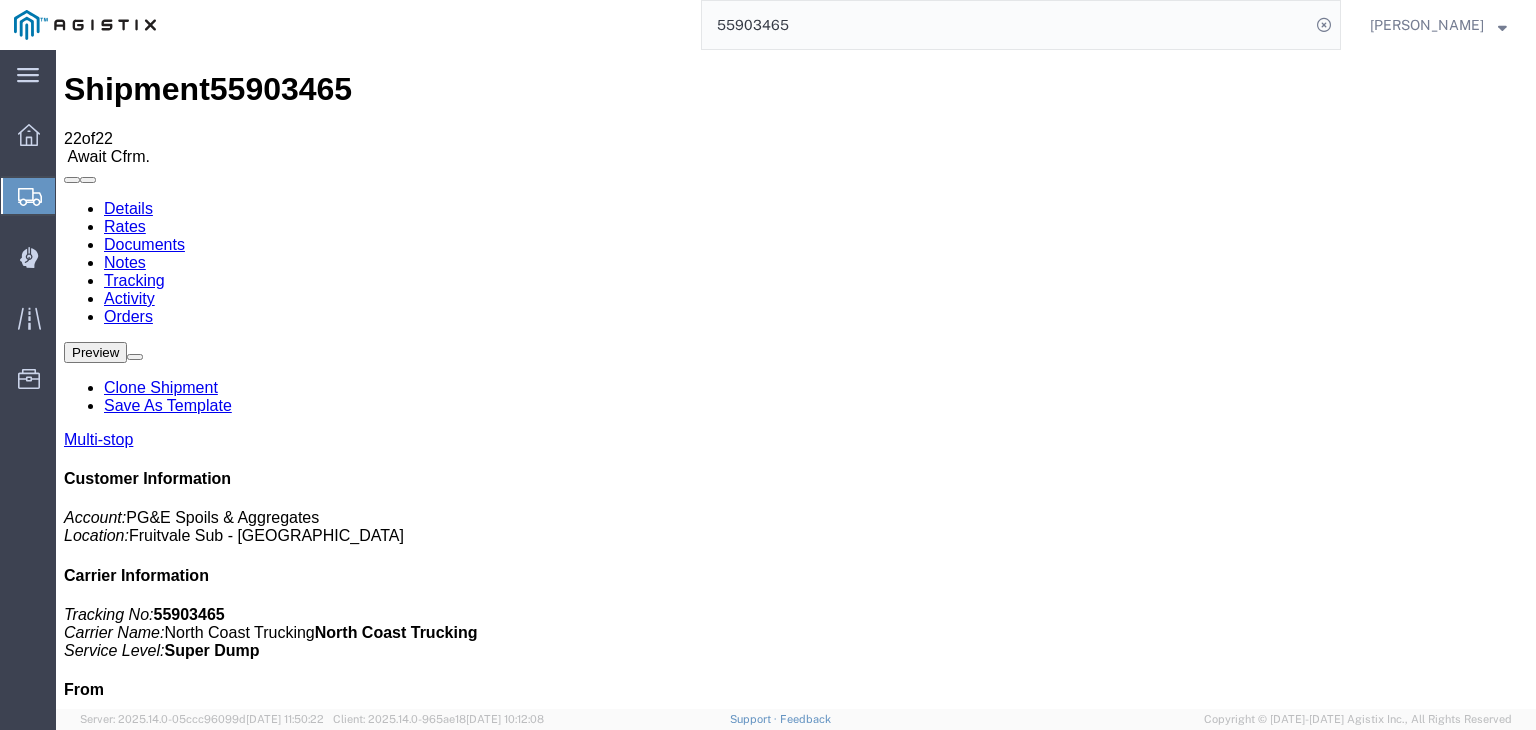 click on "Add New Tracking" at bounding box center [229, 1177] 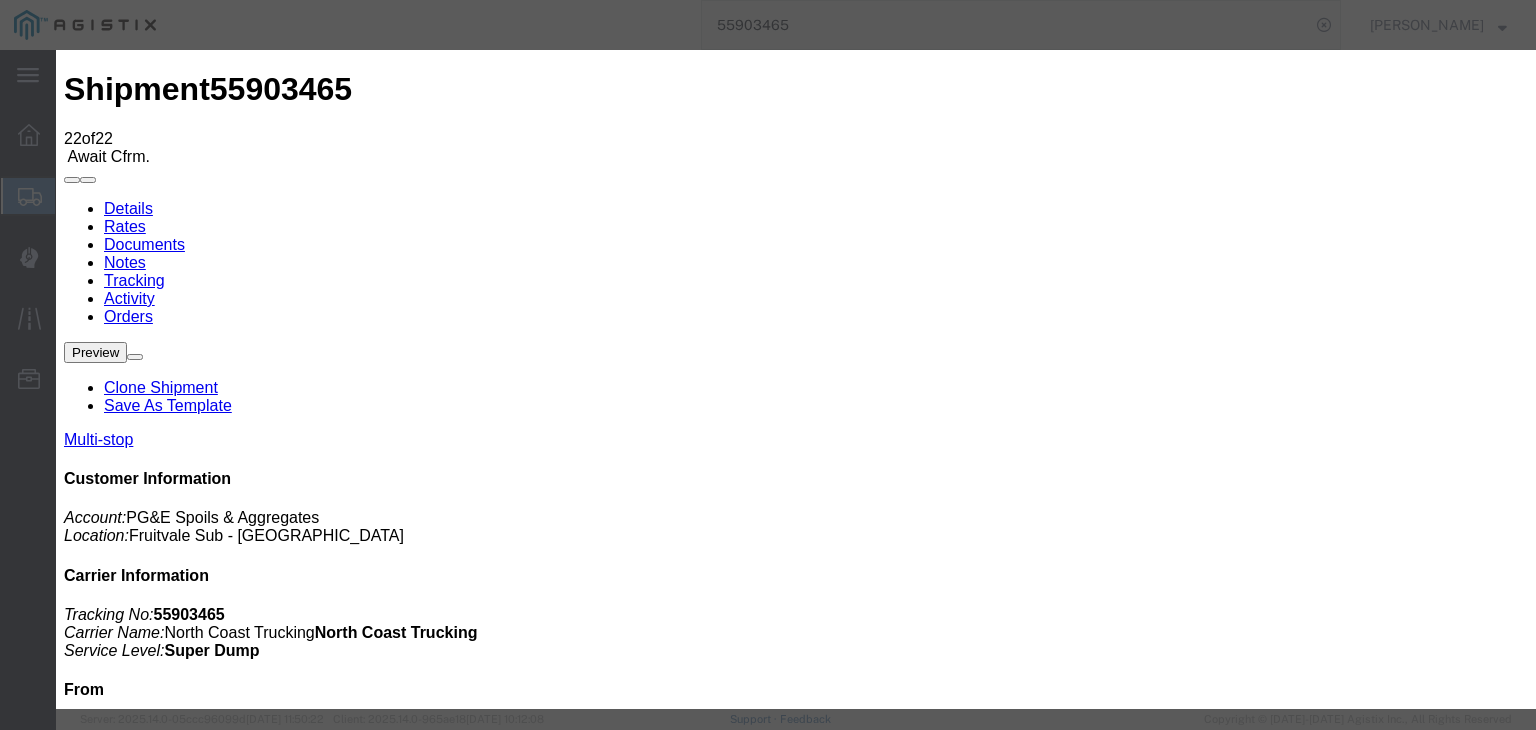 drag, startPoint x: 453, startPoint y: 233, endPoint x: 444, endPoint y: 263, distance: 31.320919 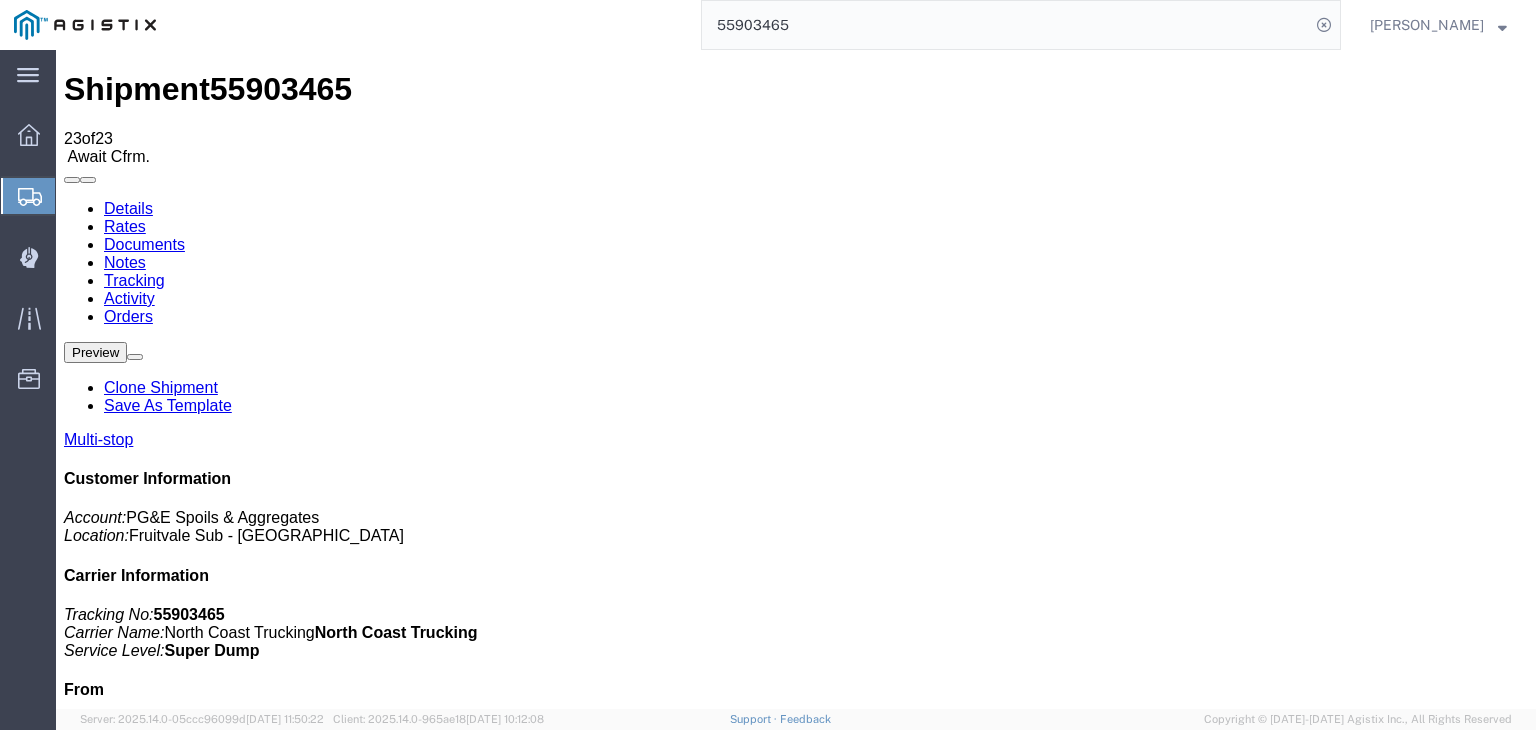 click on "Add New Tracking" at bounding box center (229, 1177) 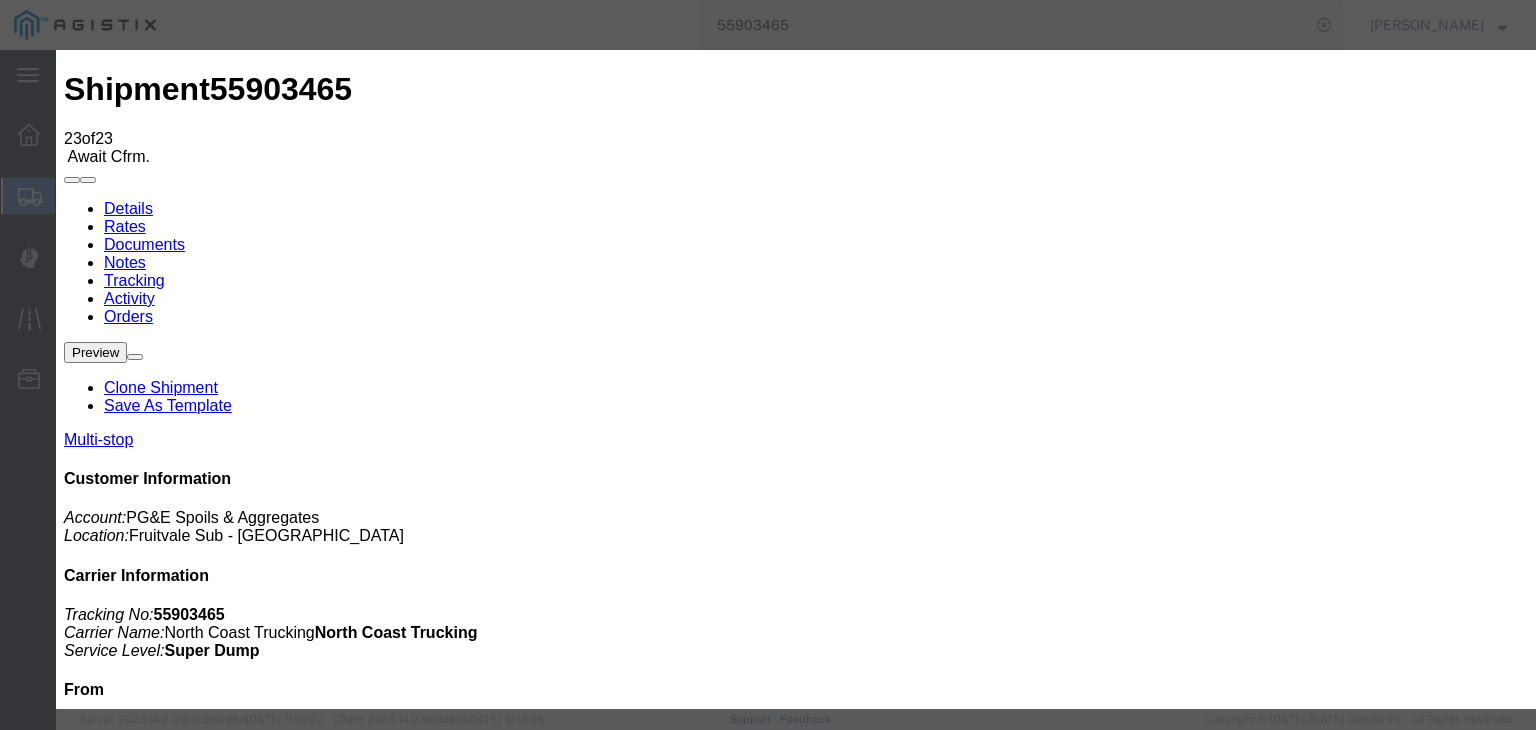 click on "07/10/2025" at bounding box center [168, 8391] 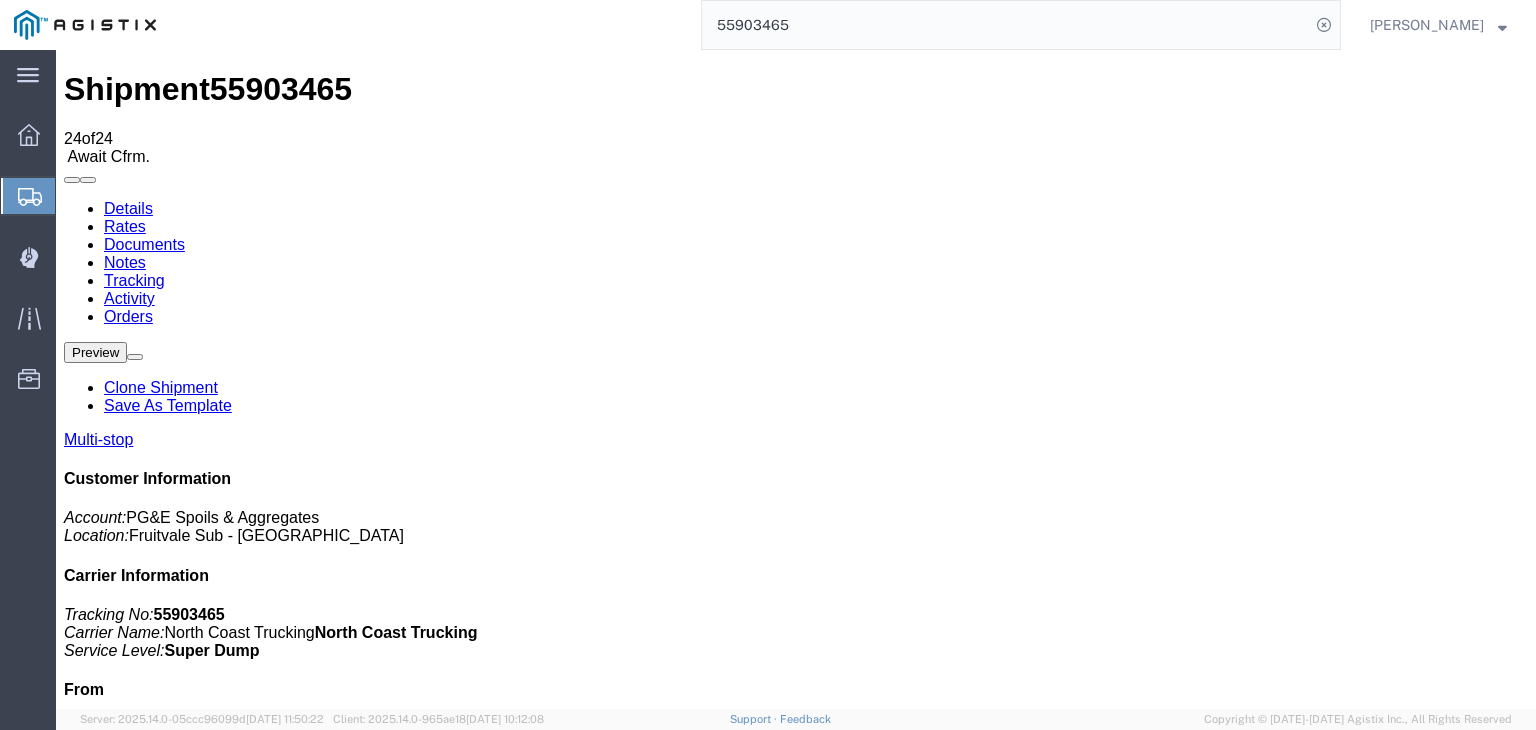 click on "Add New Tracking" at bounding box center [229, 1177] 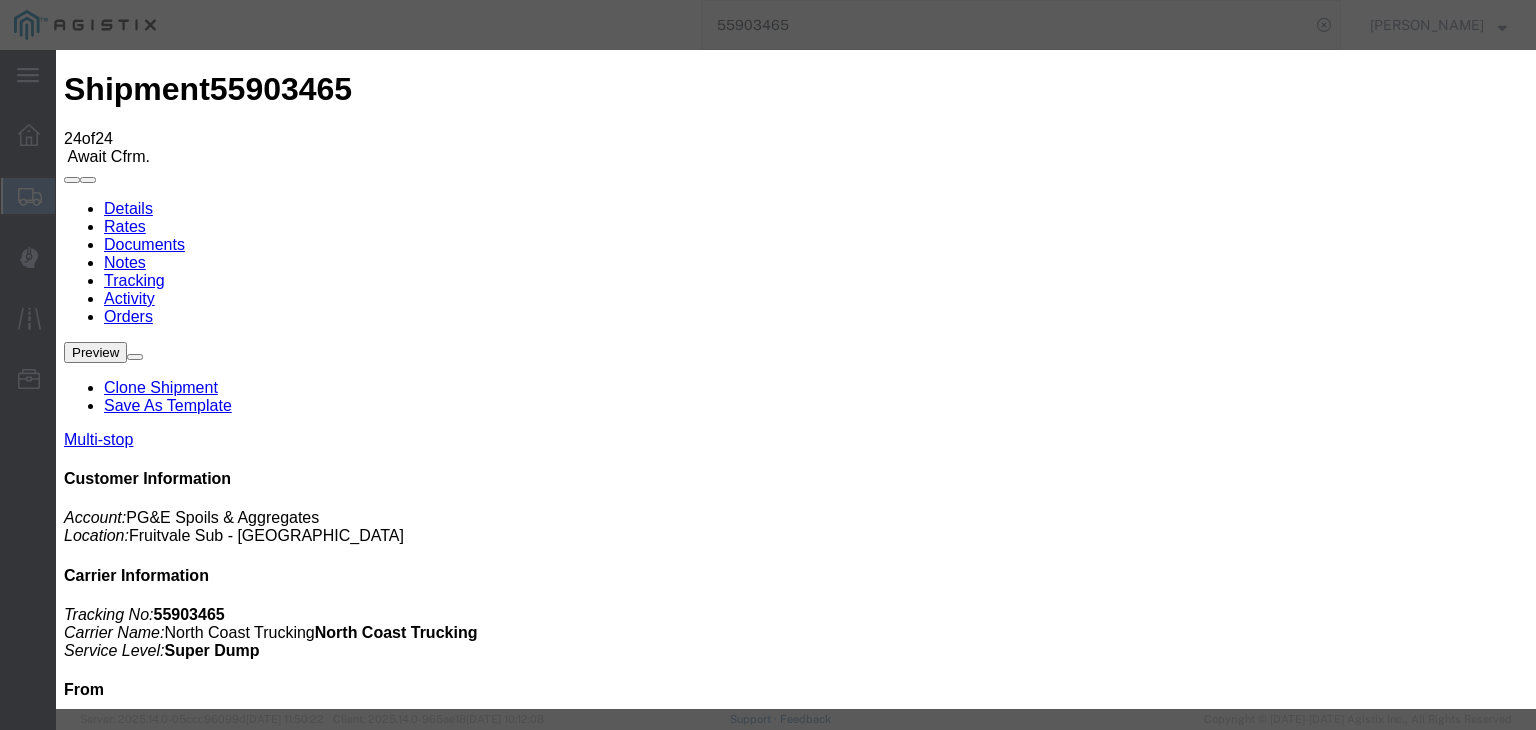 click on "07/10/2025" at bounding box center (168, 8634) 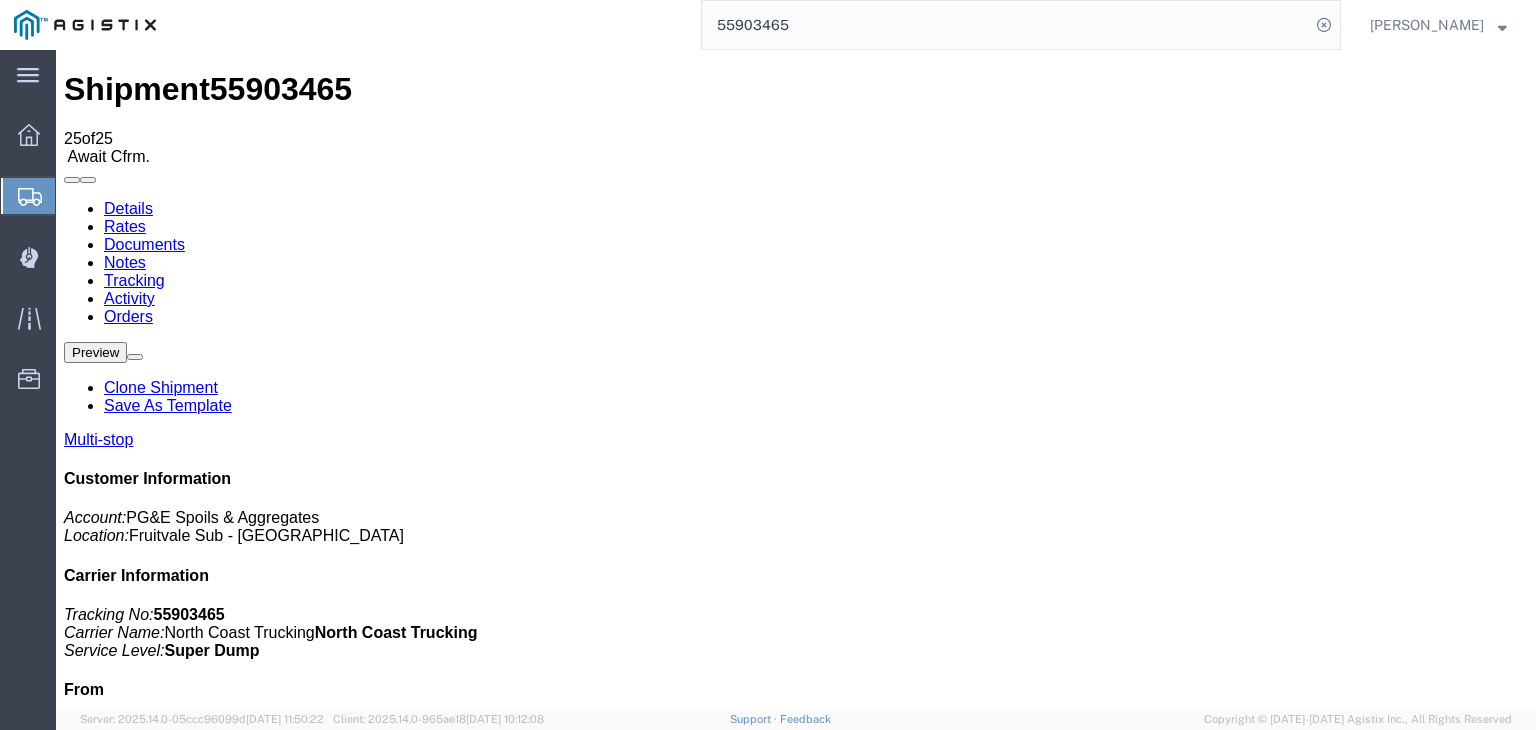 click on "Add New Tracking" at bounding box center [229, 1177] 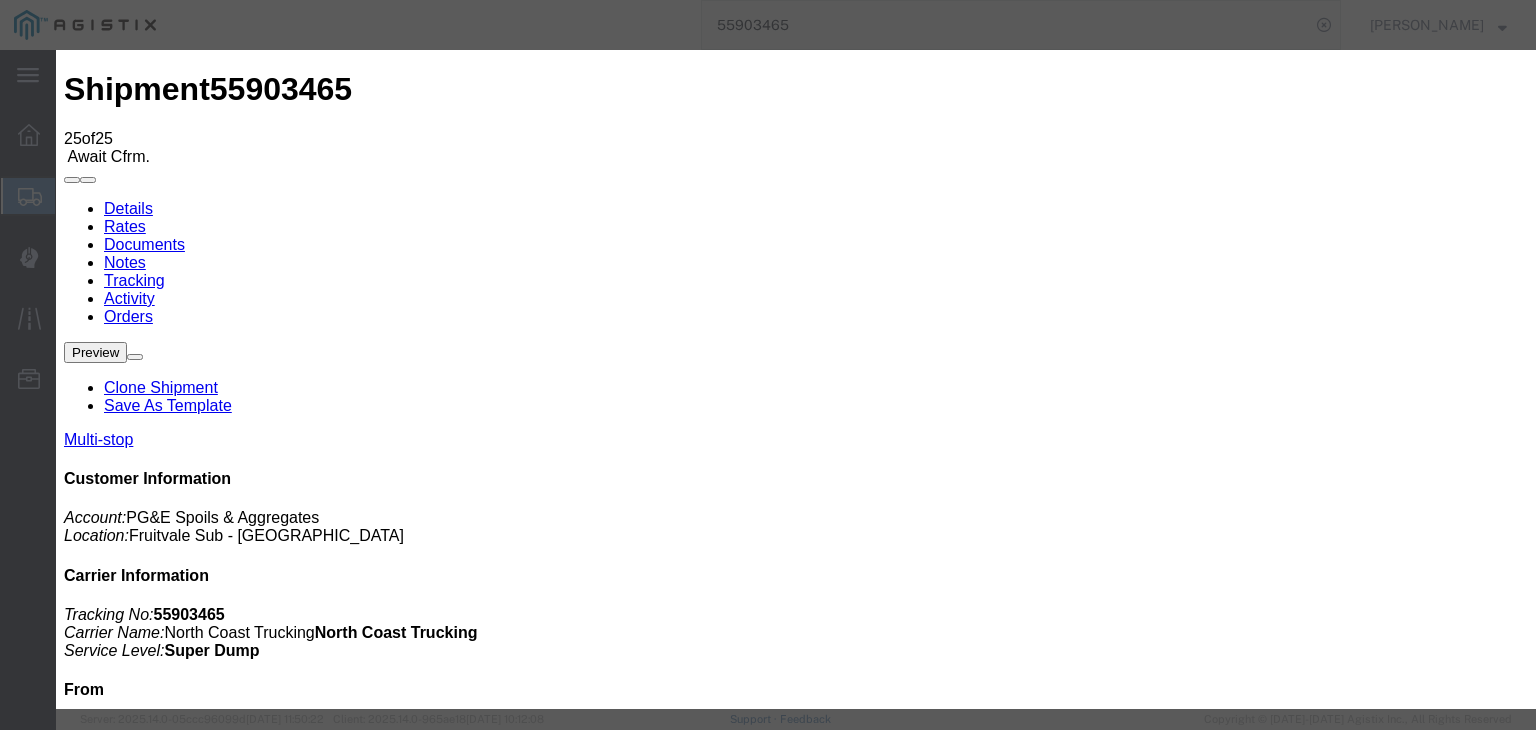drag, startPoint x: 447, startPoint y: 243, endPoint x: 444, endPoint y: 263, distance: 20.22375 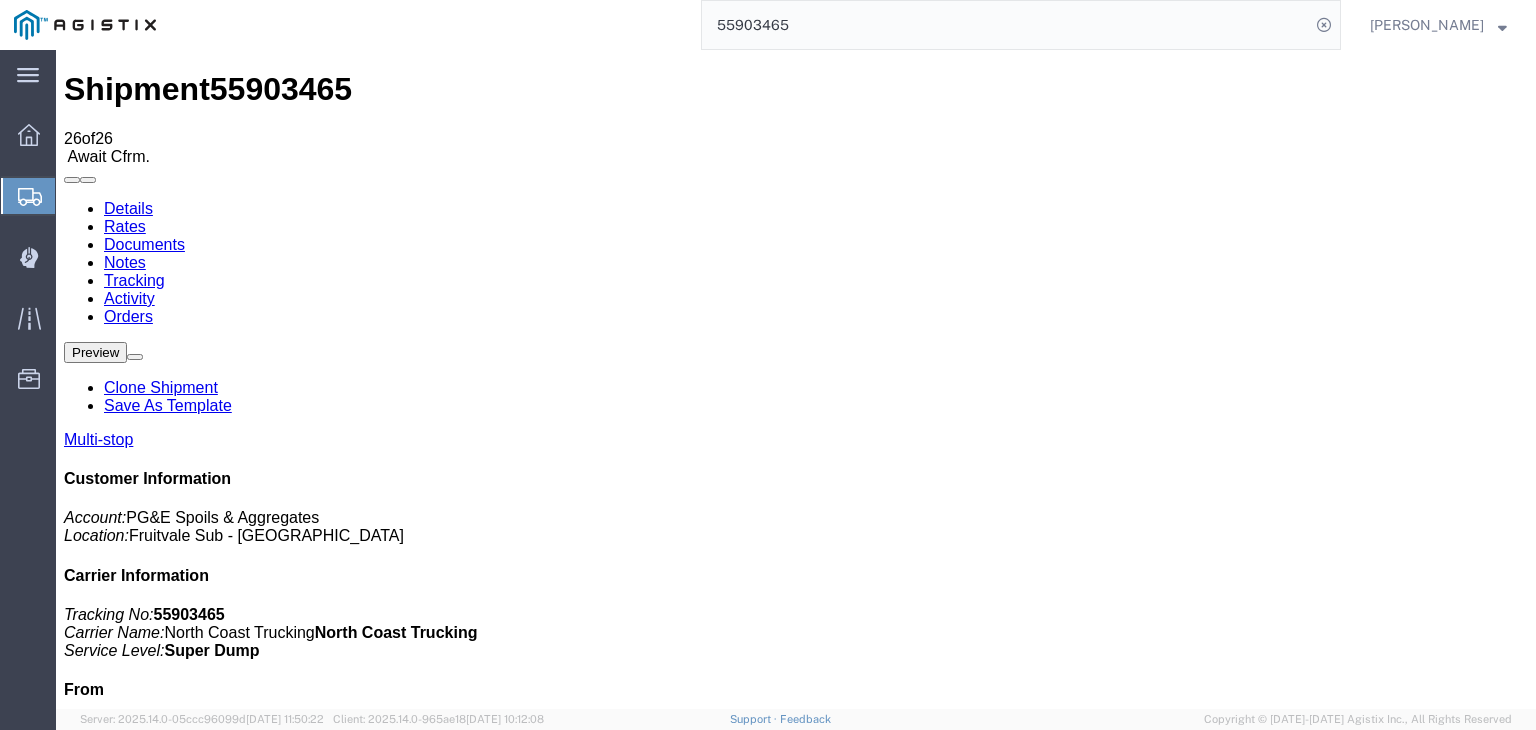 click on "Add New Tracking" at bounding box center (229, 1177) 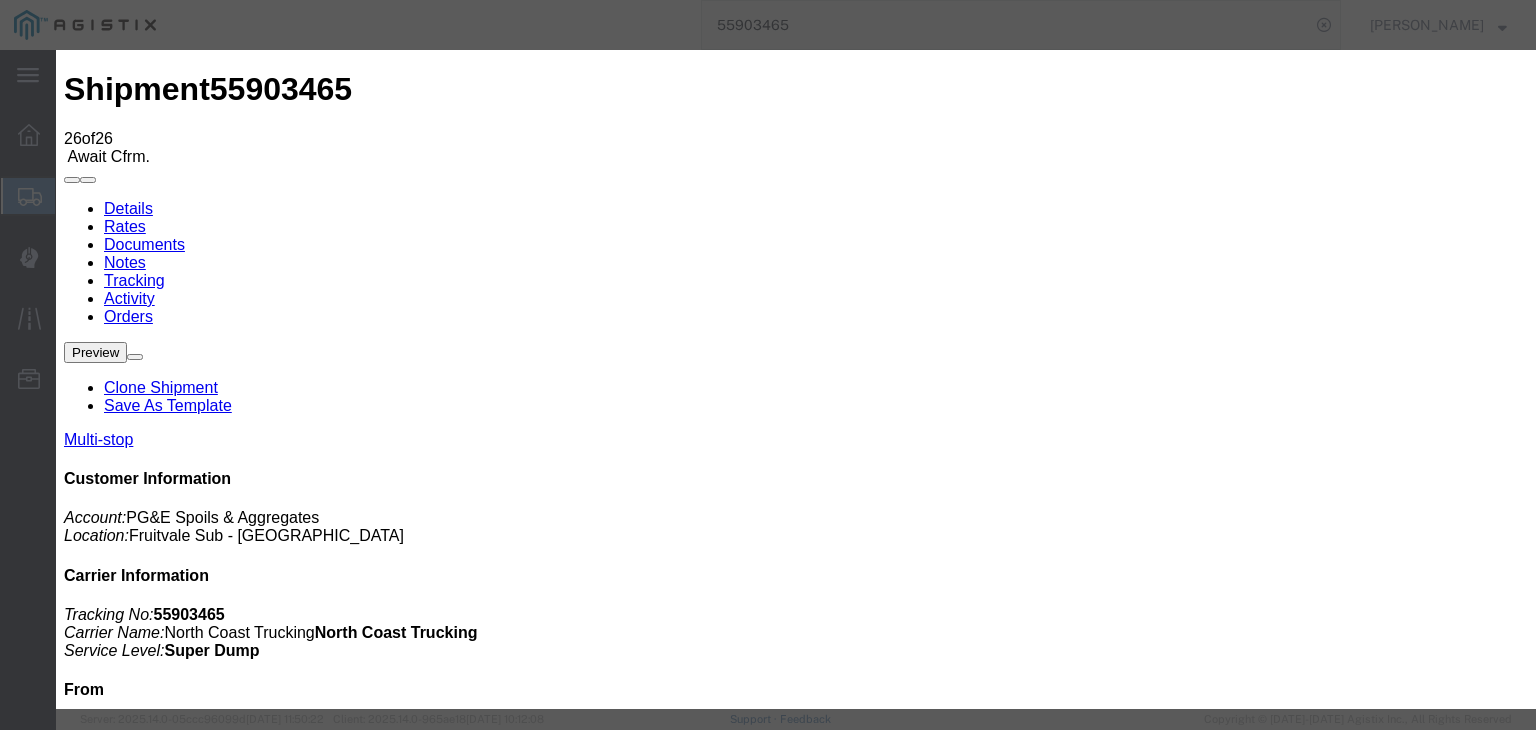 click on "07/10/2025" at bounding box center [168, 9120] 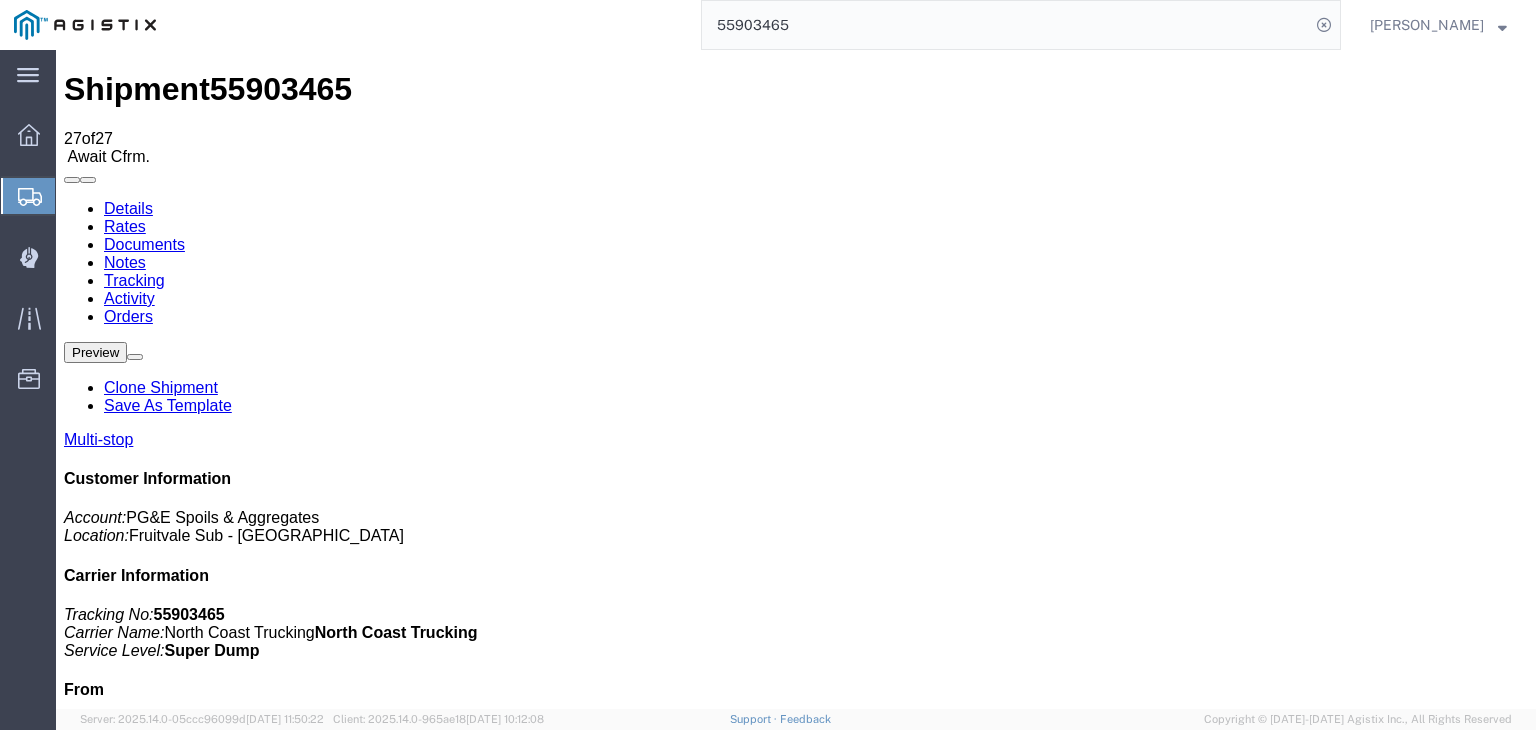 click on "Add New Tracking" at bounding box center (229, 1177) 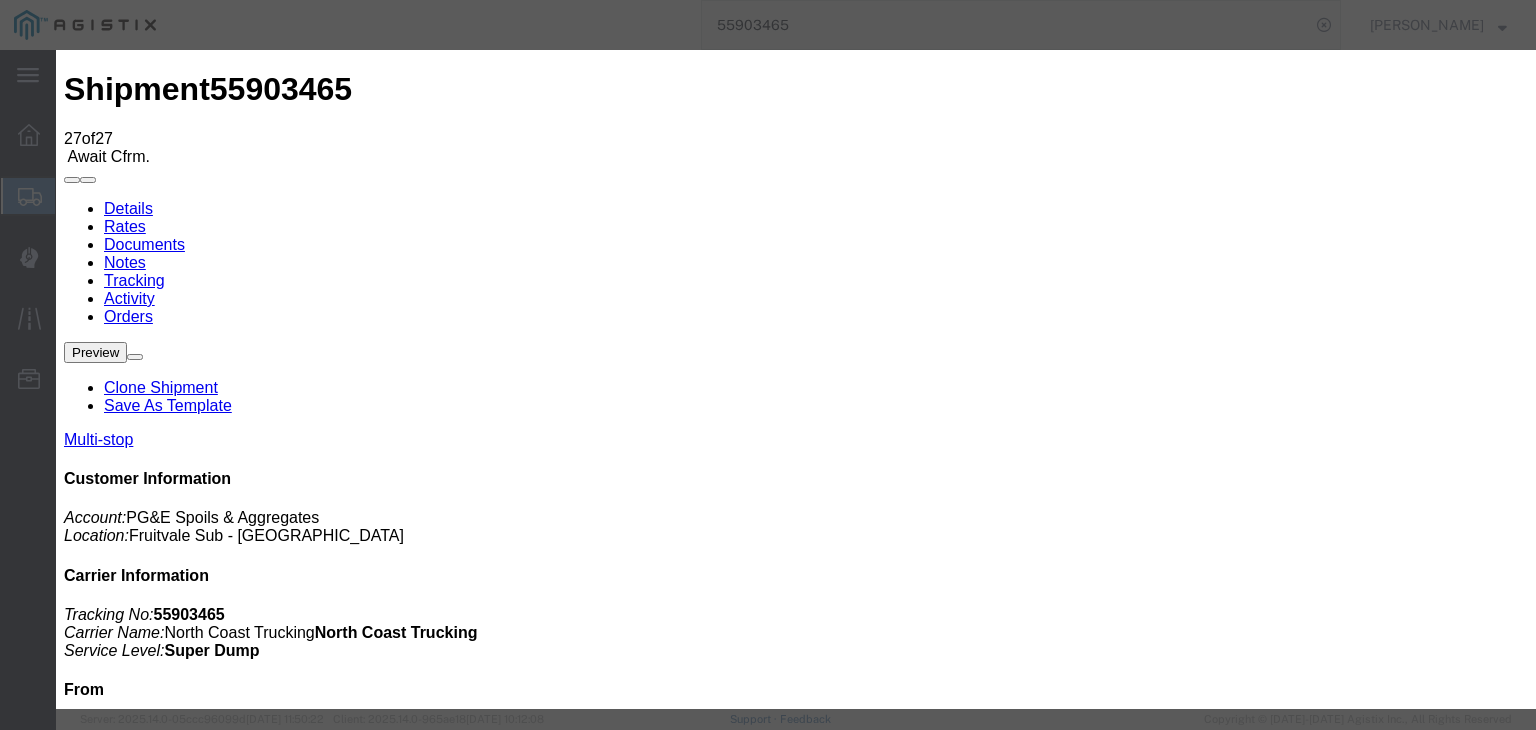 click on "07/10/2025" at bounding box center (168, 9363) 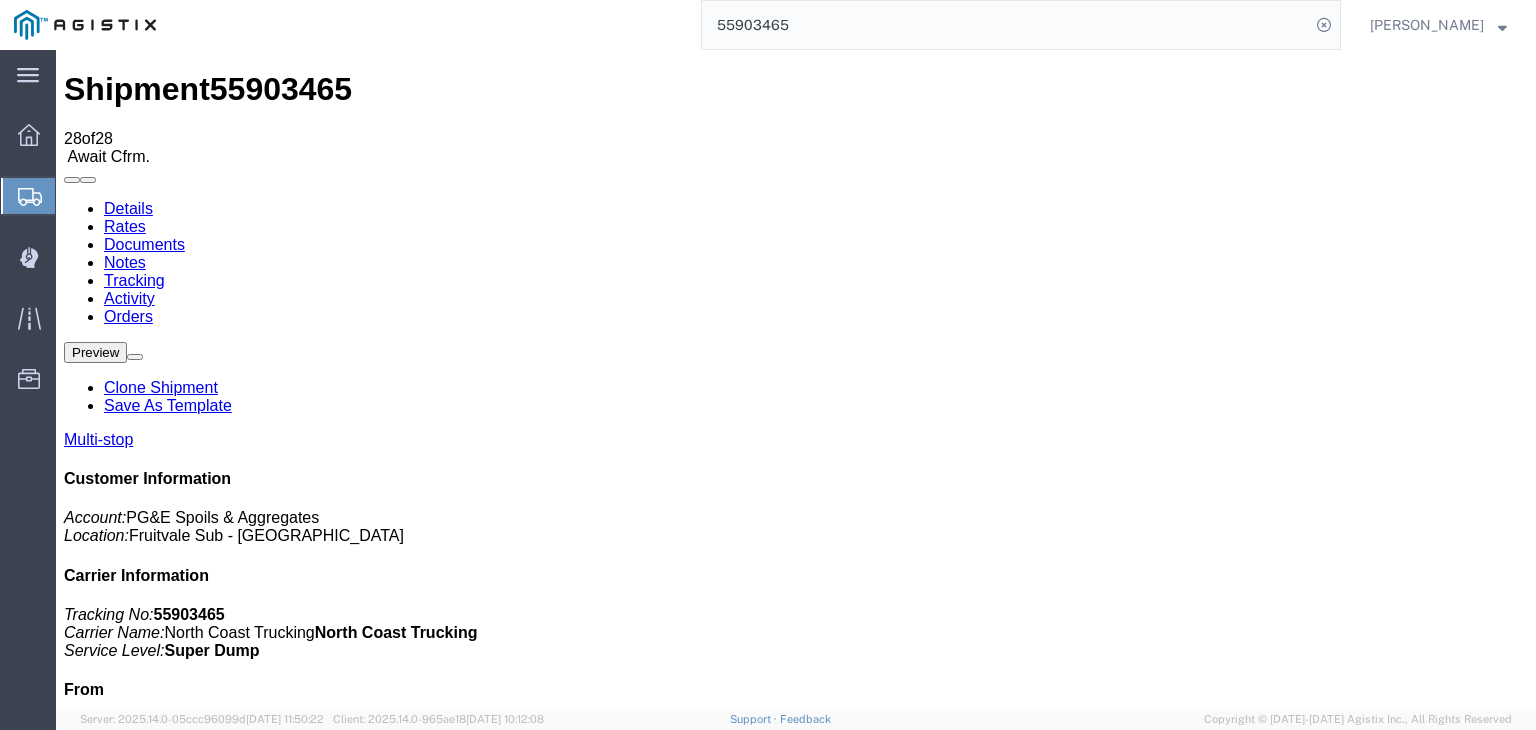 click on "Add New Tracking" at bounding box center [229, 1177] 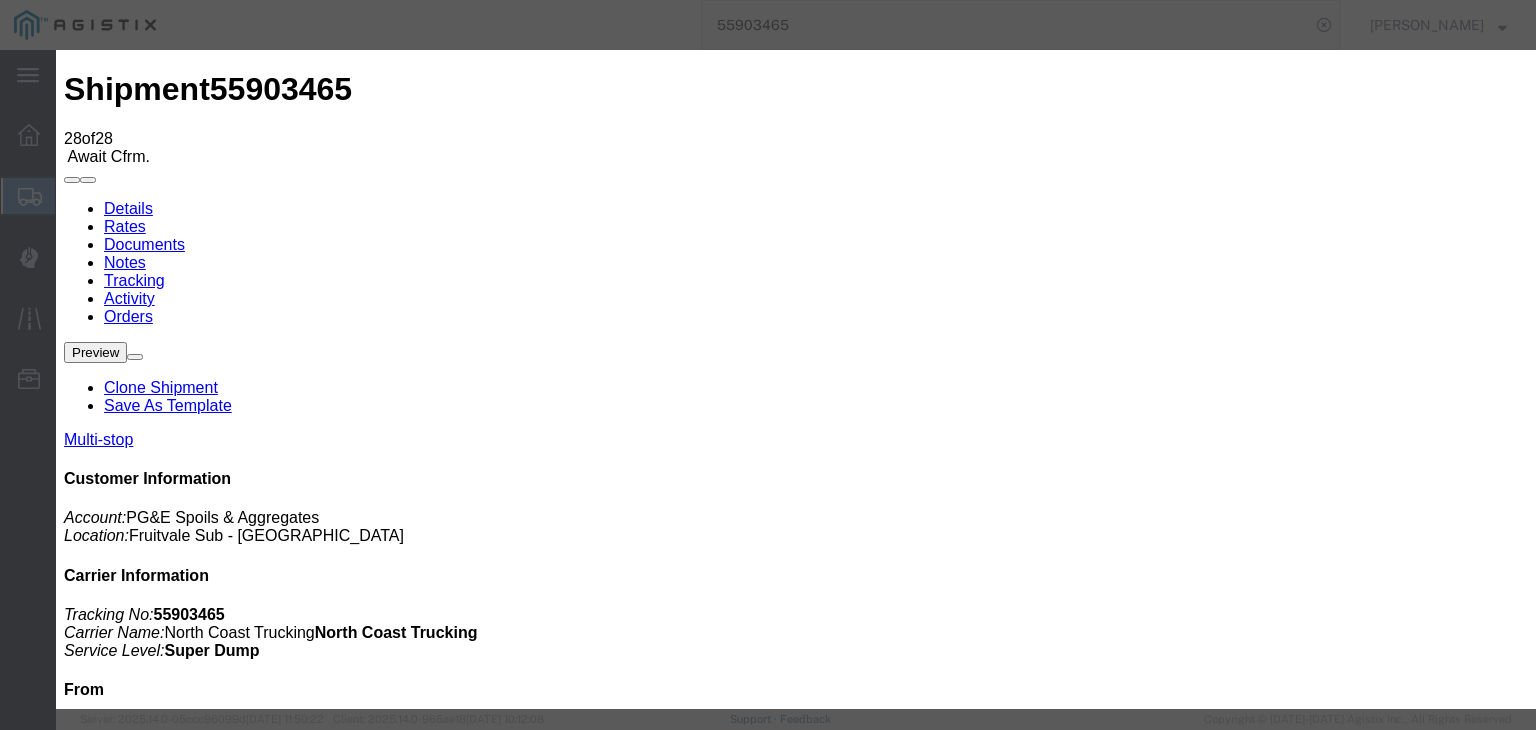click on "Close" at bounding box center (135, 9994) 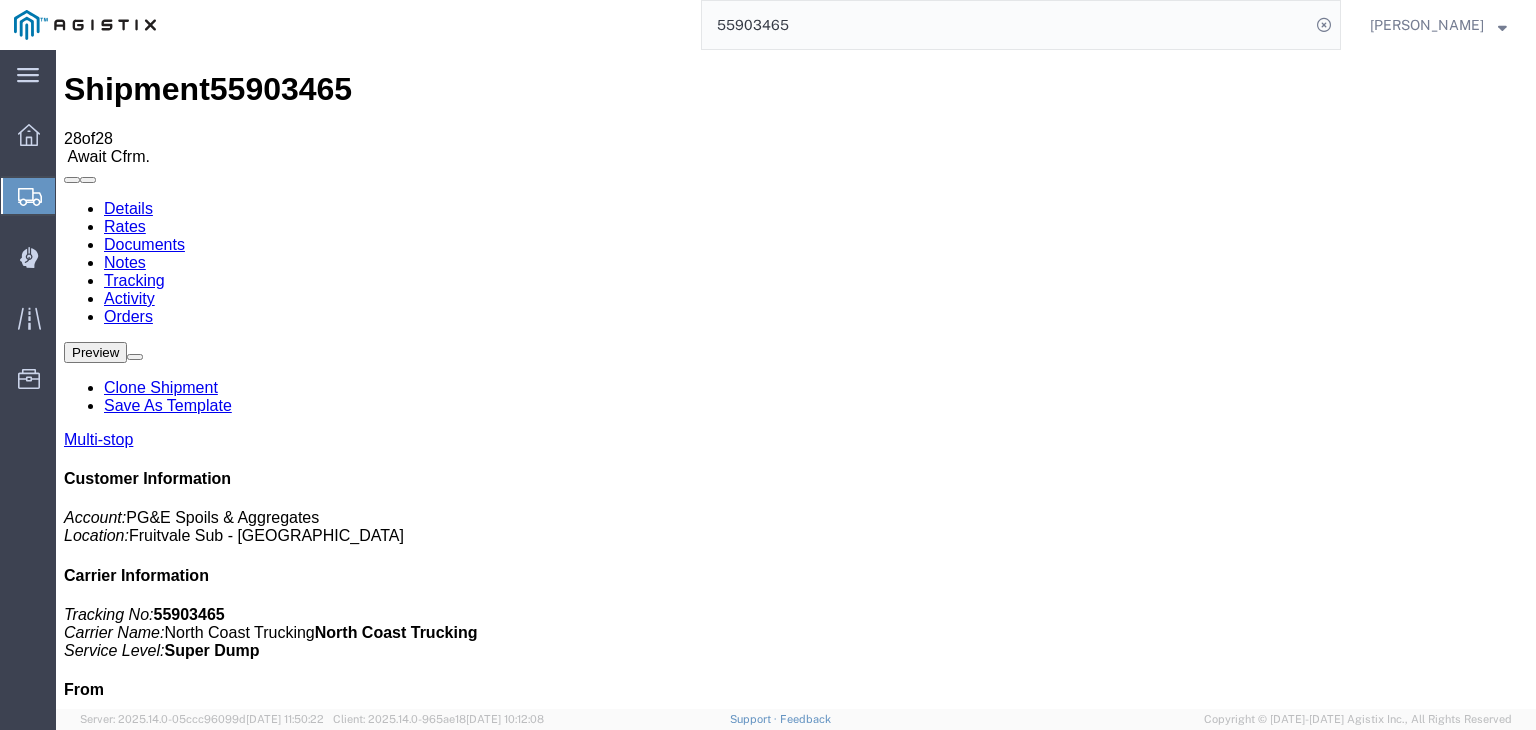 click on "Edit Tracking" at bounding box center [1357, 2049] 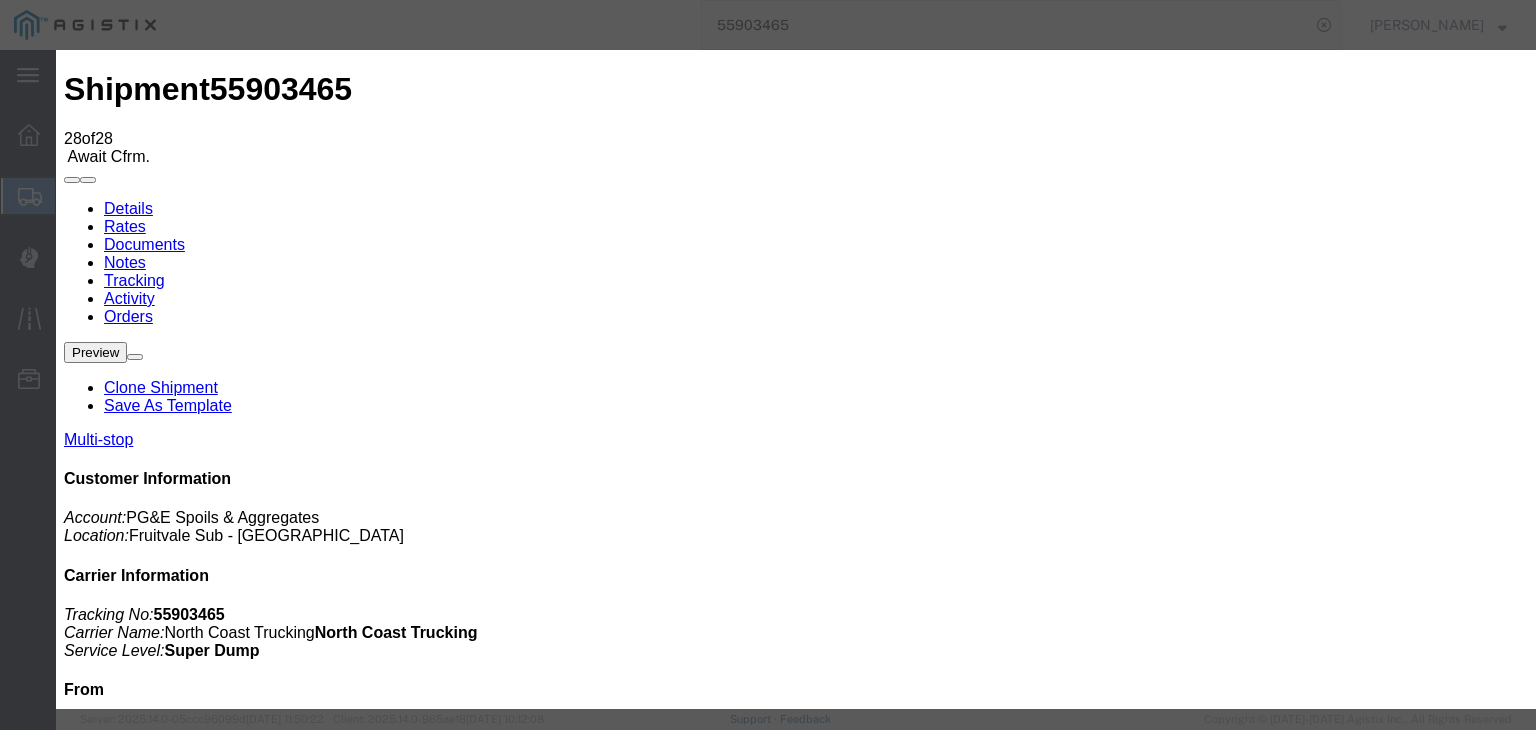 click on "1:02 PM" at bounding box center (168, 9645) 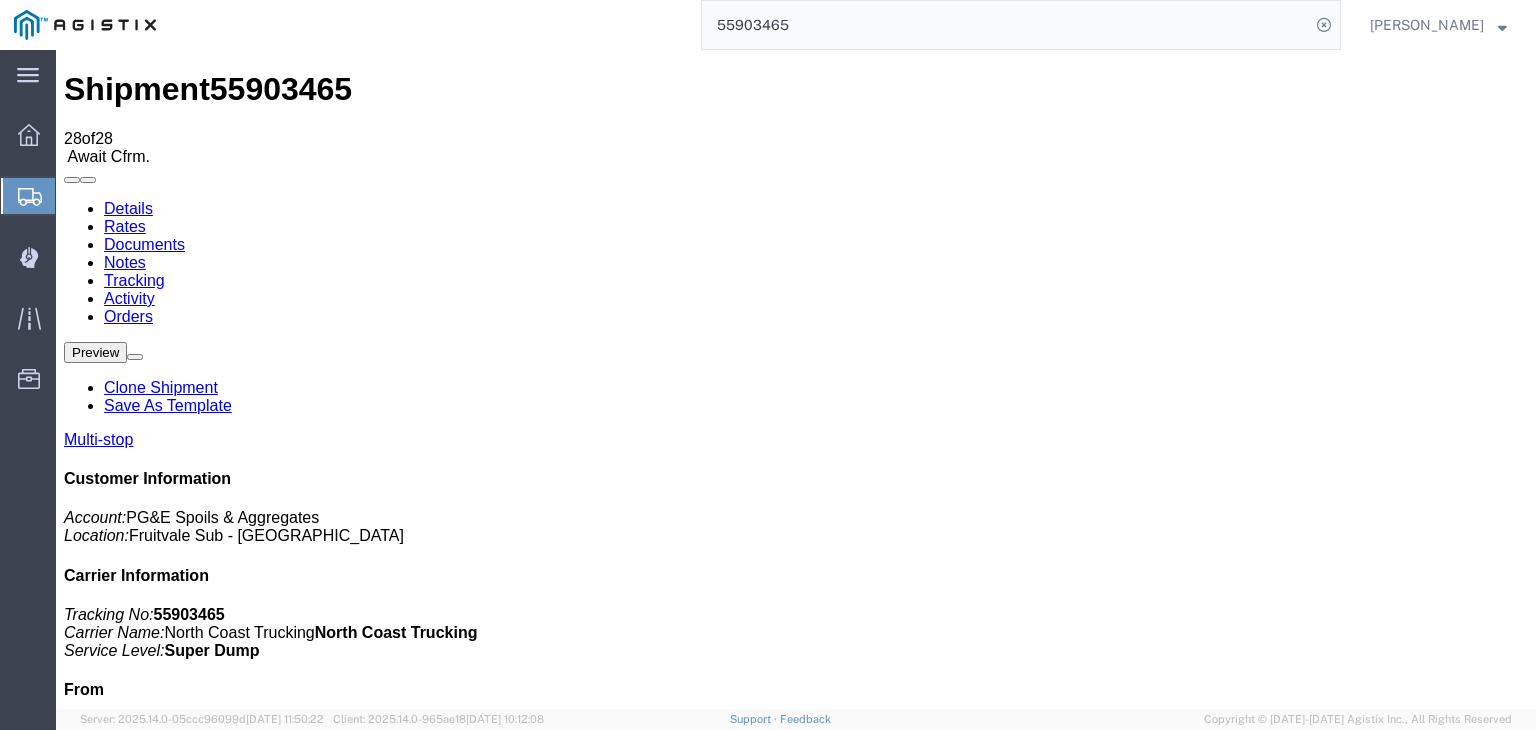 click on "Add New Tracking" at bounding box center [229, 1177] 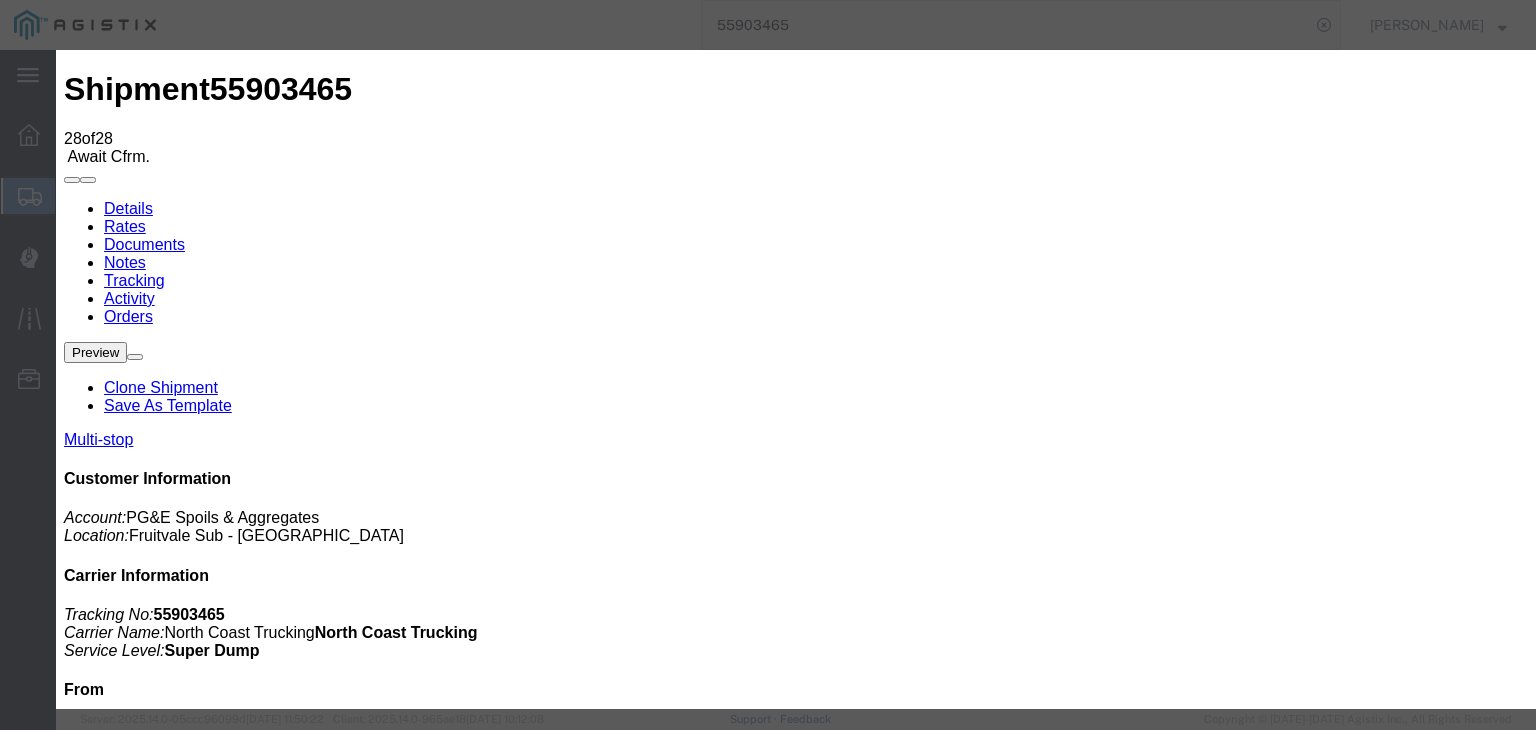 click on "07/10/2025" at bounding box center [168, 9606] 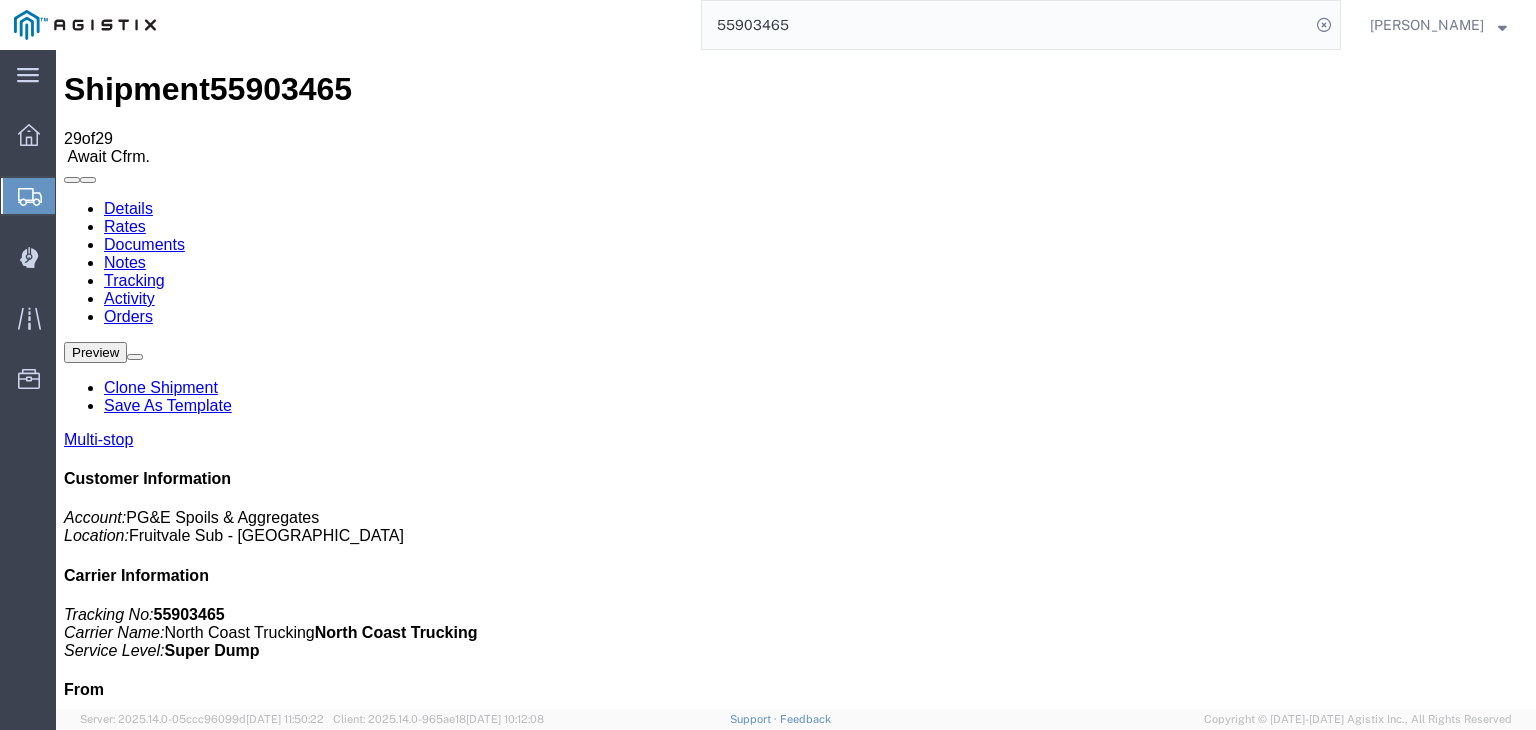 click on "Add New Tracking" at bounding box center (229, 1177) 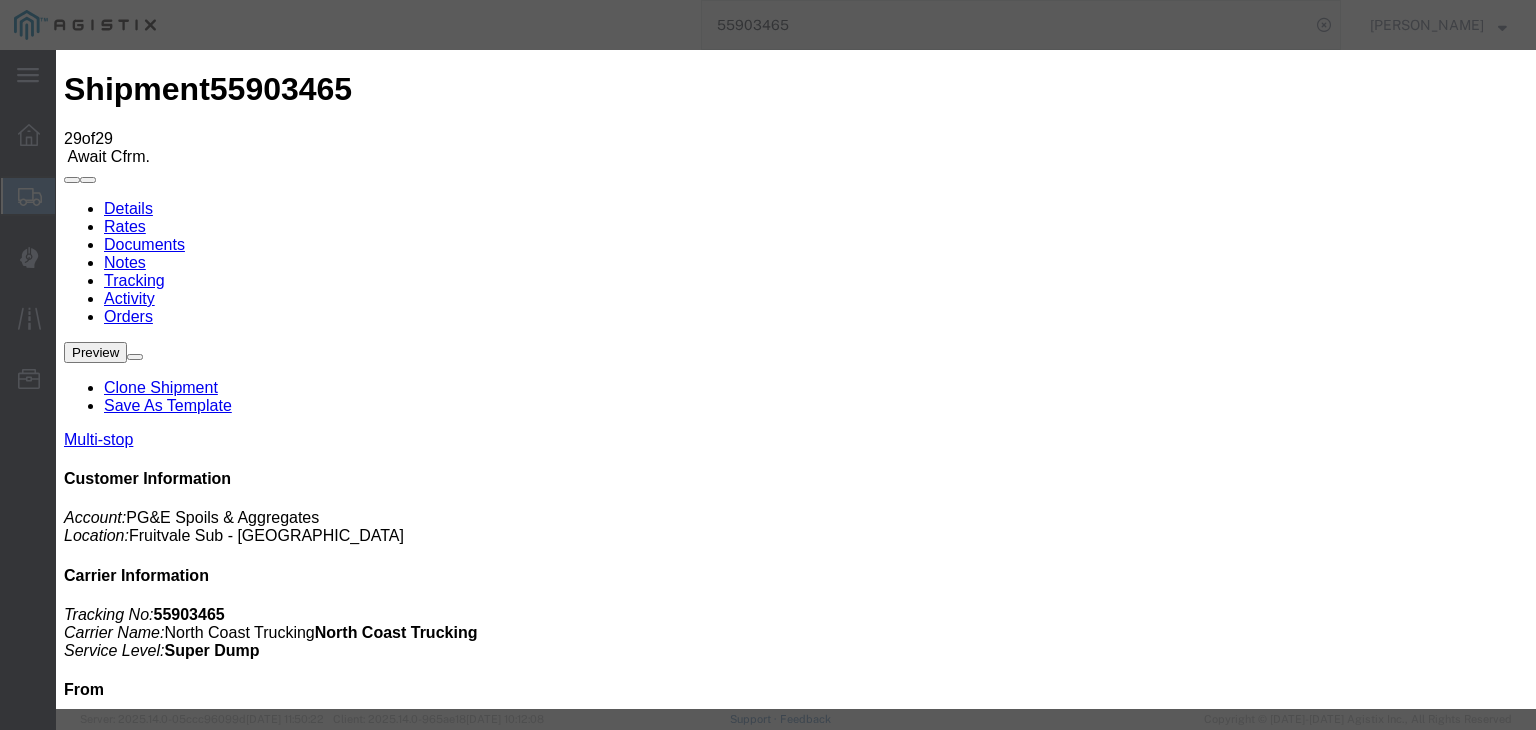 drag, startPoint x: 425, startPoint y: 249, endPoint x: 425, endPoint y: 265, distance: 16 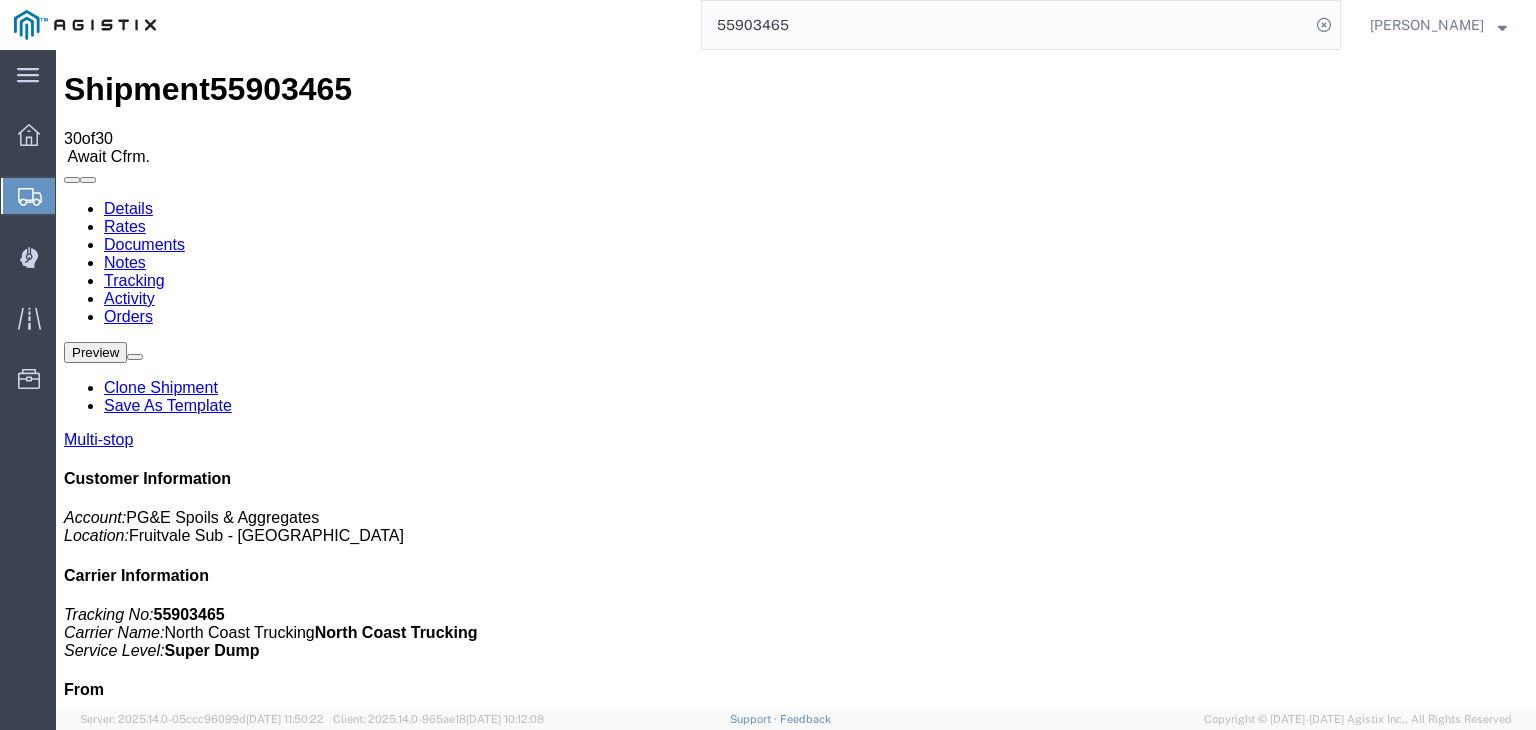 click on "Add New Tracking" at bounding box center [229, 1177] 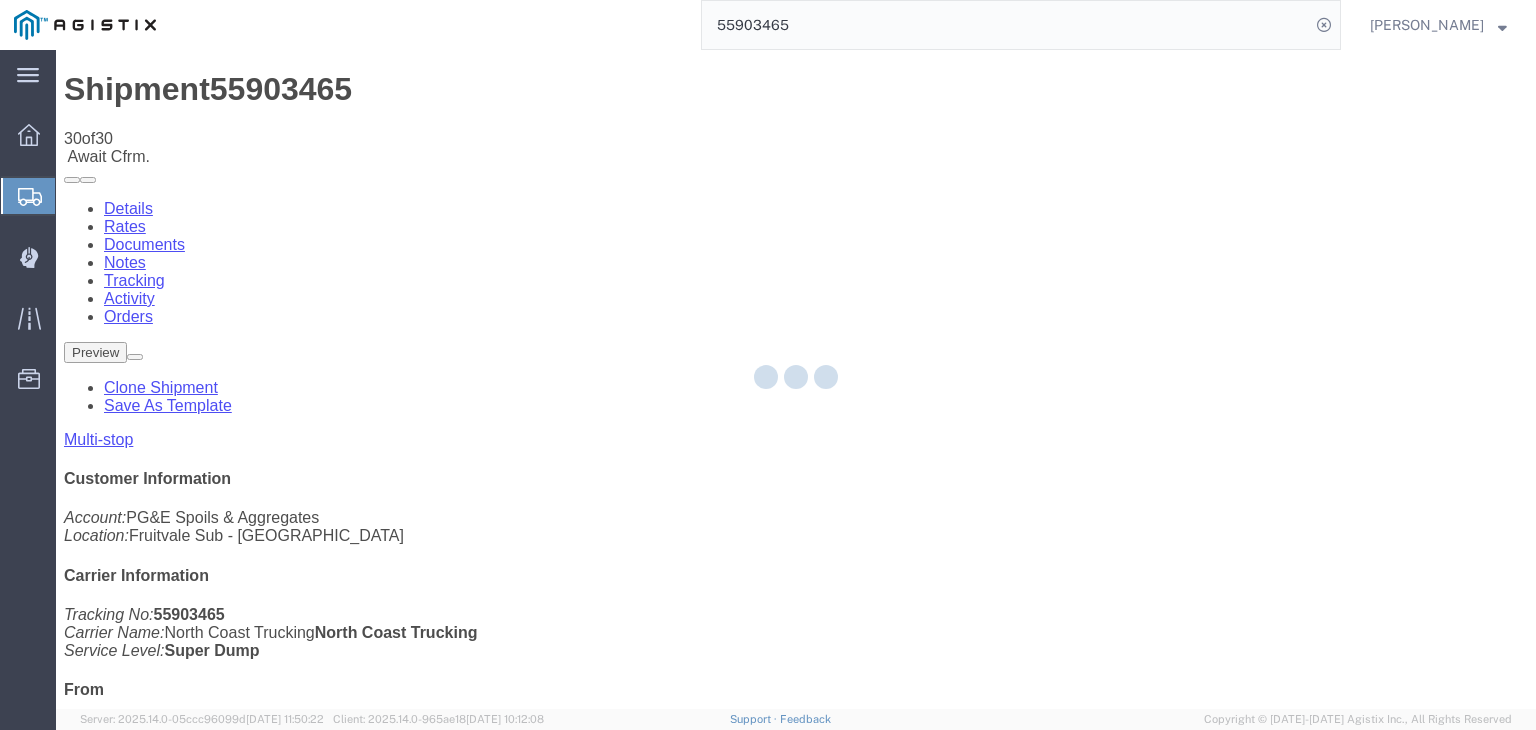 scroll, scrollTop: 0, scrollLeft: 0, axis: both 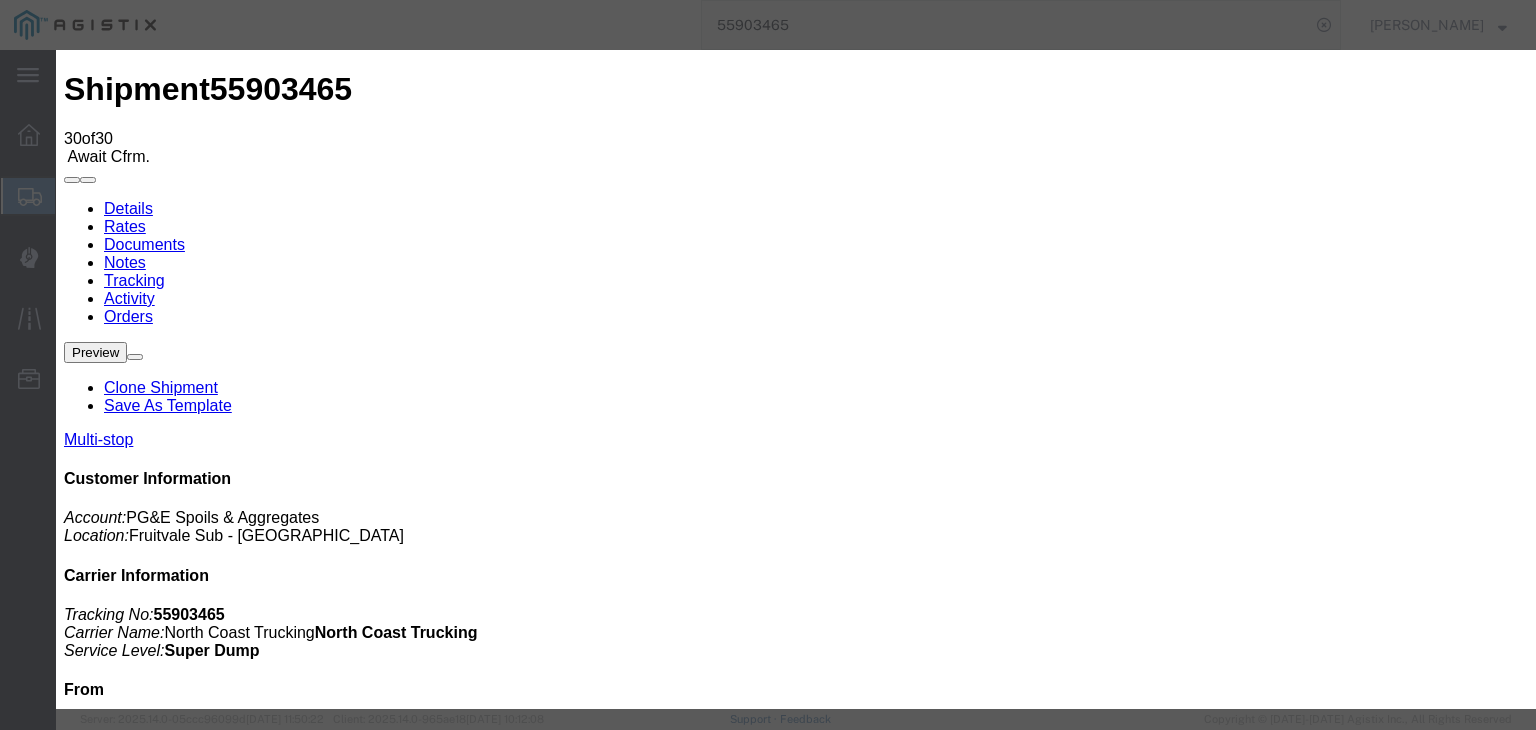 type on "07/10/2025" 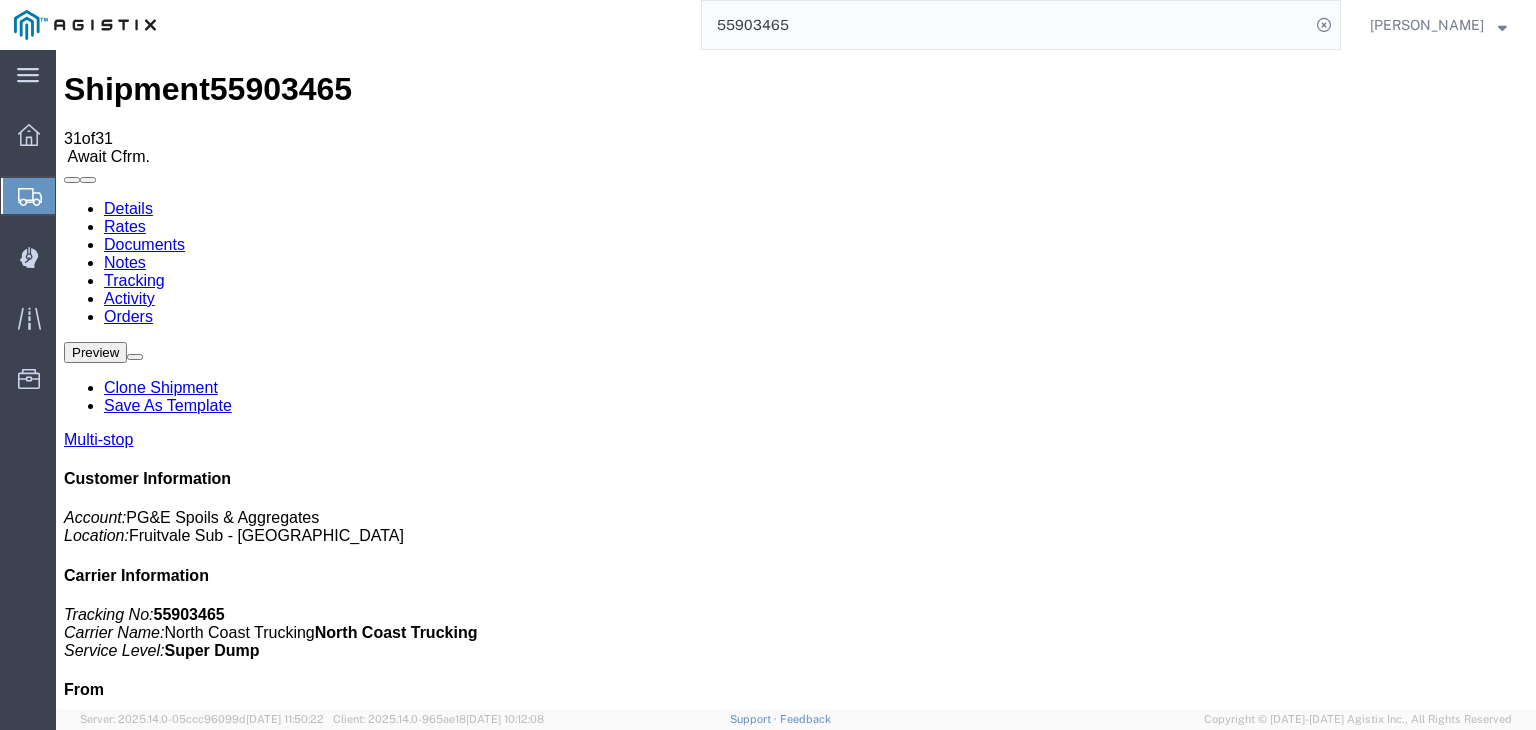 click on "Add New Tracking" at bounding box center [229, 1177] 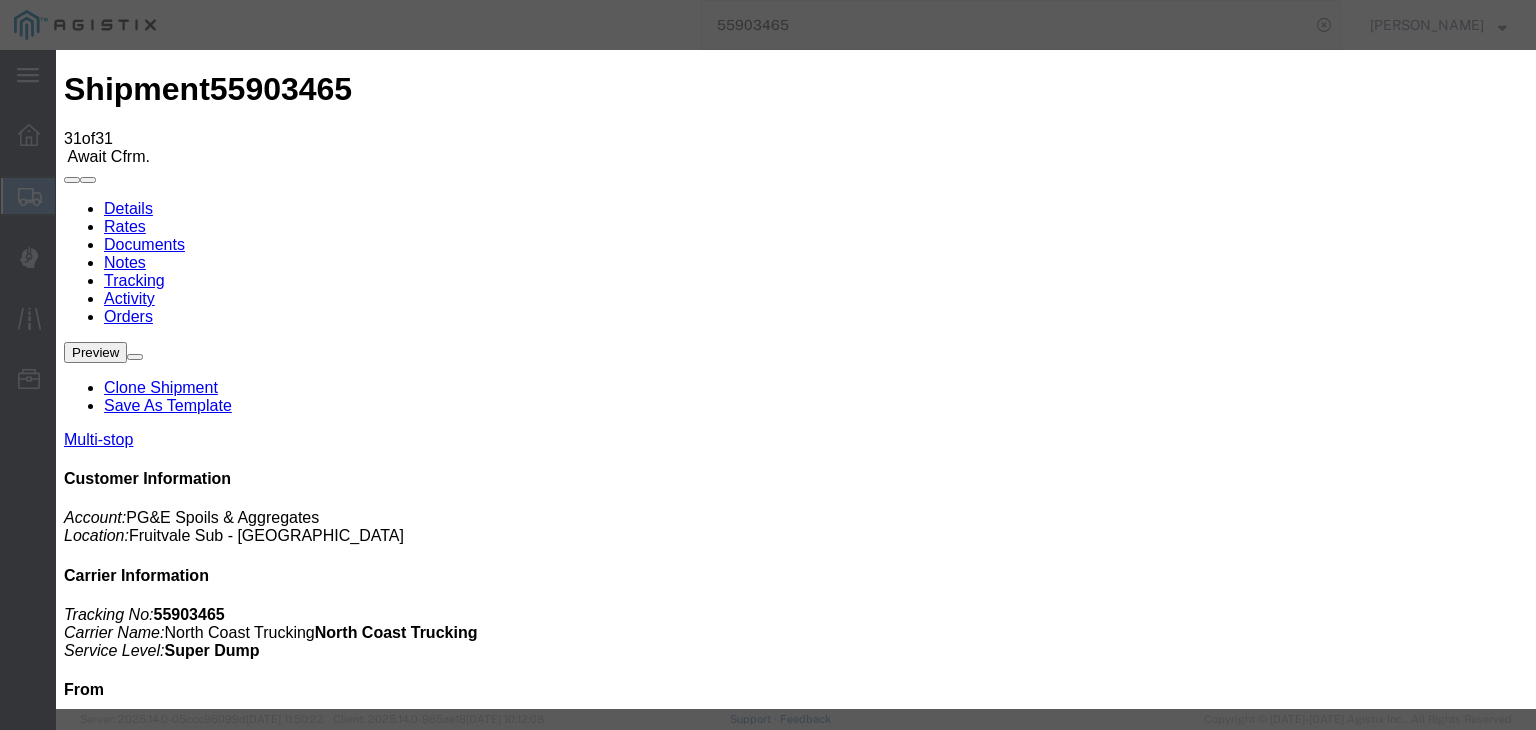 type on "07/10/2025" 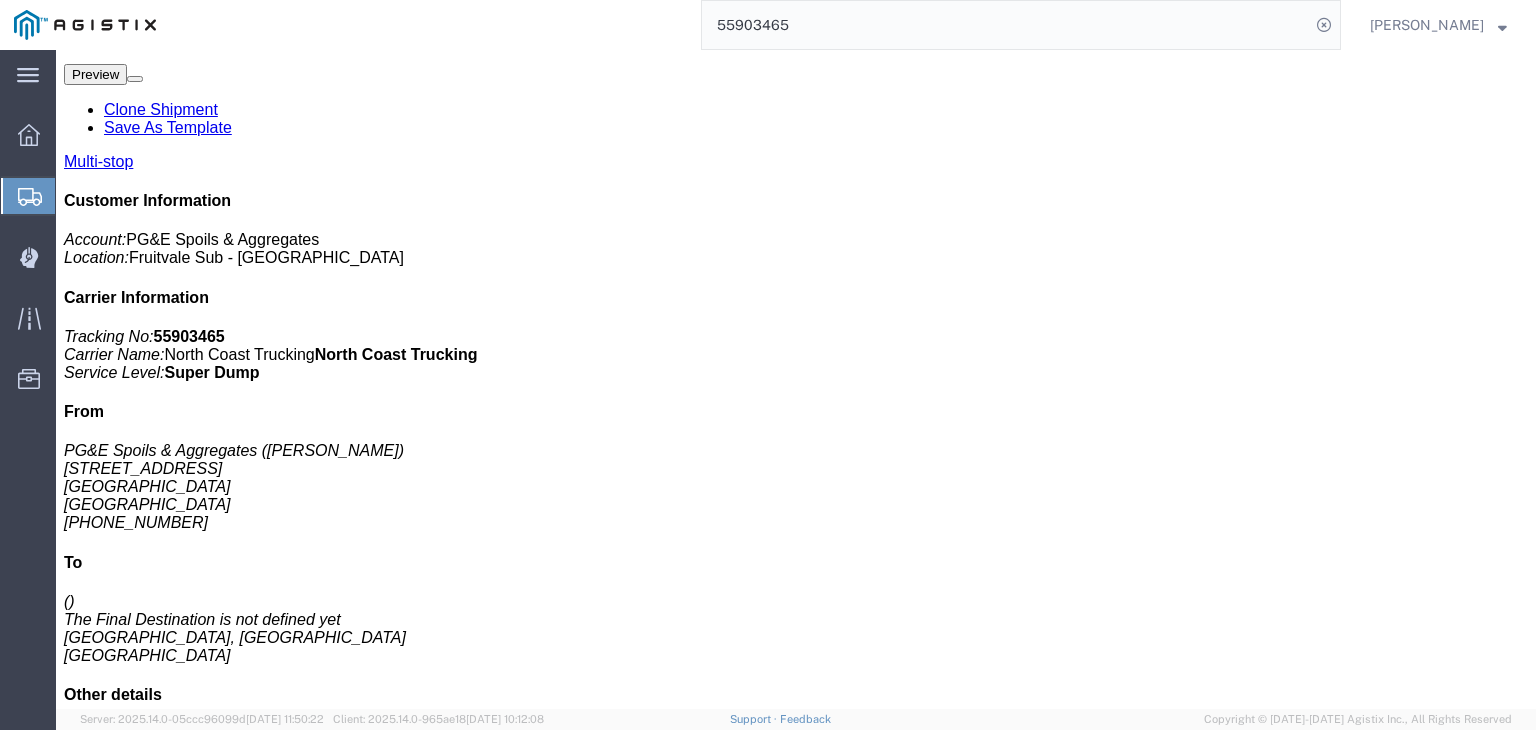scroll, scrollTop: 0, scrollLeft: 0, axis: both 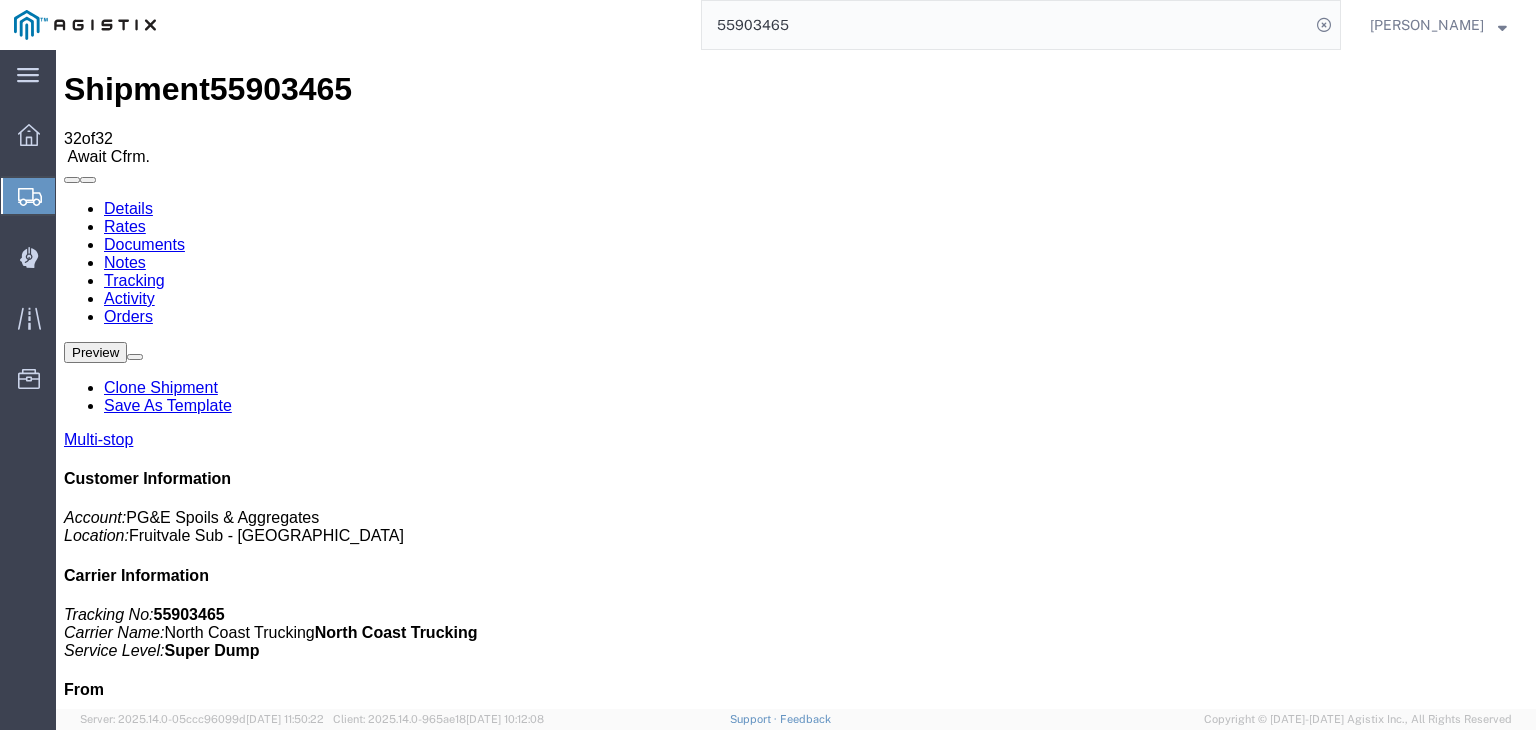 click on "Add New Tracking" at bounding box center (229, 1177) 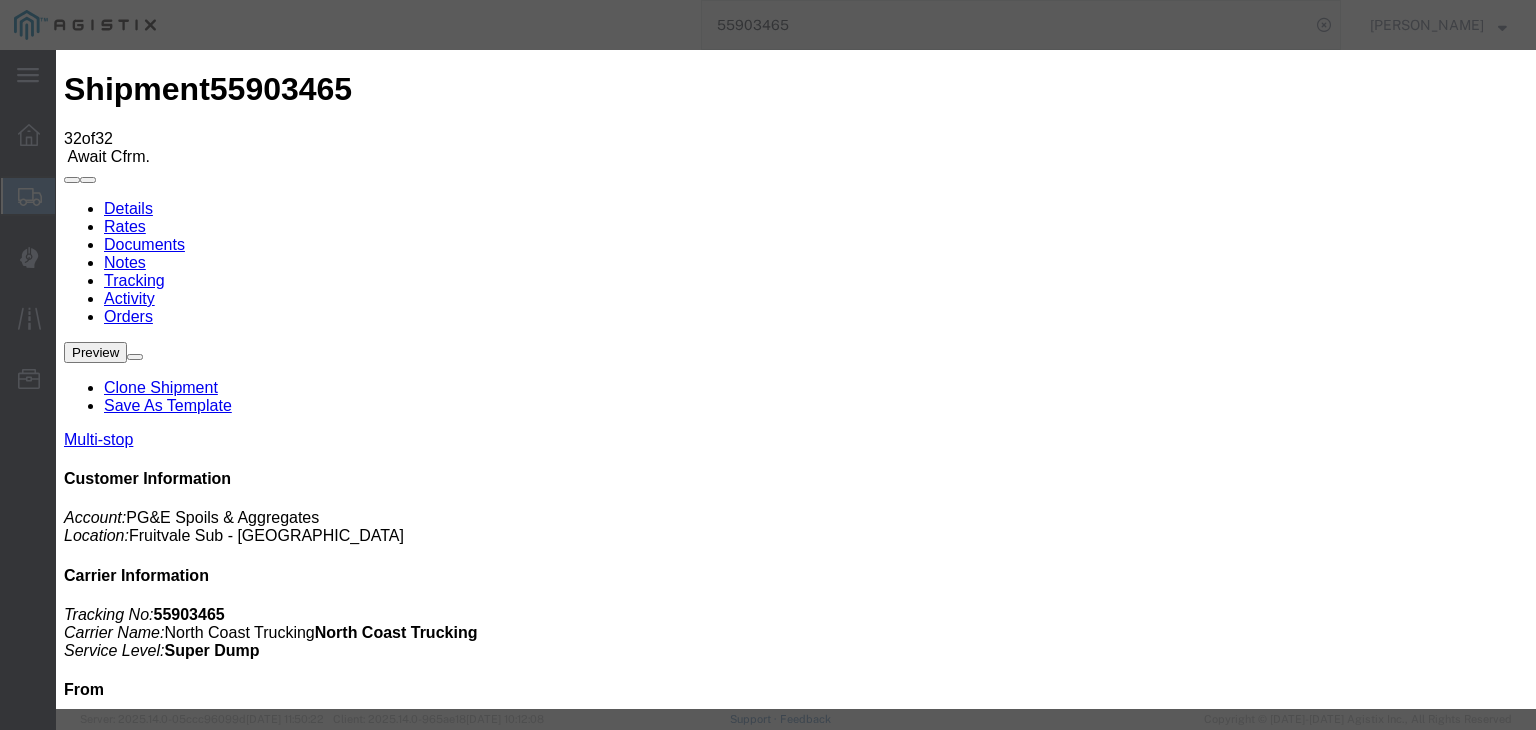 type on "07/10/2025" 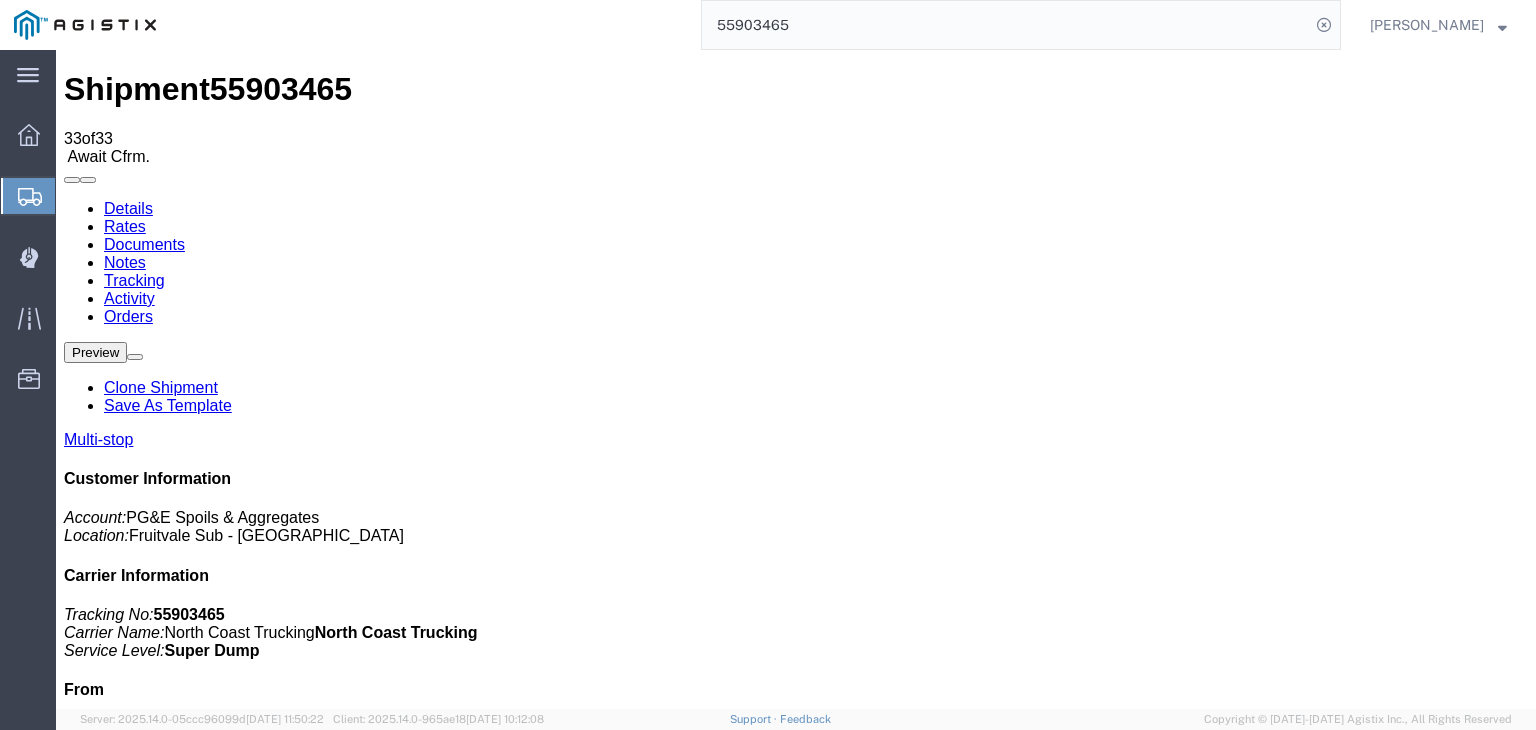 click on "Add New Tracking" at bounding box center (229, 1177) 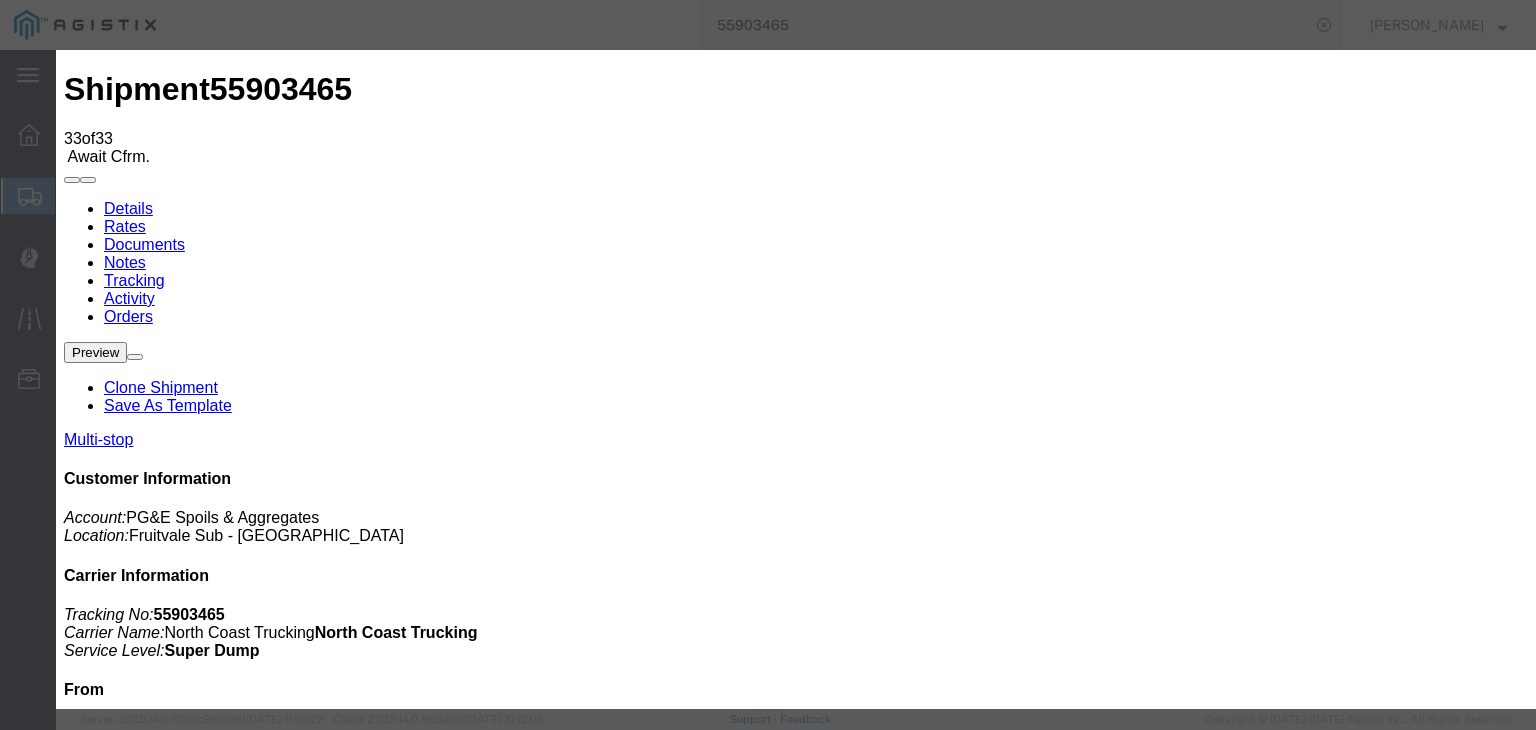 type on "07/10/2025" 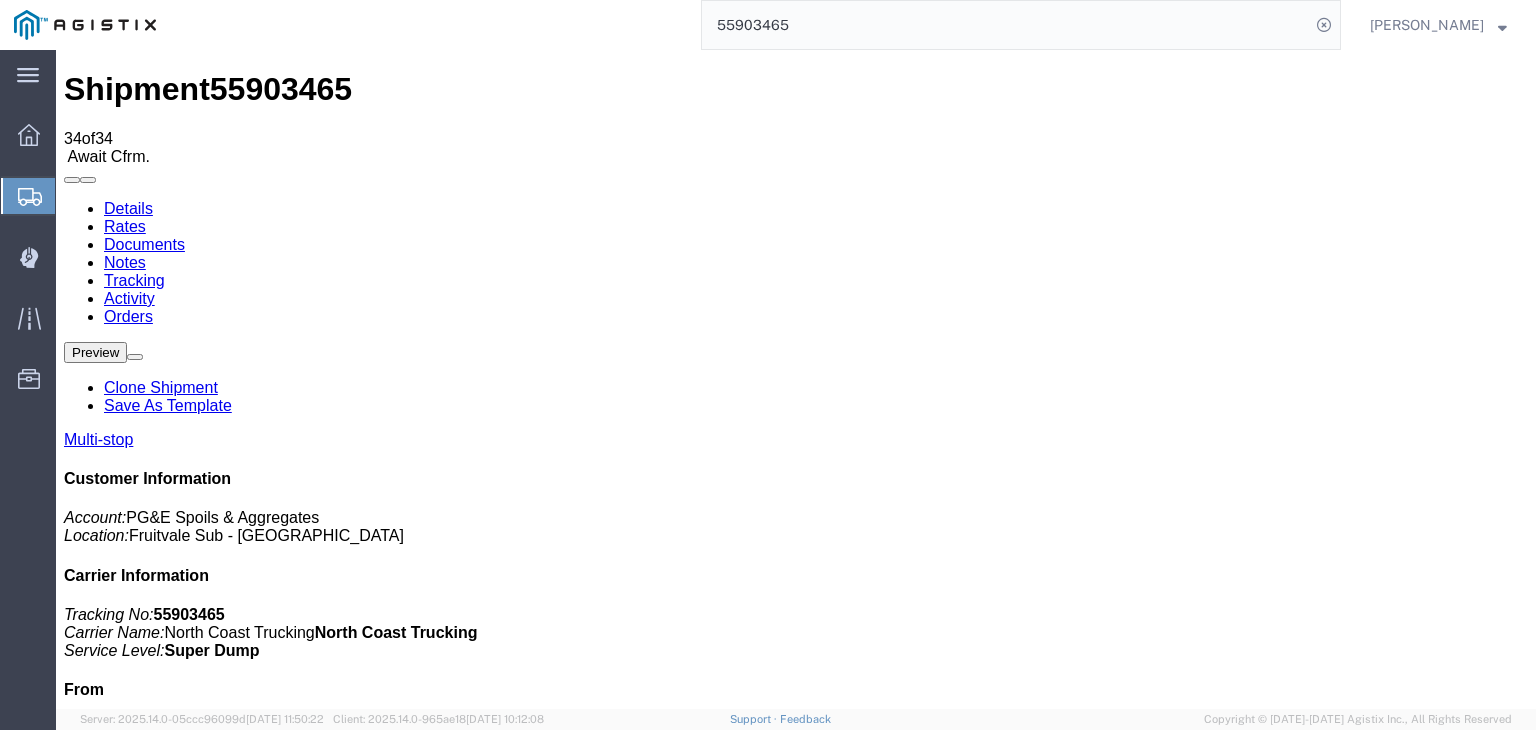 click on "Add New Tracking" at bounding box center (229, 1177) 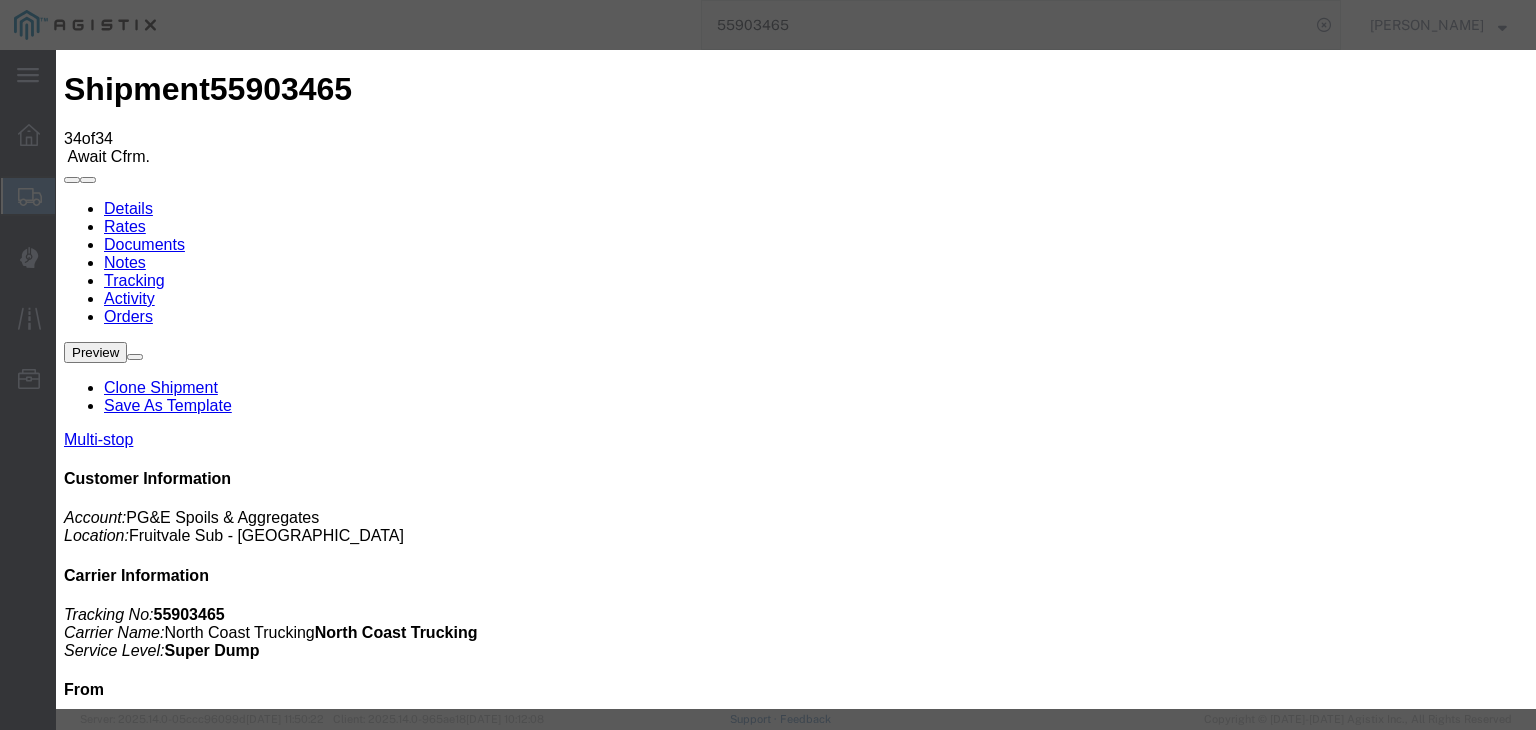 type on "07/10/2025" 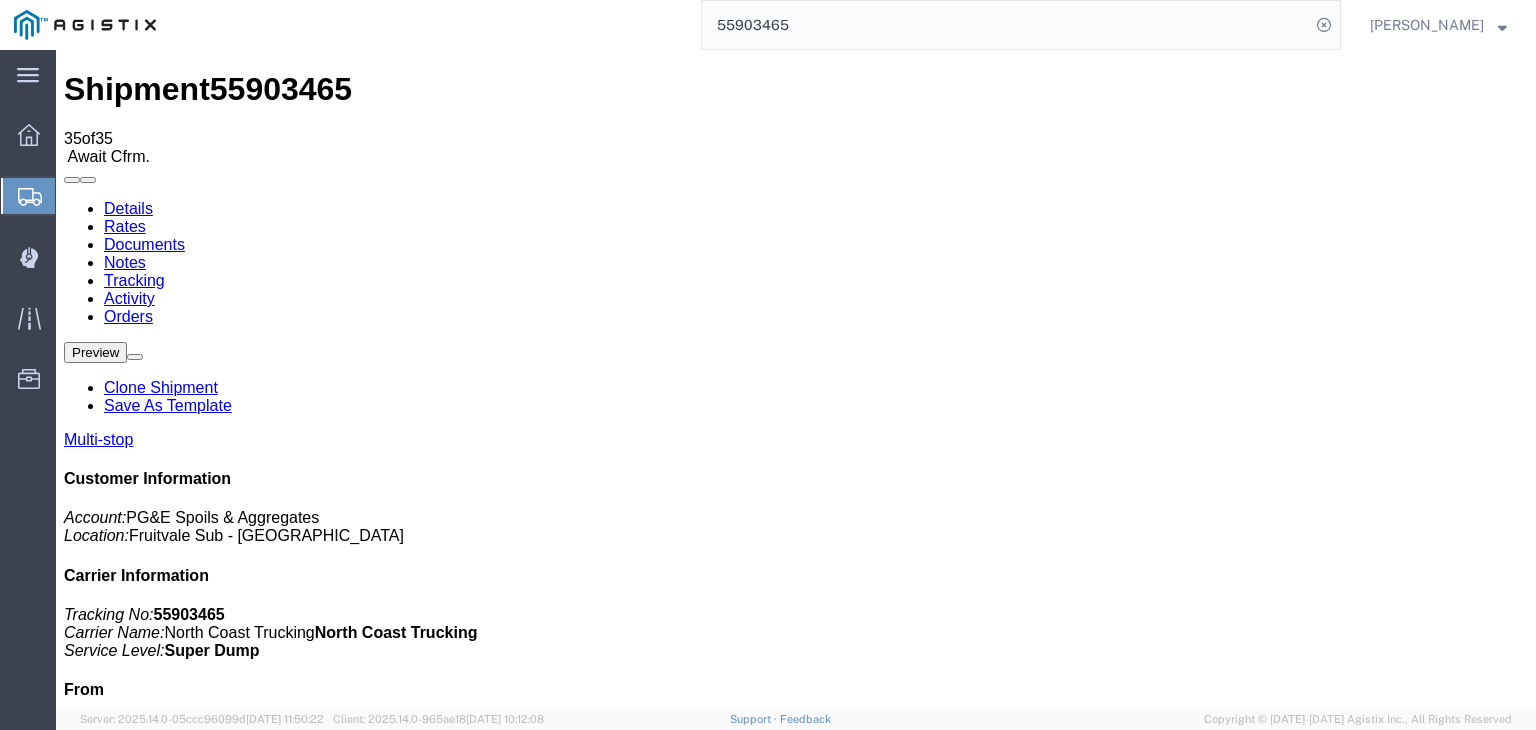 click on "Add New Tracking" at bounding box center [229, 1177] 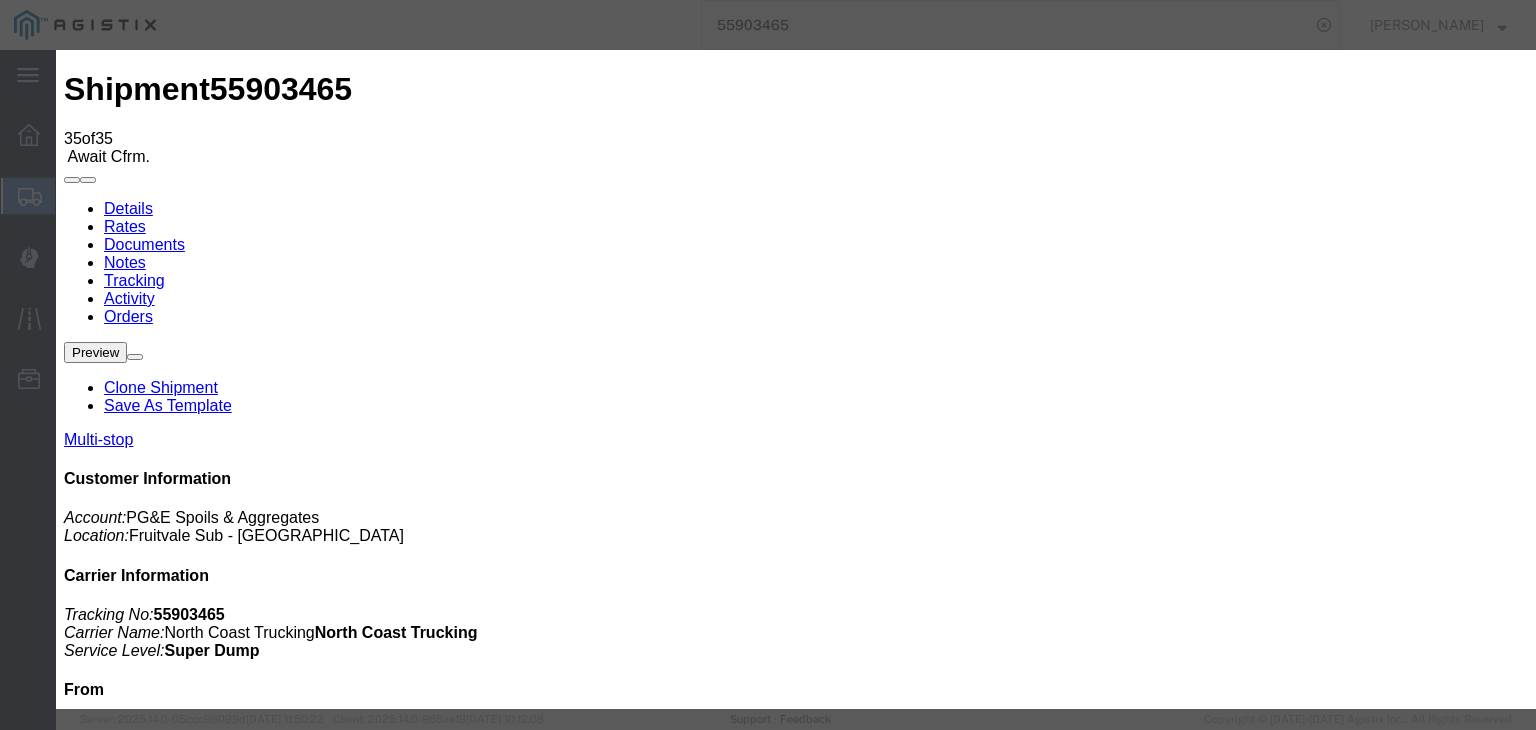 type on "07/10/2025" 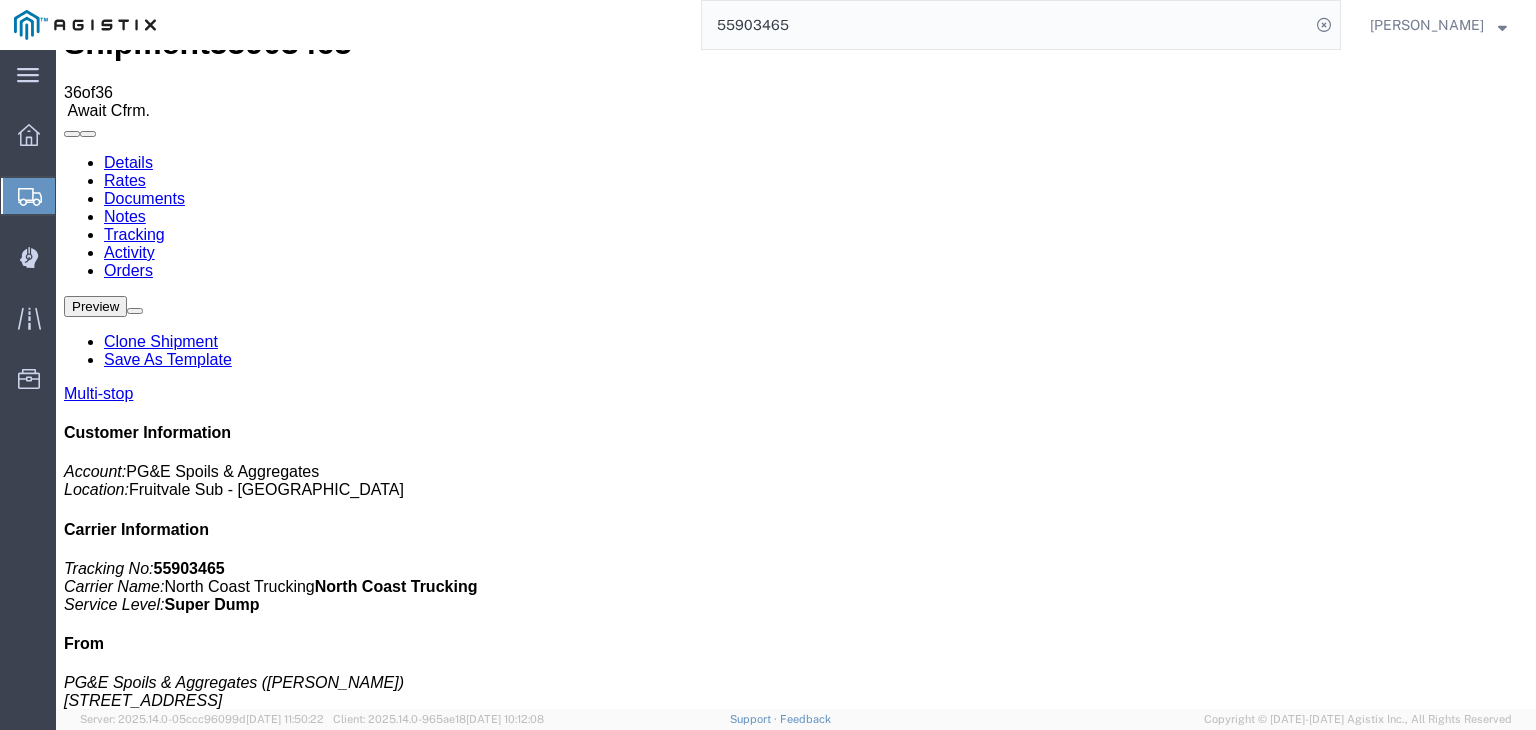 scroll, scrollTop: 0, scrollLeft: 0, axis: both 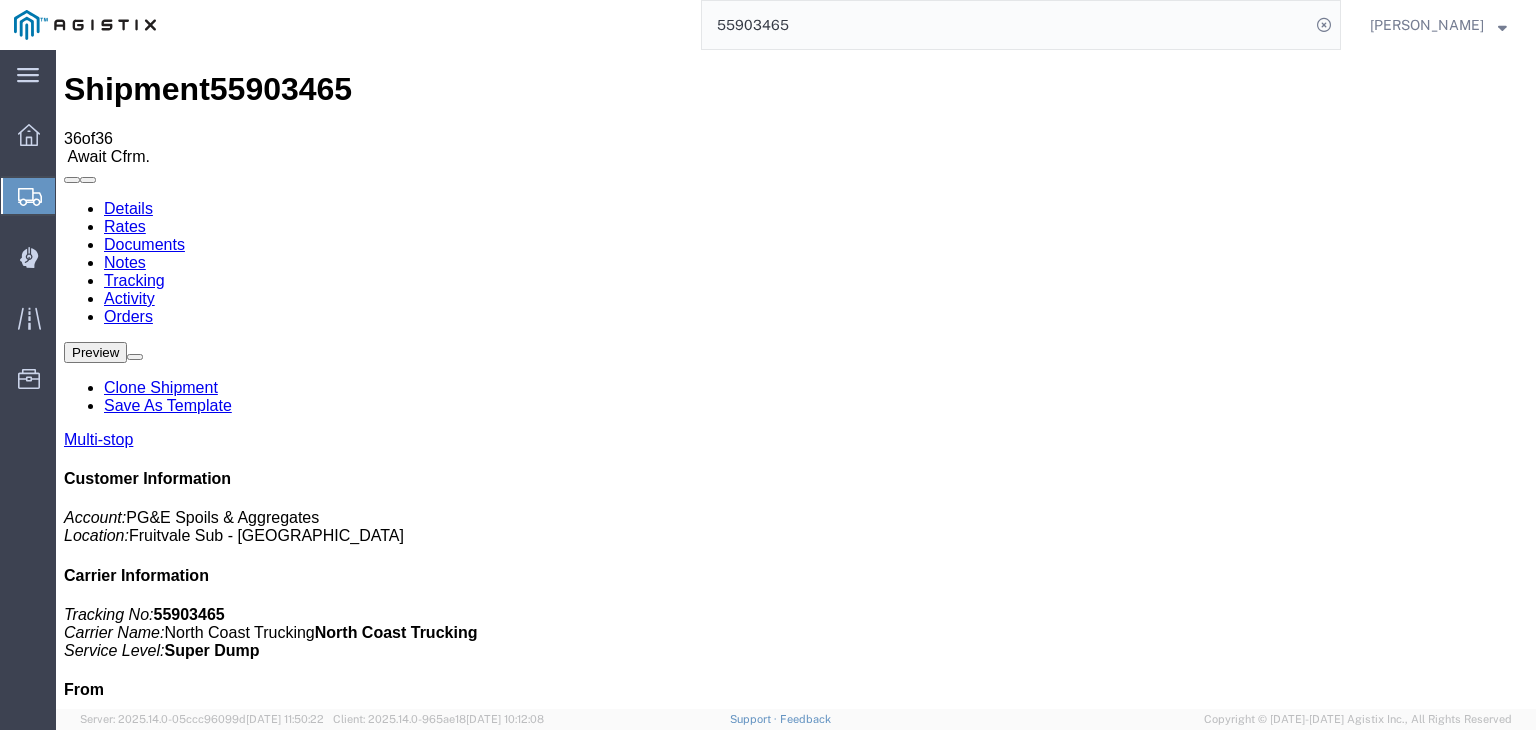 click on "Add New Tracking" at bounding box center [229, 1177] 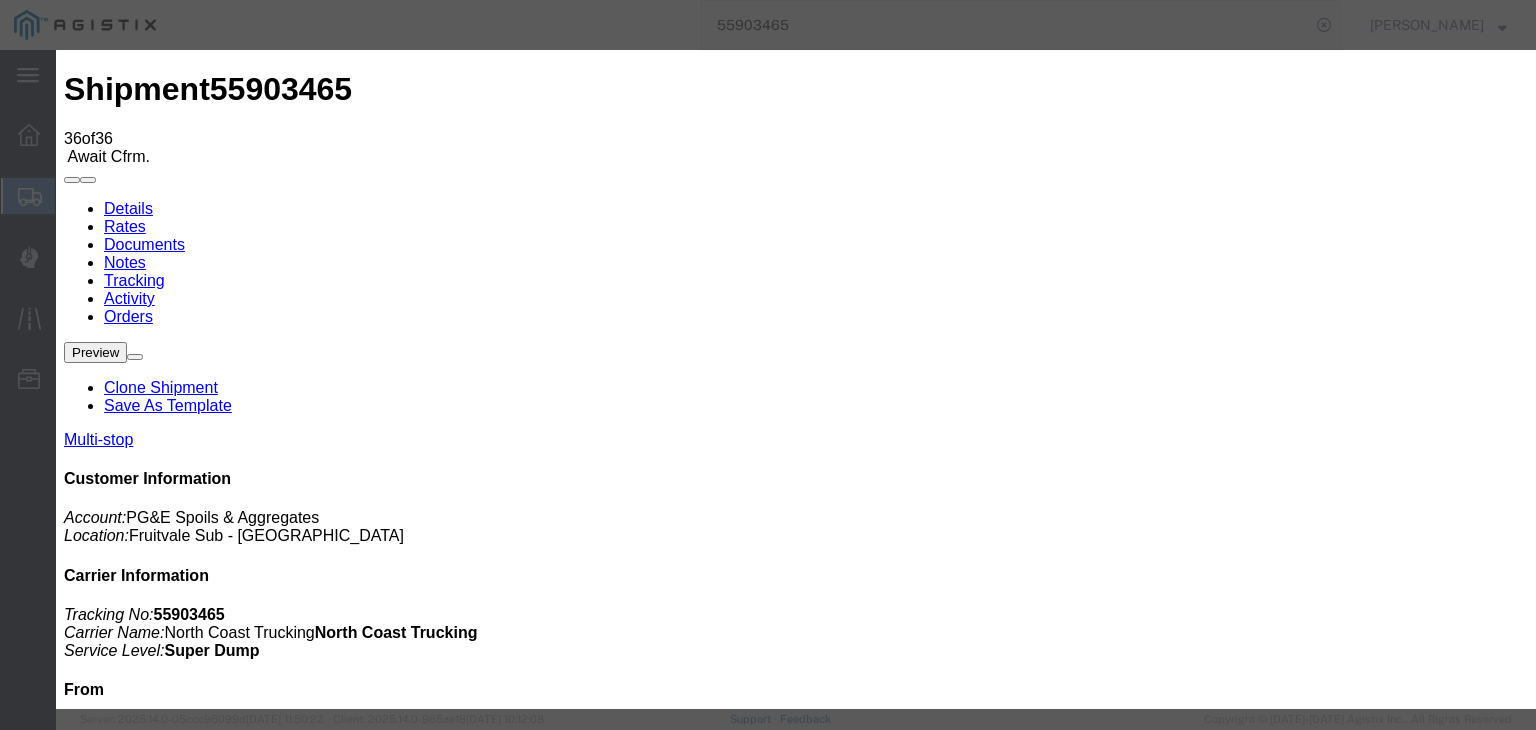 type on "07/10/2025" 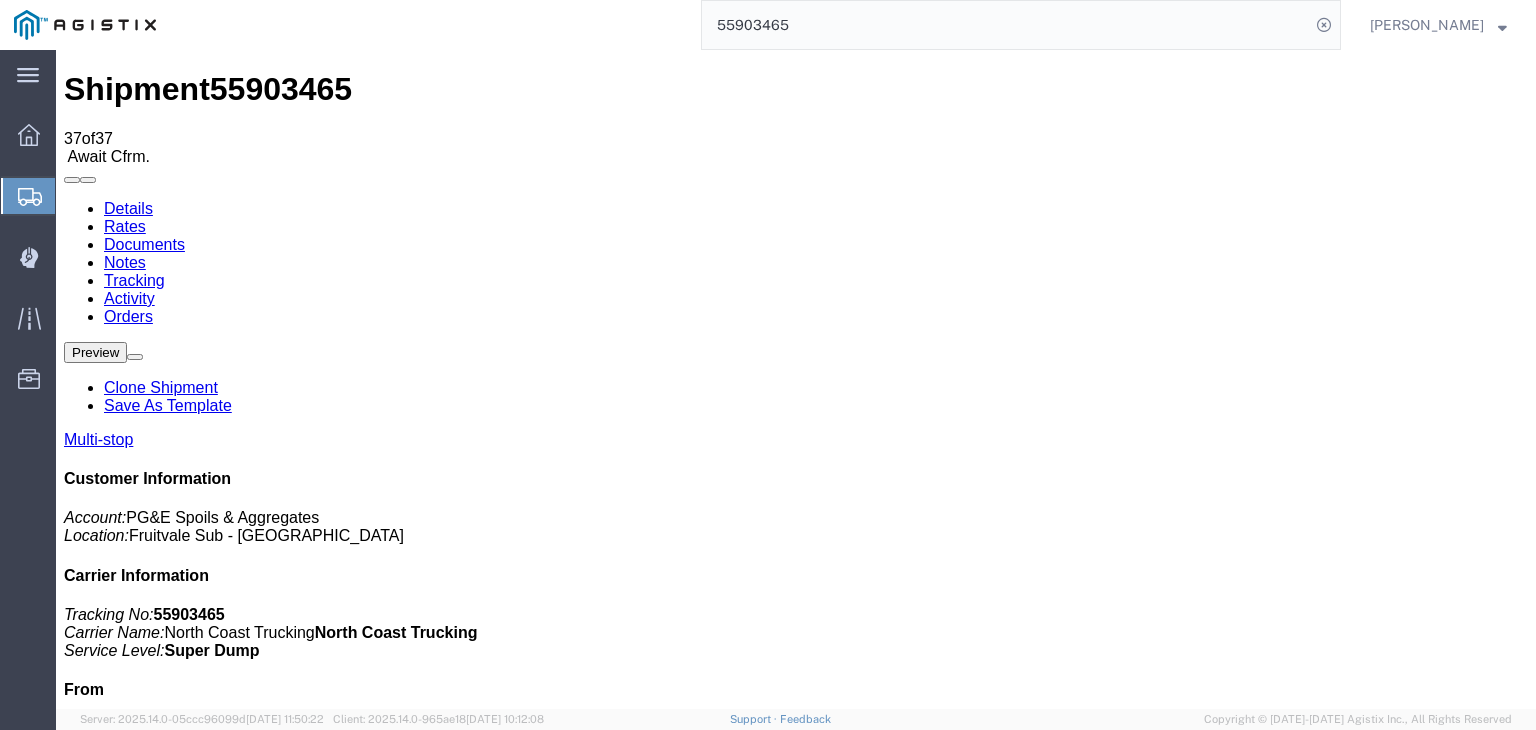 click on "Add New Tracking" at bounding box center [229, 1177] 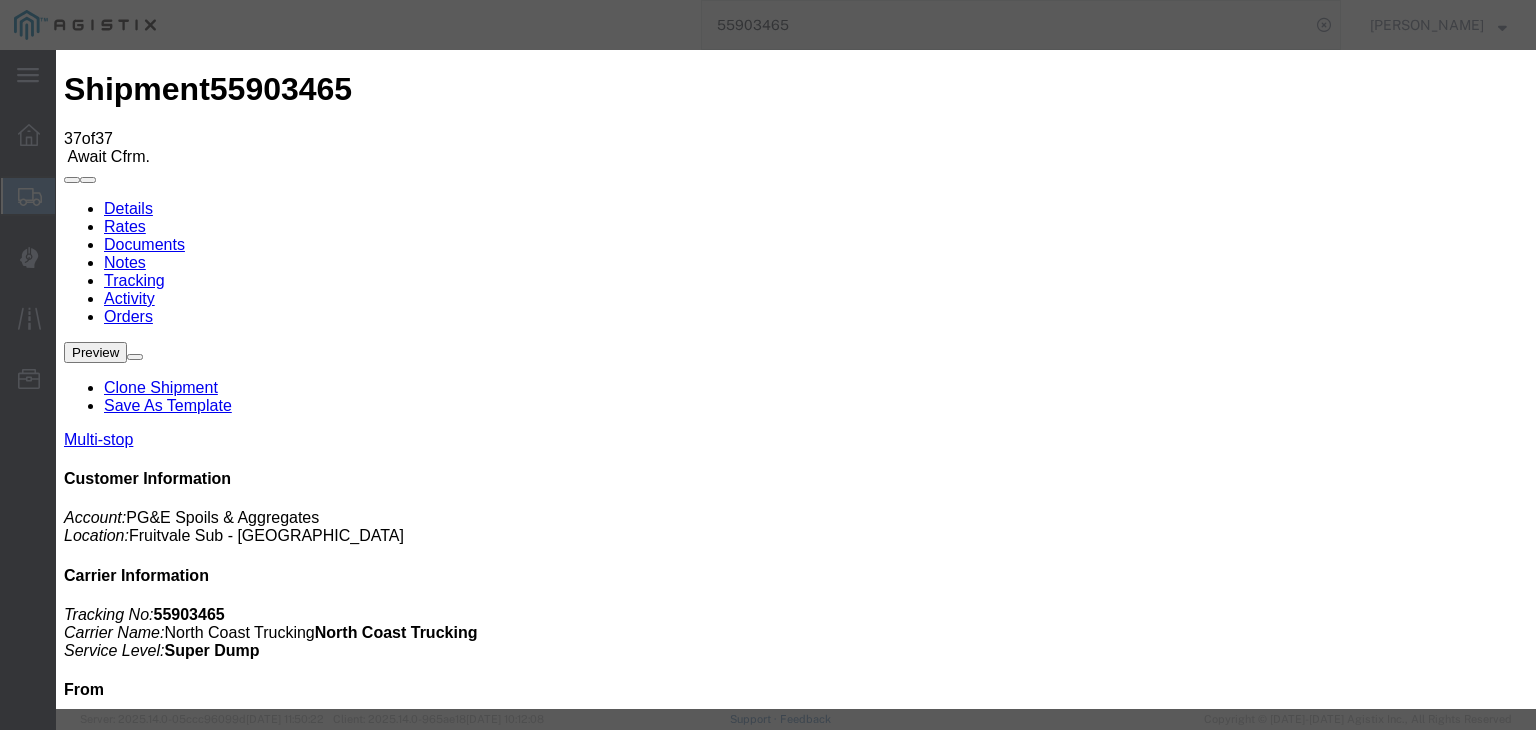 type on "07/10/2025" 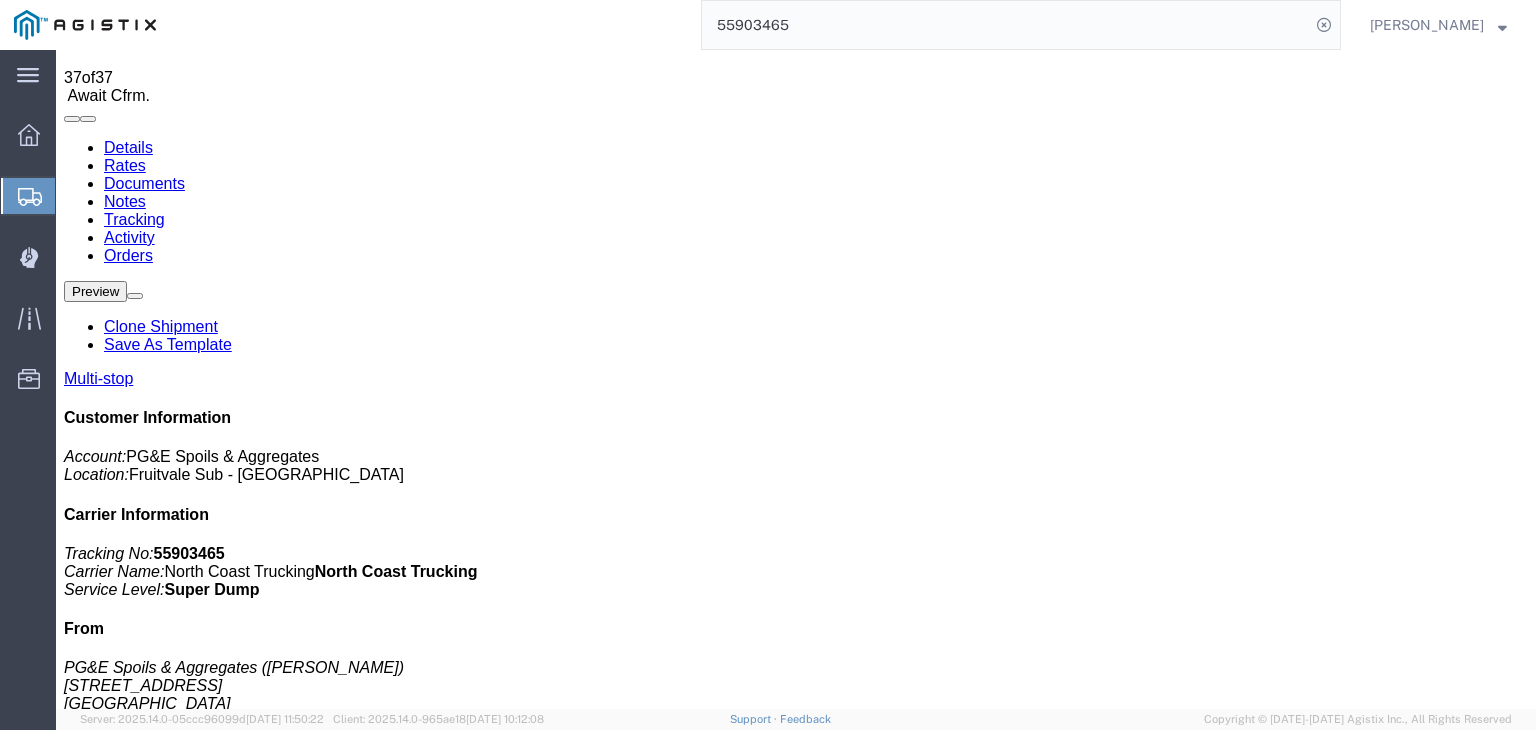 scroll, scrollTop: 0, scrollLeft: 0, axis: both 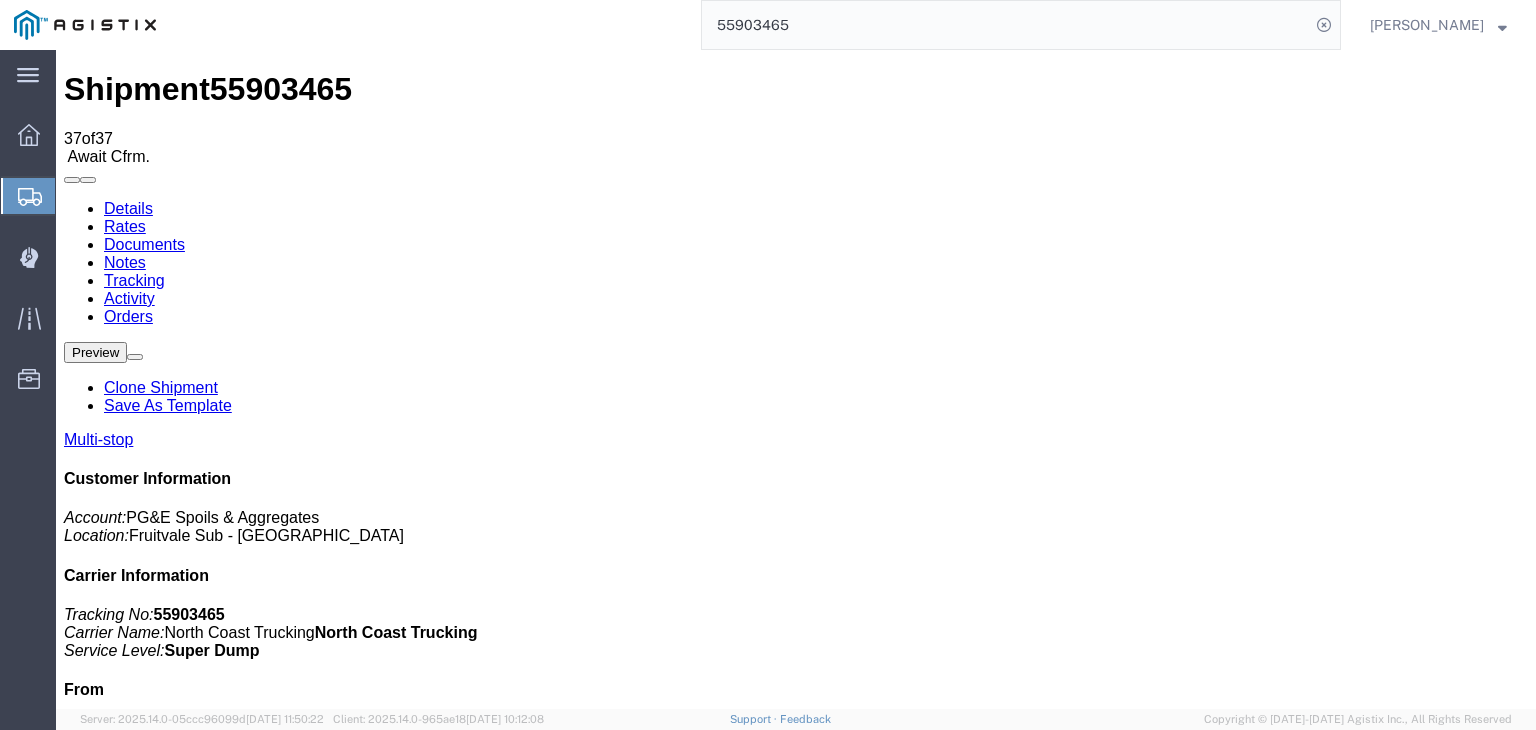 click on "Add New Tracking" at bounding box center (229, 1177) 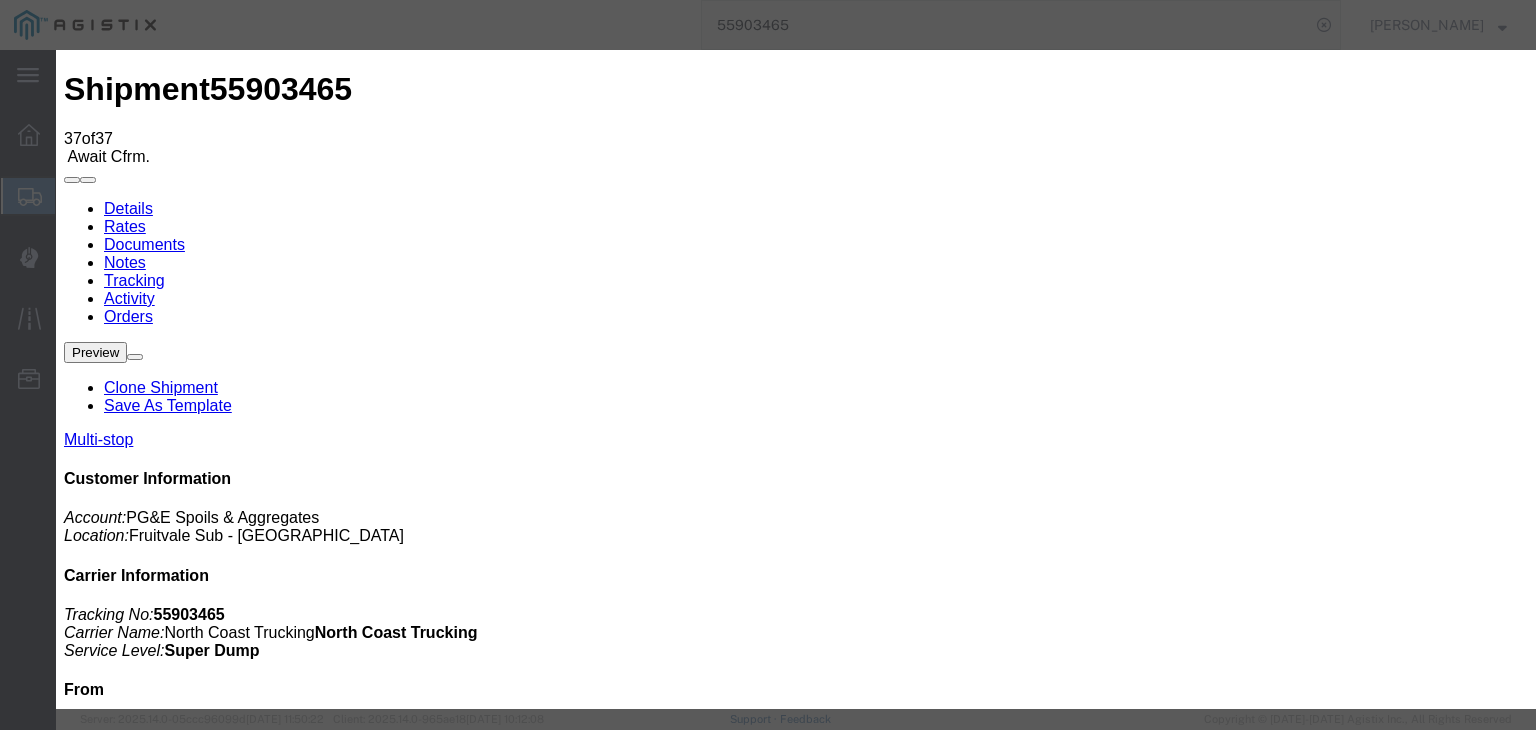 type on "07/10/2025" 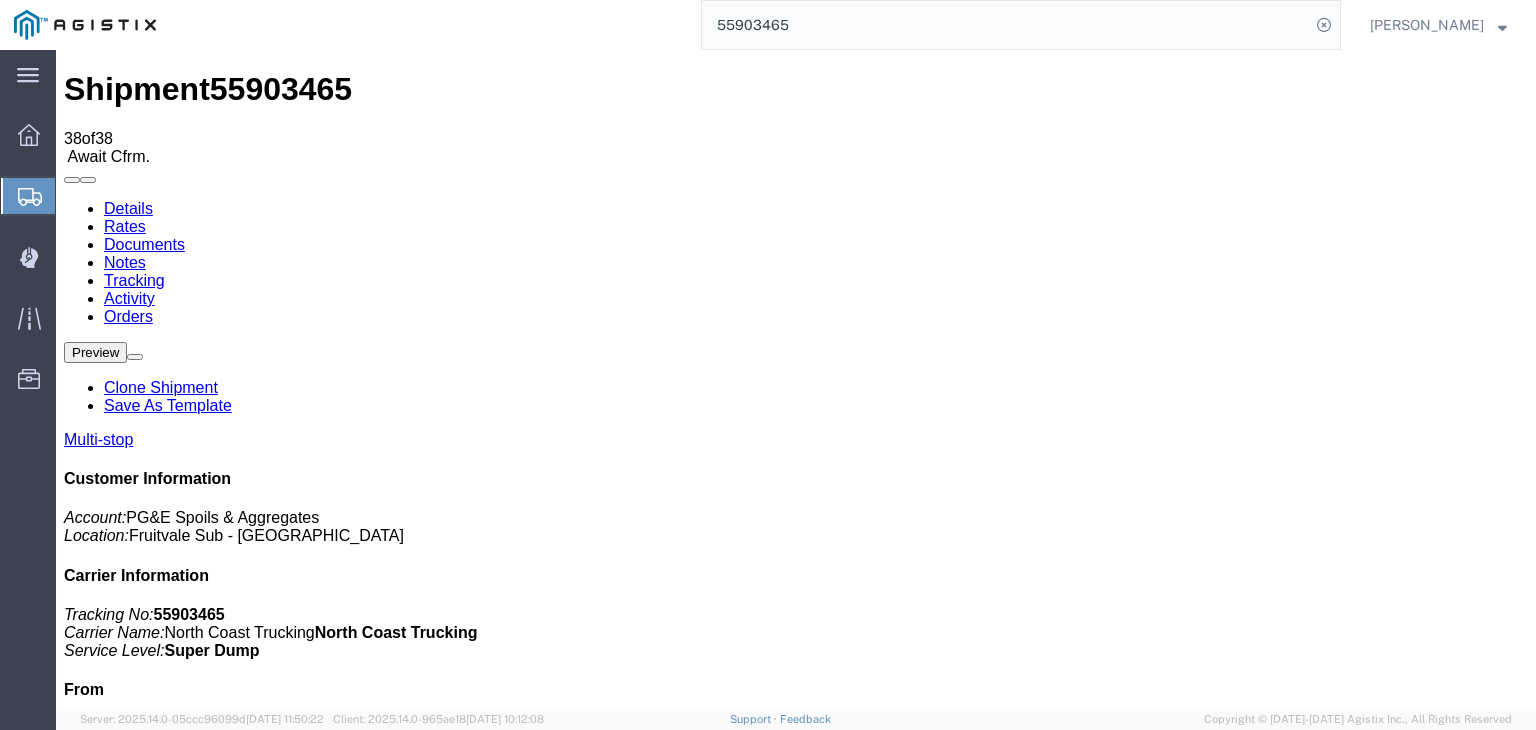 scroll, scrollTop: 0, scrollLeft: 0, axis: both 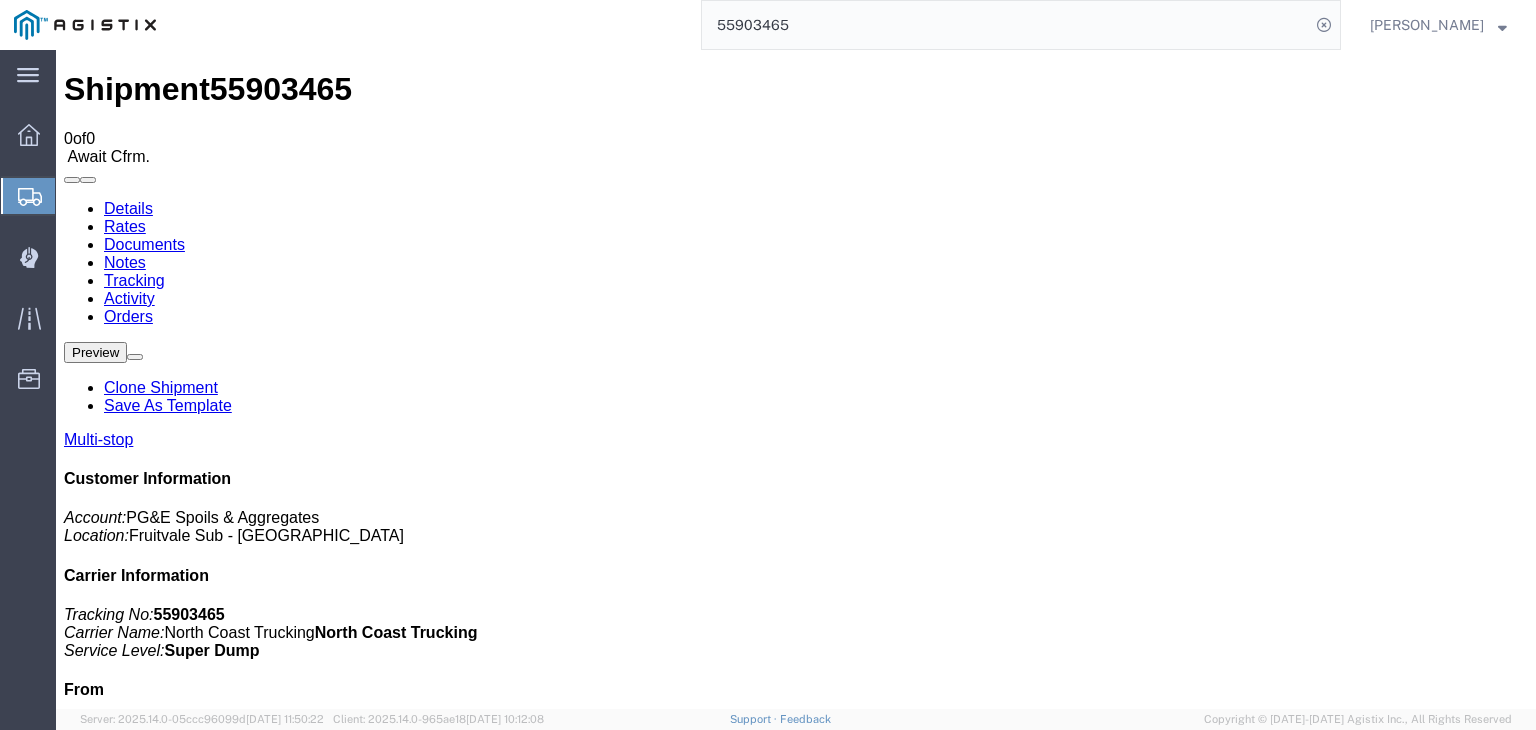 click on "Attach Documents" at bounding box center [126, 1157] 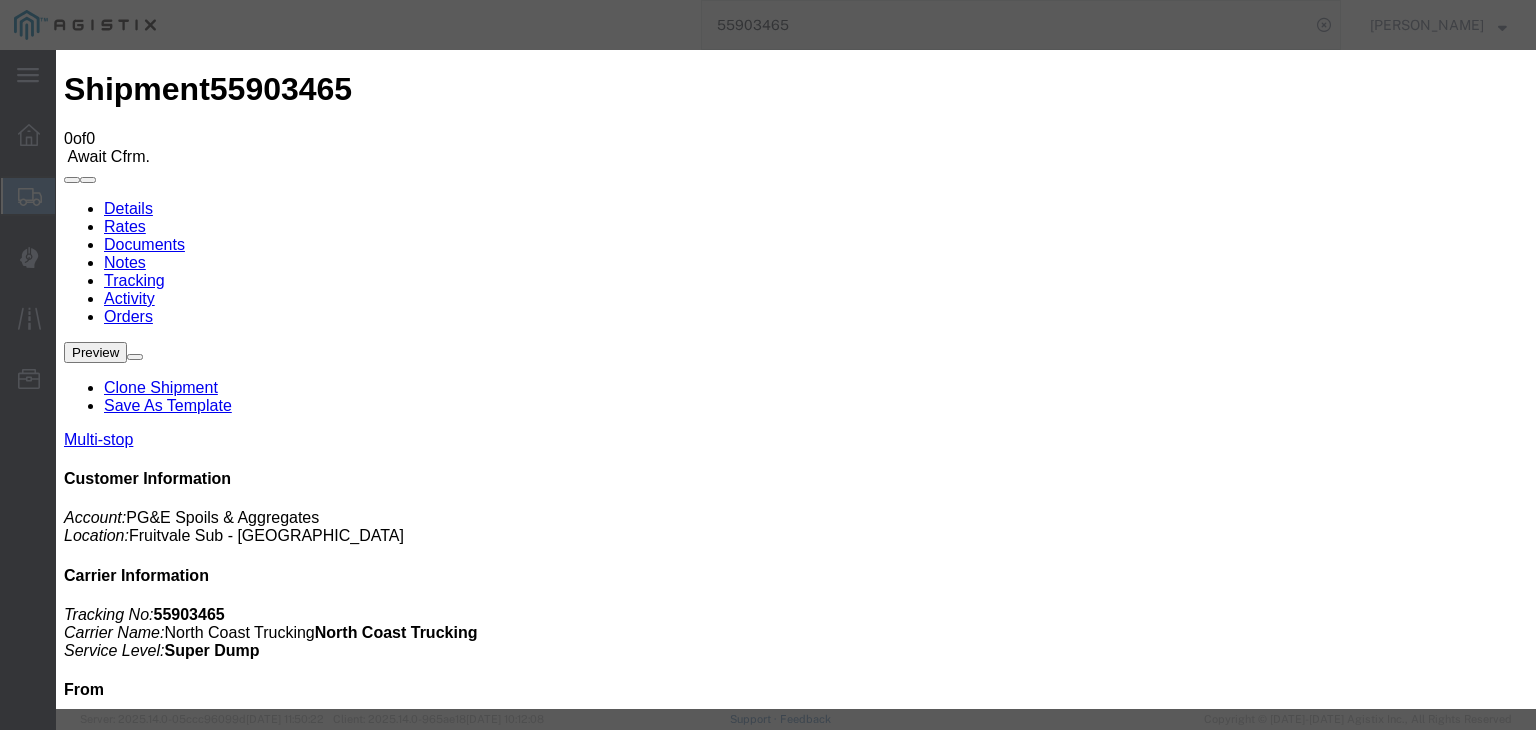 click on "No file chosen" at bounding box center [796, 1946] 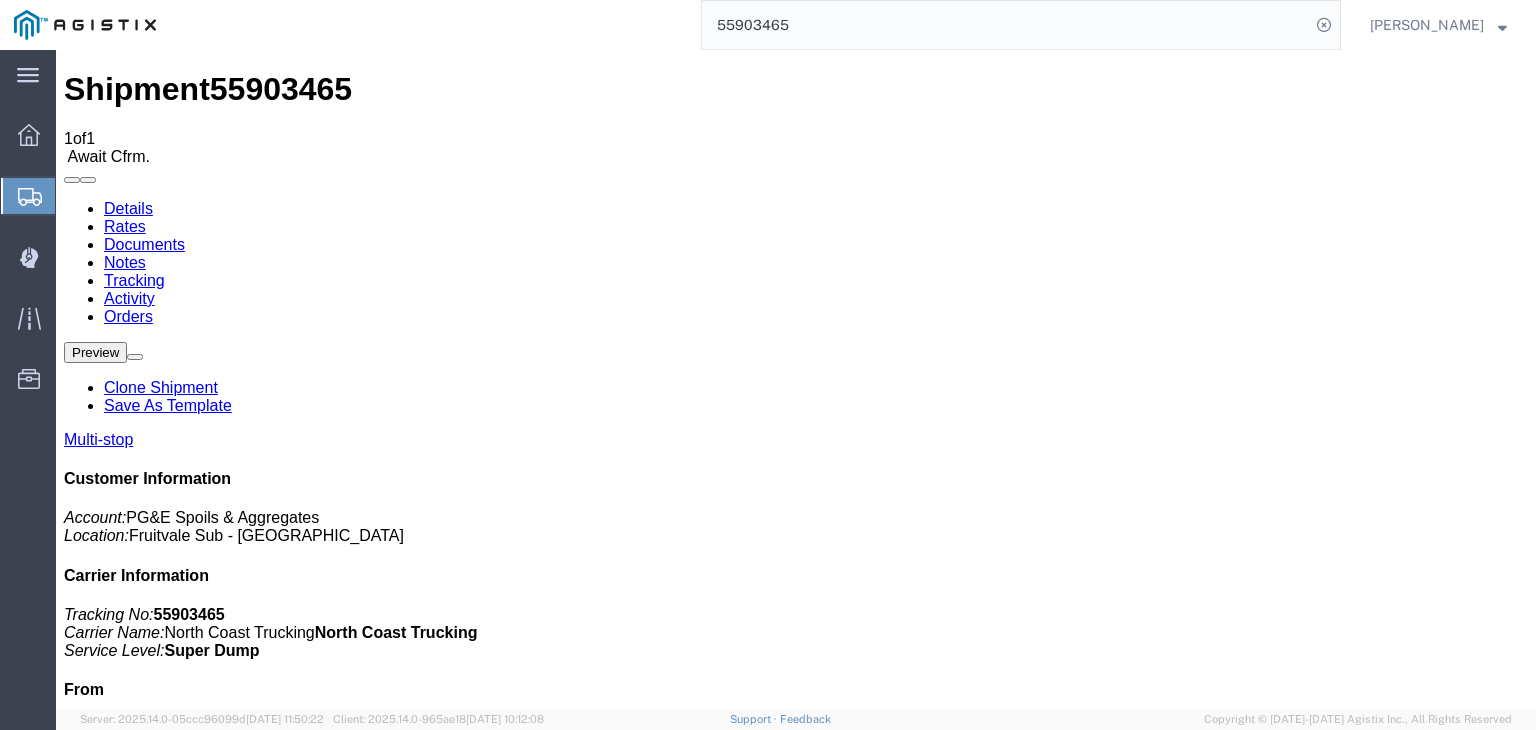 click on "Tracking" at bounding box center [134, 280] 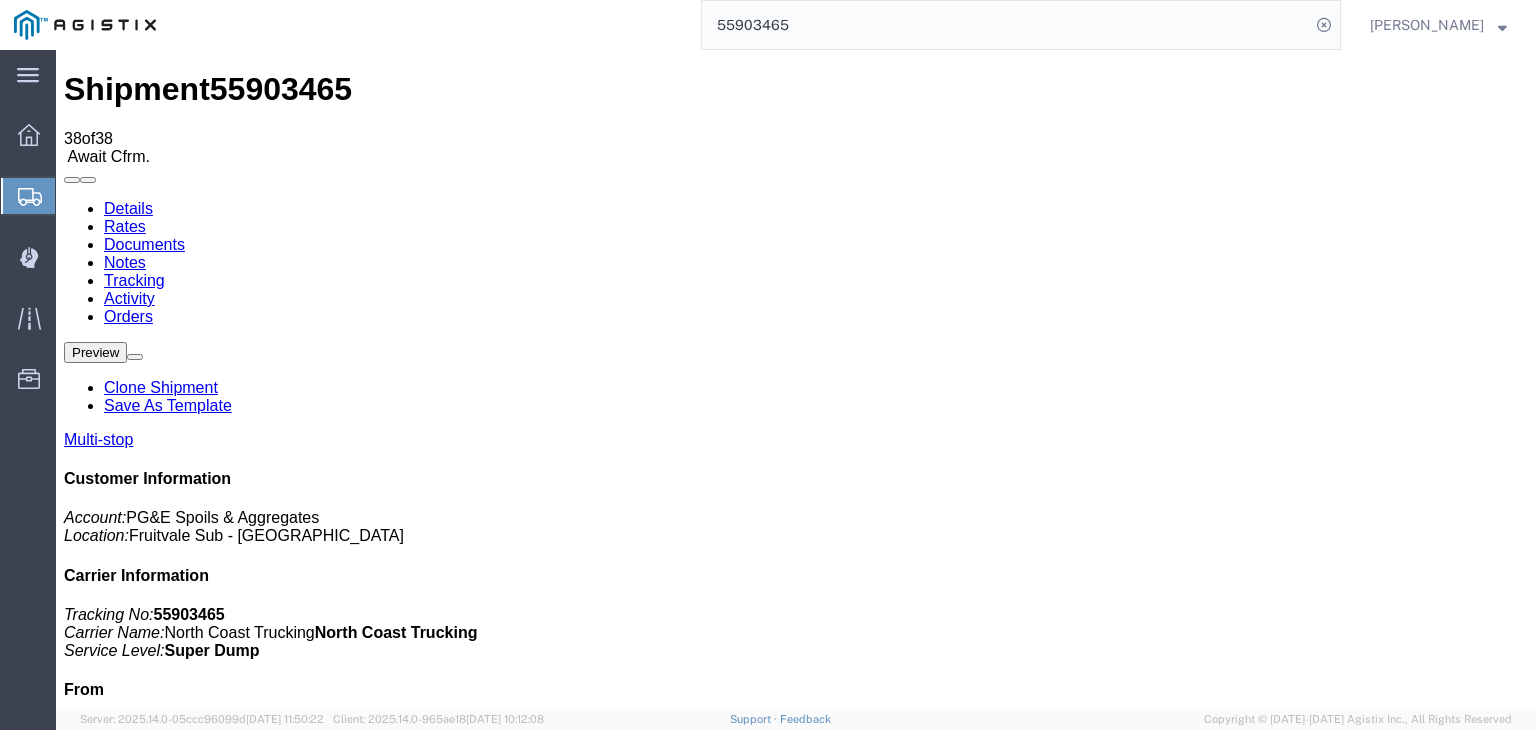 click on "Add New Tracking" at bounding box center [229, 1177] 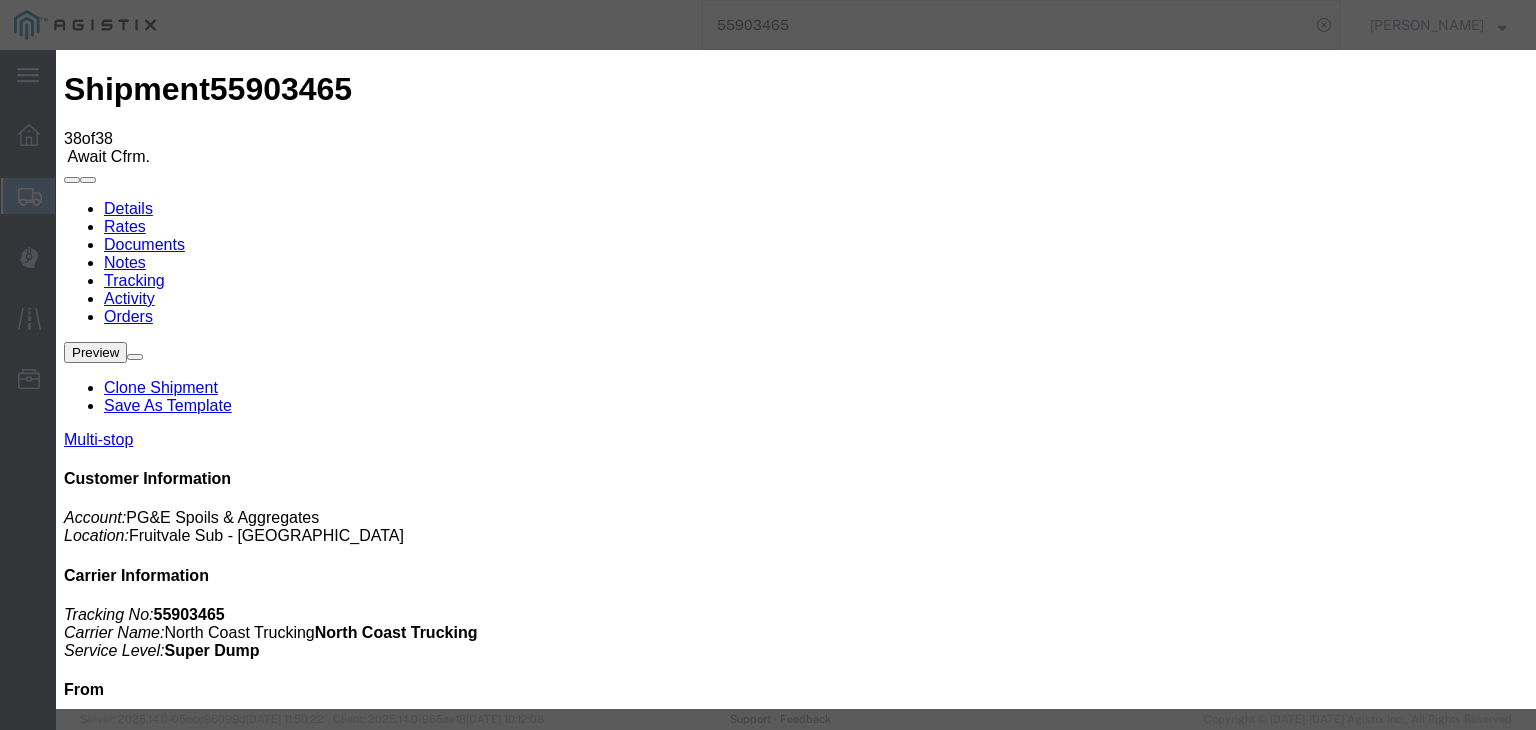 type on "07/10/2025" 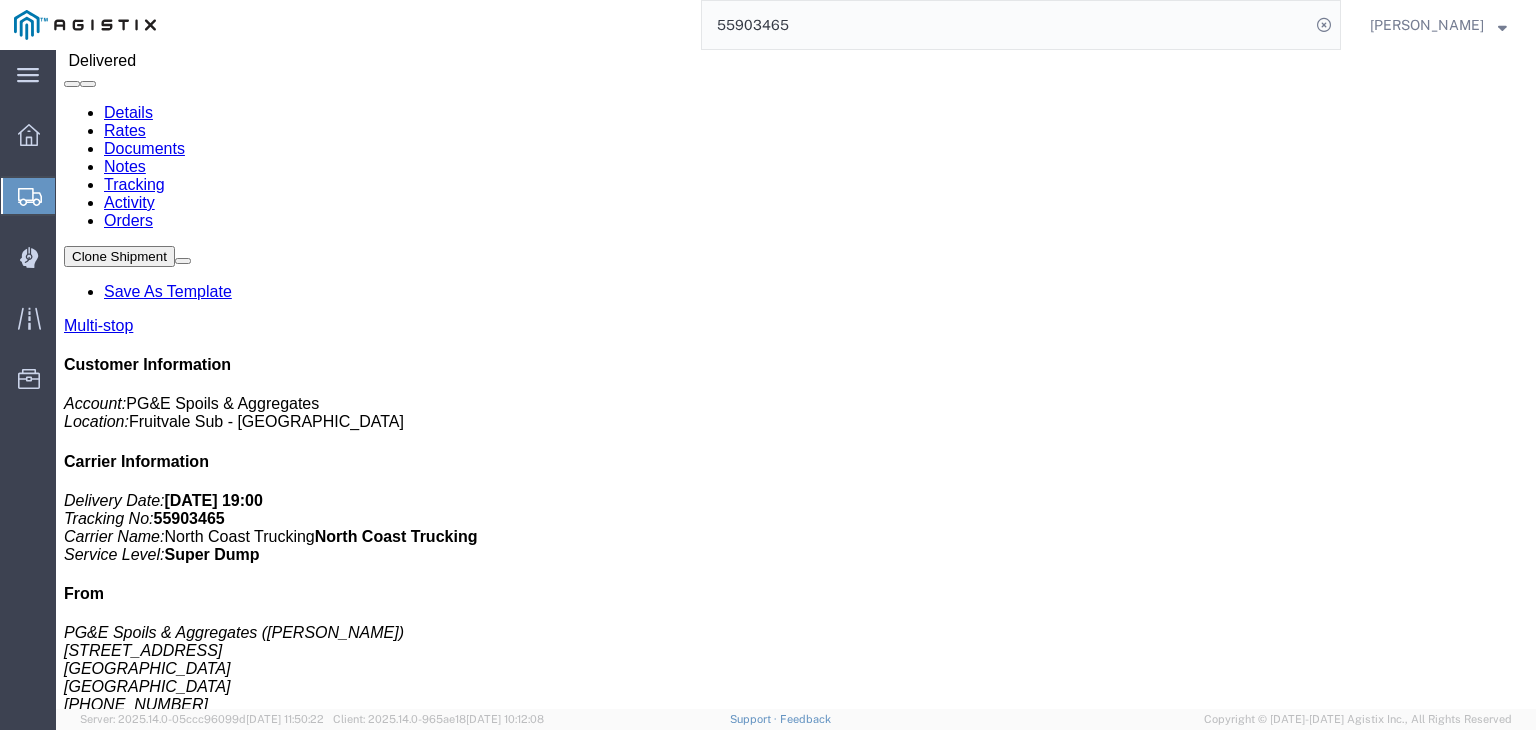 scroll, scrollTop: 0, scrollLeft: 0, axis: both 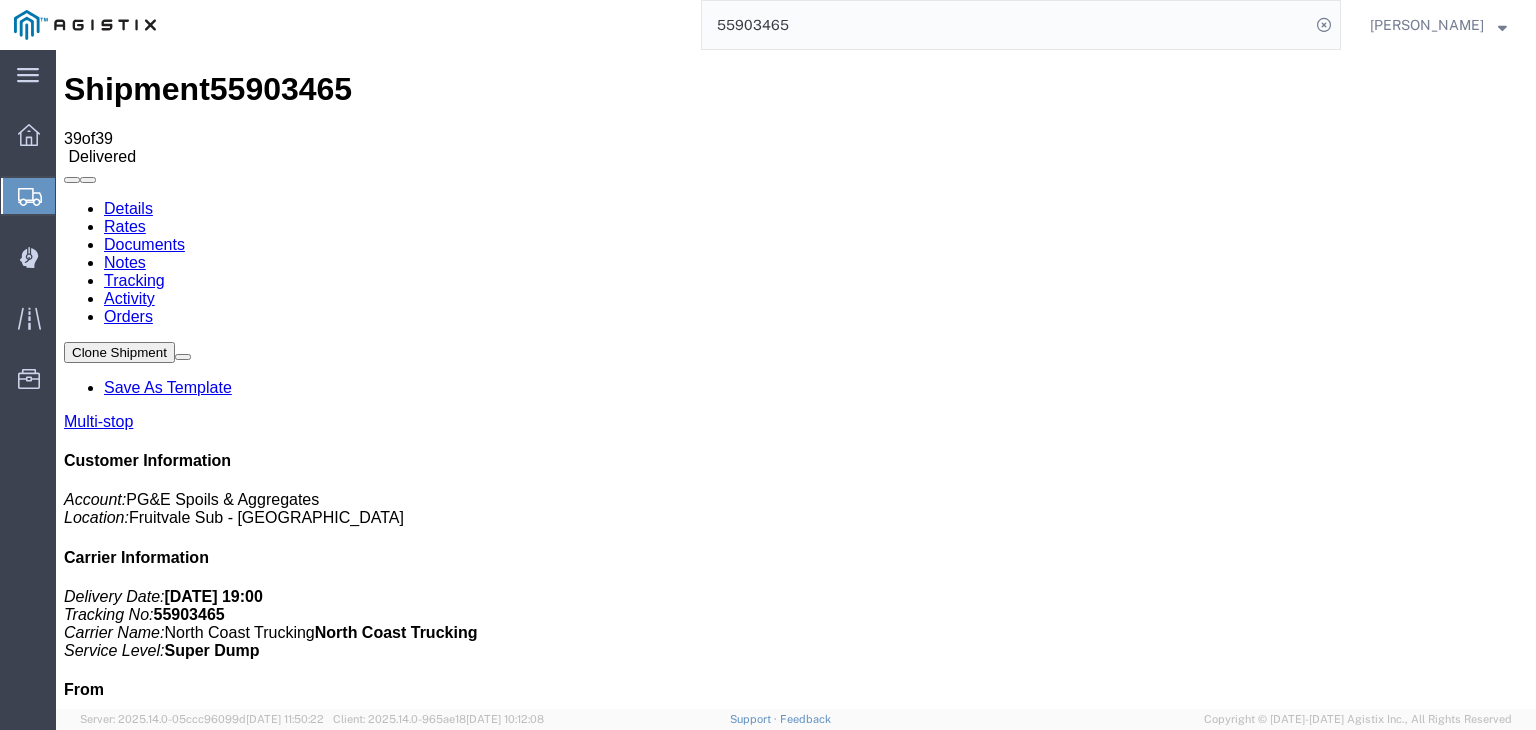 click on "Notes" at bounding box center [125, 262] 